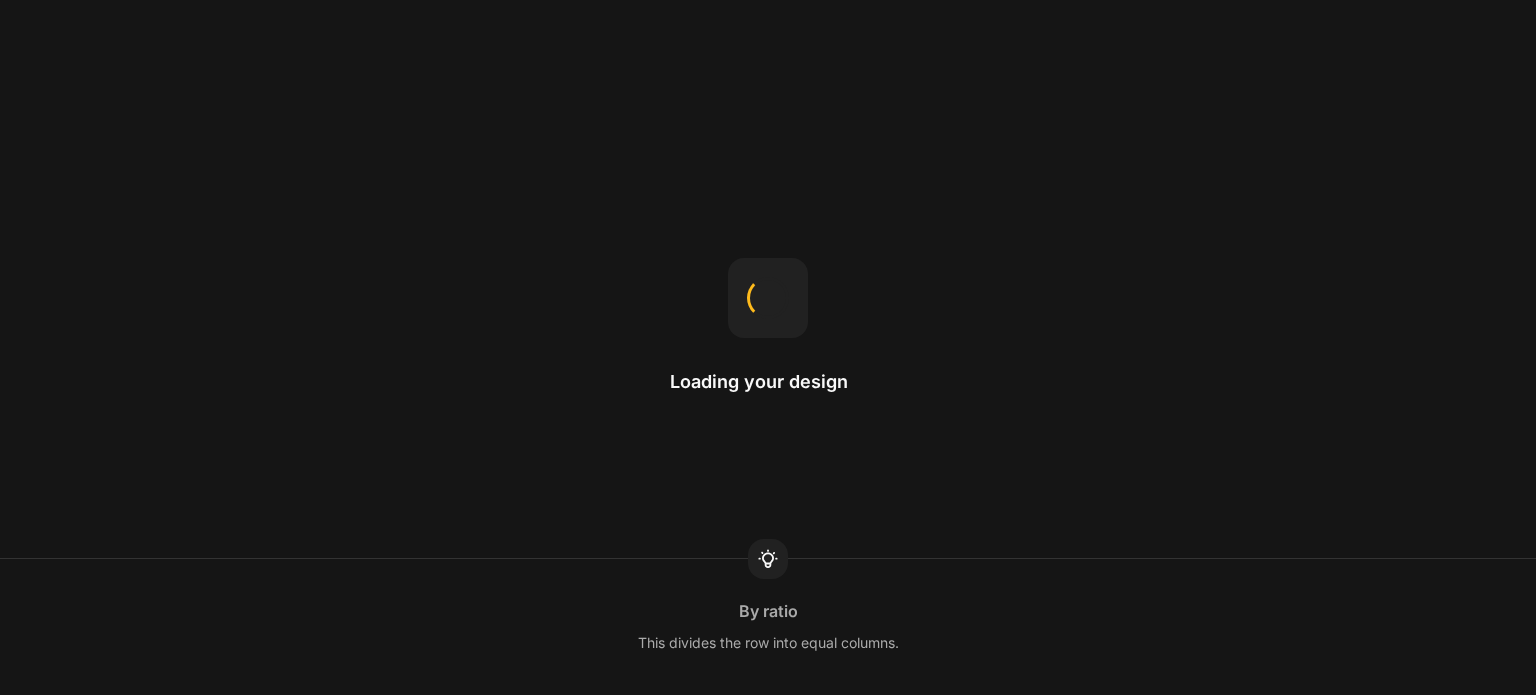 scroll, scrollTop: 0, scrollLeft: 0, axis: both 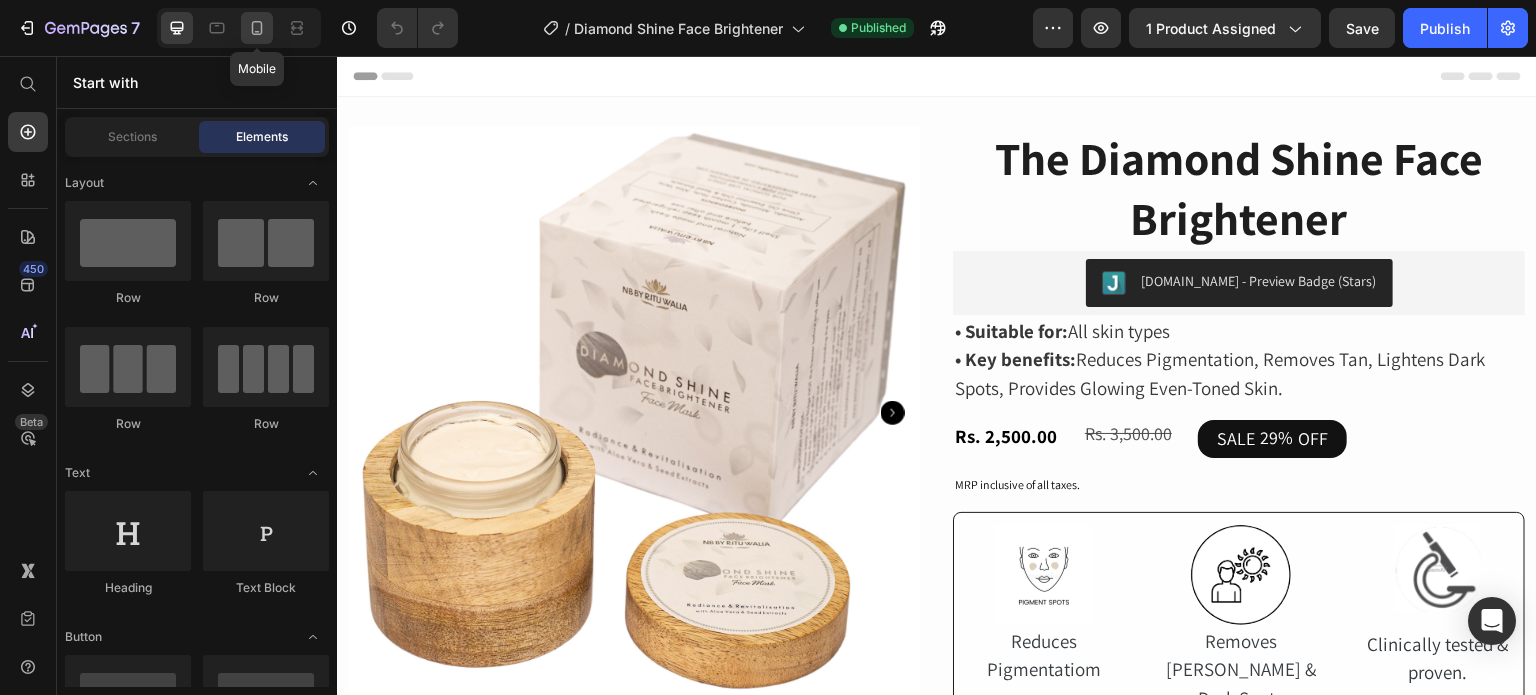 click 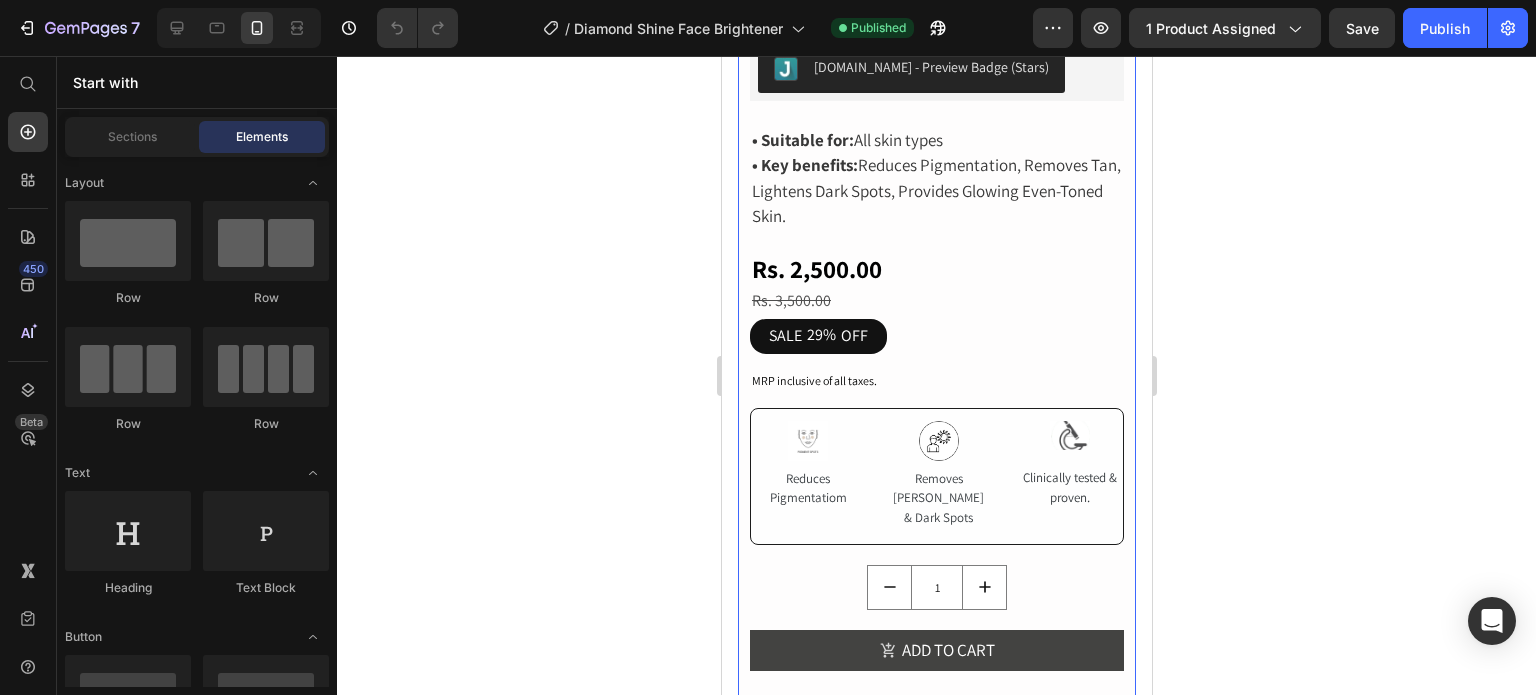 scroll, scrollTop: 1000, scrollLeft: 0, axis: vertical 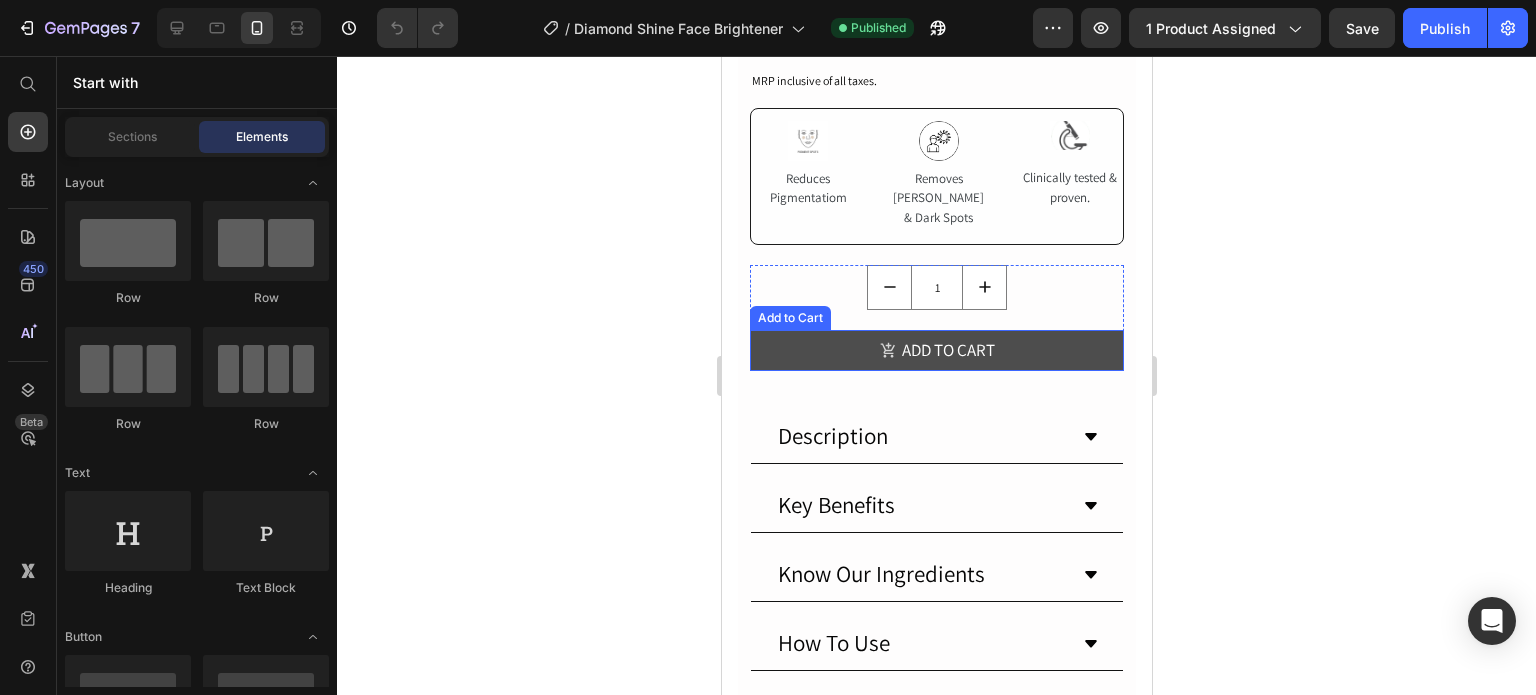 click on "ADD TO CART" at bounding box center [936, 351] 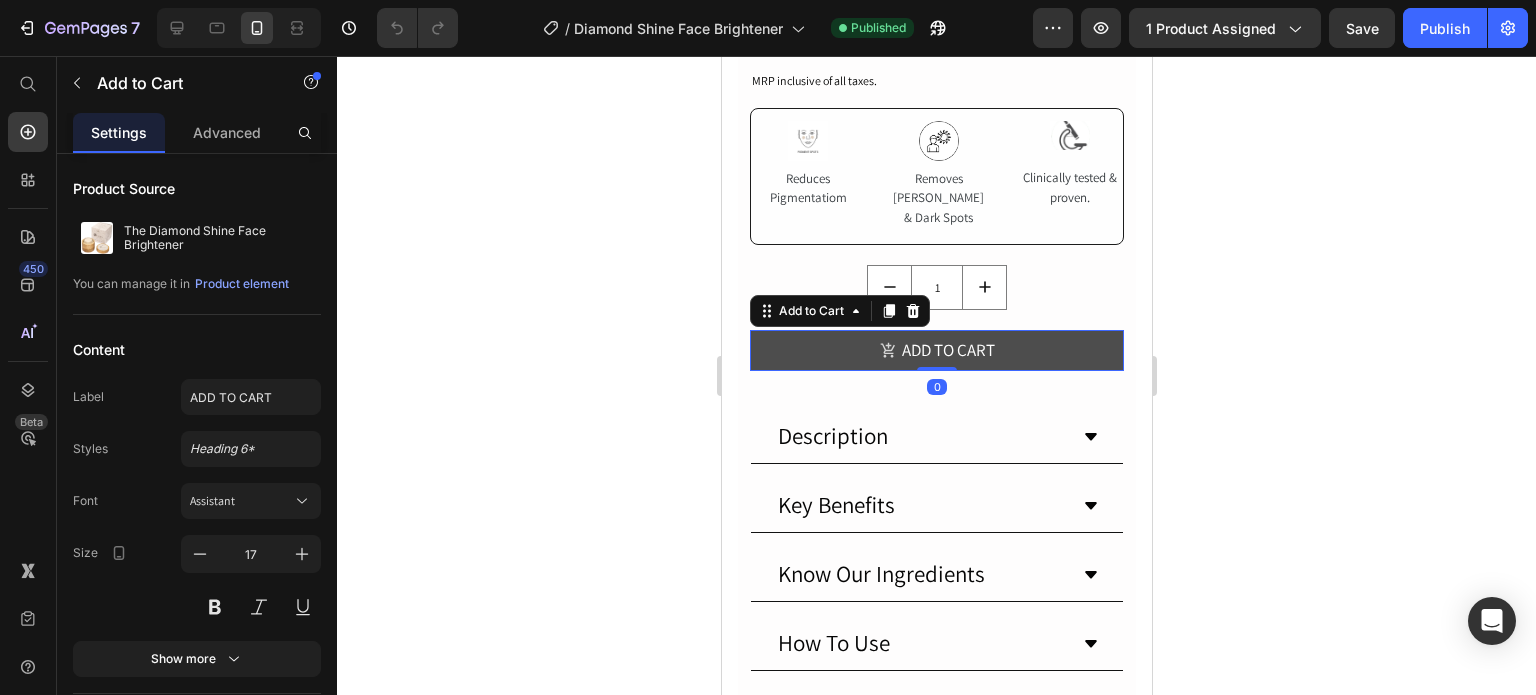click on "ADD TO CART" at bounding box center (936, 351) 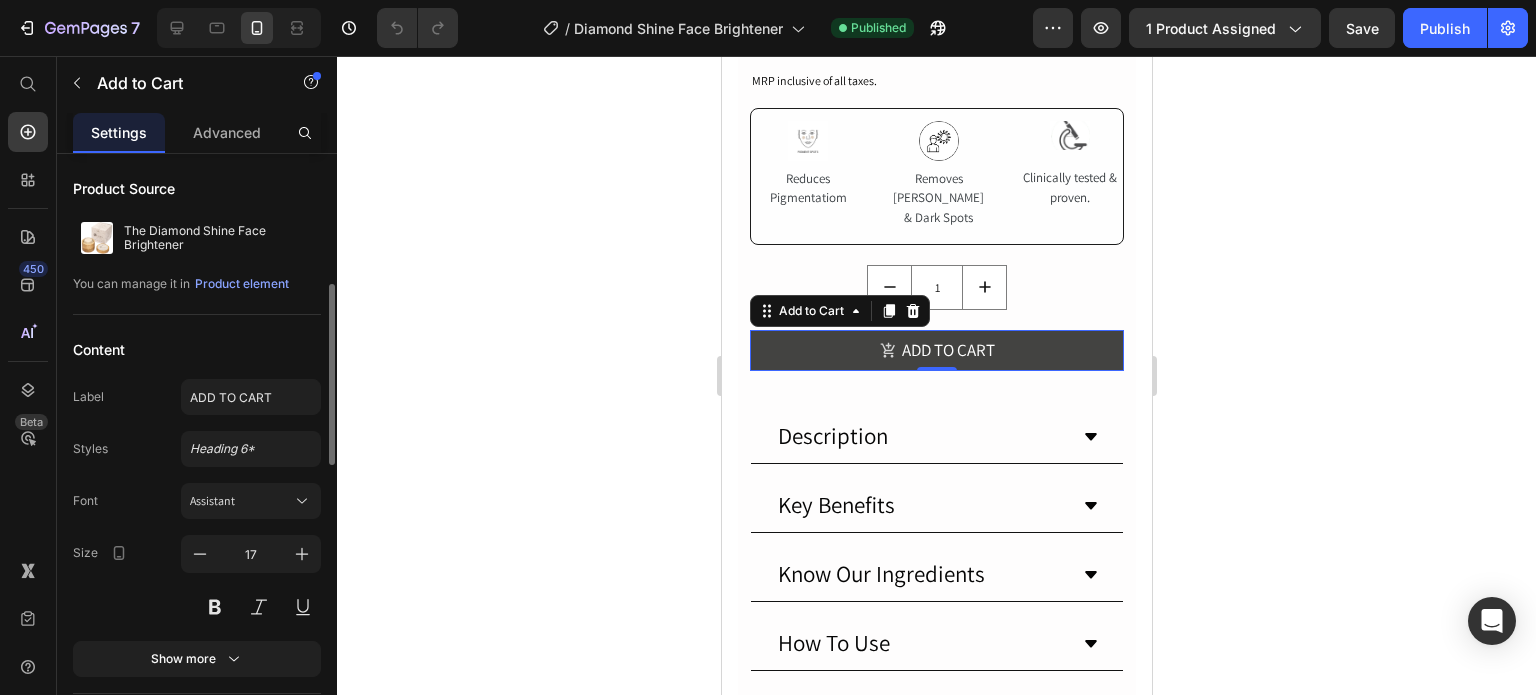 scroll, scrollTop: 200, scrollLeft: 0, axis: vertical 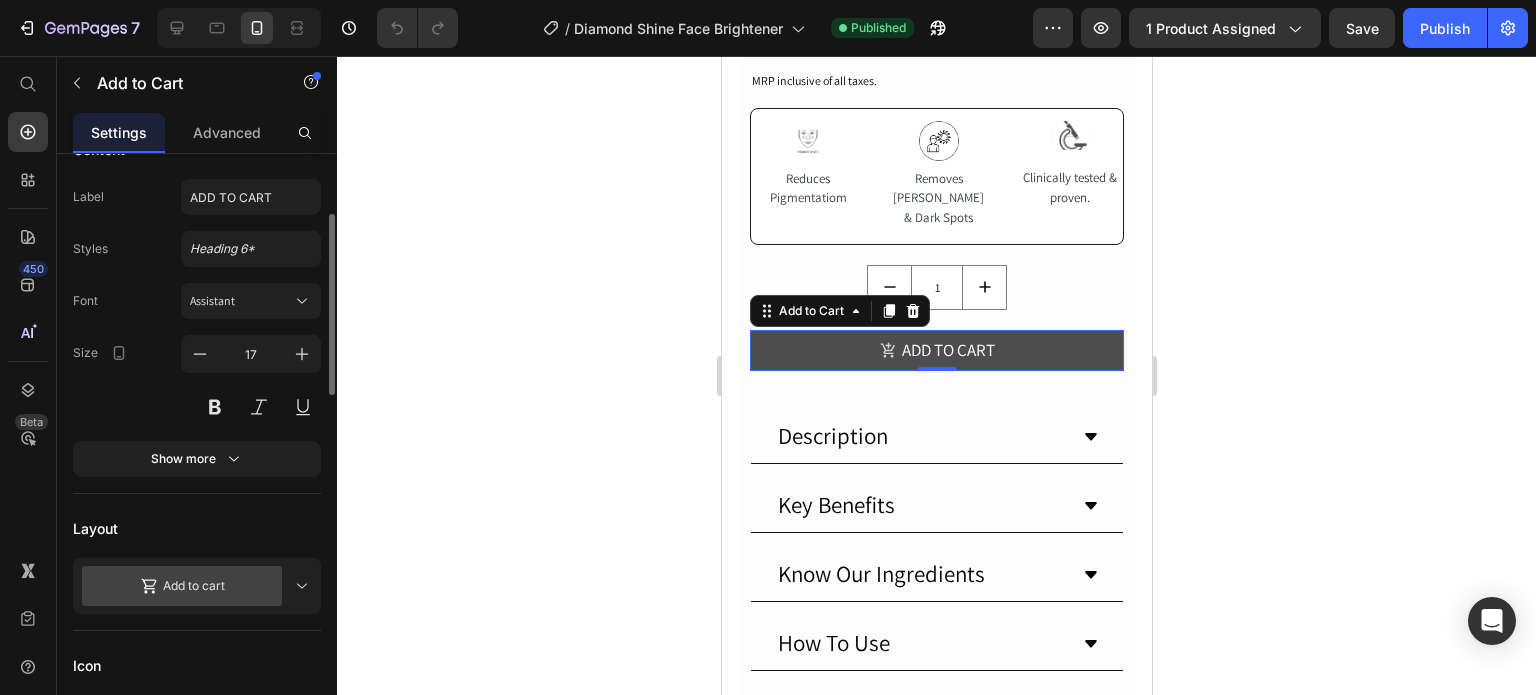 click on "ADD TO CART" at bounding box center (936, 351) 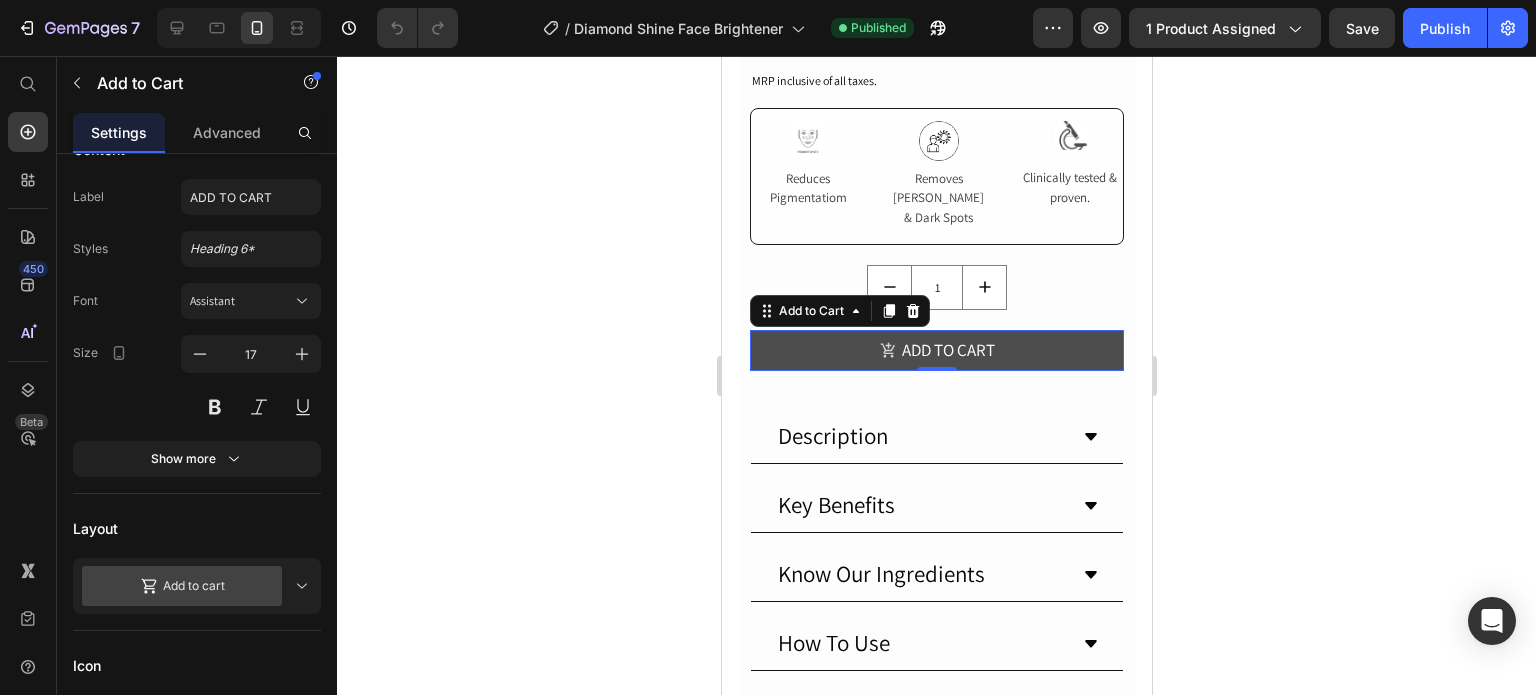 click on "ADD TO CART" at bounding box center (936, 351) 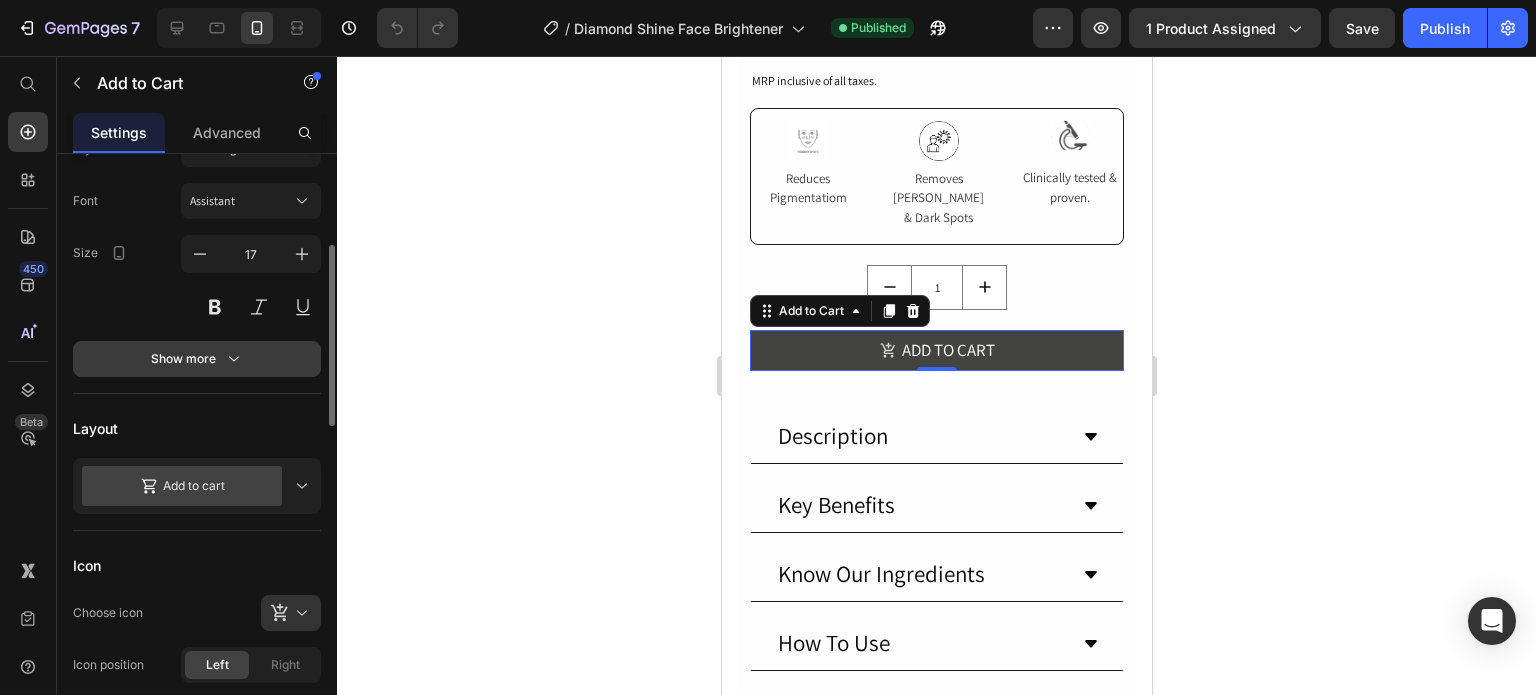 click 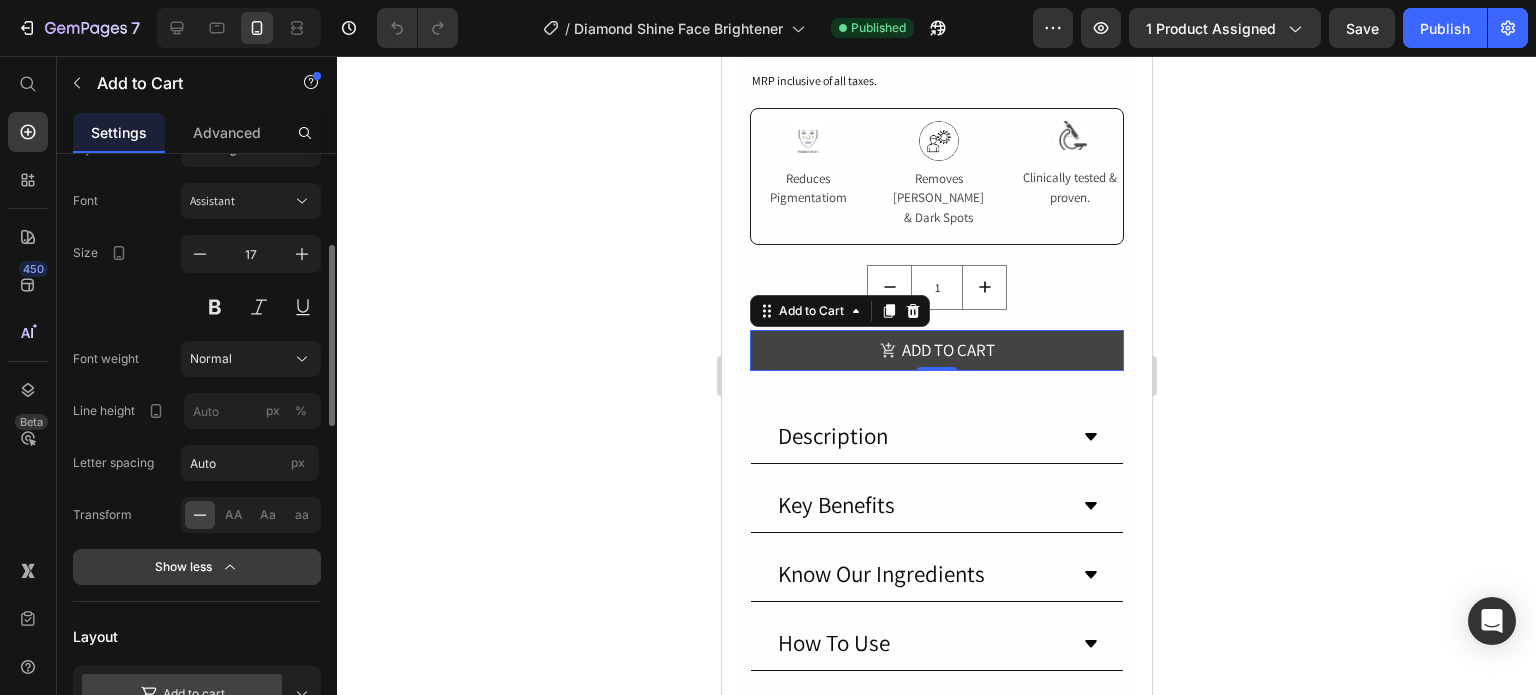 scroll, scrollTop: 400, scrollLeft: 0, axis: vertical 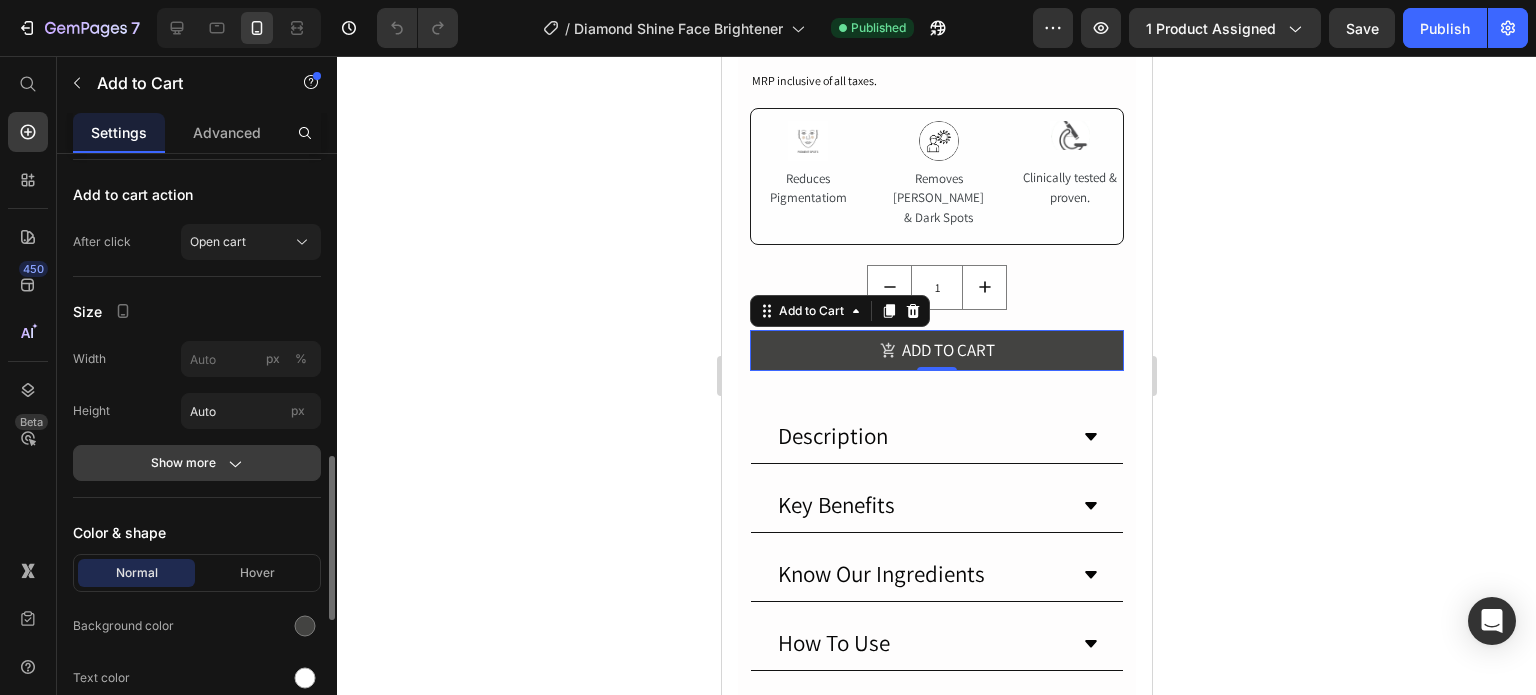 click on "Show more" 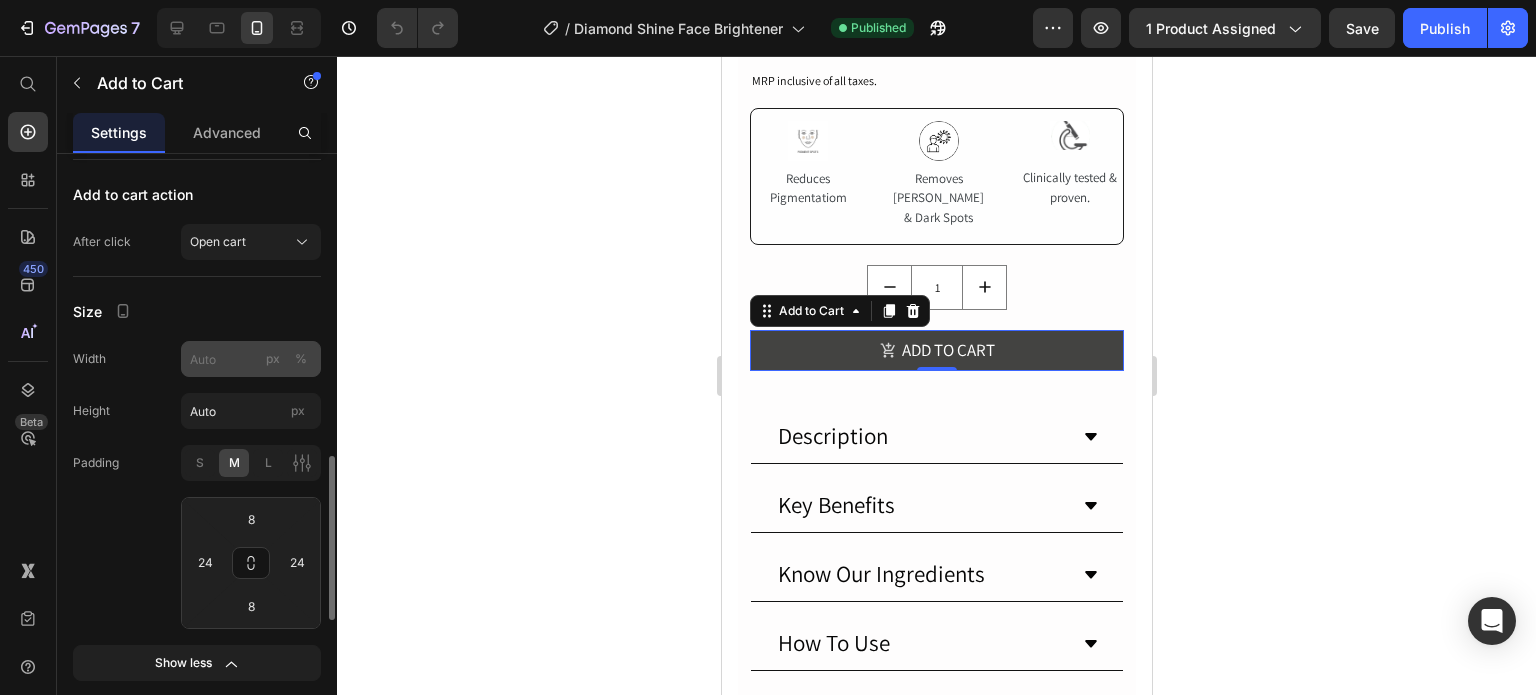 scroll, scrollTop: 1300, scrollLeft: 0, axis: vertical 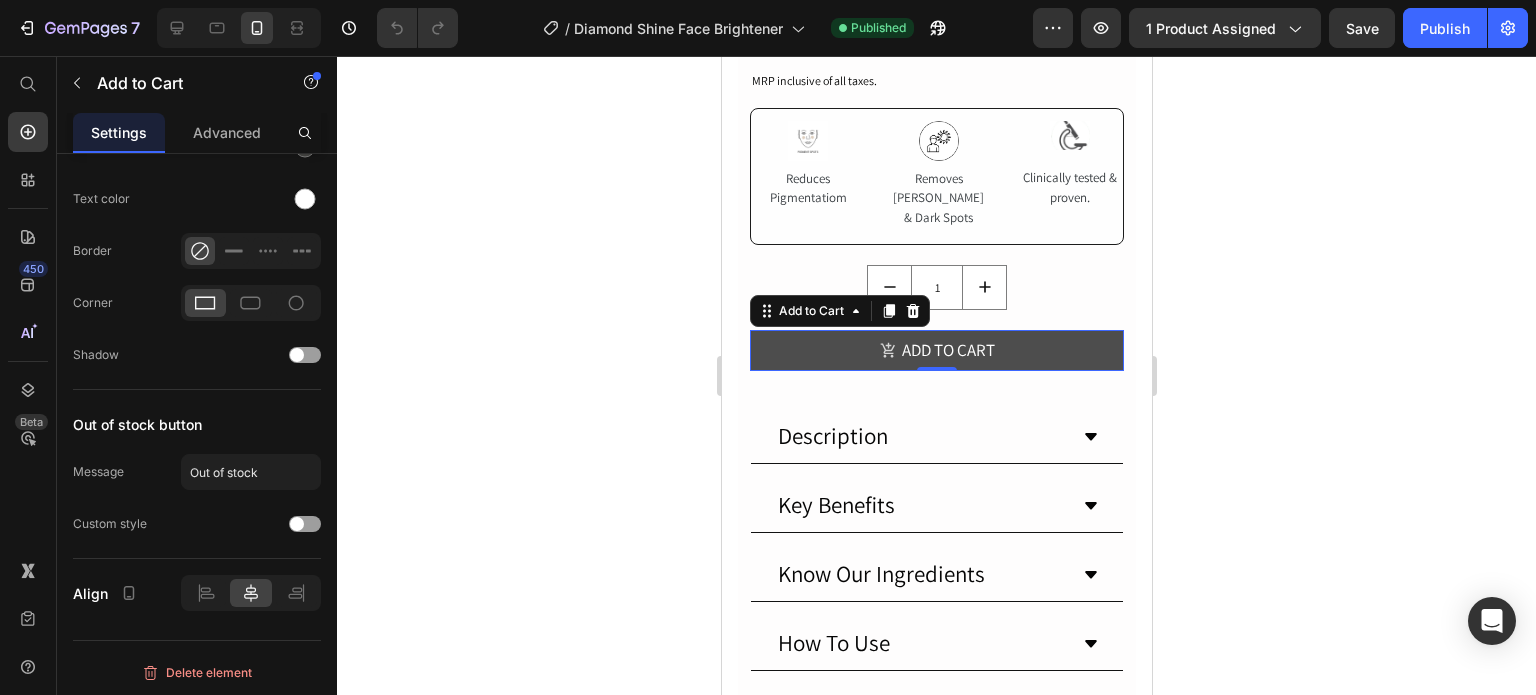 click on "ADD TO CART" at bounding box center (936, 351) 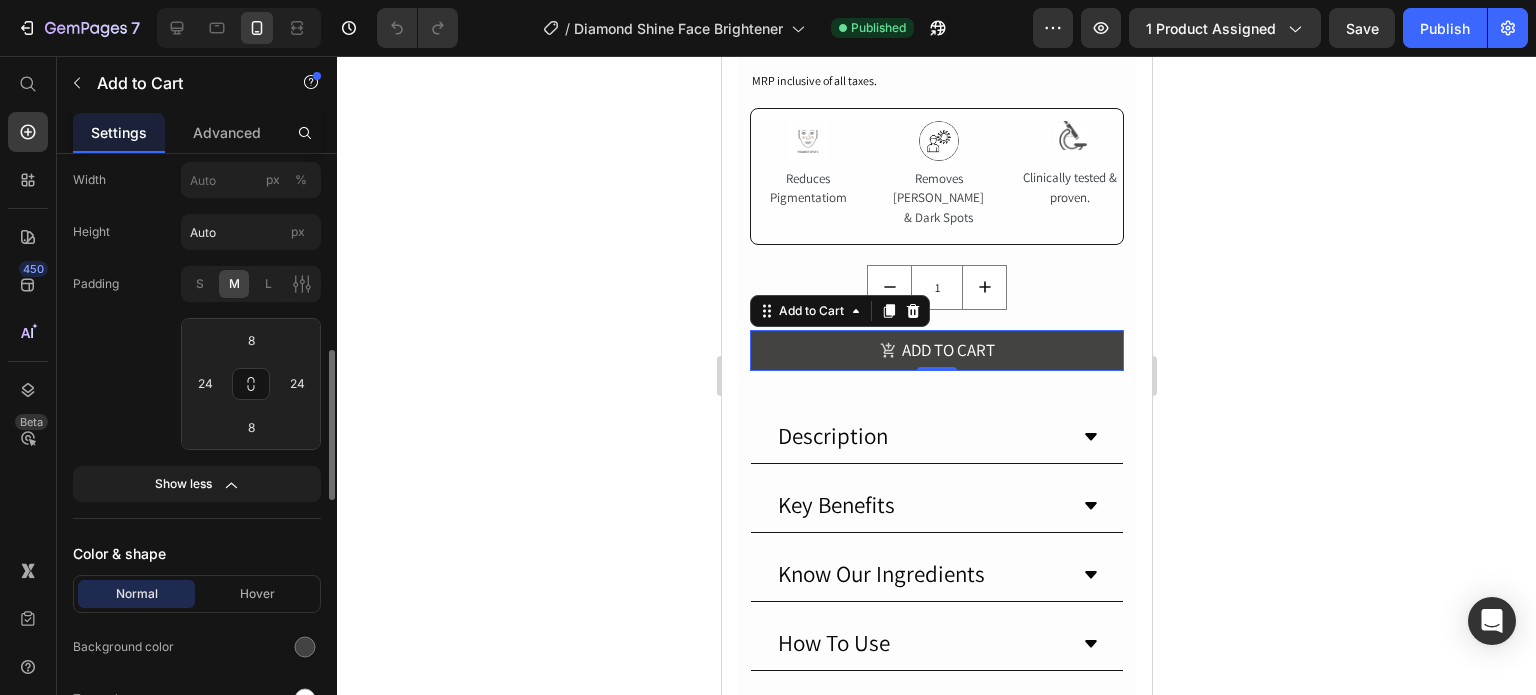 scroll, scrollTop: 1179, scrollLeft: 0, axis: vertical 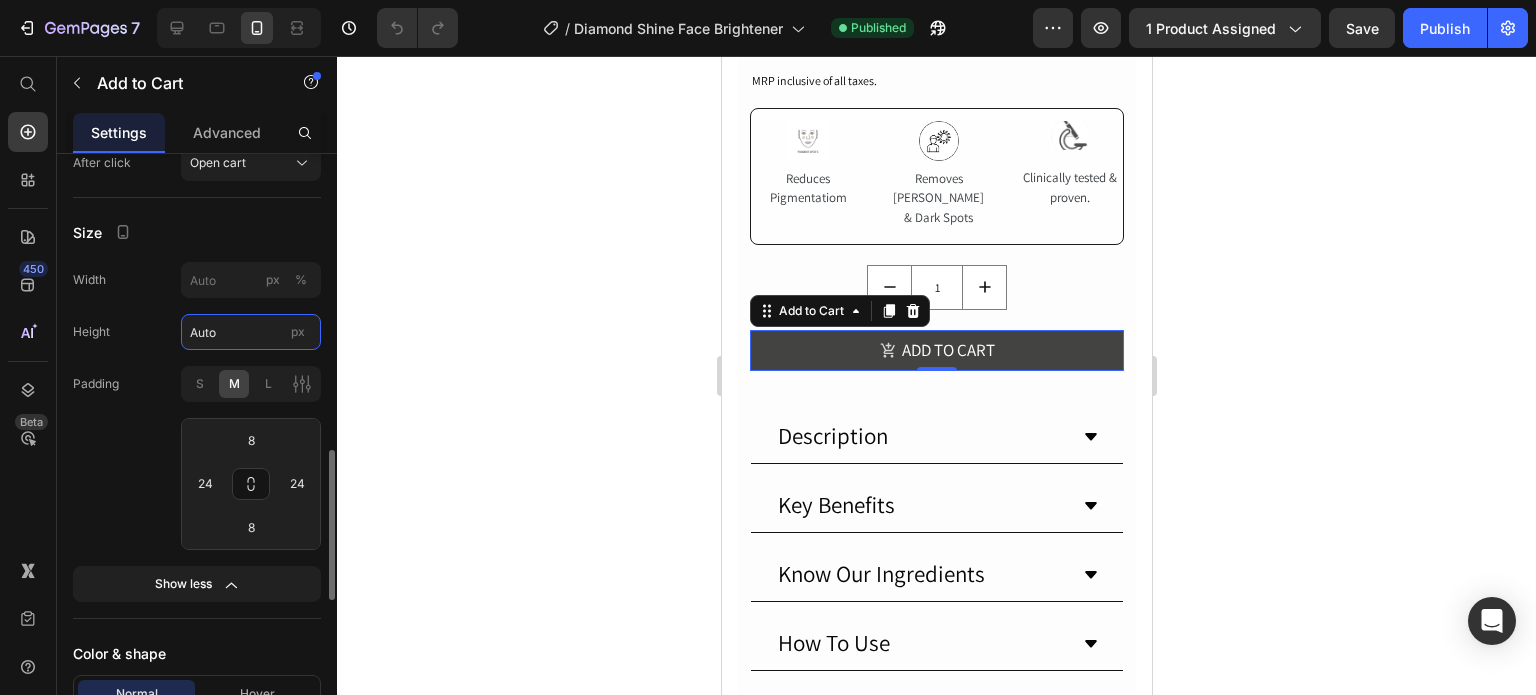click on "Auto" at bounding box center (251, 332) 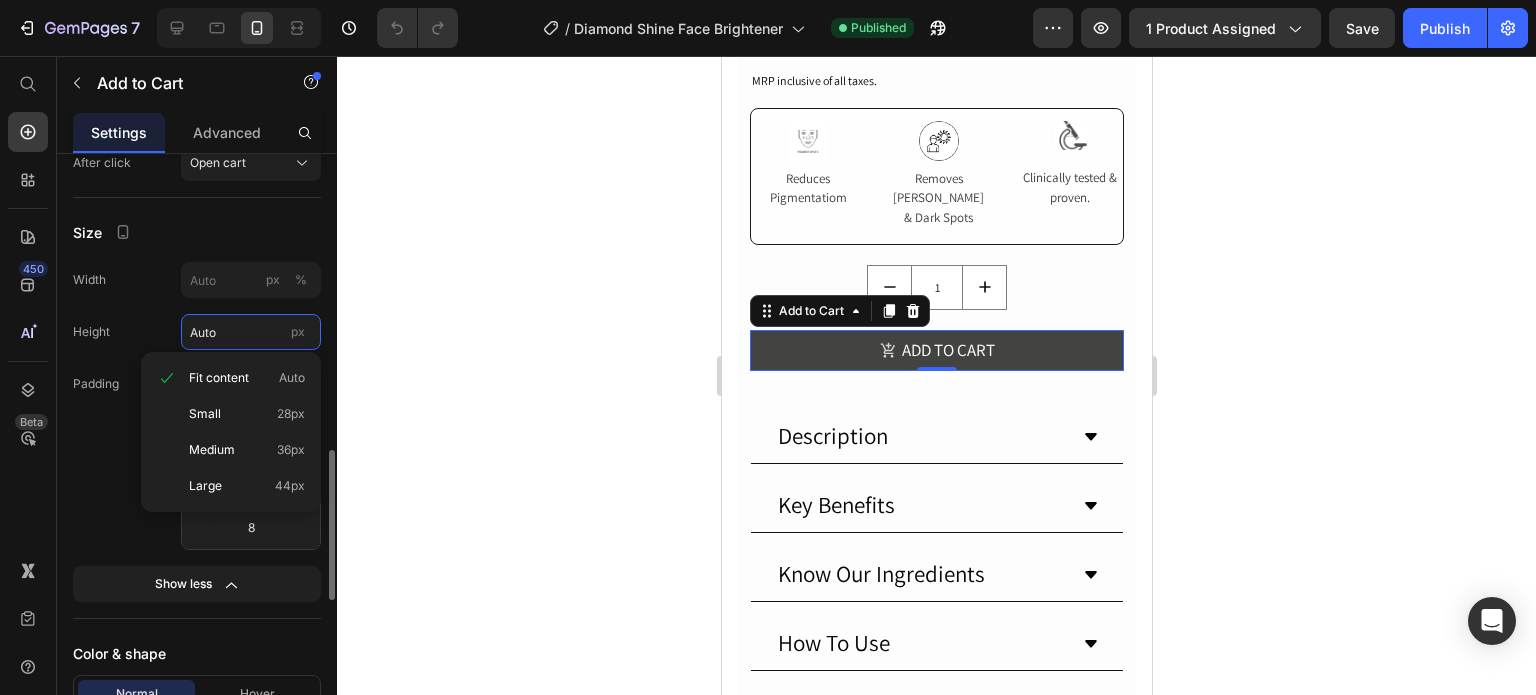 type 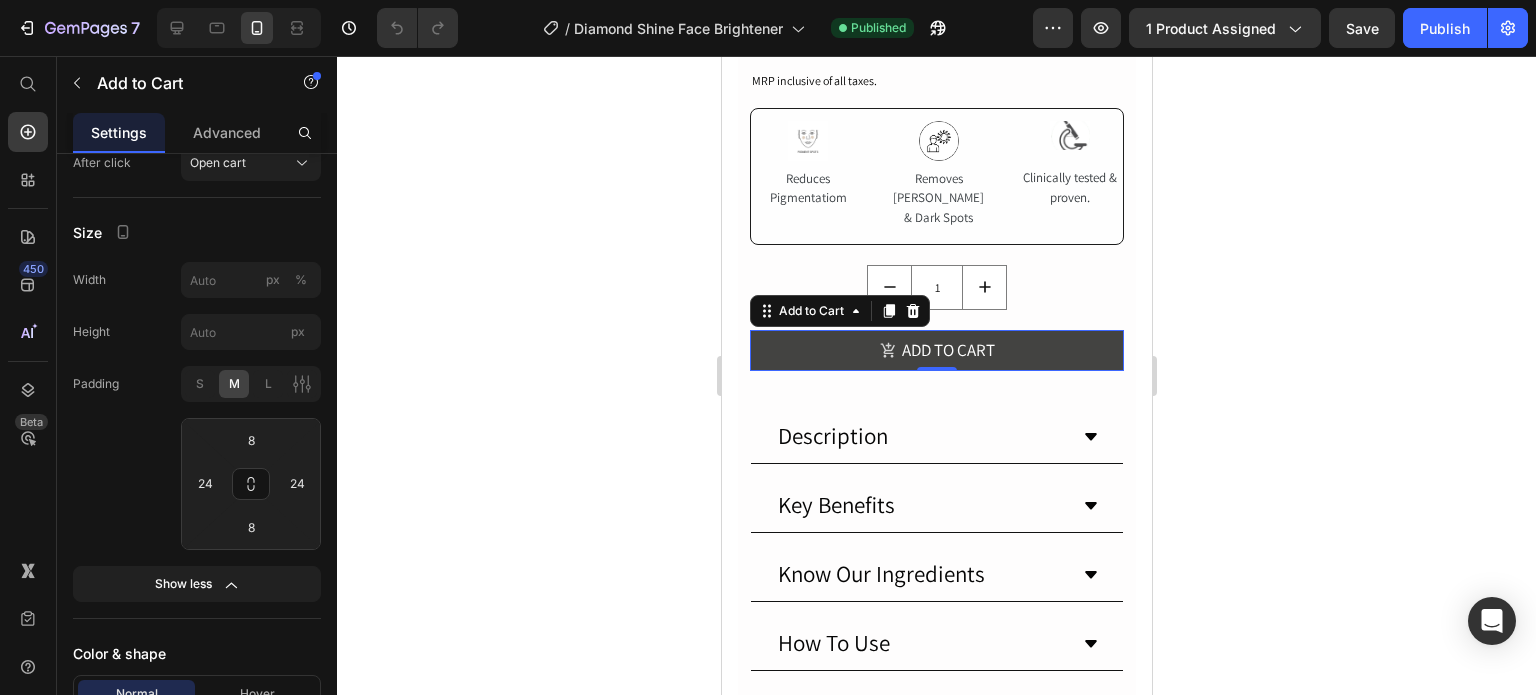 click 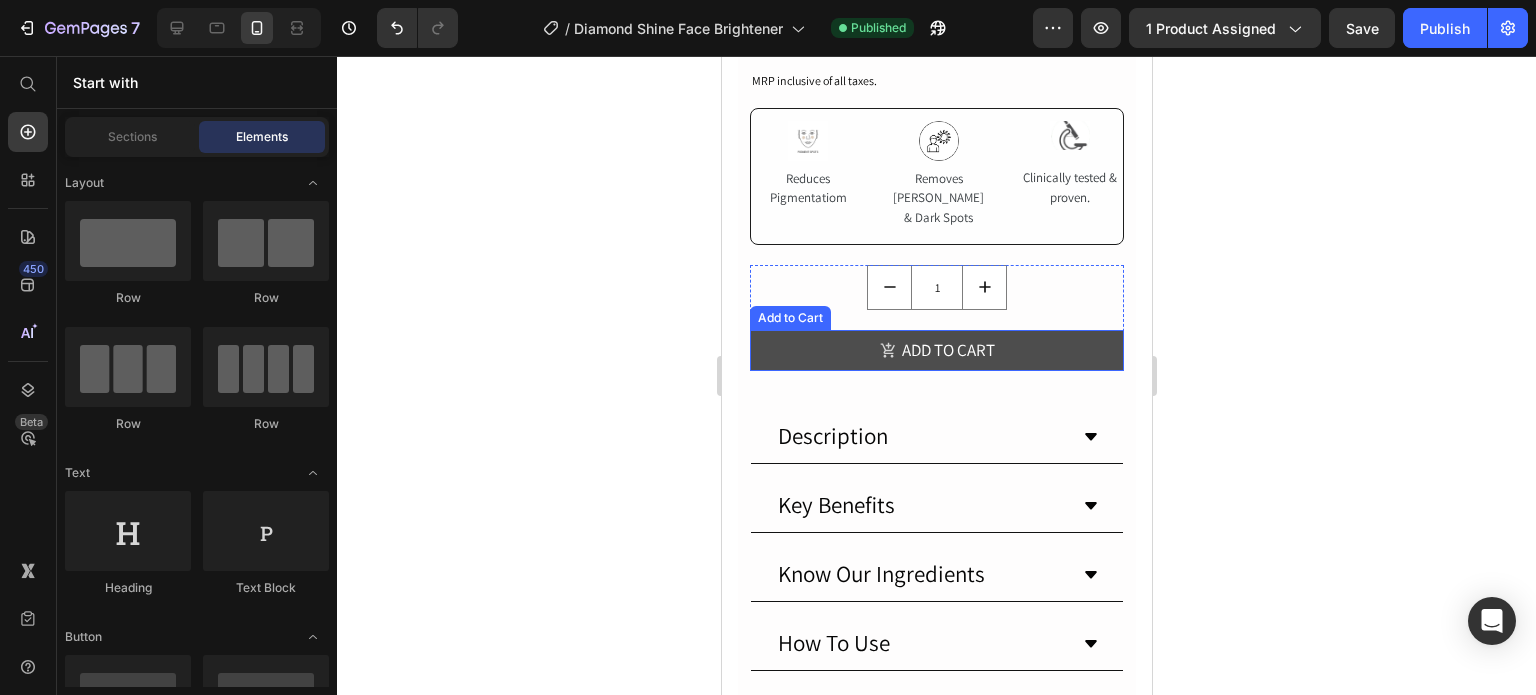 click on "ADD TO CART" at bounding box center [936, 351] 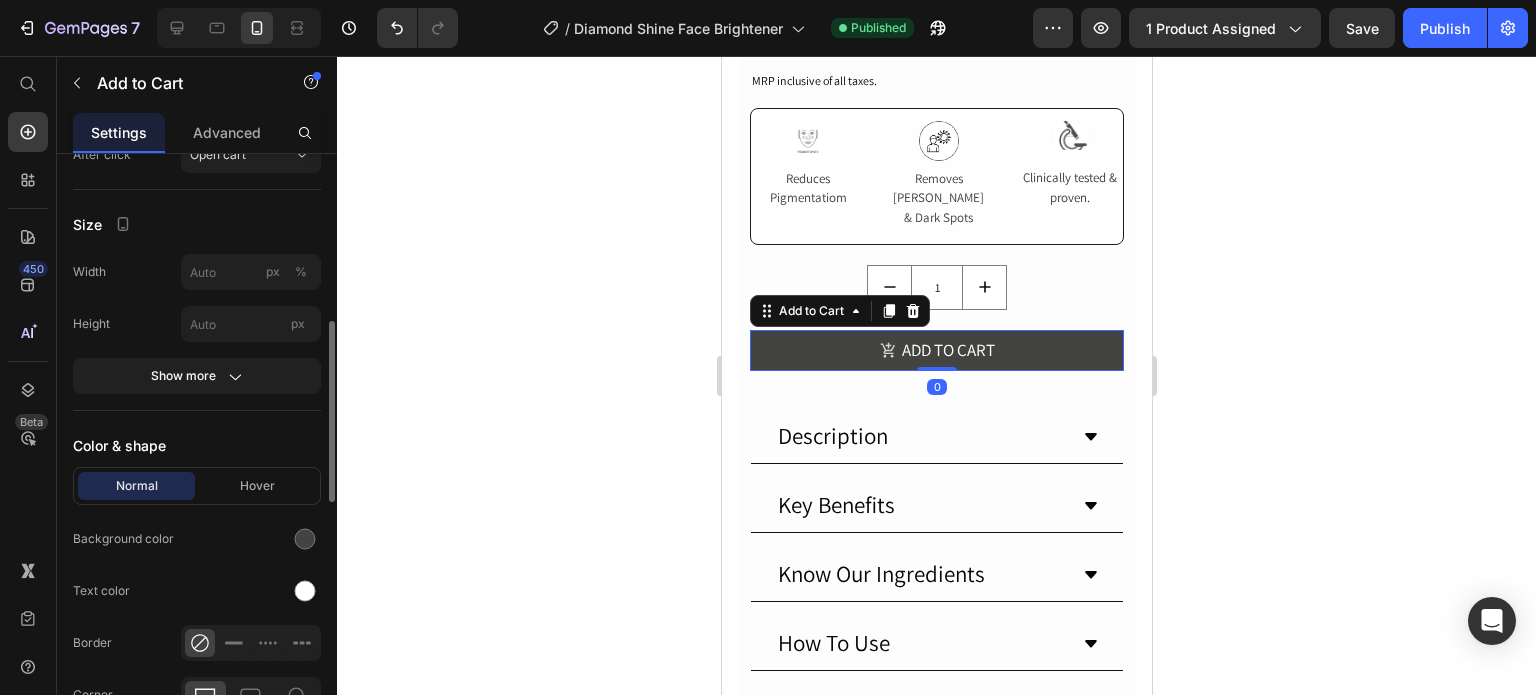 scroll, scrollTop: 879, scrollLeft: 0, axis: vertical 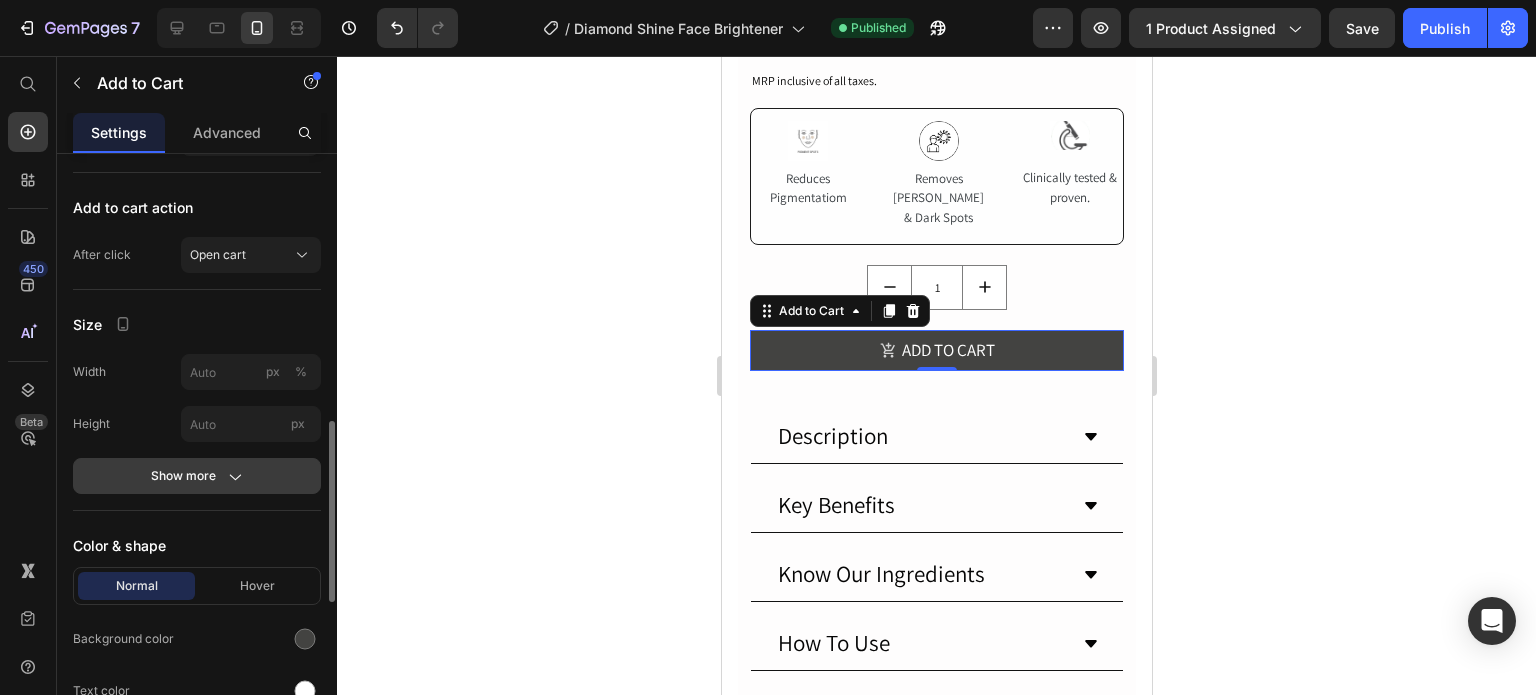 click 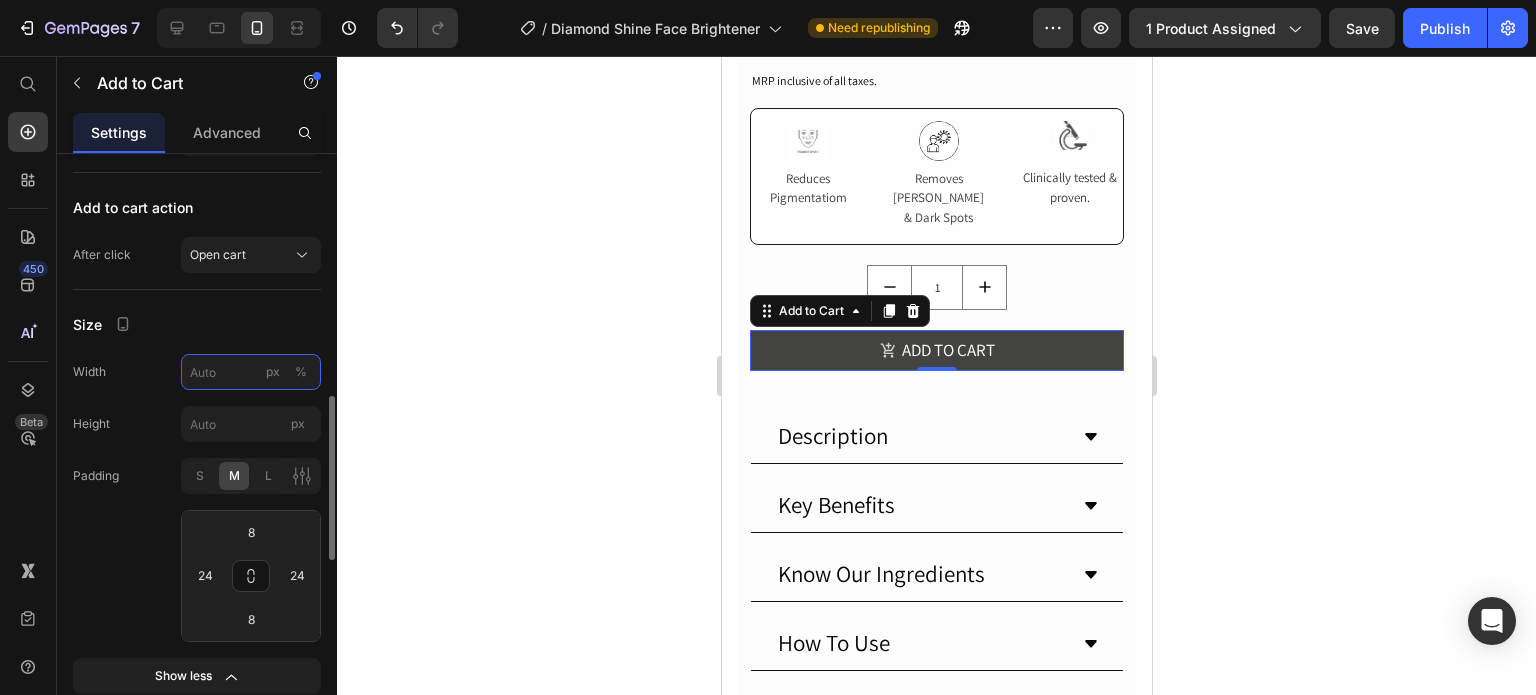 click on "px %" at bounding box center (251, 372) 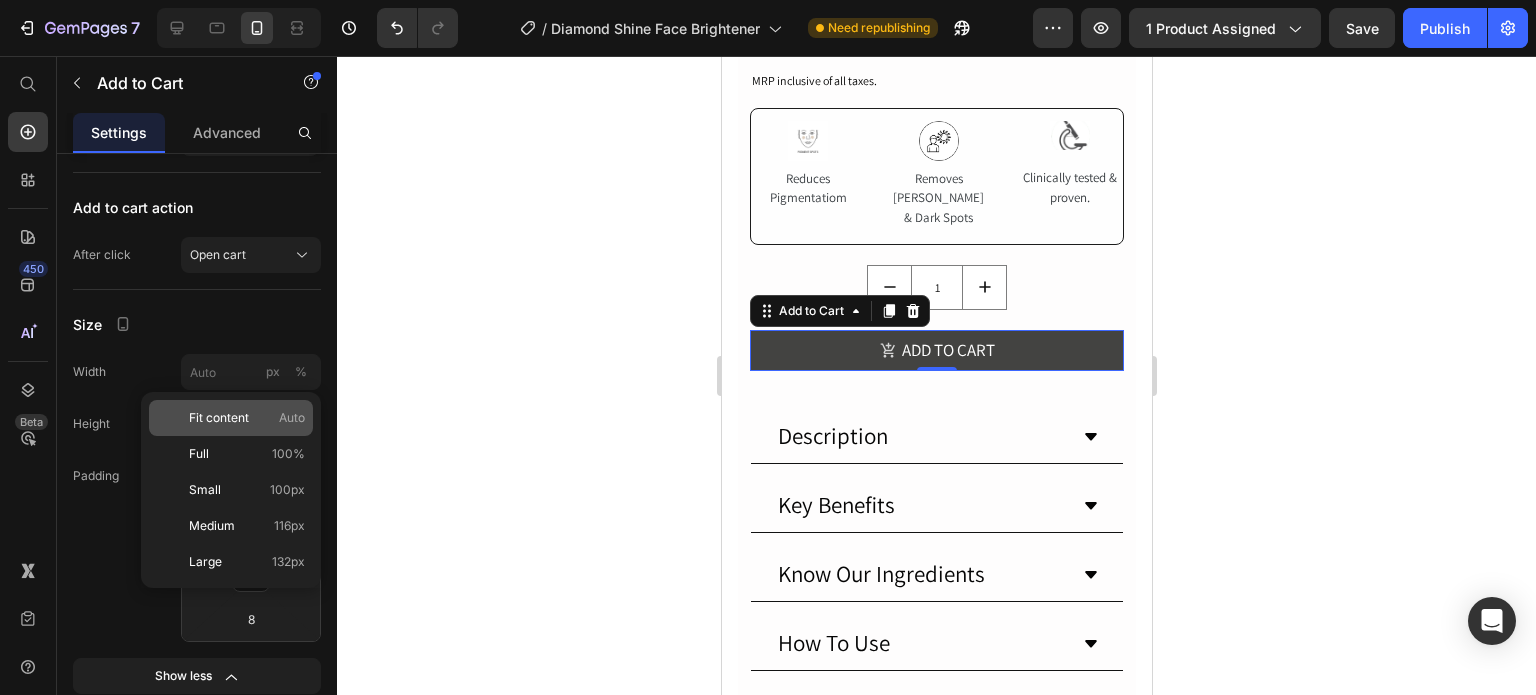 click on "Fit content" at bounding box center [219, 418] 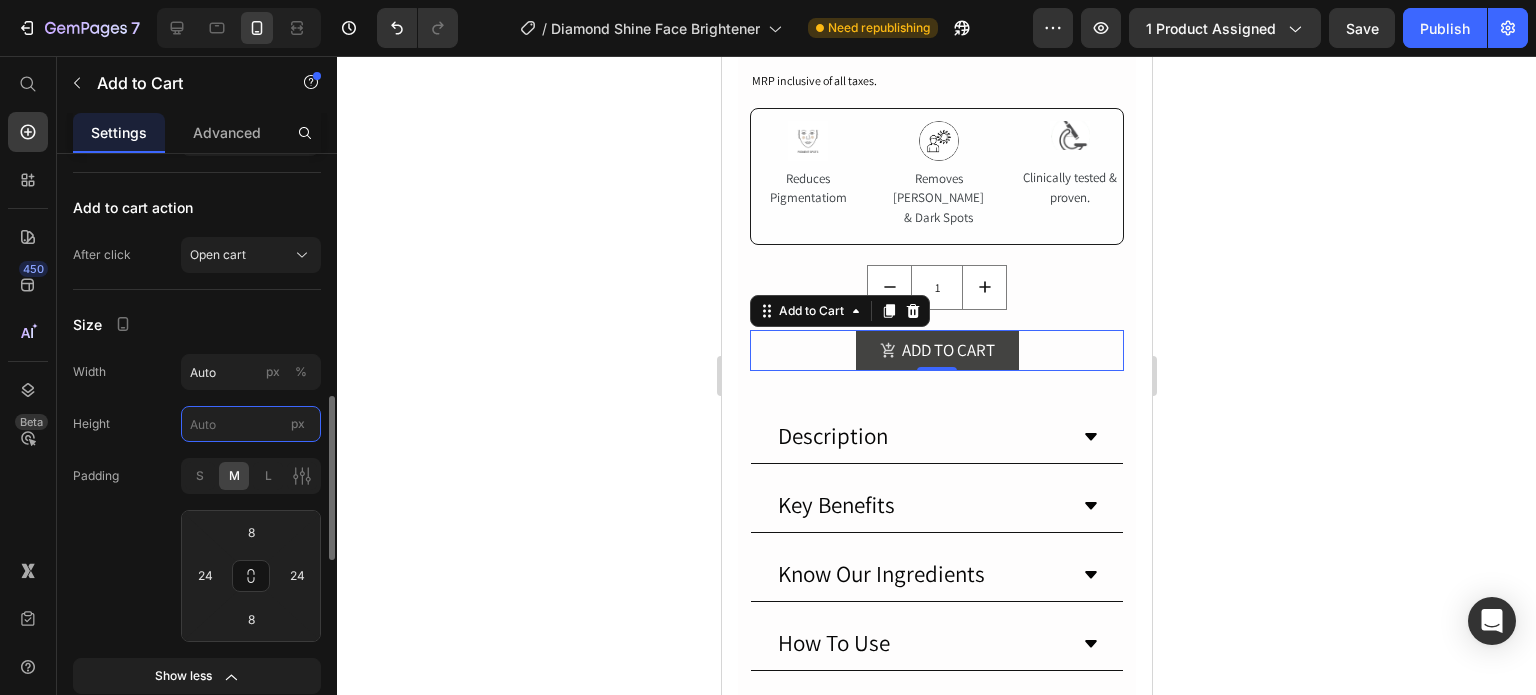 click on "px" at bounding box center [251, 424] 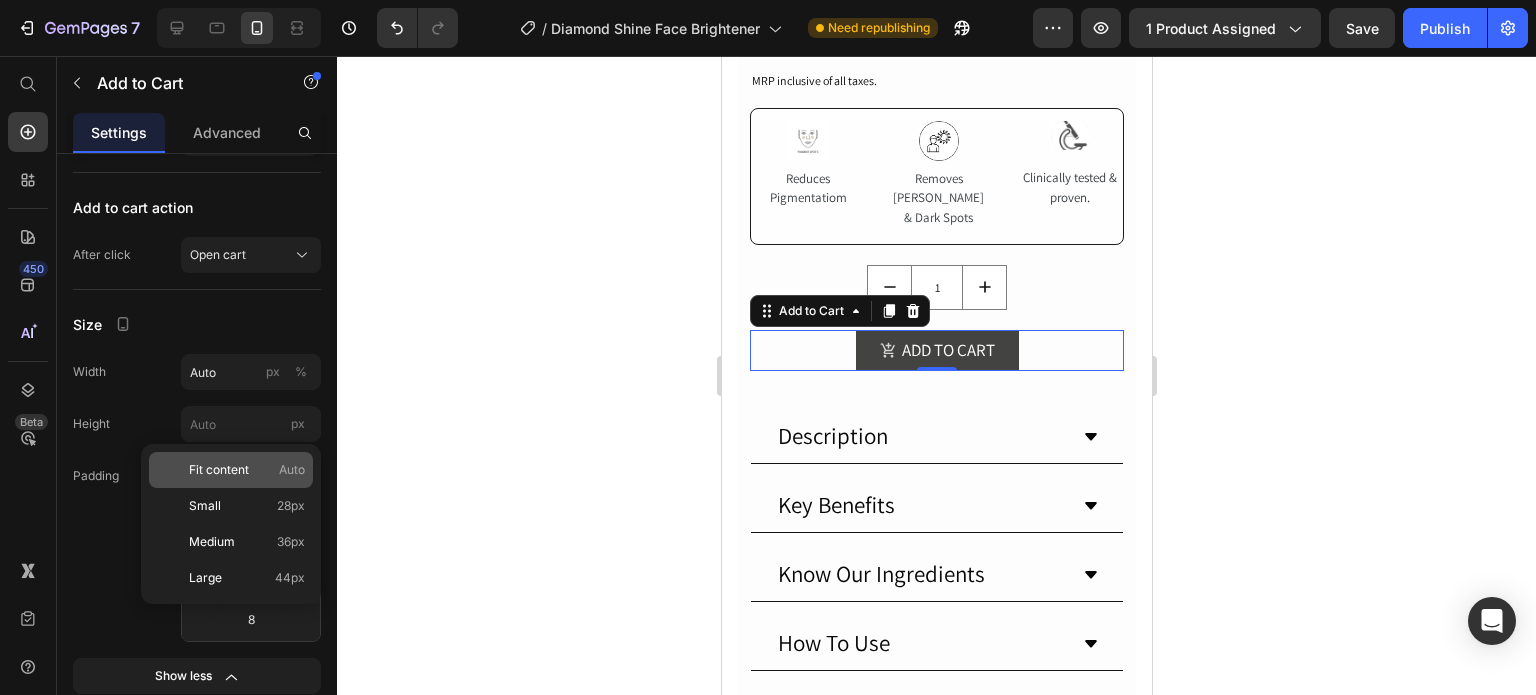 click on "Fit content" at bounding box center (219, 470) 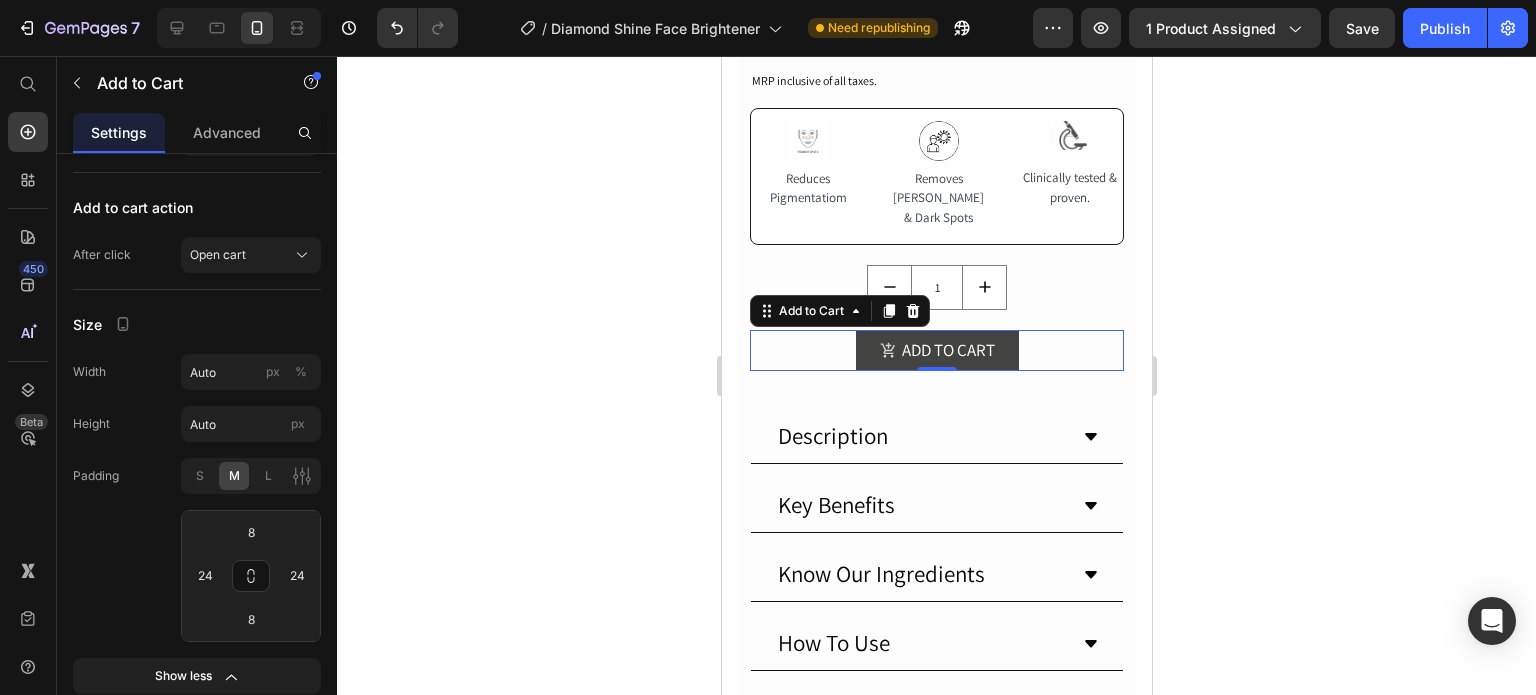 click 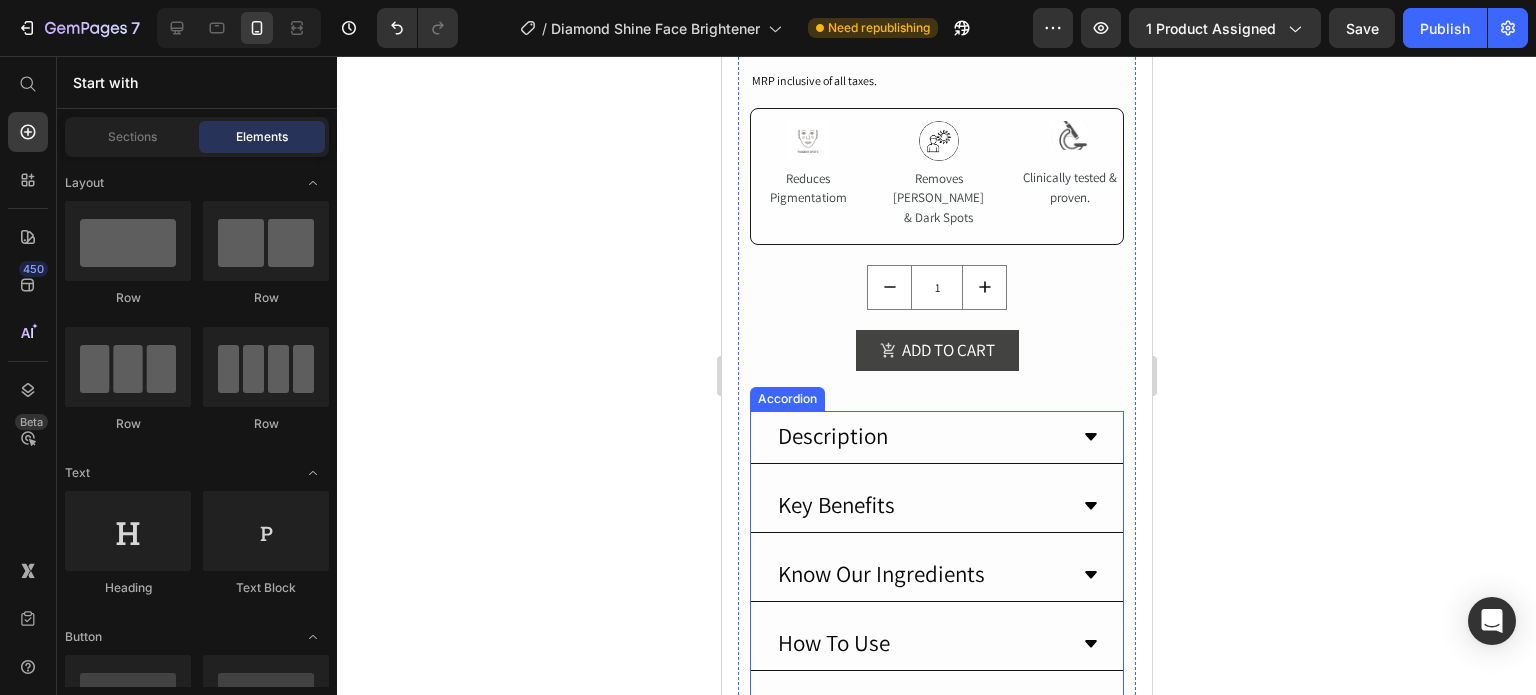 click on "Accordion" at bounding box center [786, 399] 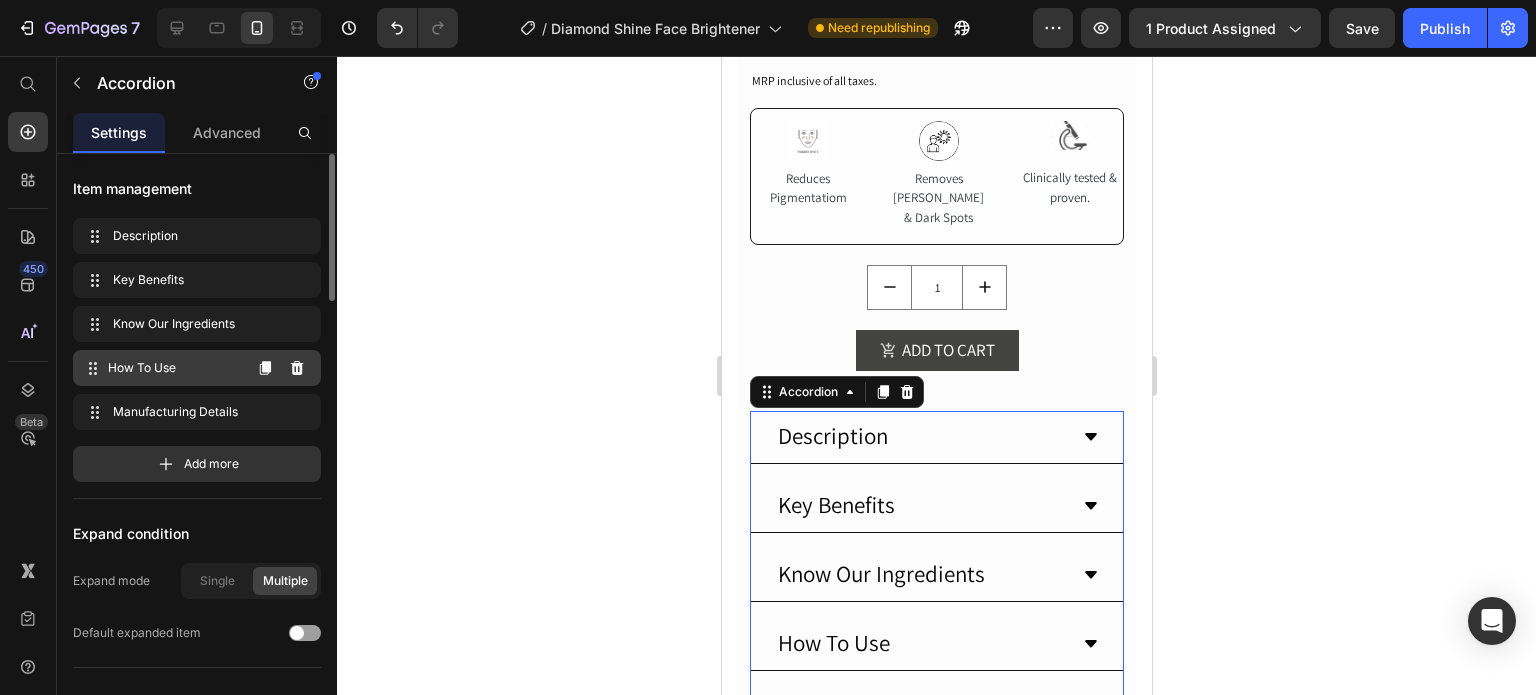 scroll, scrollTop: 100, scrollLeft: 0, axis: vertical 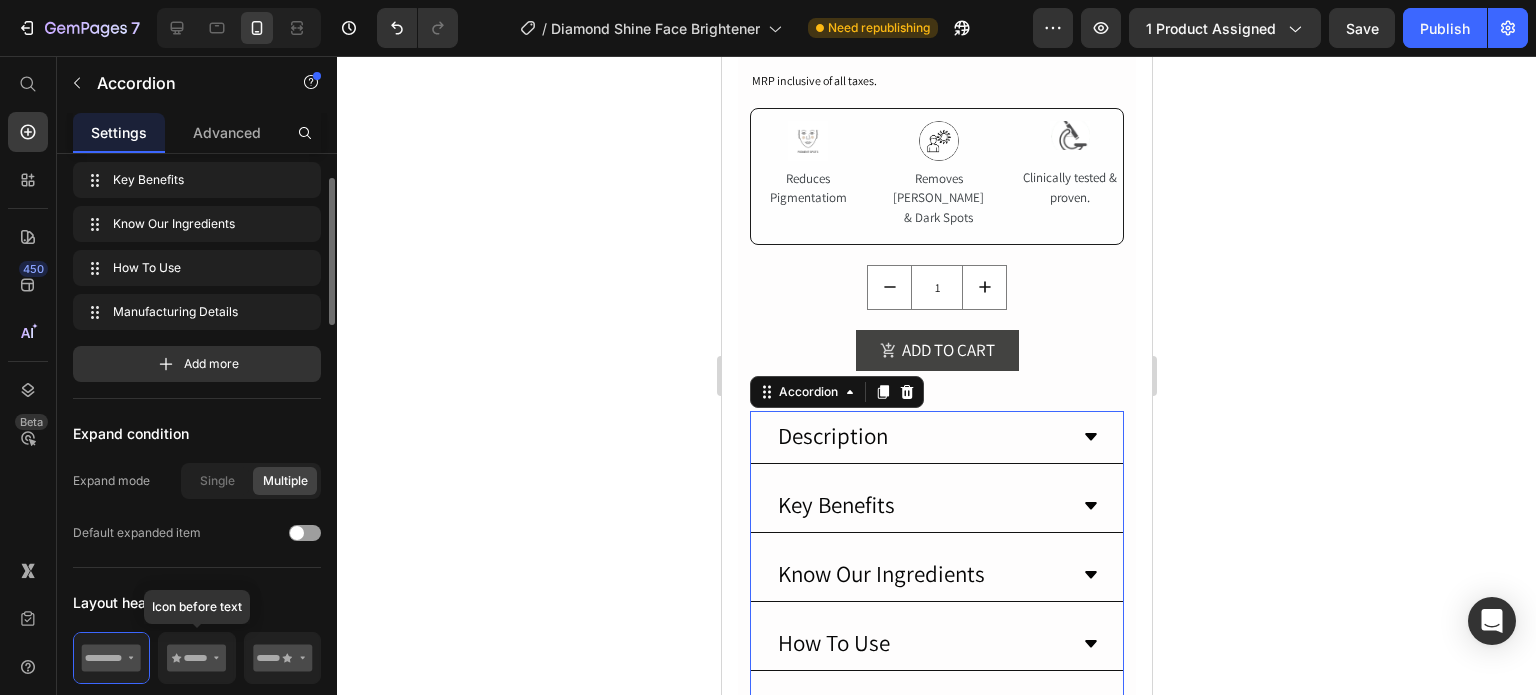 click 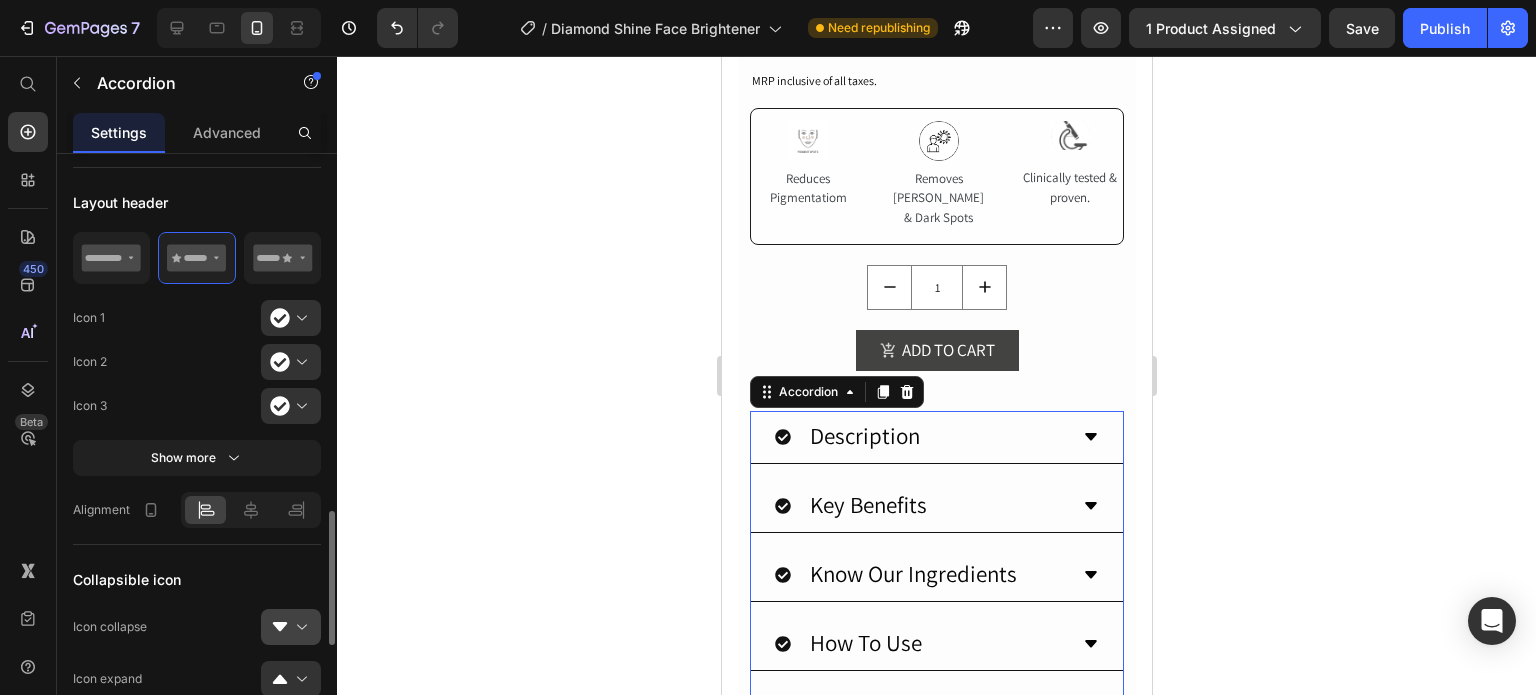 scroll, scrollTop: 700, scrollLeft: 0, axis: vertical 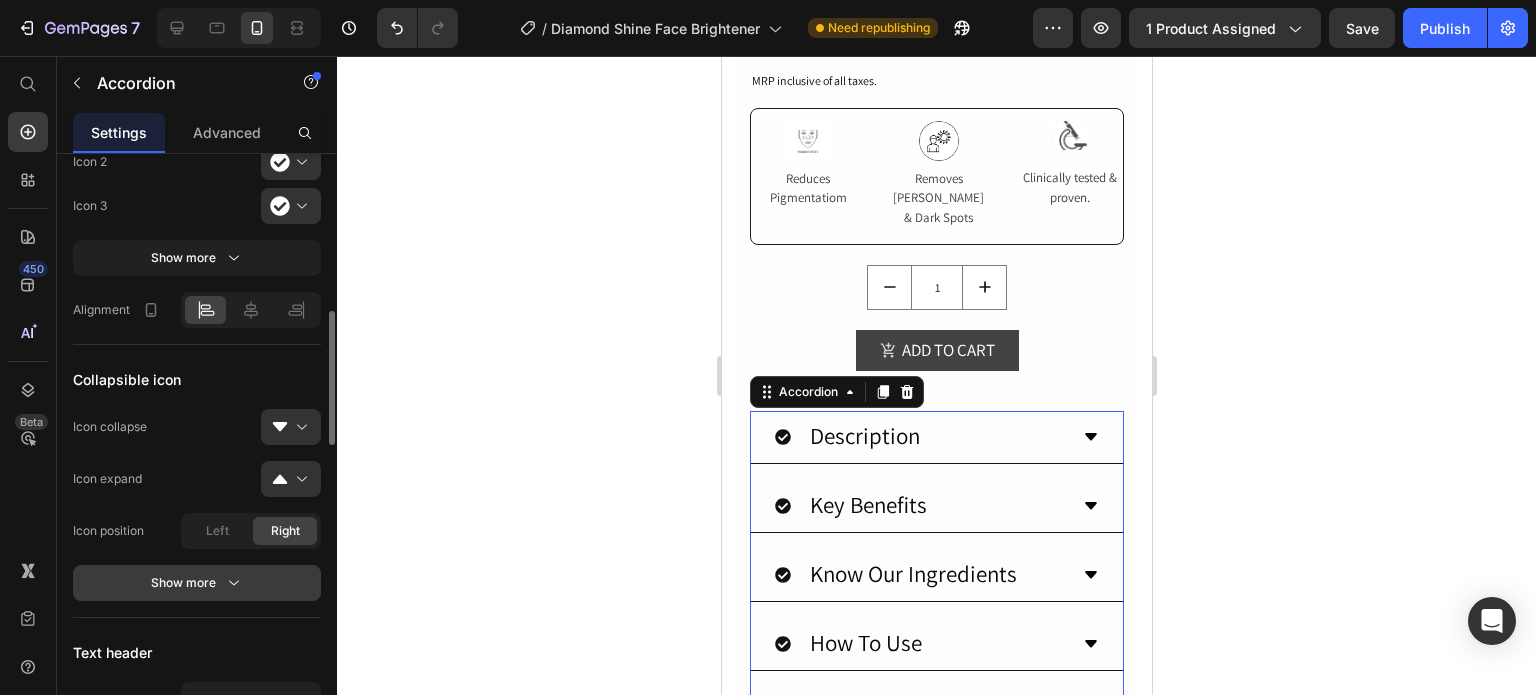 click on "Show more" at bounding box center [197, 583] 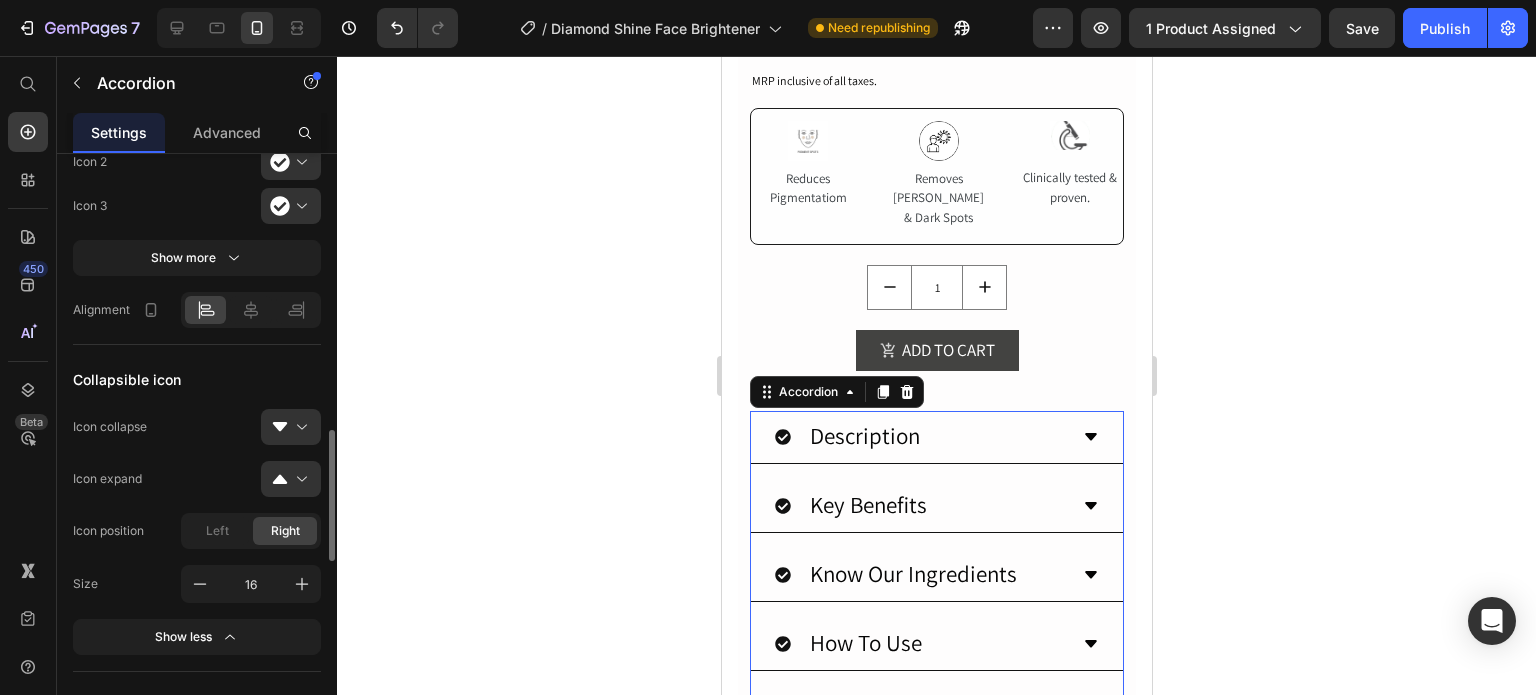 scroll, scrollTop: 800, scrollLeft: 0, axis: vertical 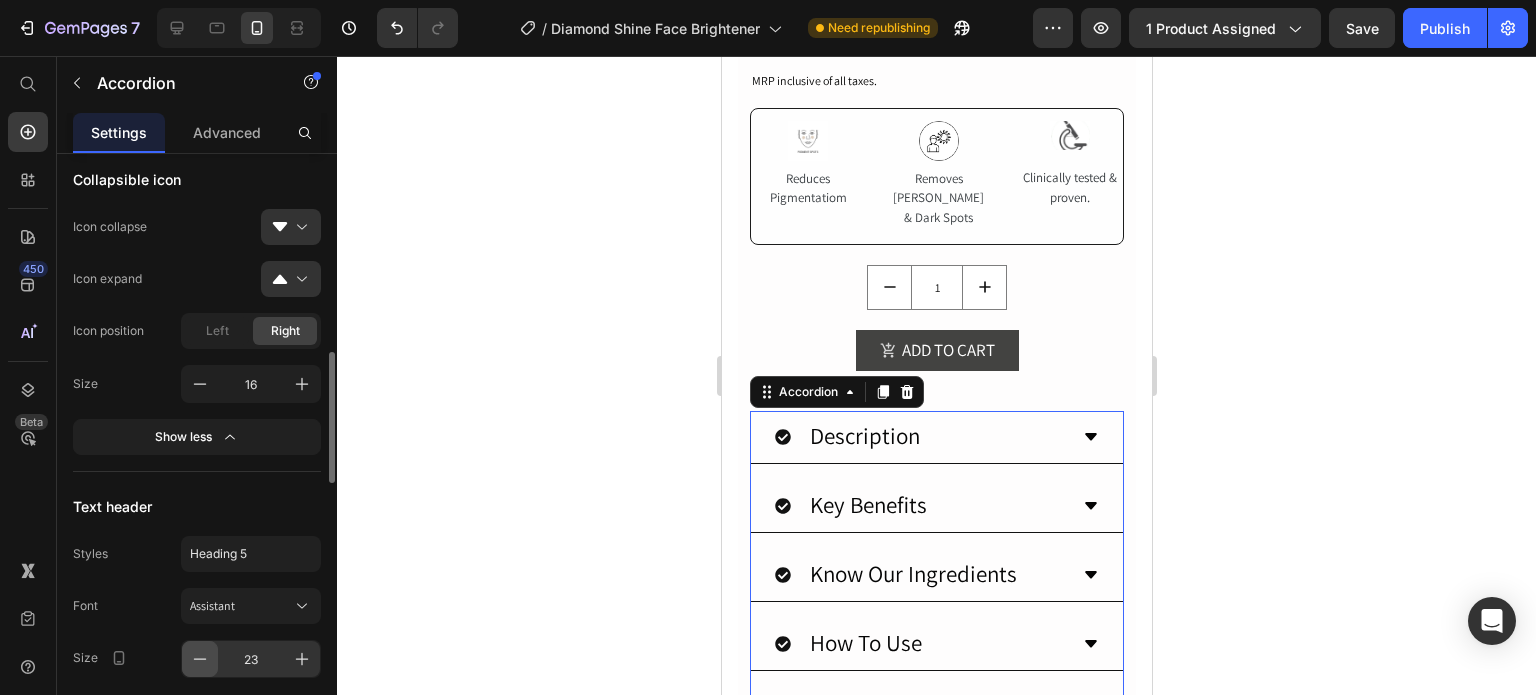 click at bounding box center [200, 659] 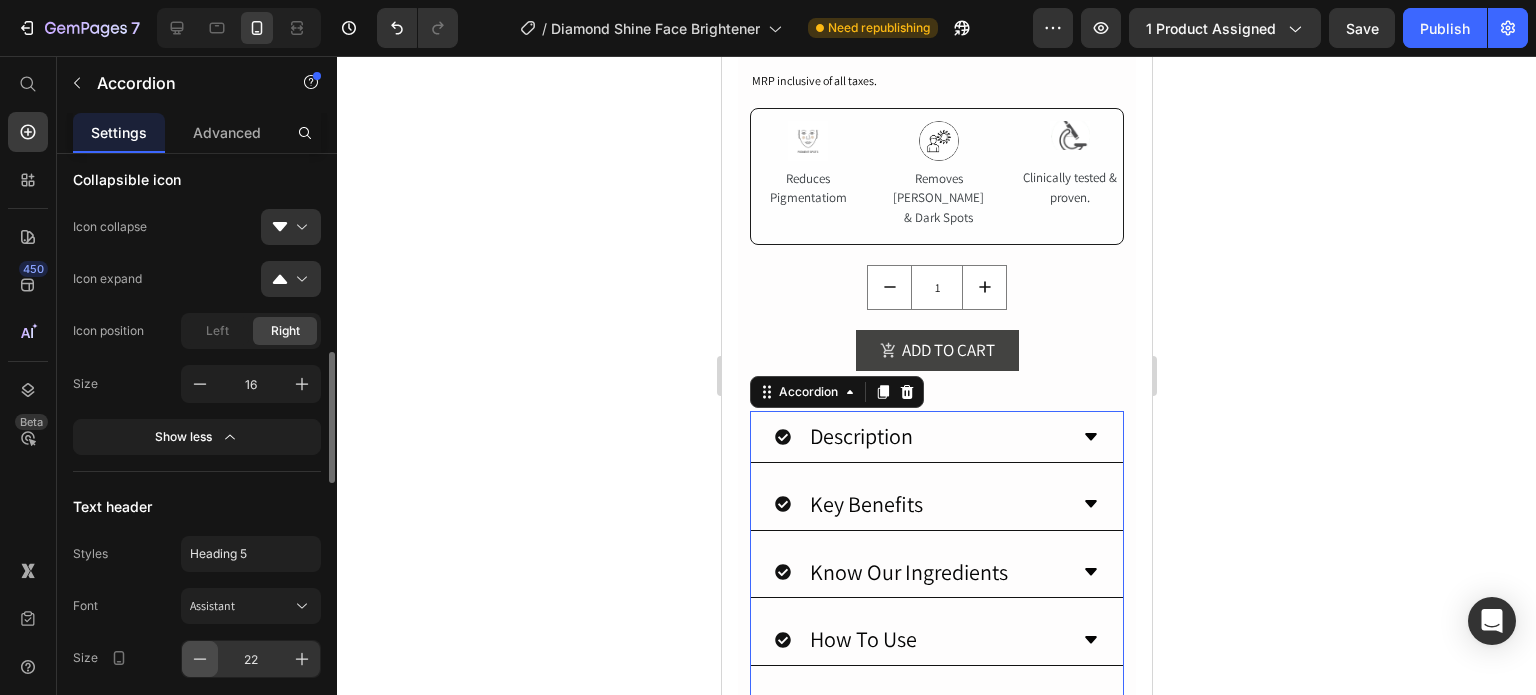 click at bounding box center [200, 659] 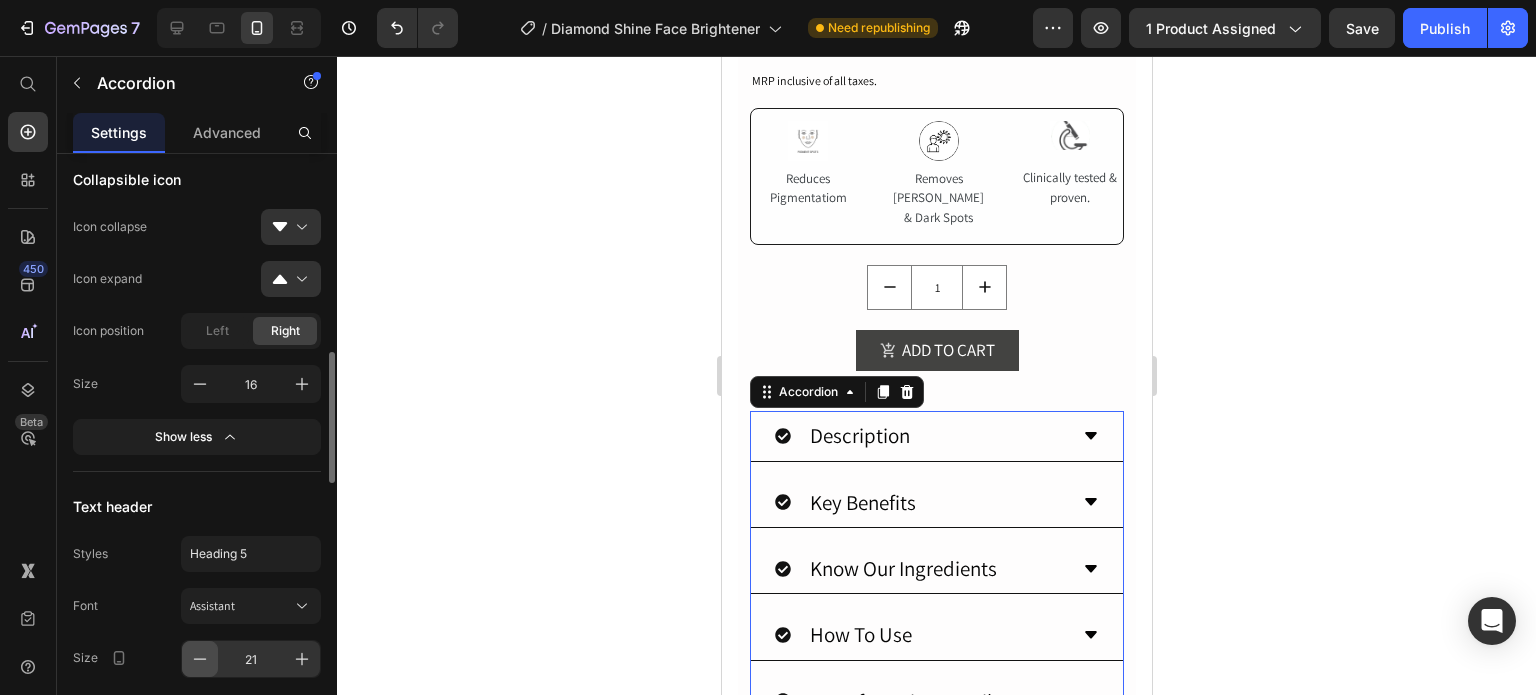 click at bounding box center (200, 659) 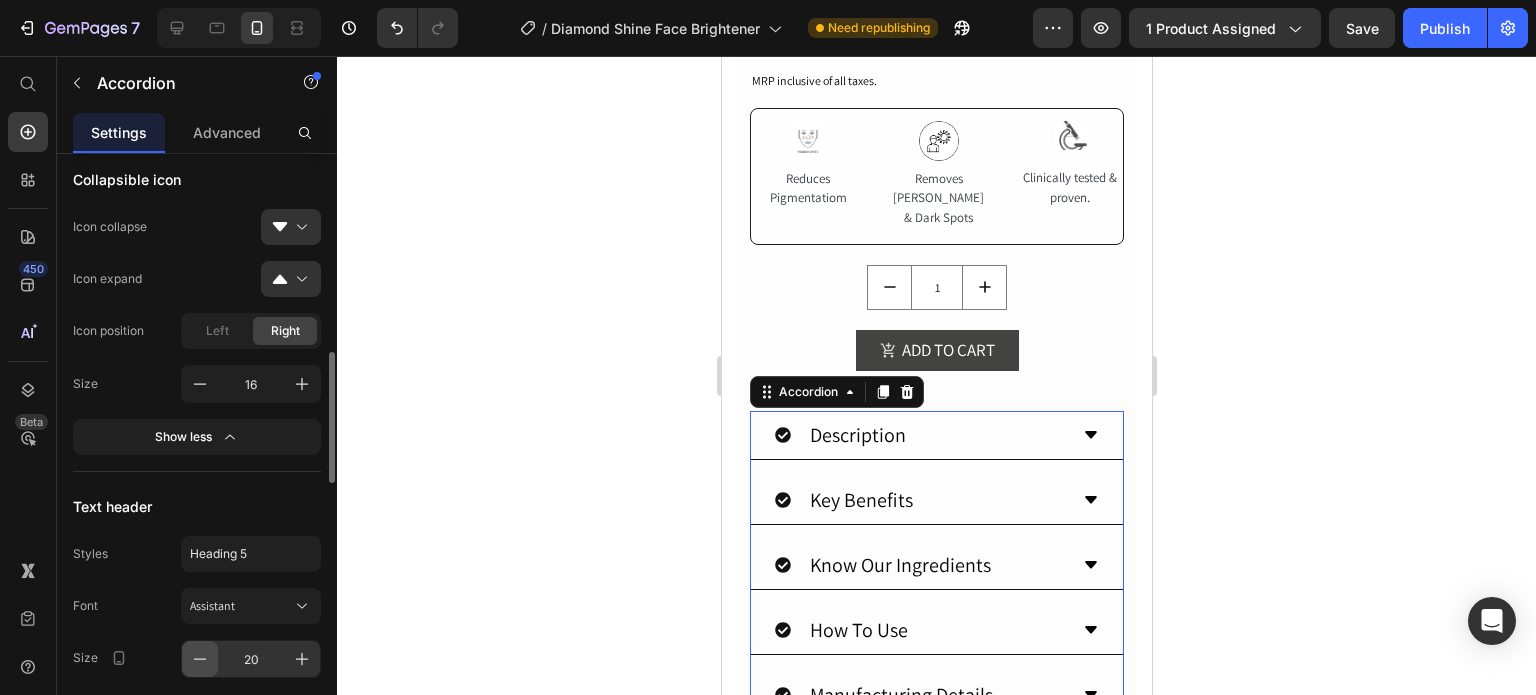 click at bounding box center (200, 659) 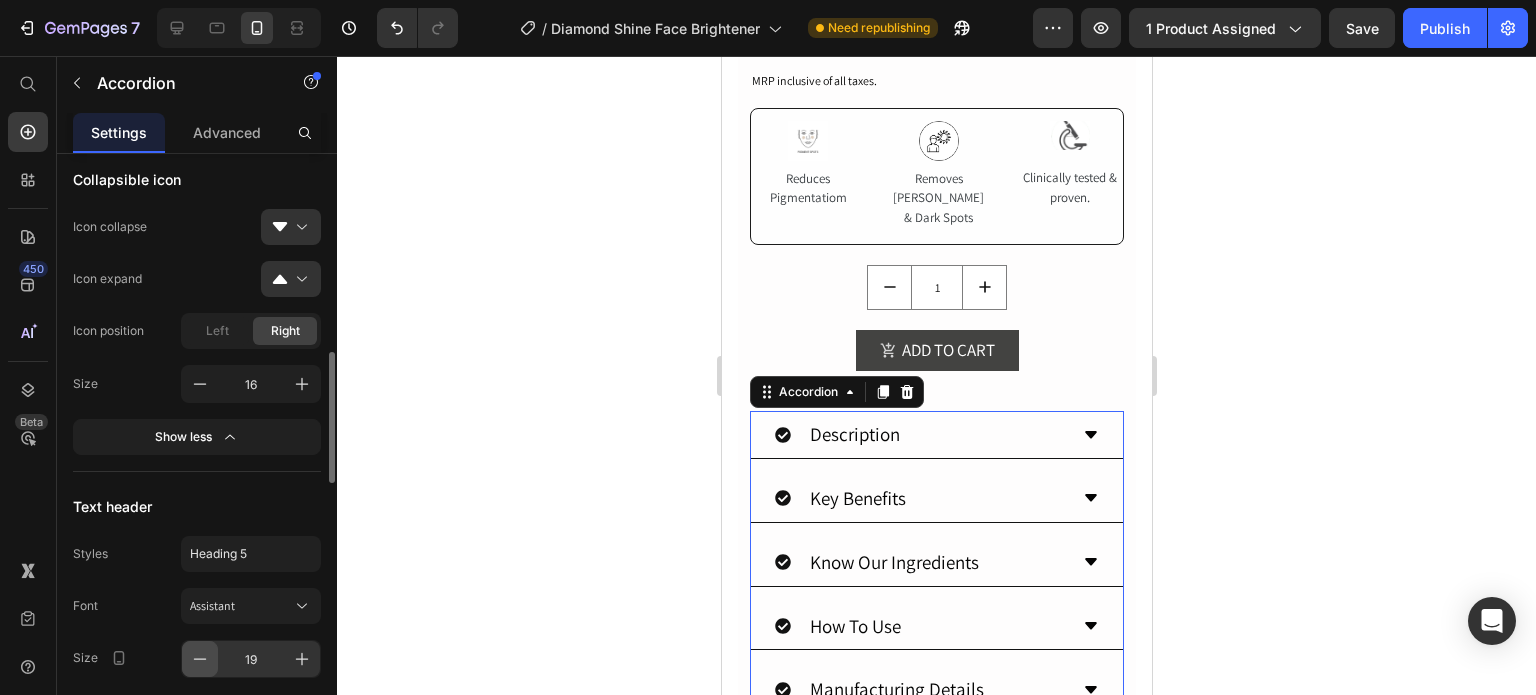 click at bounding box center [200, 659] 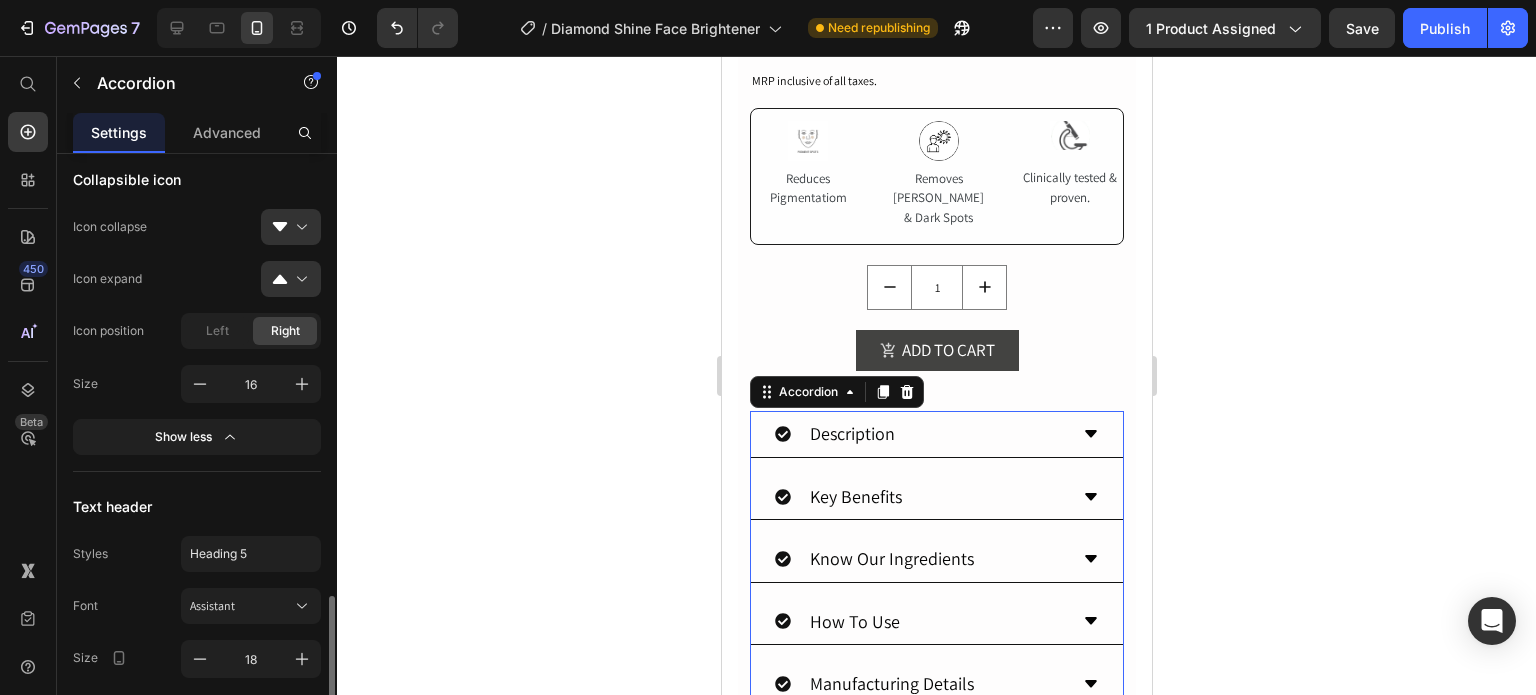 scroll, scrollTop: 1100, scrollLeft: 0, axis: vertical 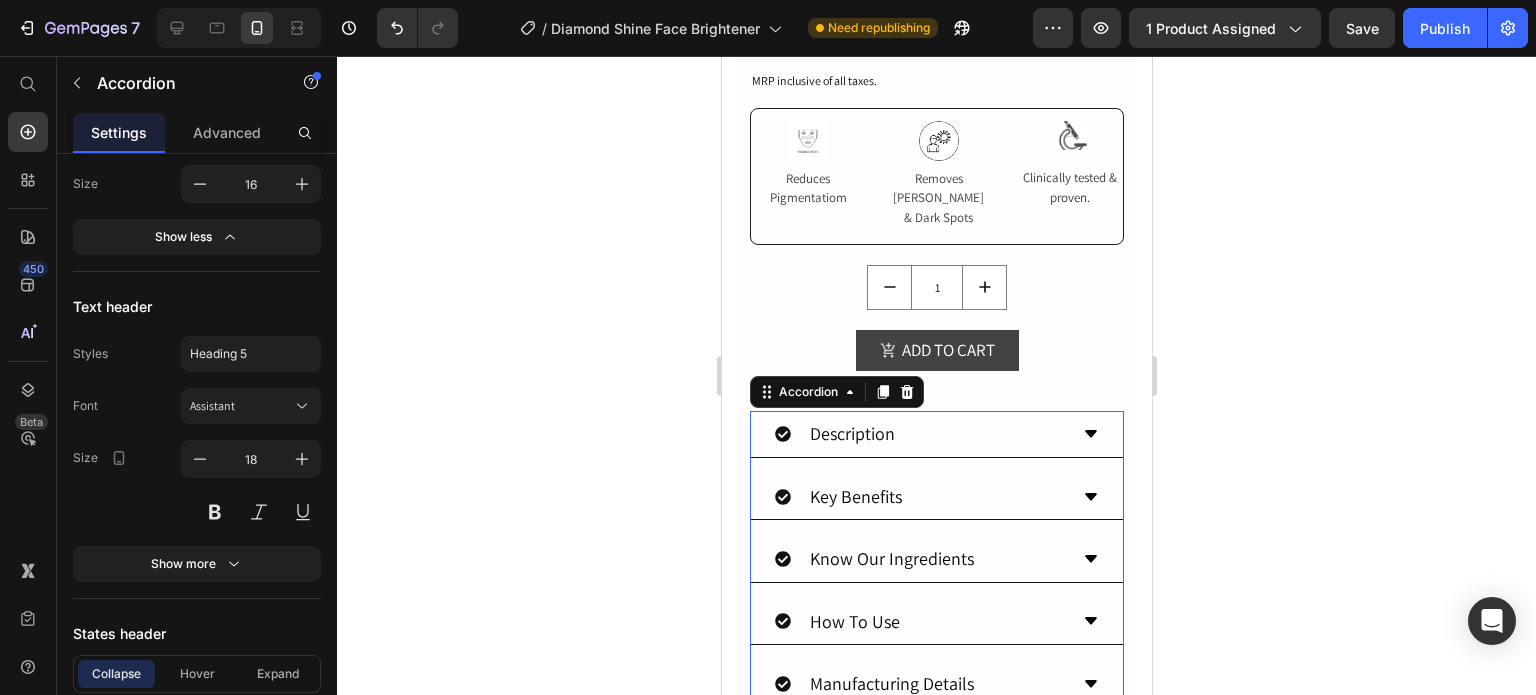click on "Description" at bounding box center (920, 433) 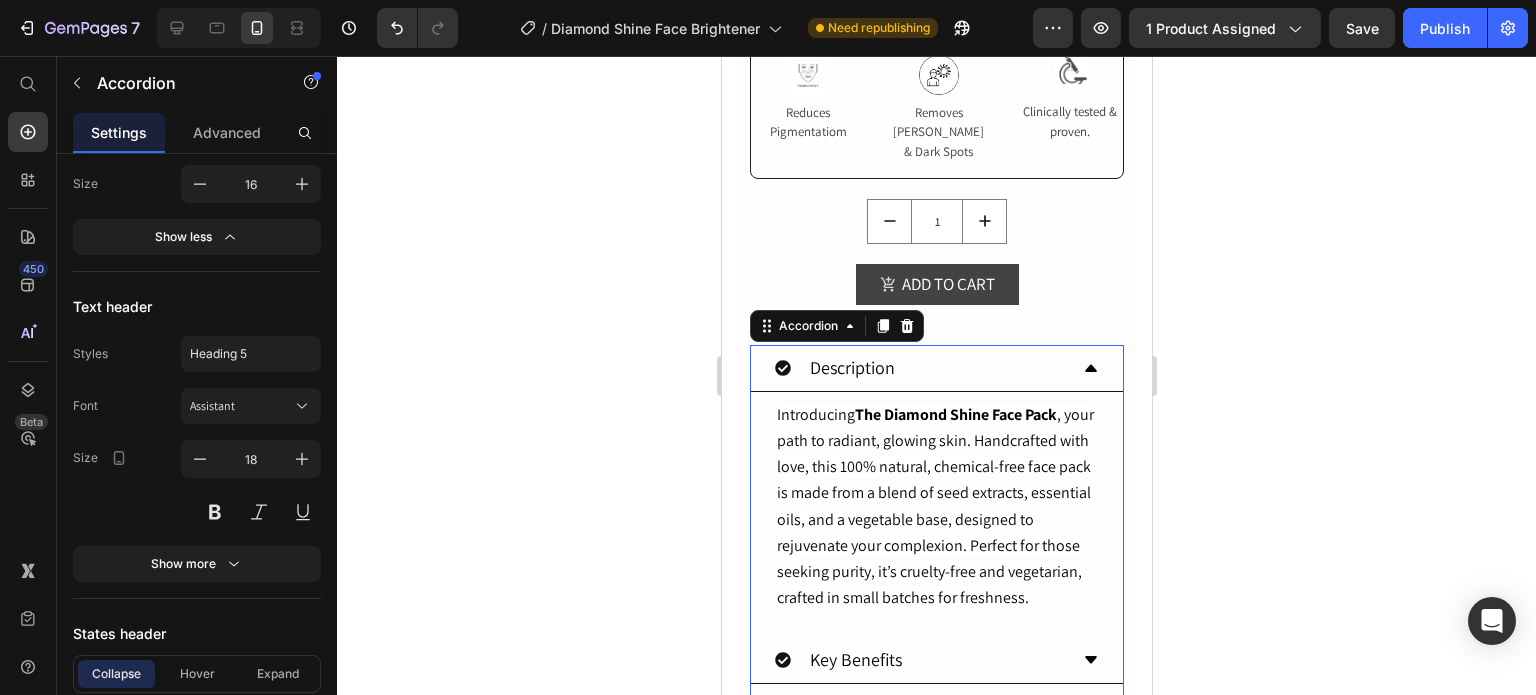 scroll, scrollTop: 1100, scrollLeft: 0, axis: vertical 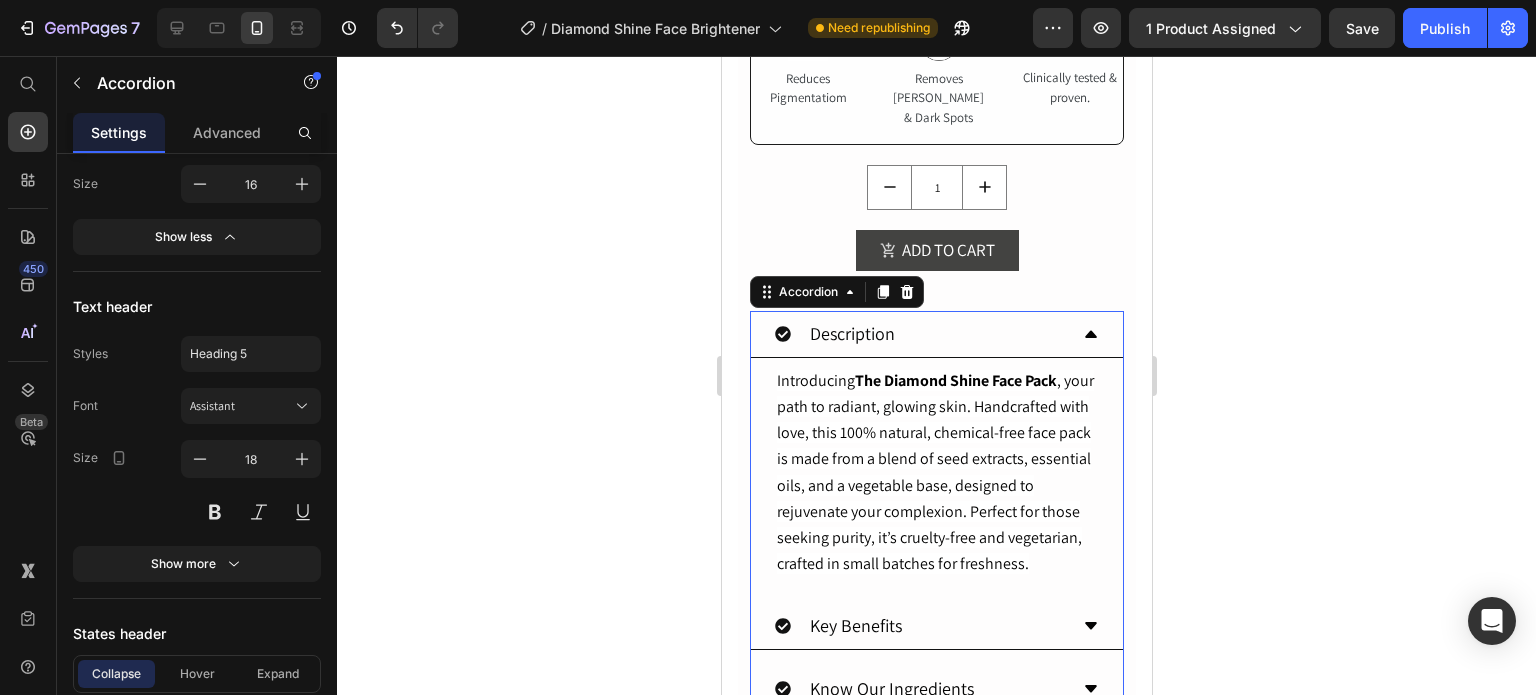 click on "Key Benefits" at bounding box center (920, 625) 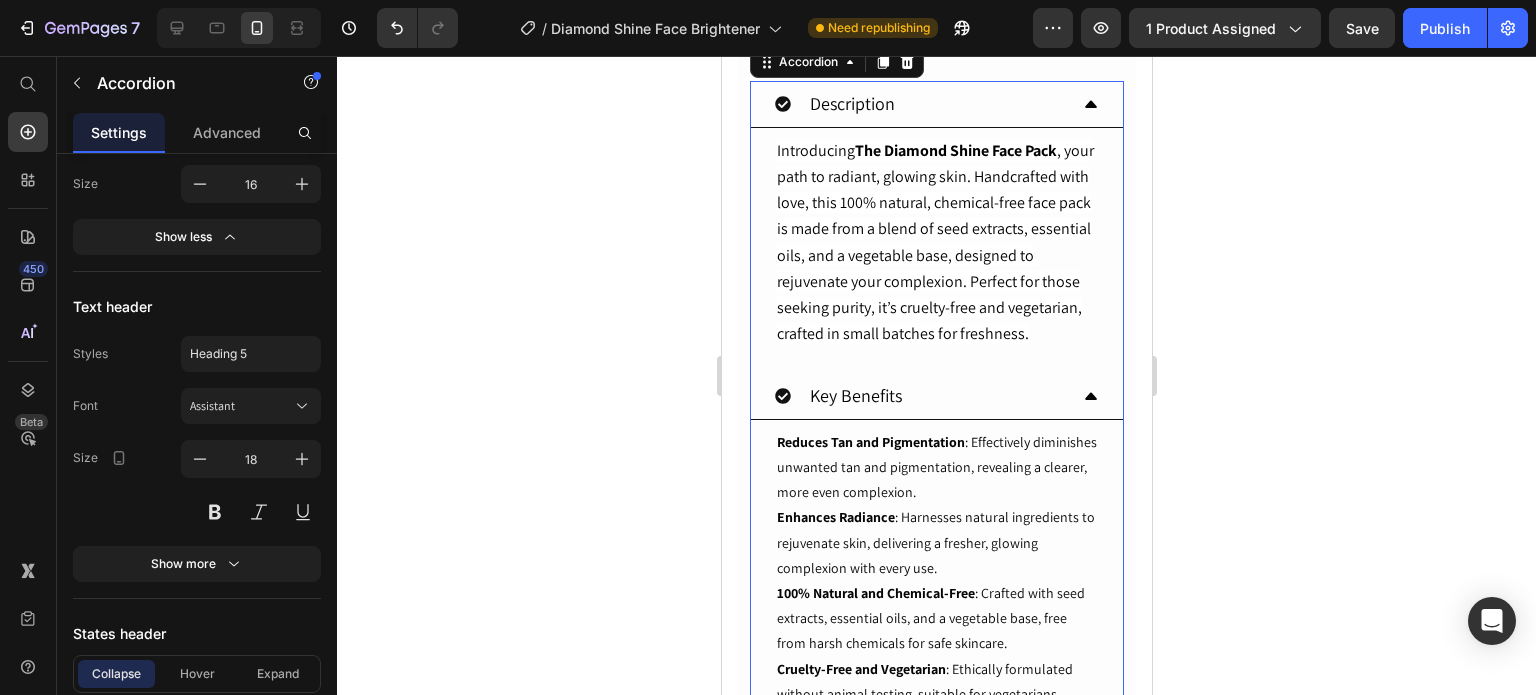 scroll, scrollTop: 1300, scrollLeft: 0, axis: vertical 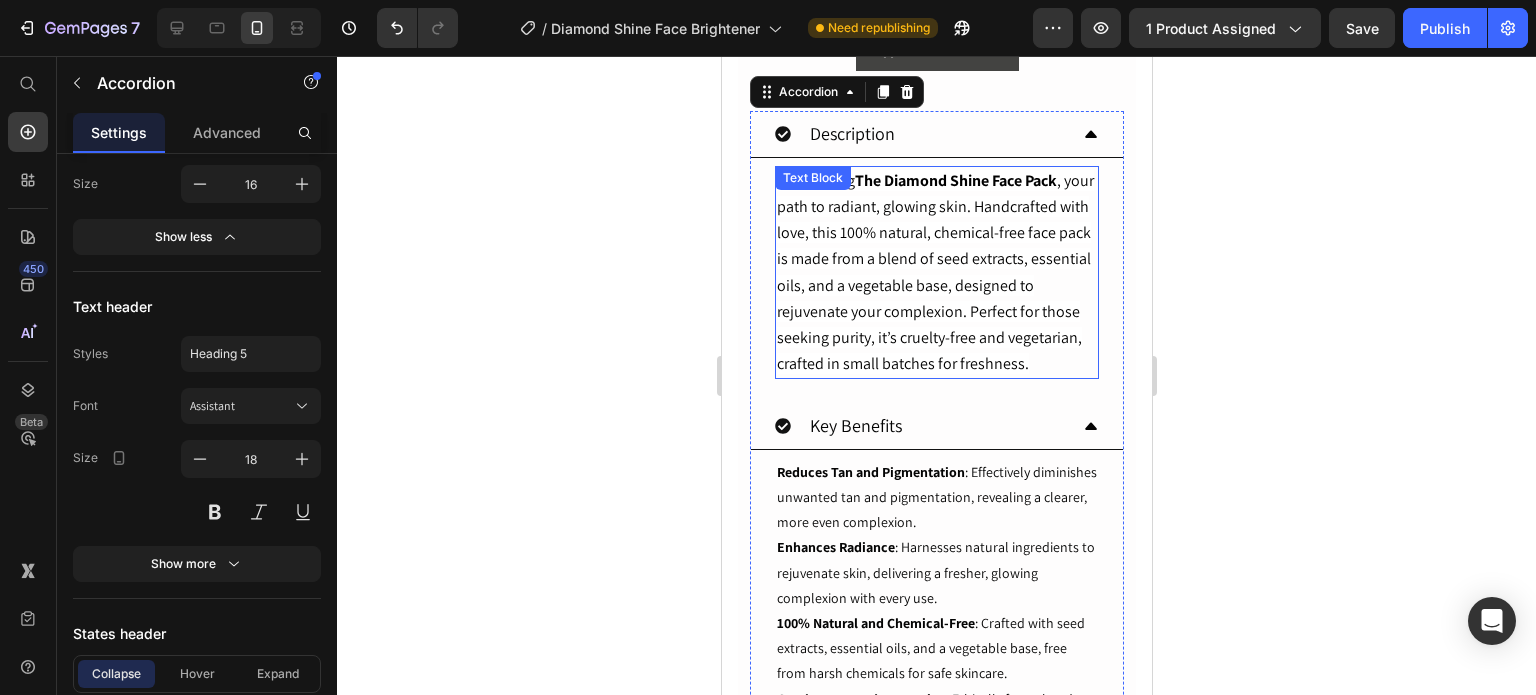 click on "Introducing  The Diamond Shine Face Pack , your path to radiant, glowing skin. Handcrafted with love, this 100% natural, chemical-free face pack is made from a blend of seed extracts, essential oils, and a vegetable base, designed to rejuvenate your complexion. Perfect for those seeking purity, it’s cruelty-free and vegetarian, crafted in small batches for freshness." at bounding box center [934, 272] 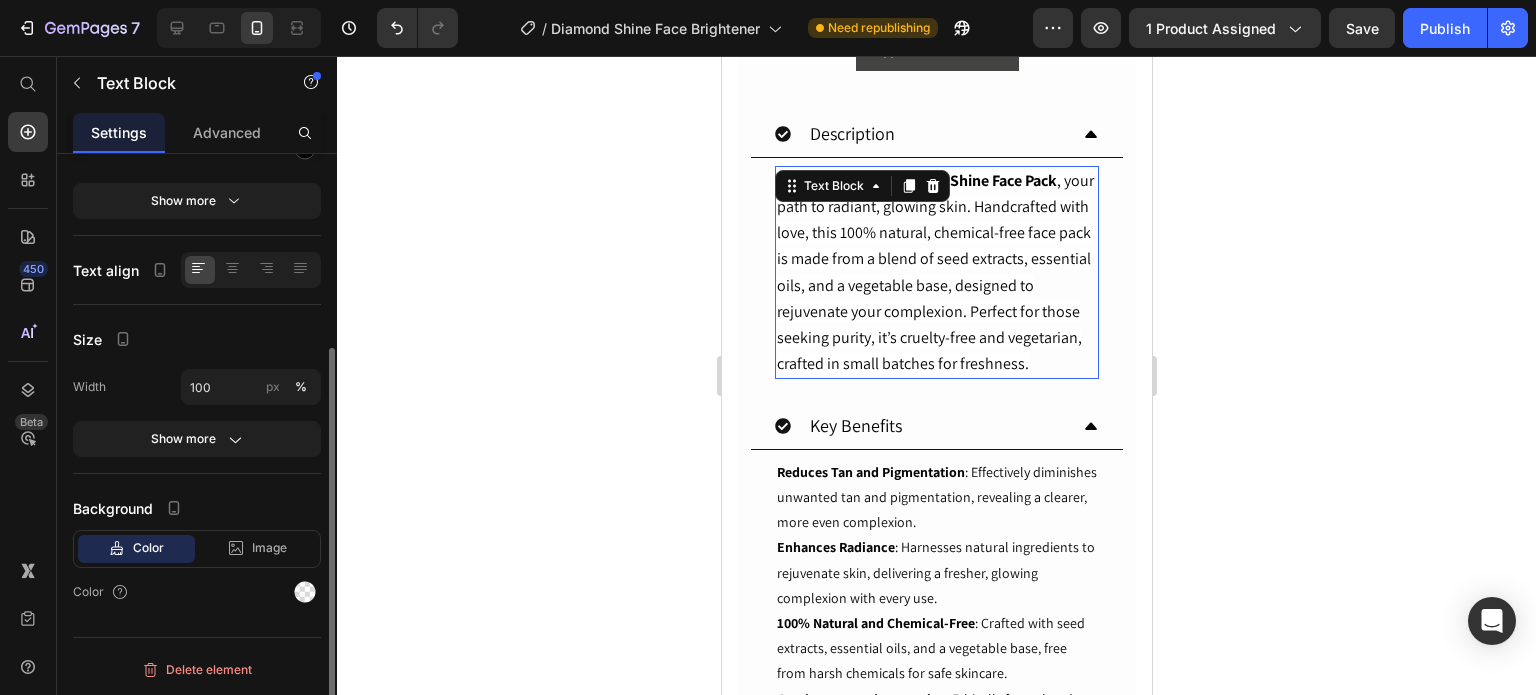 scroll, scrollTop: 0, scrollLeft: 0, axis: both 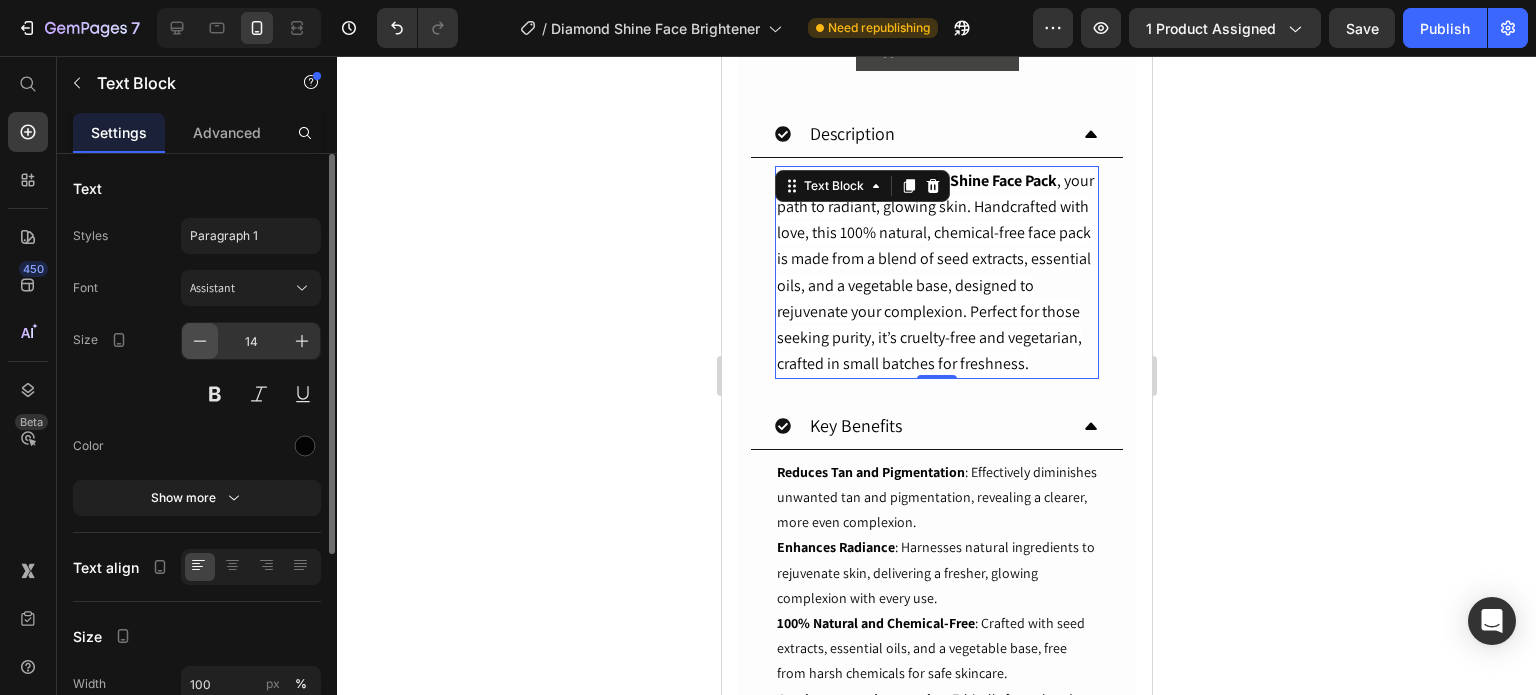 click 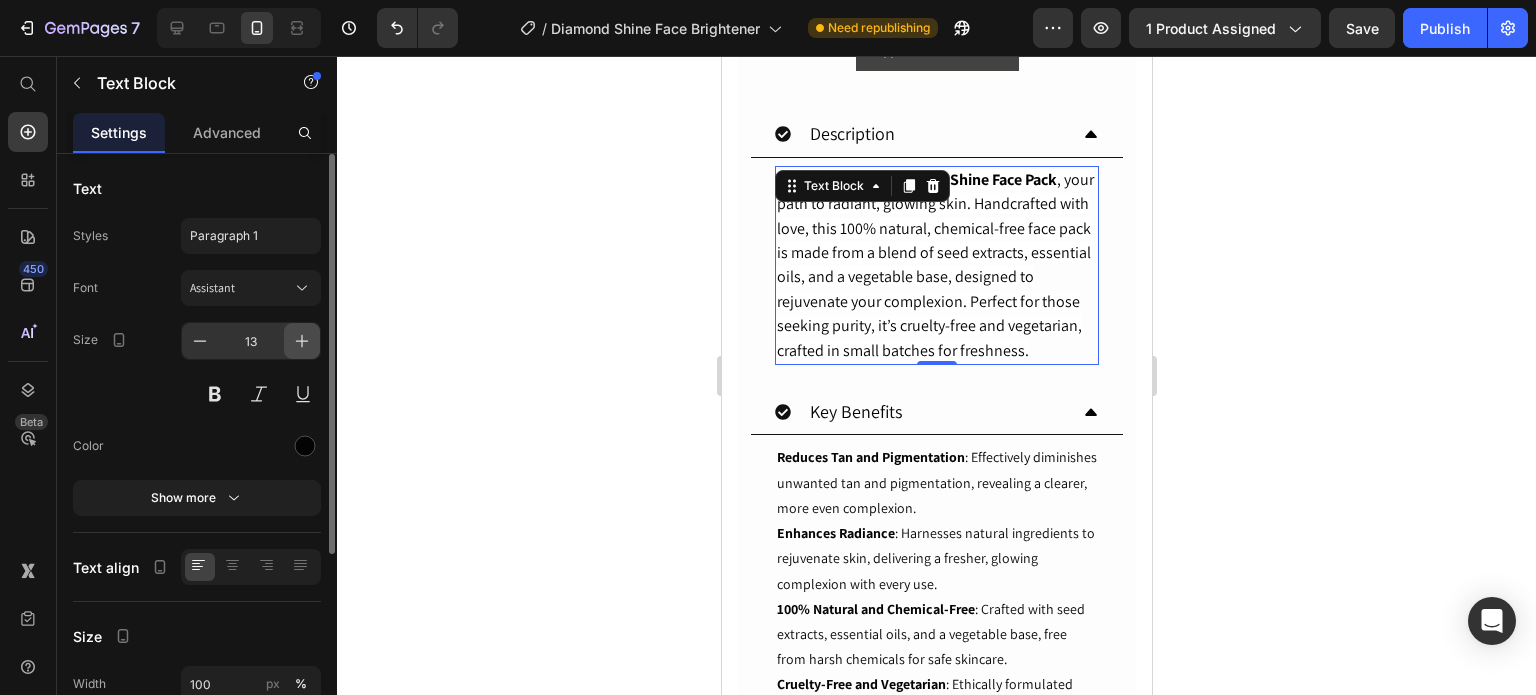 click 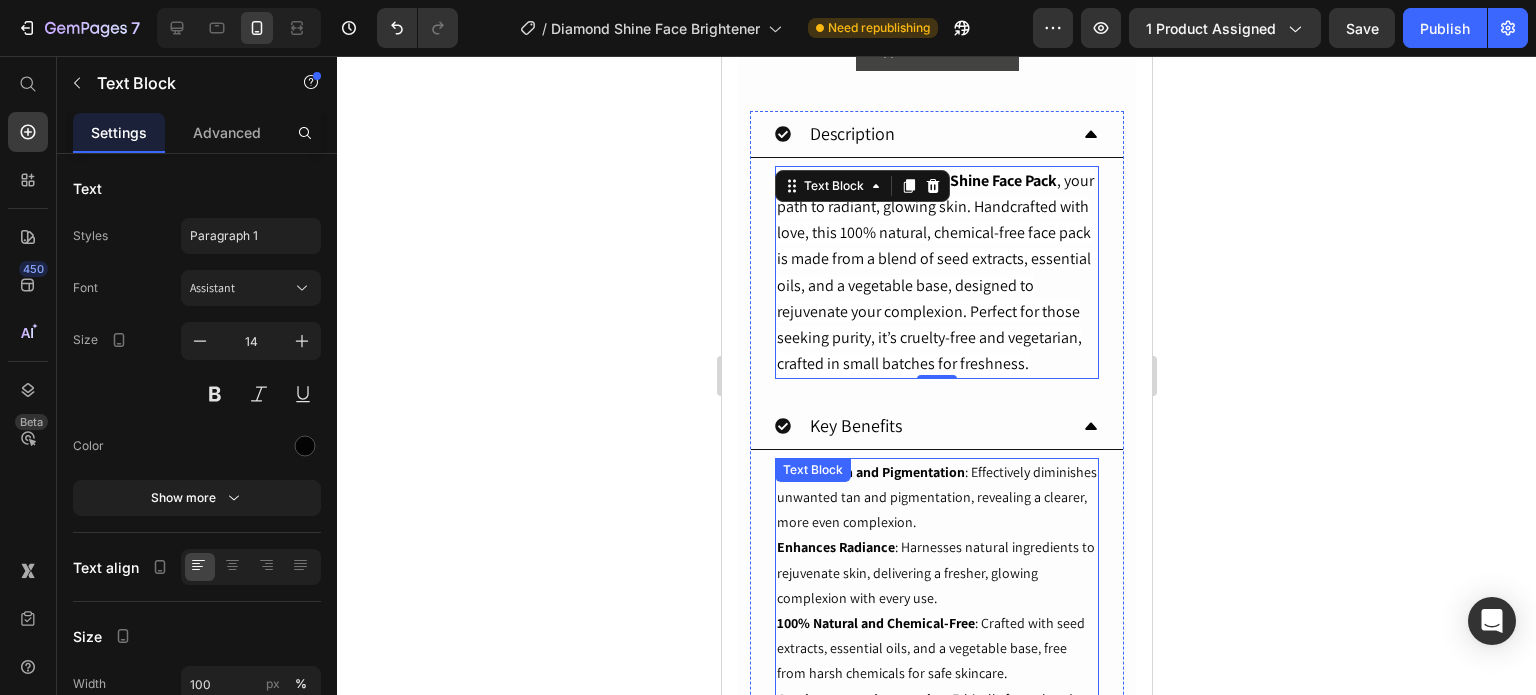 click on "Reduces Tan and Pigmentation : Effectively diminishes unwanted tan and pigmentation, revealing a clearer, more even complexion." at bounding box center (936, 498) 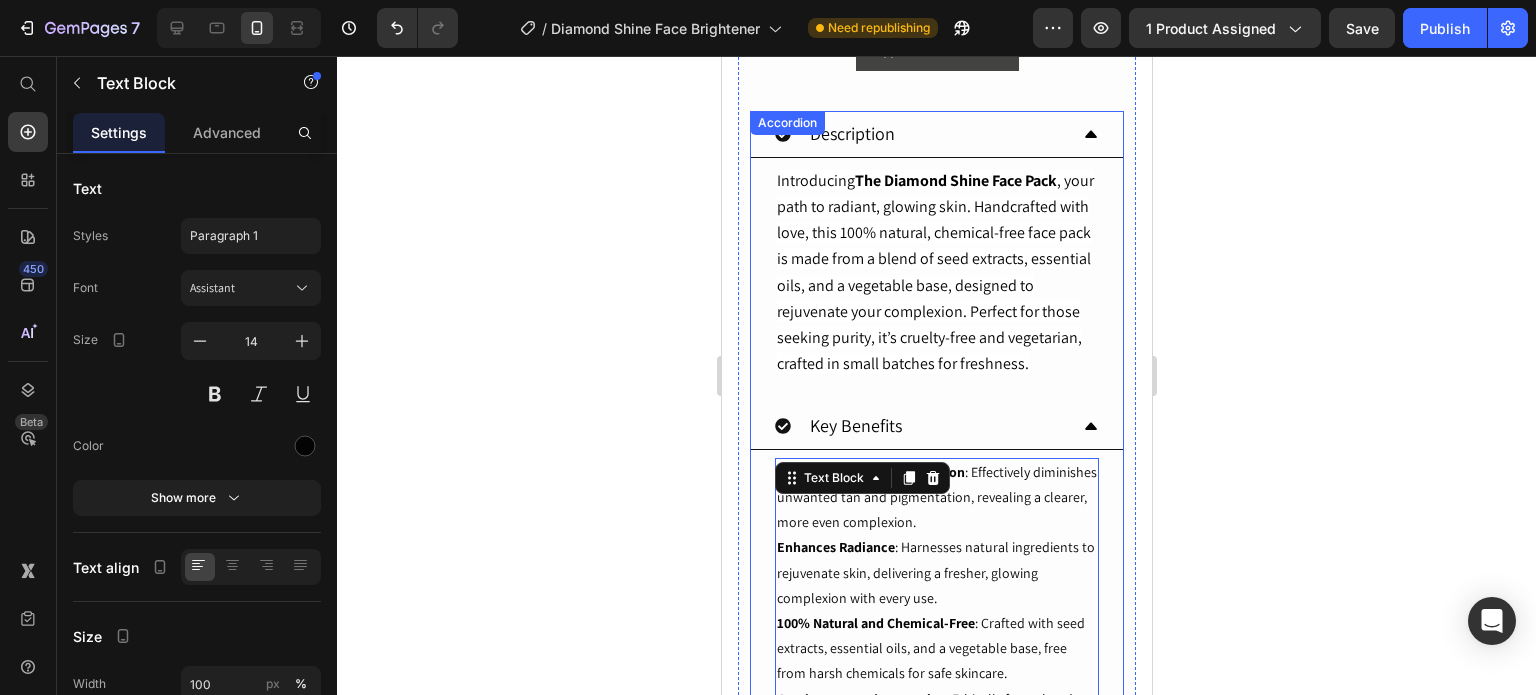 click 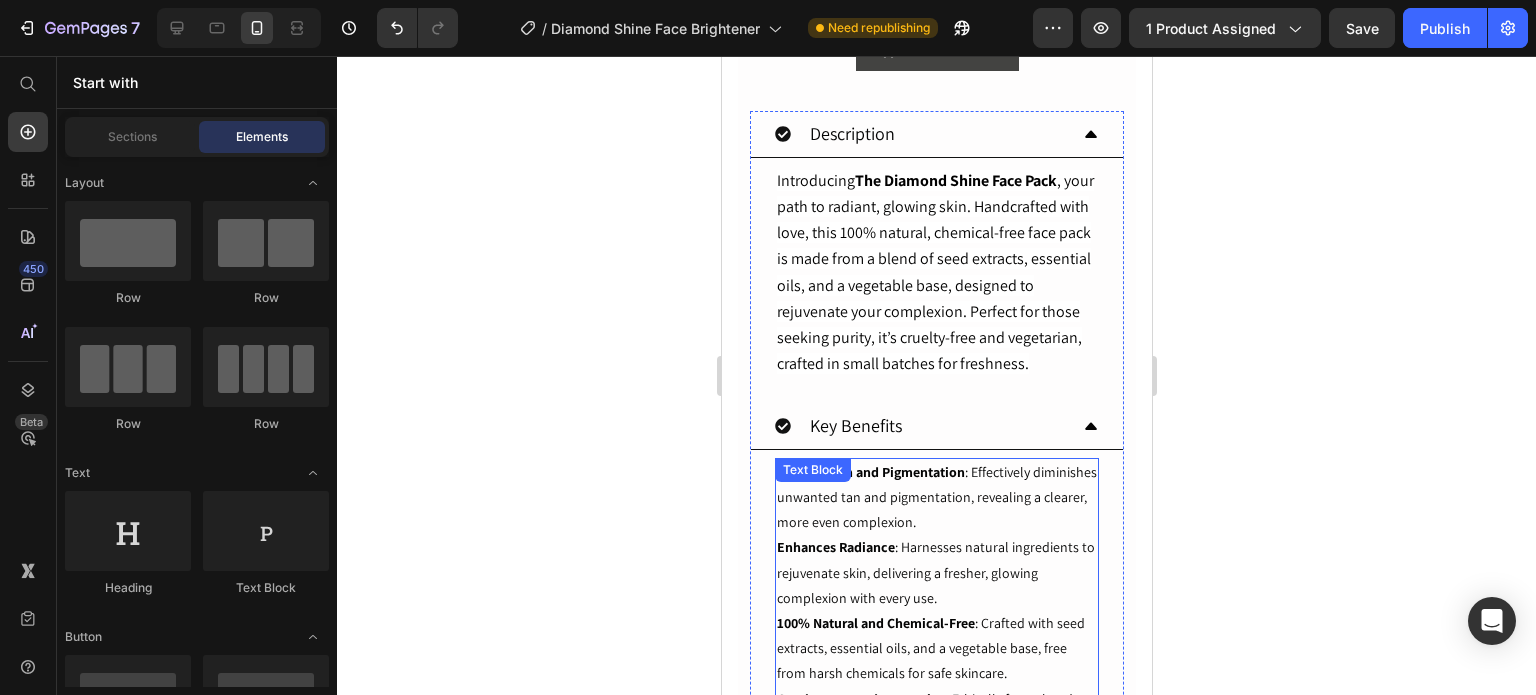 click on "Reduces Tan and Pigmentation : Effectively diminishes unwanted tan and pigmentation, revealing a clearer, more even complexion." at bounding box center [936, 498] 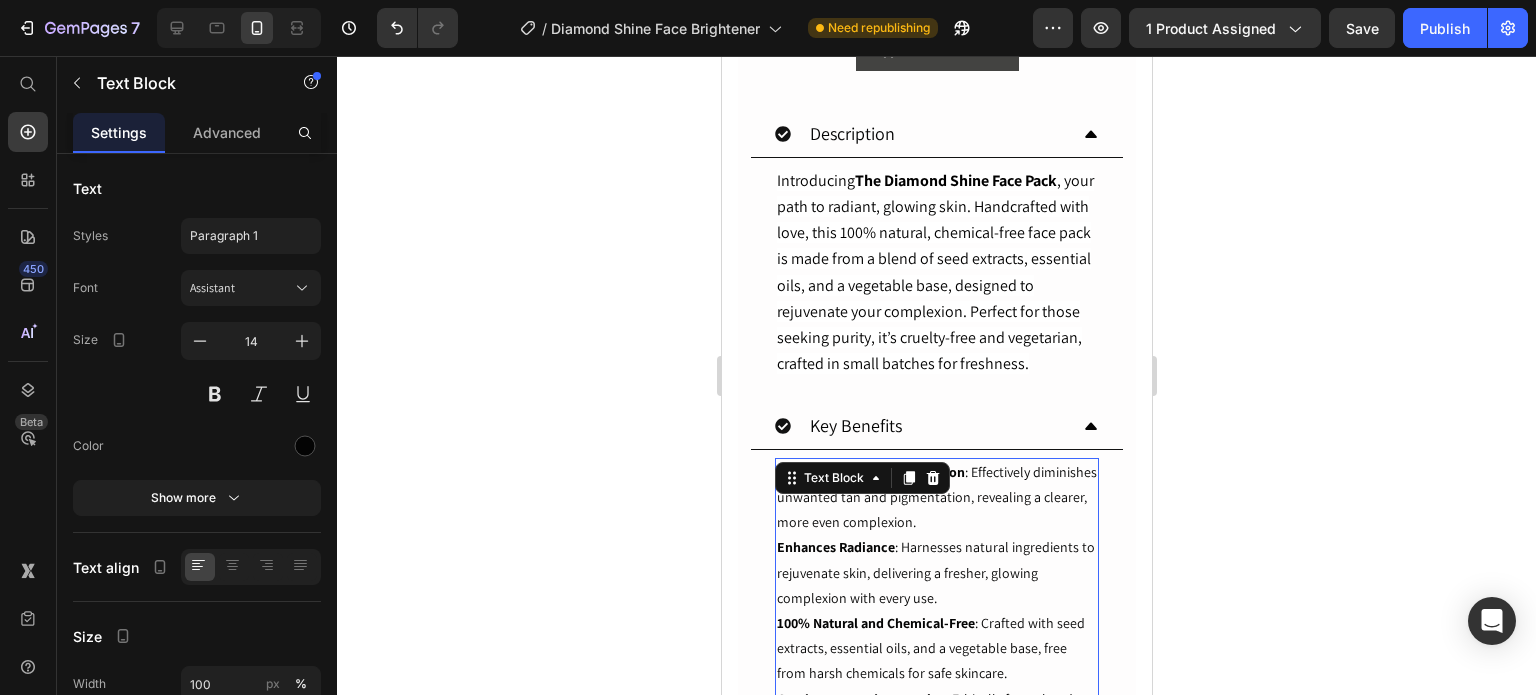 click on "Reduces Tan and Pigmentation : Effectively diminishes unwanted tan and pigmentation, revealing a clearer, more even complexion." at bounding box center [936, 498] 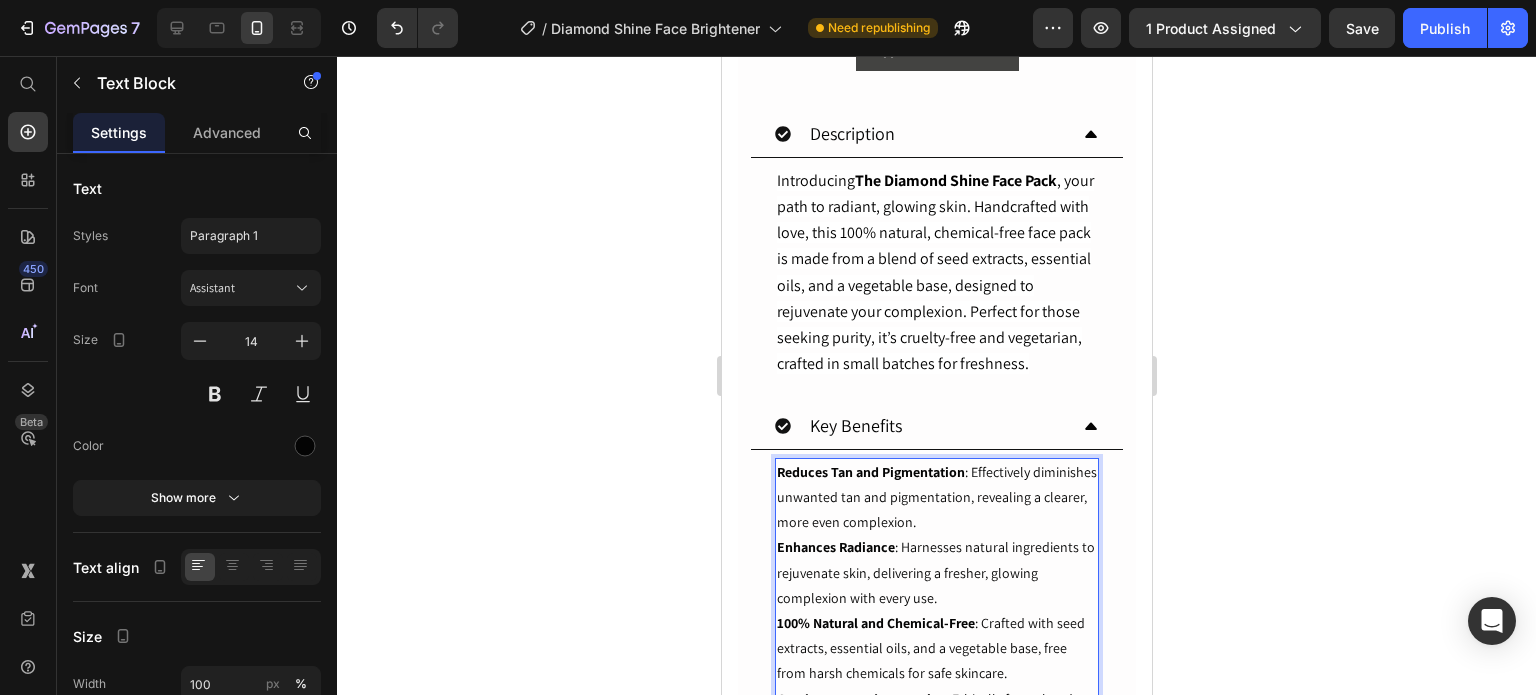 click 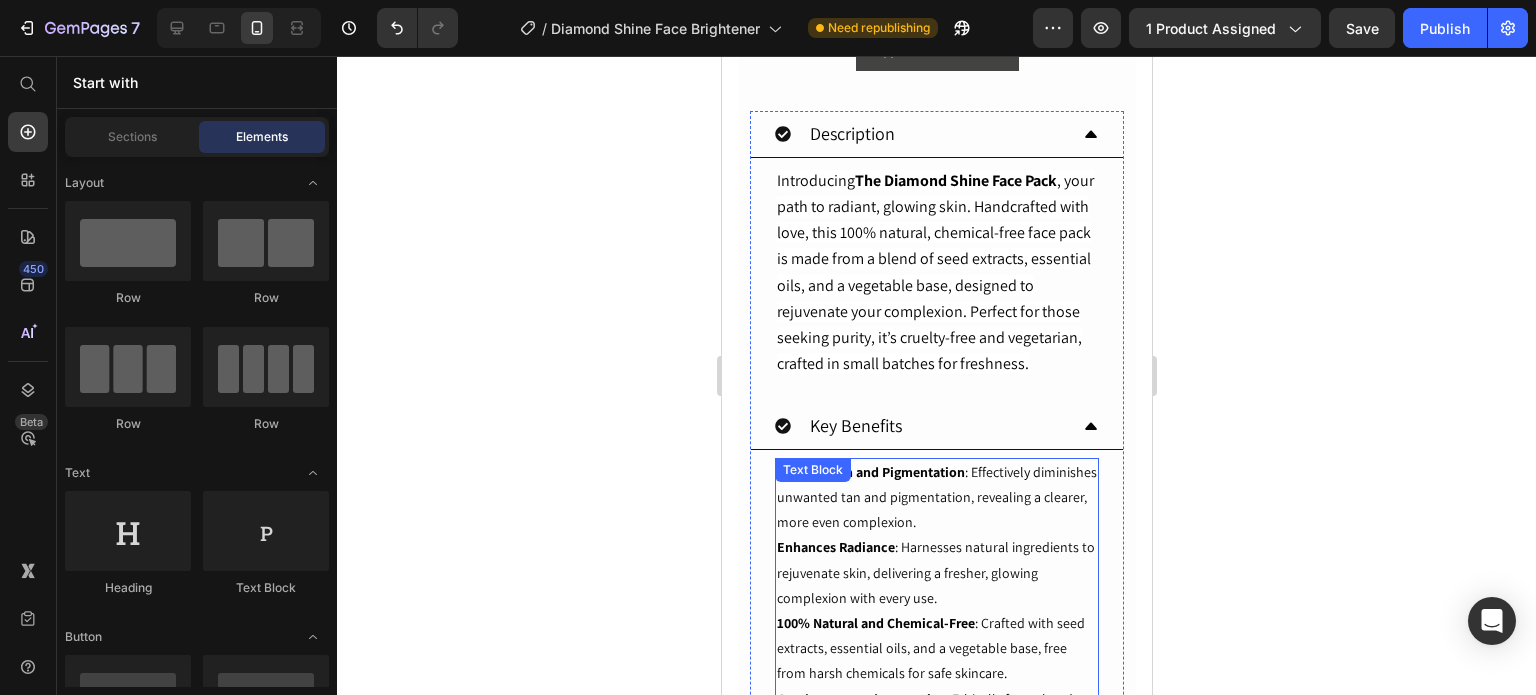 click on "Text Block" at bounding box center [812, 470] 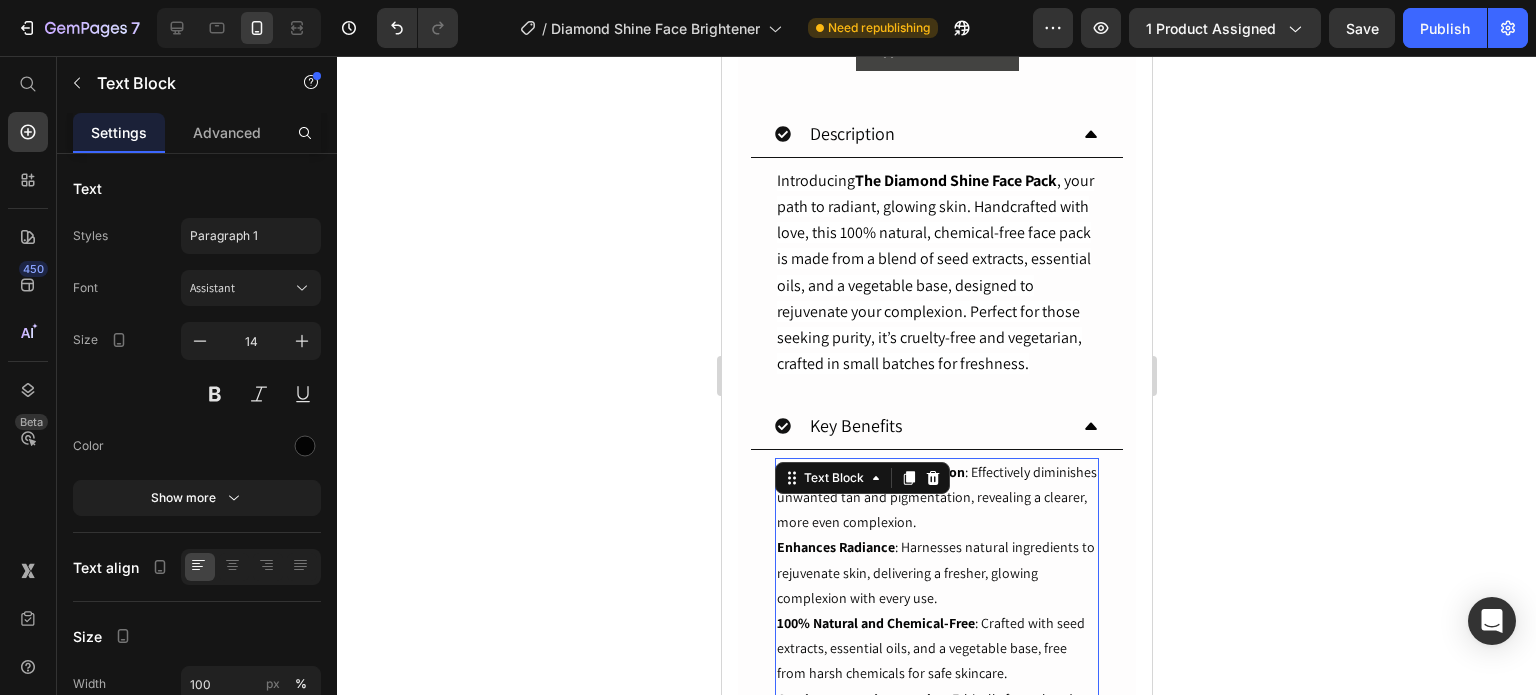 click on "Enhances Radiance" at bounding box center (835, 547) 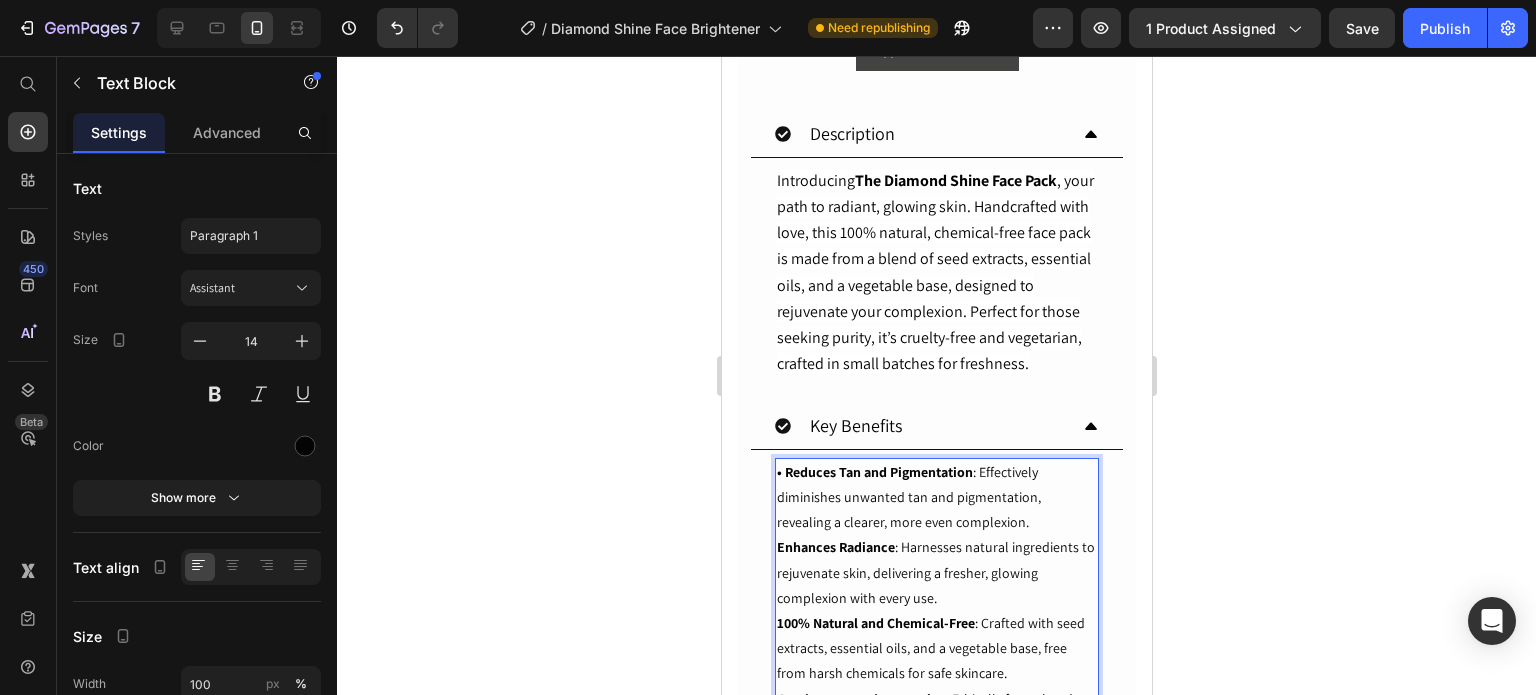 click on "• Reduces Tan and Pigmentation : Effectively diminishes unwanted tan and pigmentation, revealing a clearer, more even complexion." at bounding box center [936, 498] 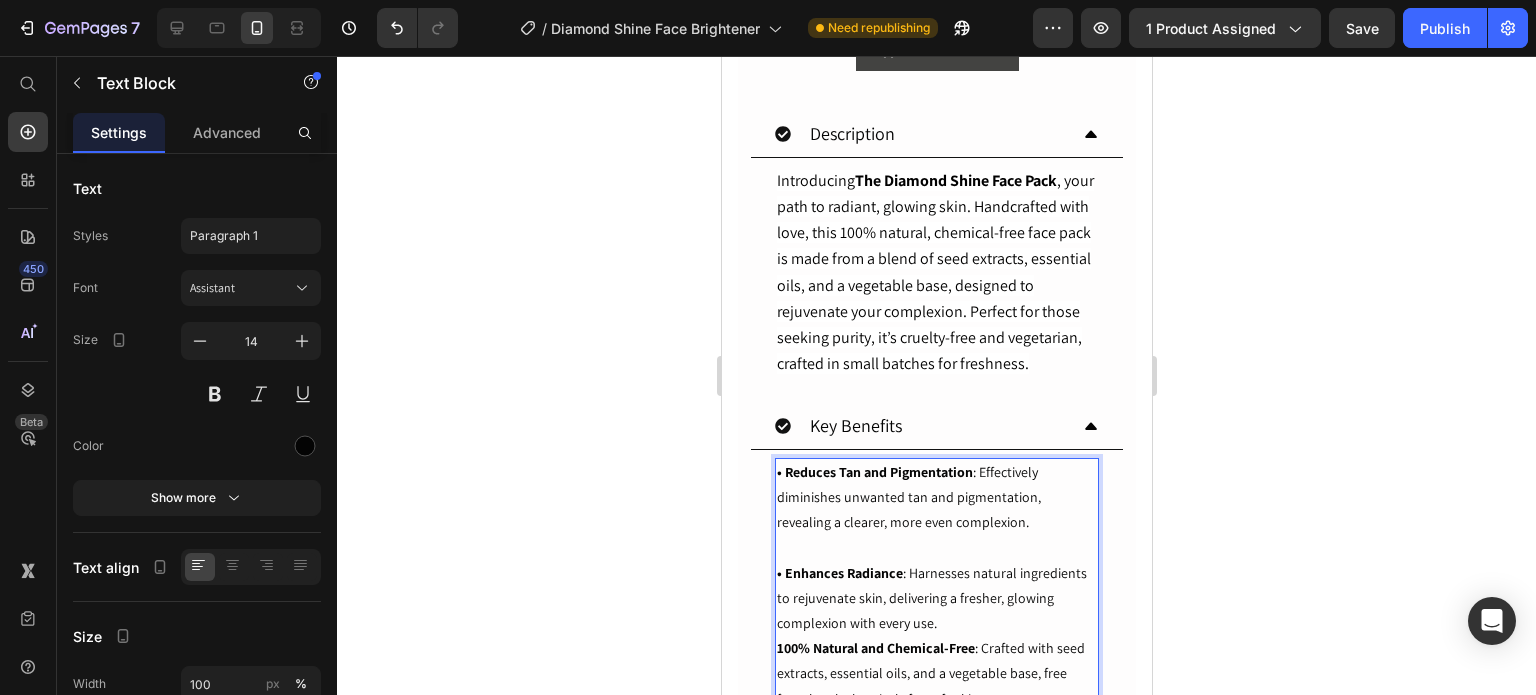 click on "• Enhances Radiance : Harnesses natural ingredients to rejuvenate skin, delivering a fresher, glowing complexion with every use." at bounding box center [936, 599] 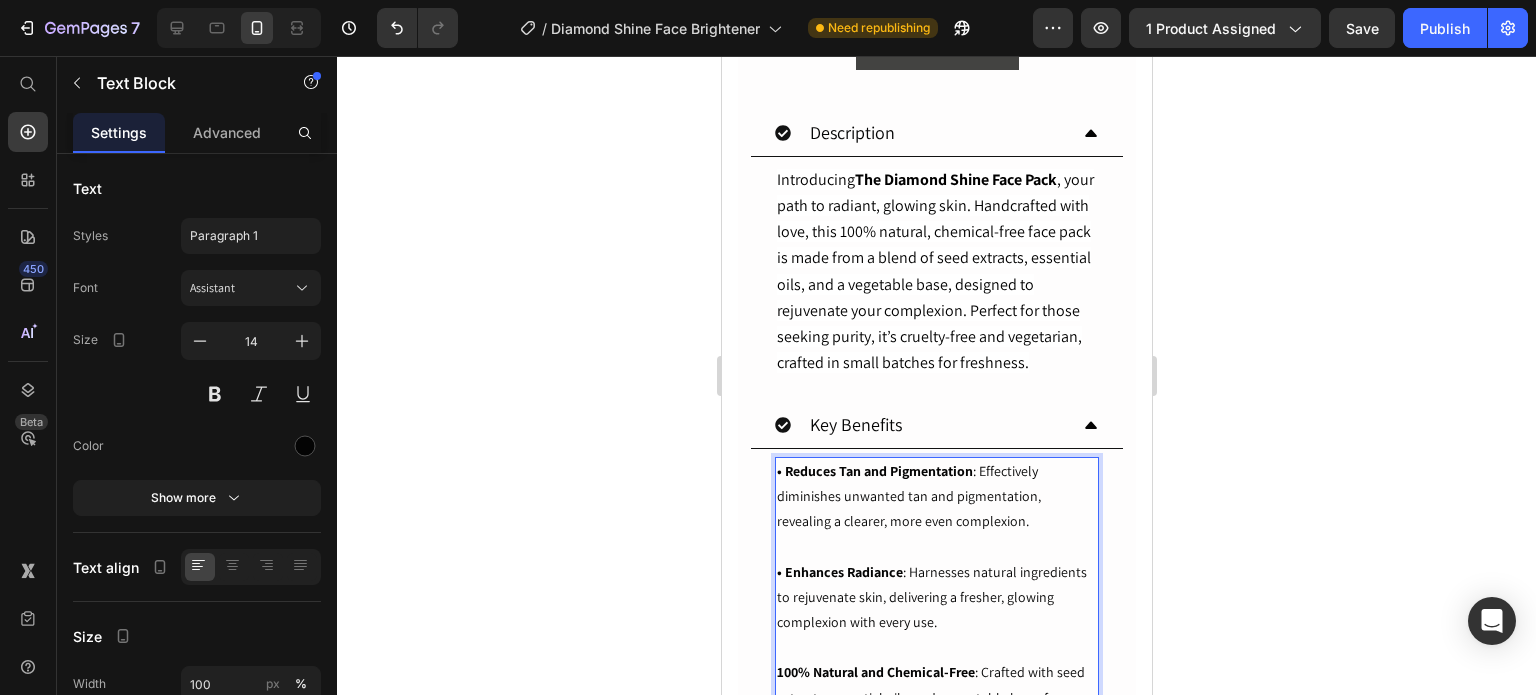 scroll, scrollTop: 1500, scrollLeft: 0, axis: vertical 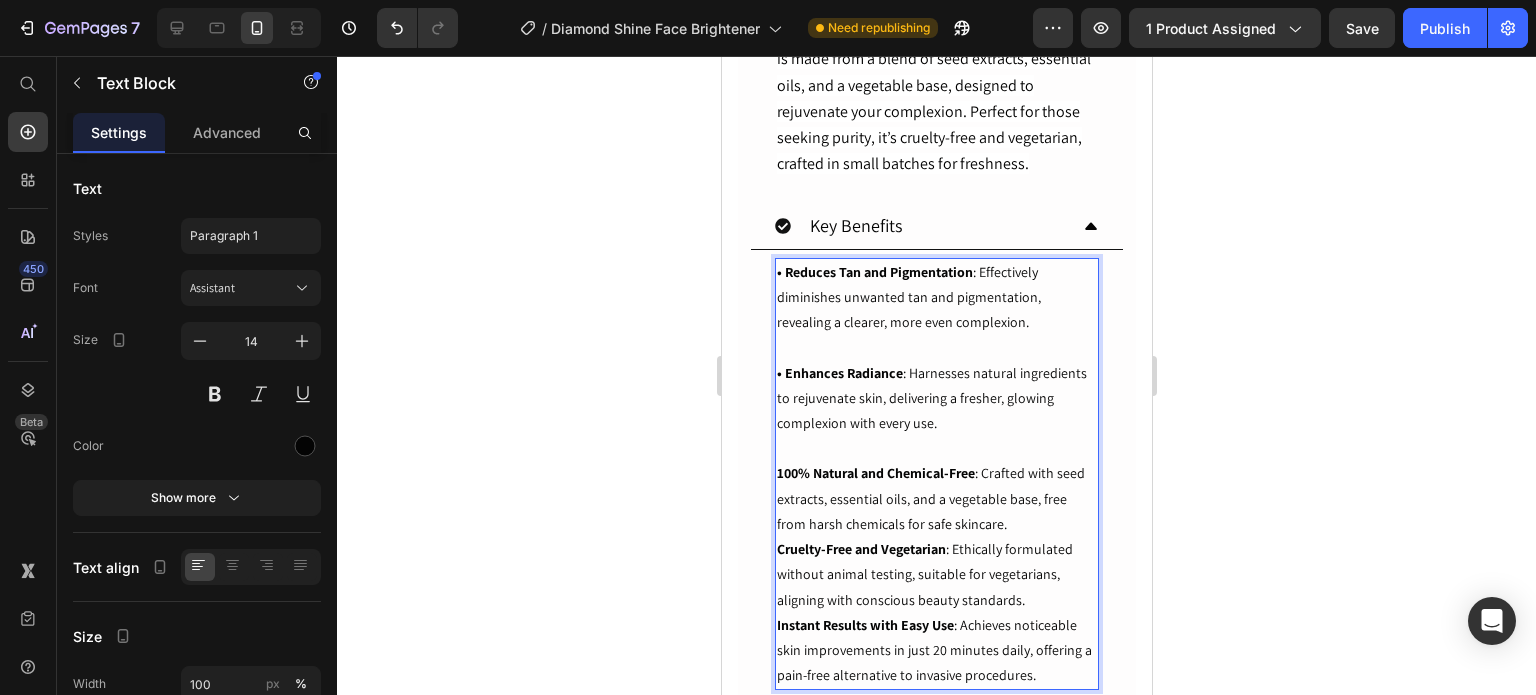 click on "100% Natural and Chemical-Free" at bounding box center (875, 473) 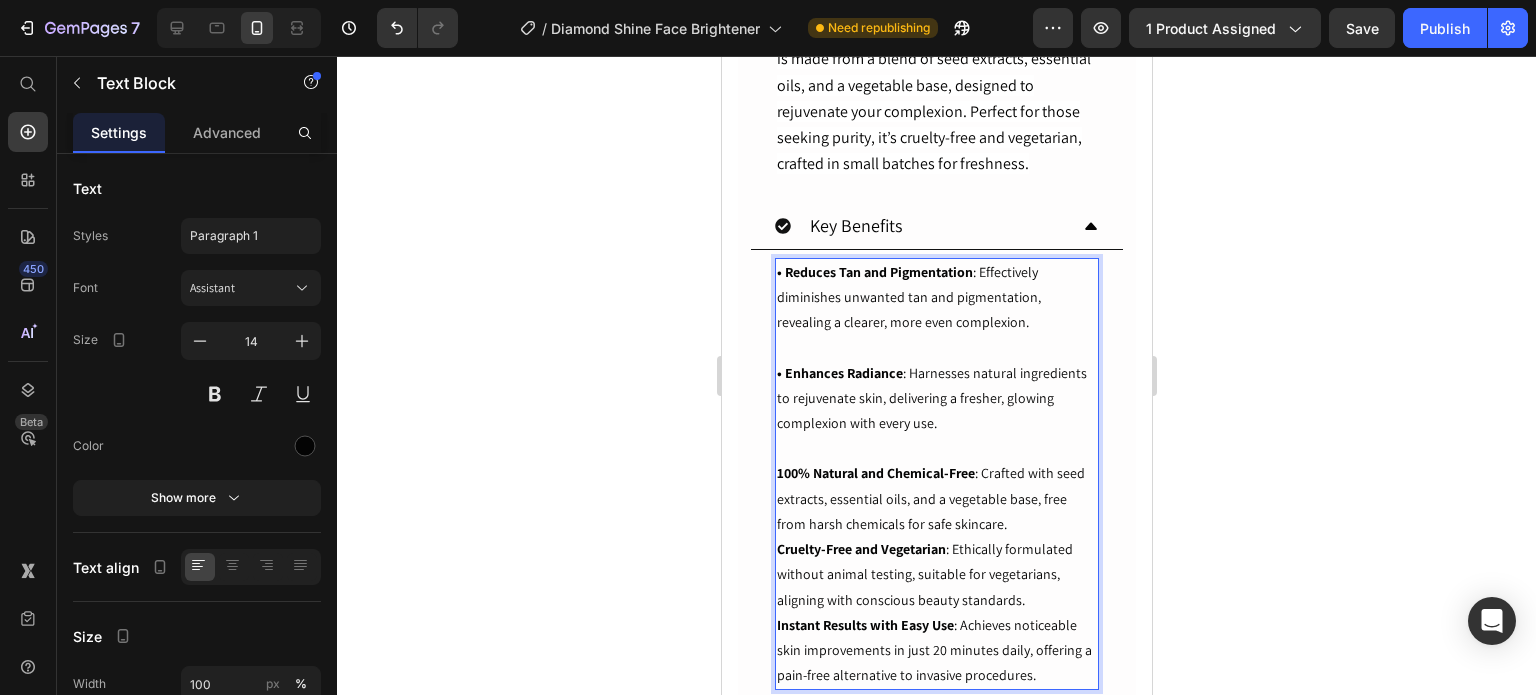 click on "100% Natural and Chemical-Free" at bounding box center [875, 473] 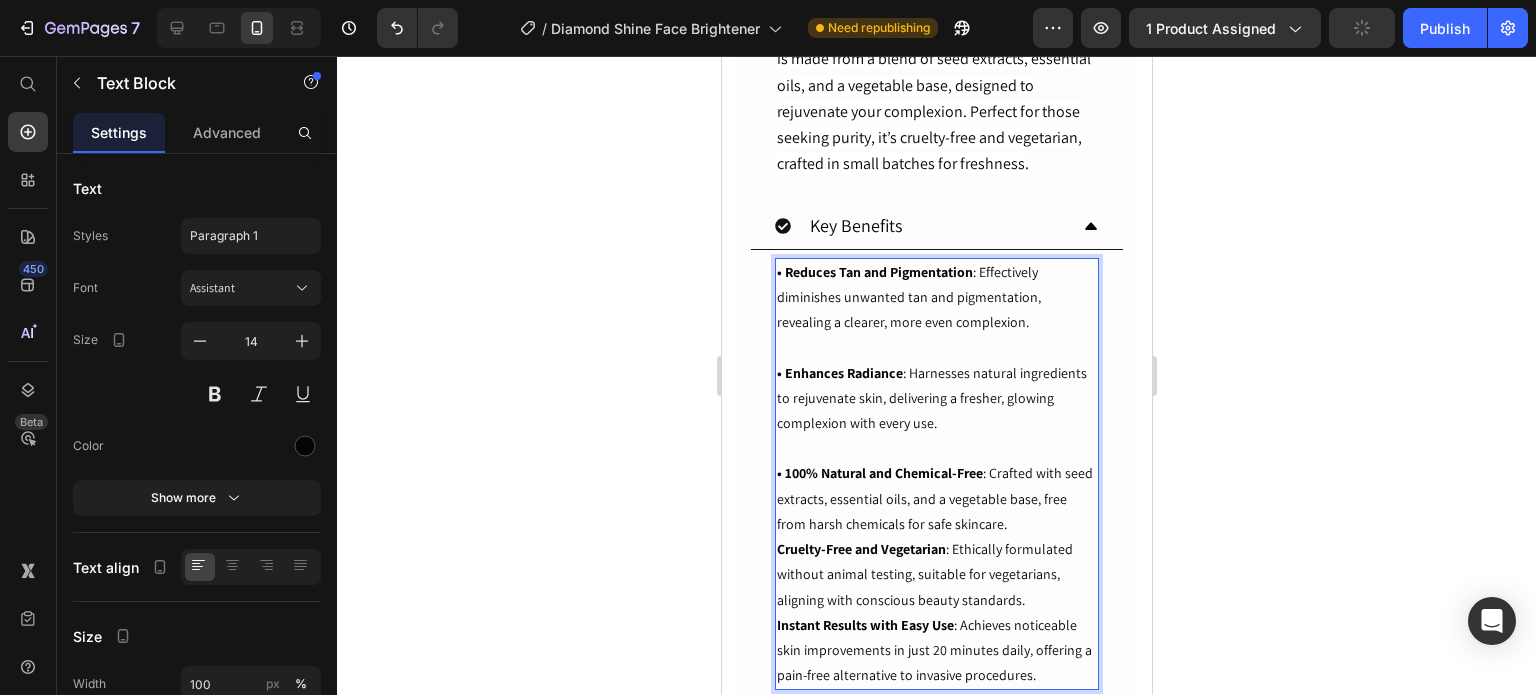 click on "• 100% Natural and Chemical-Free : Crafted with seed extracts, essential oils, and a vegetable base, free from harsh chemicals for safe skincare." at bounding box center [936, 499] 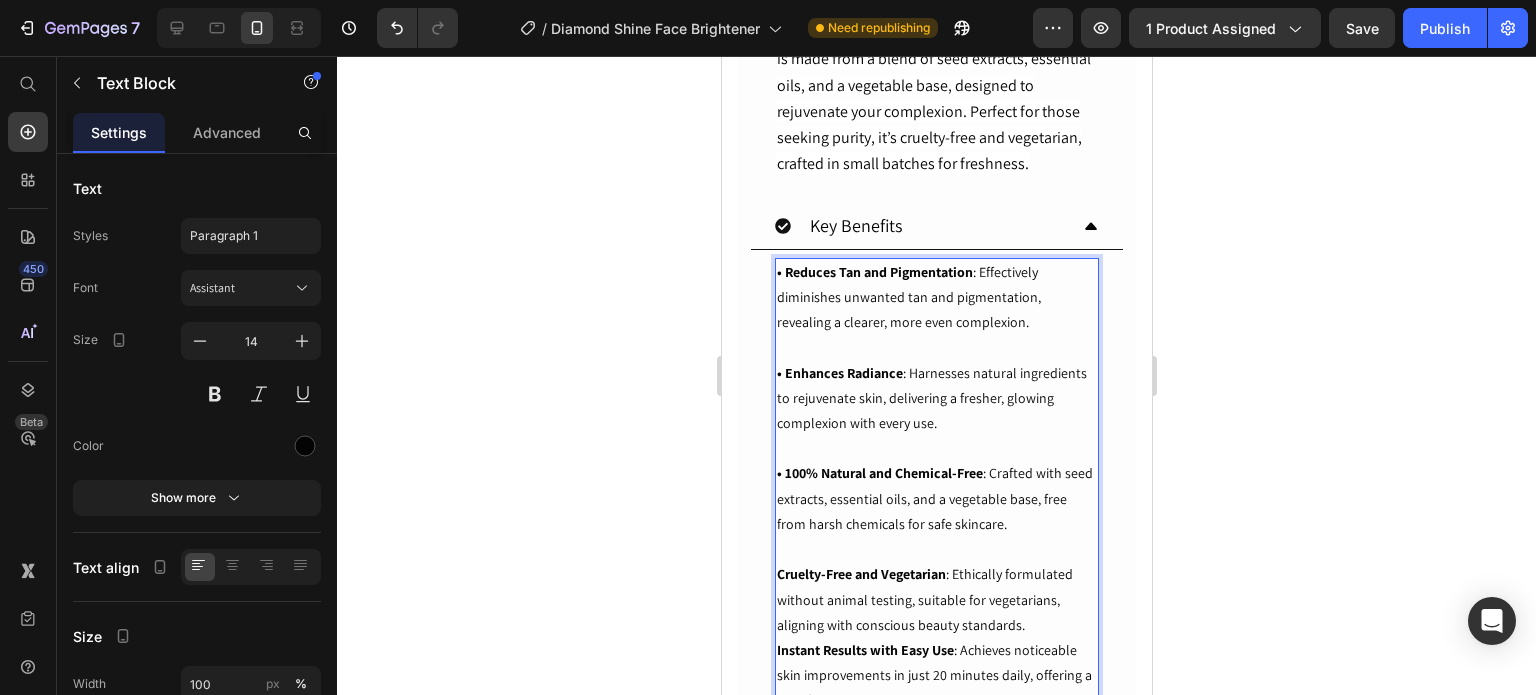click on "Cruelty-Free and Vegetarian" at bounding box center [860, 574] 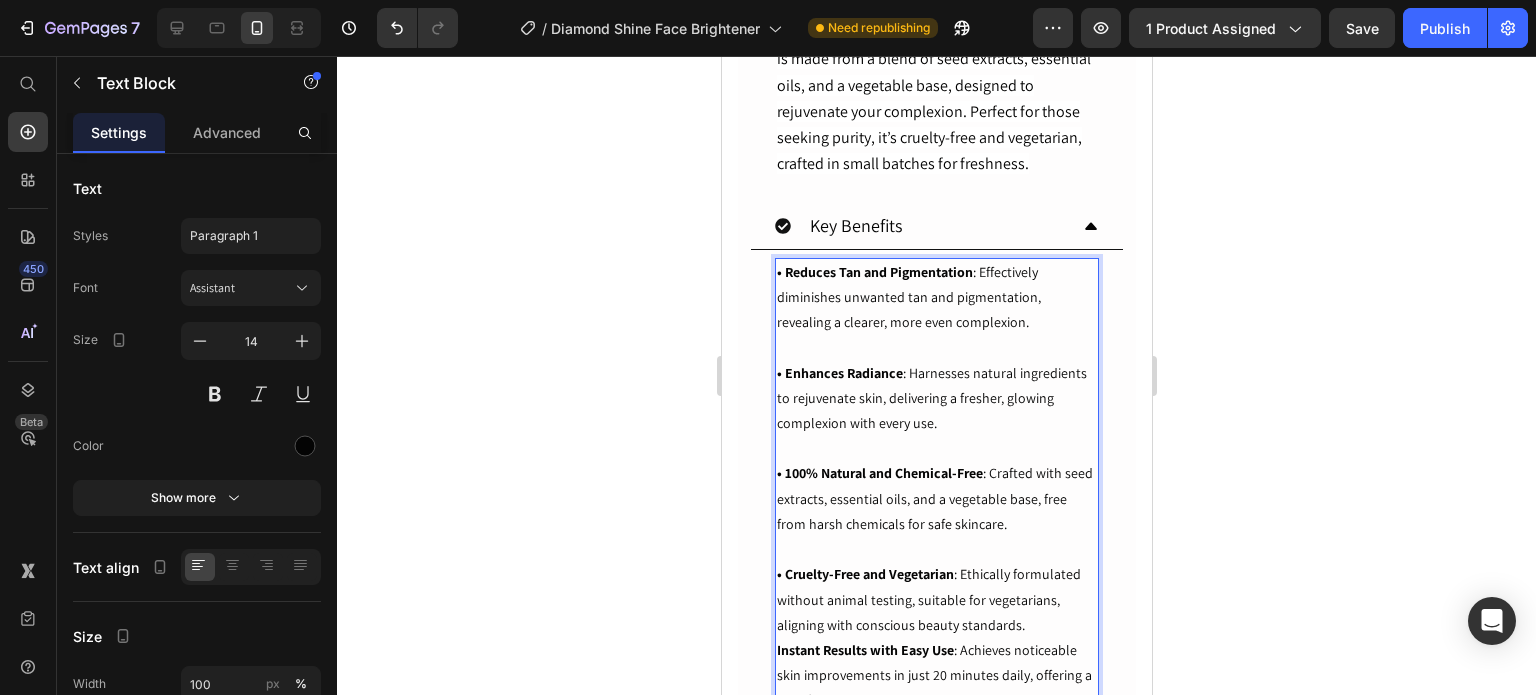 click on "• Cruelty-Free and Vegetarian : Ethically formulated without animal testing, suitable for vegetarians, aligning with conscious beauty standards." at bounding box center (936, 600) 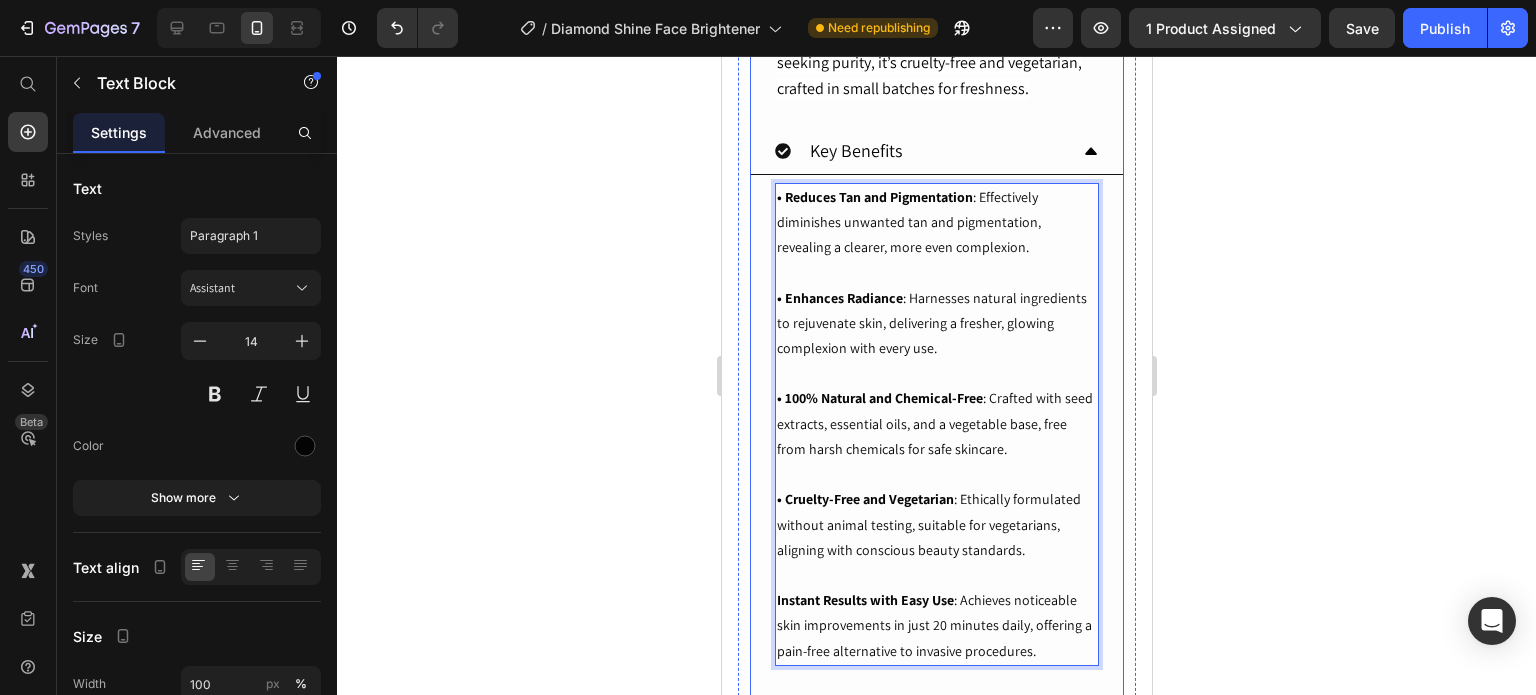 scroll, scrollTop: 1800, scrollLeft: 0, axis: vertical 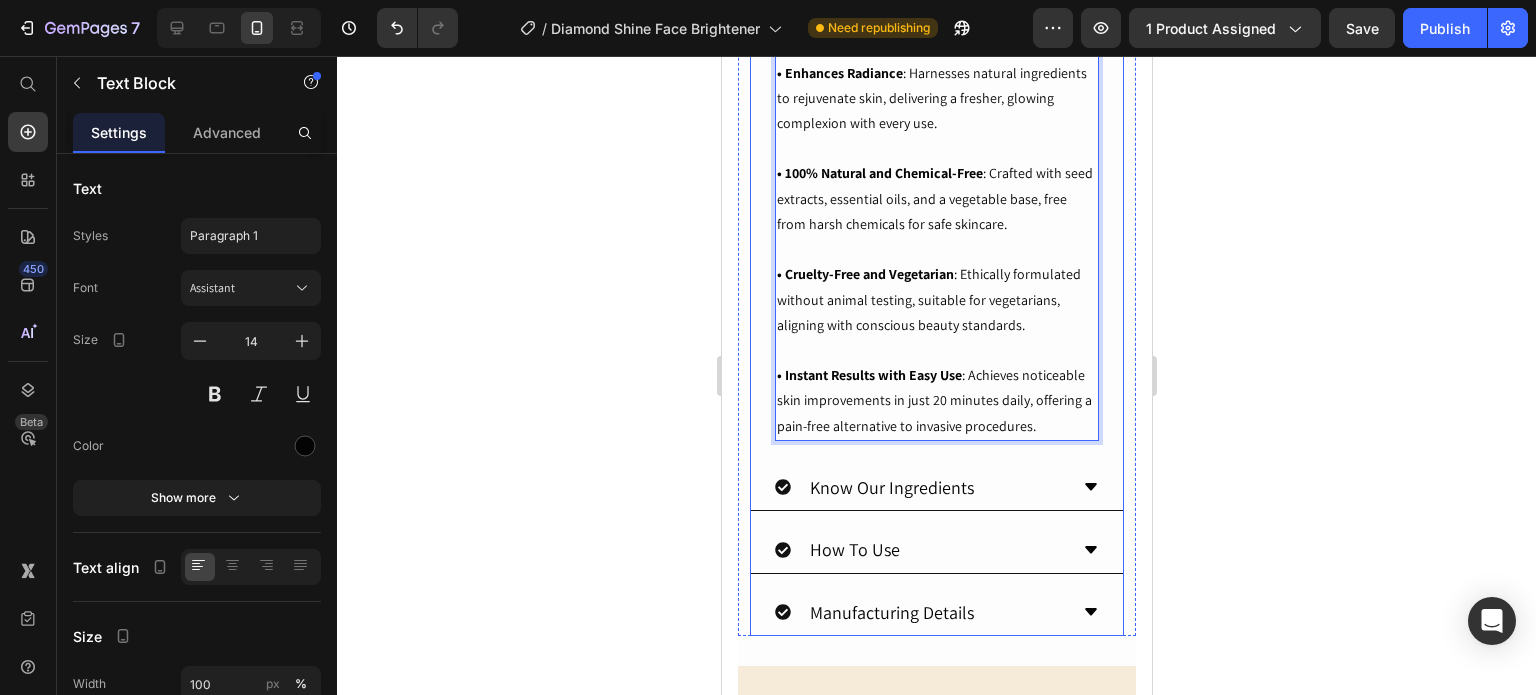 click on "Know Our Ingredients" at bounding box center [920, 487] 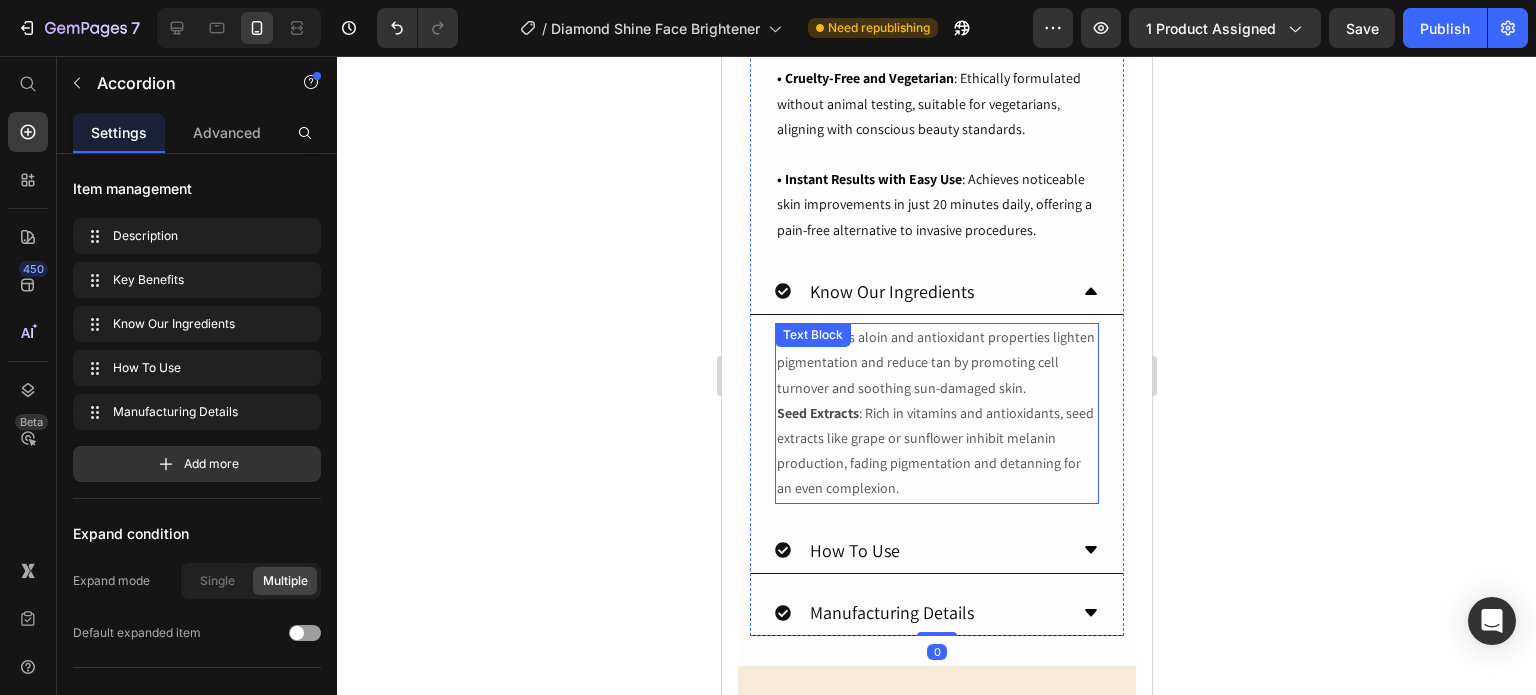 scroll, scrollTop: 2000, scrollLeft: 0, axis: vertical 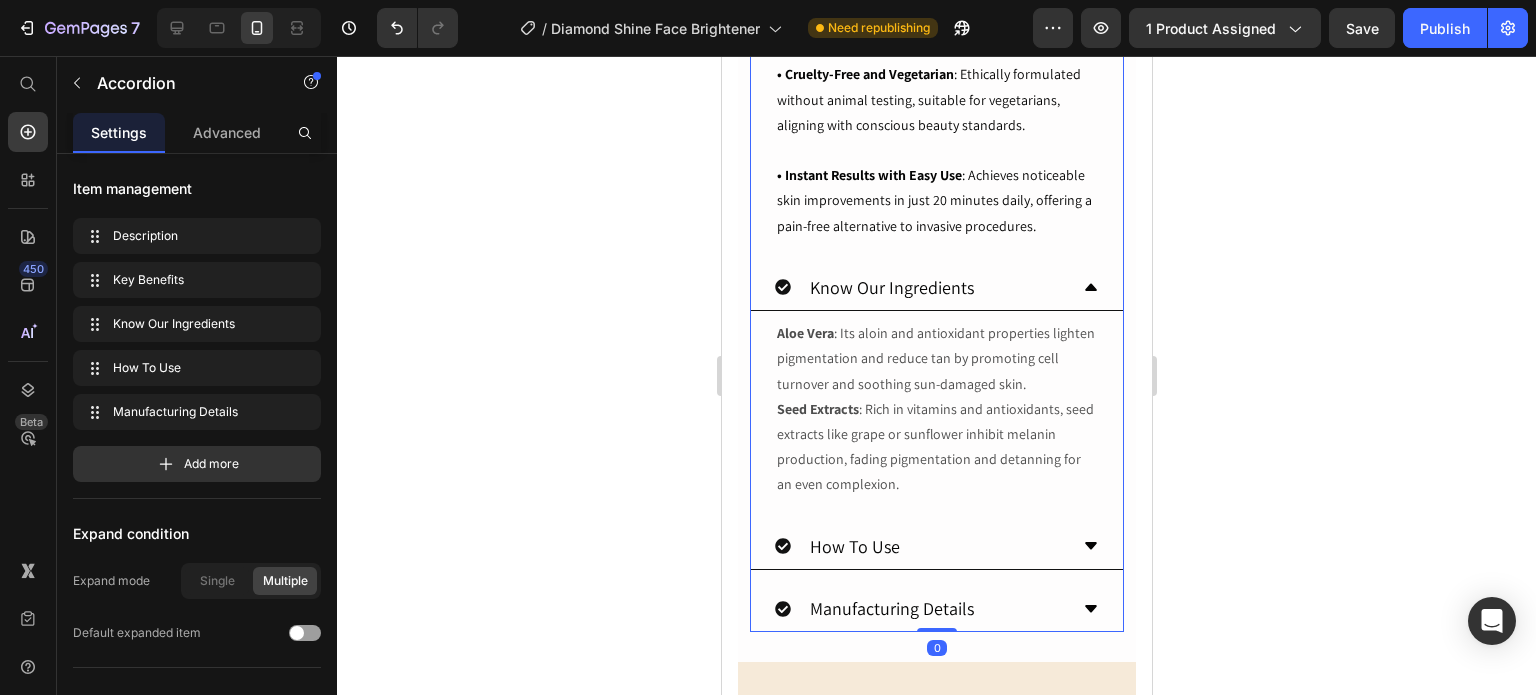 click 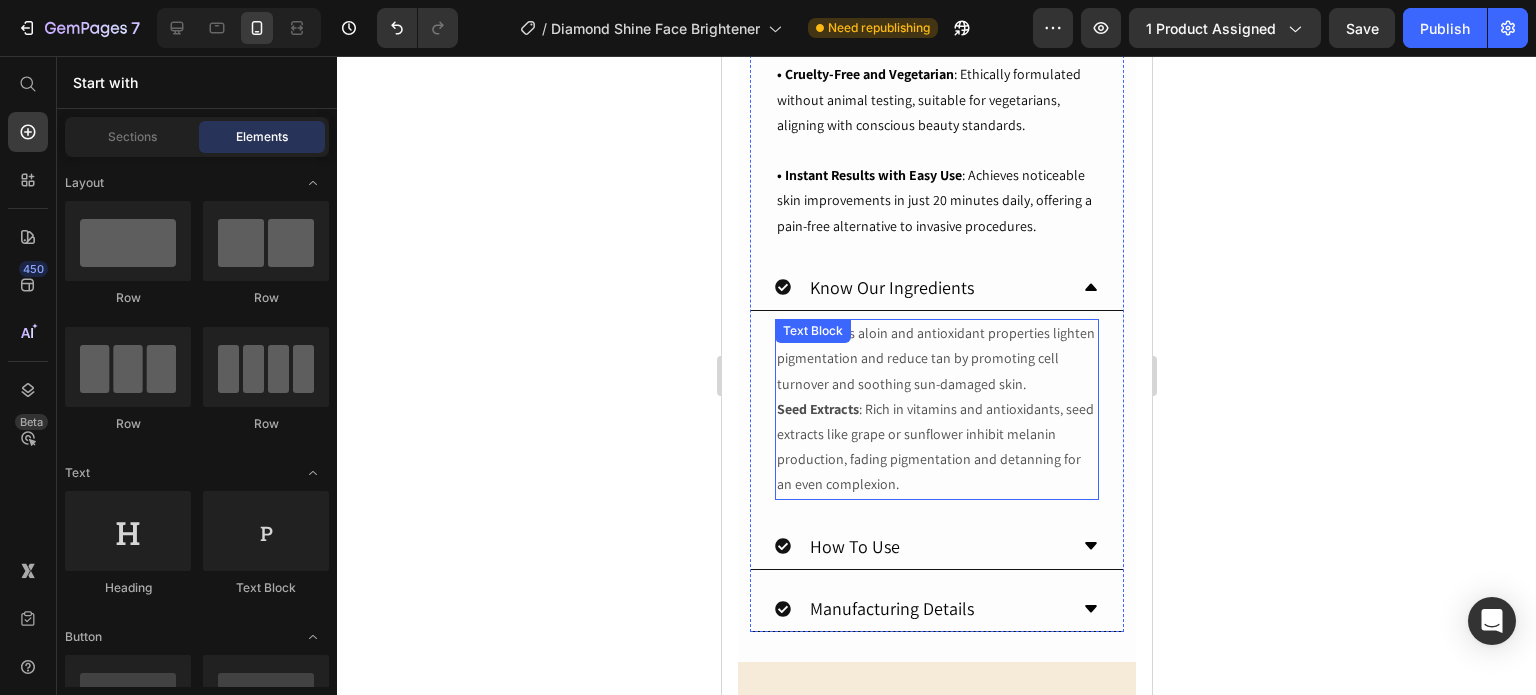 click on "Aloe [PERSON_NAME] : Its aloin and antioxidant properties lighten pigmentation and reduce tan by promoting cell turnover and soothing sun-damaged skin." at bounding box center (936, 359) 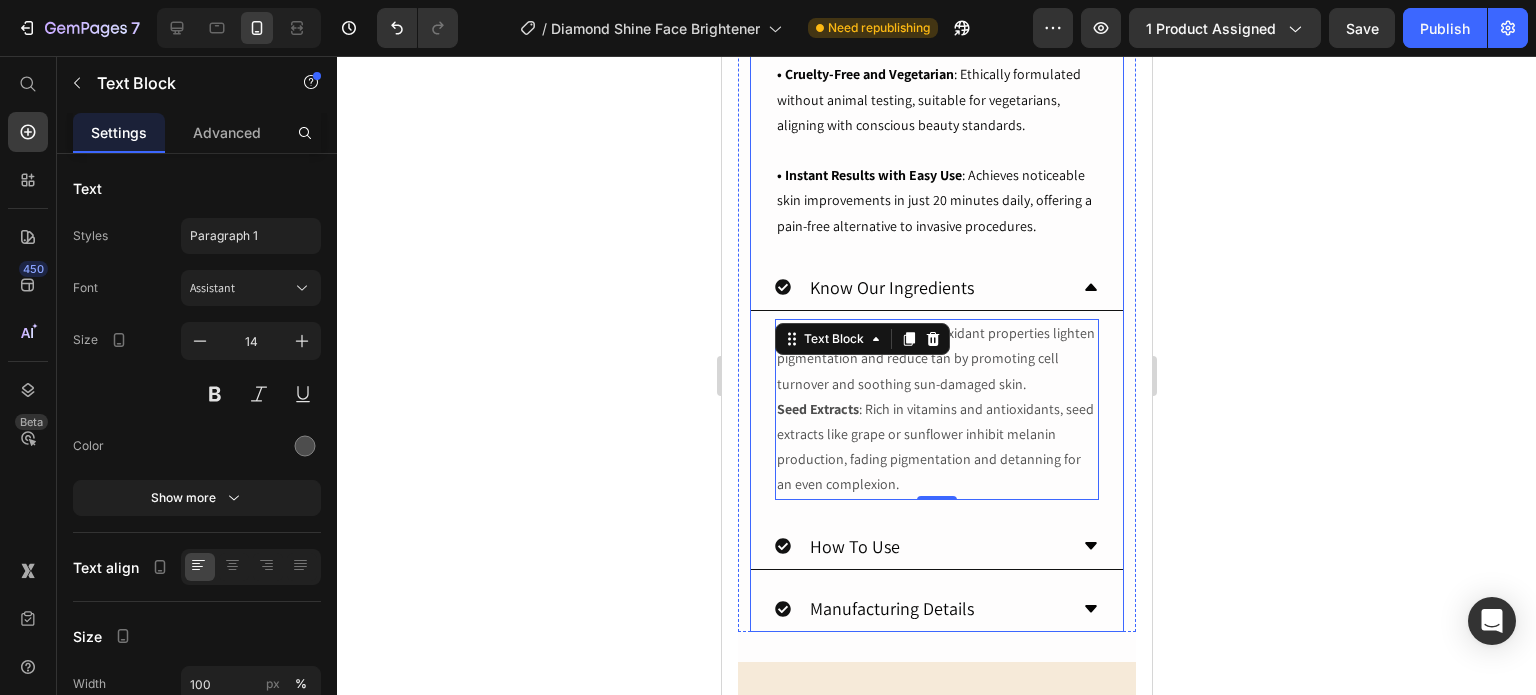 click 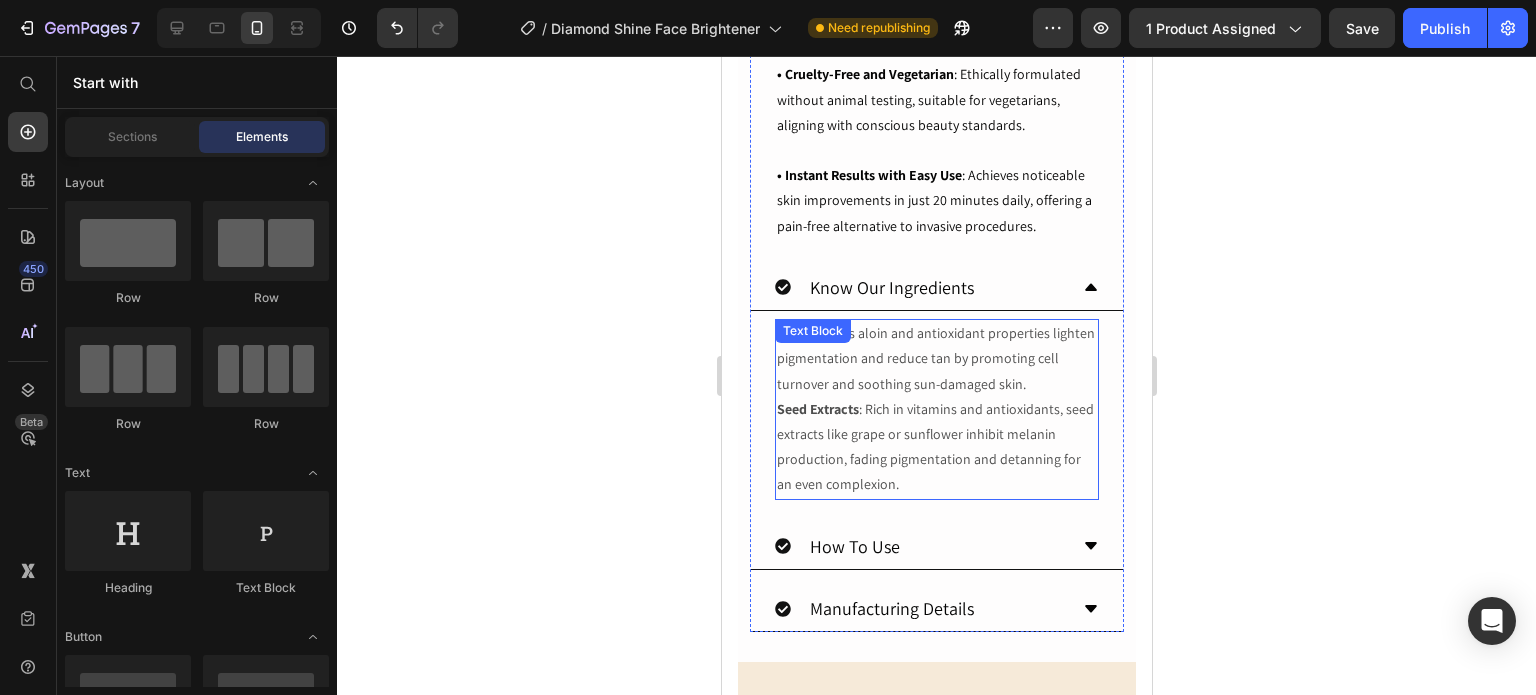 click on "Seed Extracts" at bounding box center [817, 409] 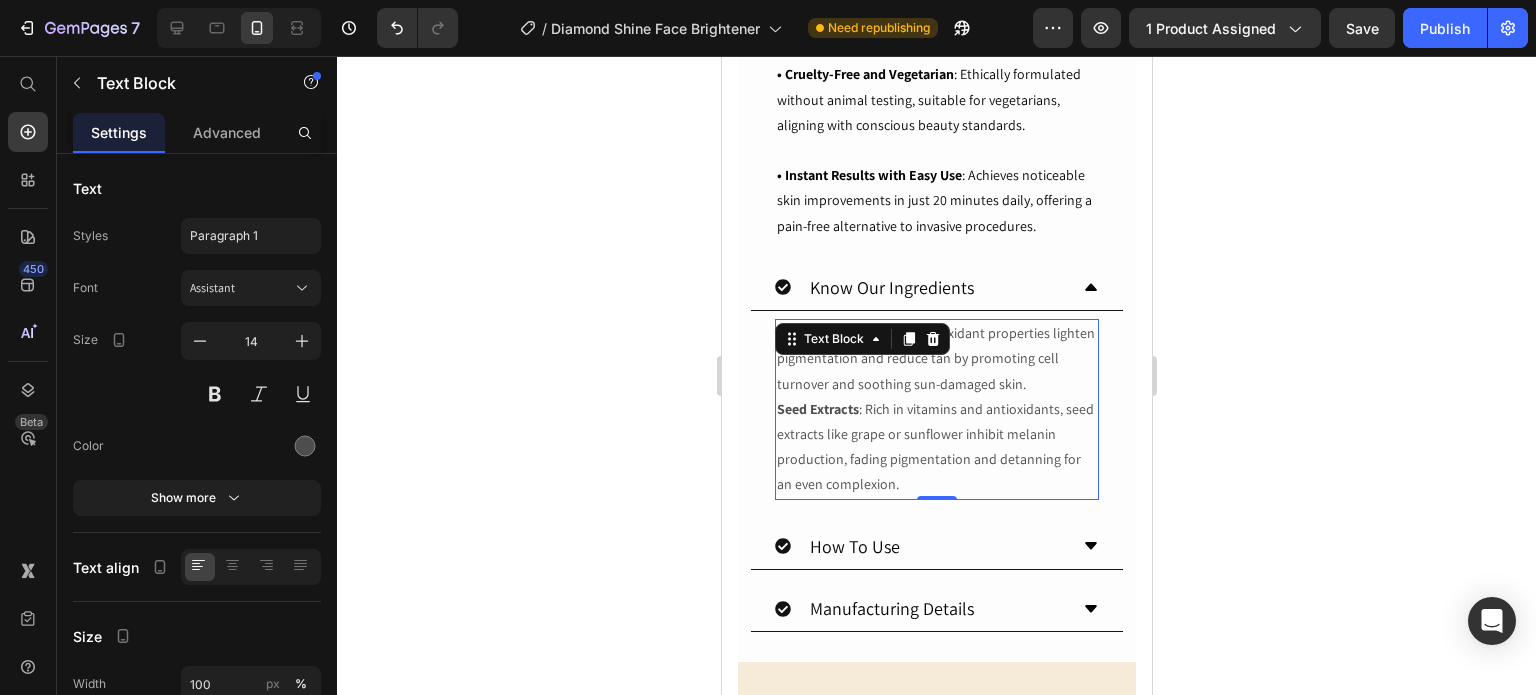 click on "Seed Extracts" at bounding box center [817, 409] 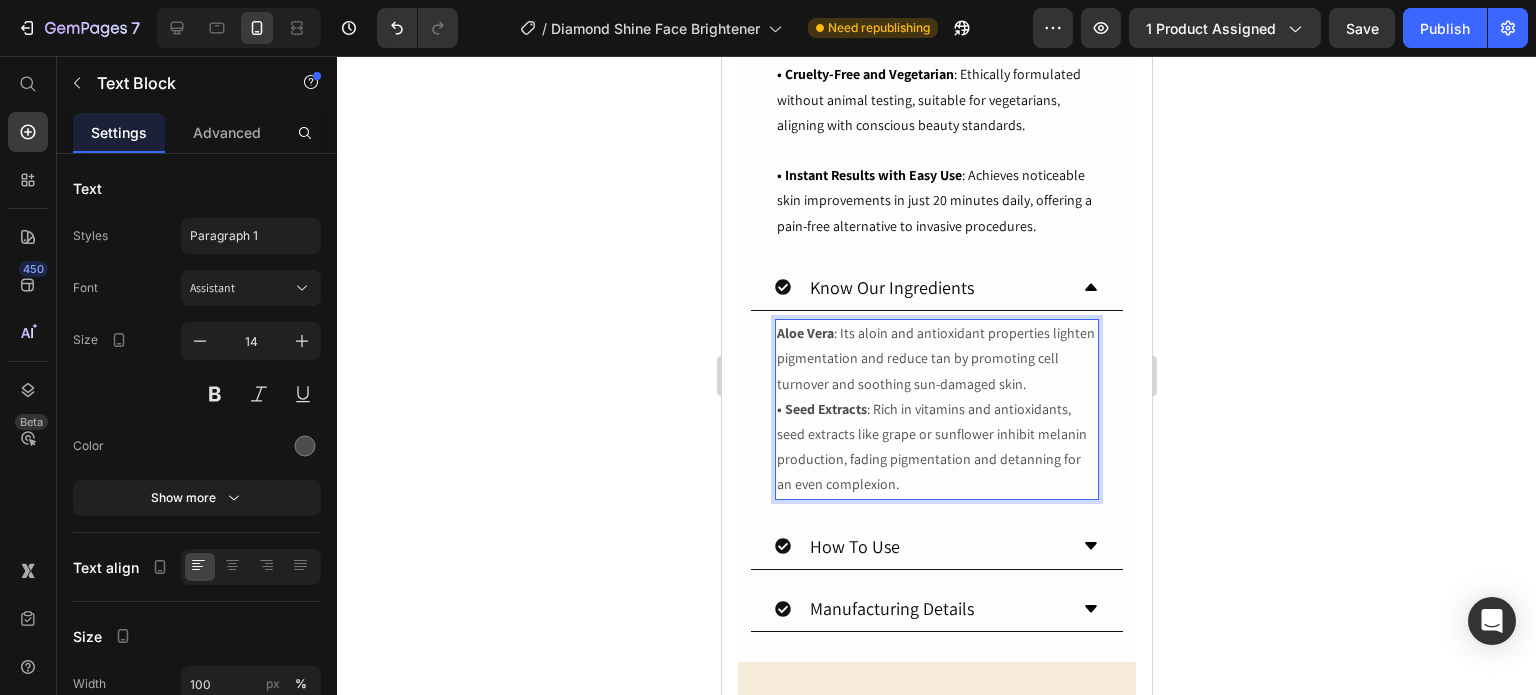 click on "Aloe [PERSON_NAME] : Its aloin and antioxidant properties lighten pigmentation and reduce tan by promoting cell turnover and soothing sun-damaged skin." at bounding box center [936, 359] 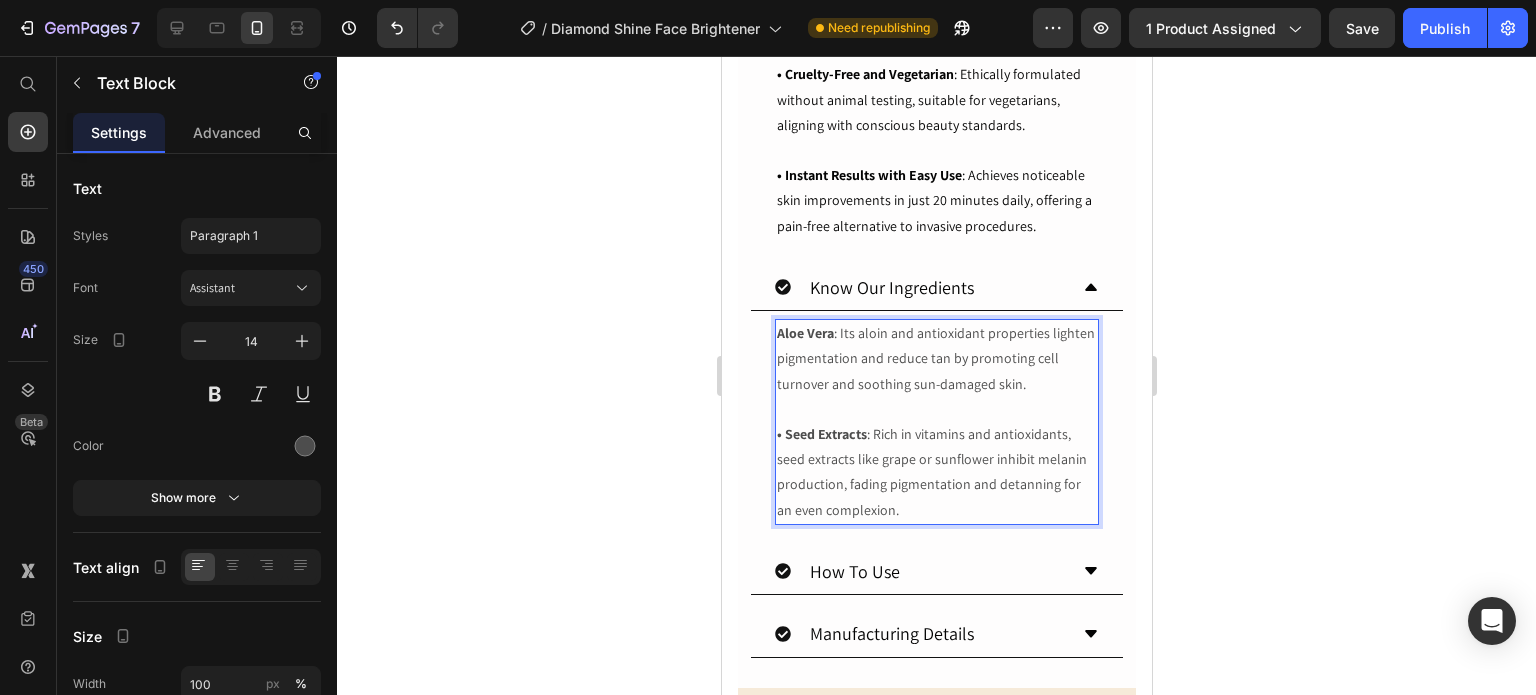 click on "Aloe Vera" at bounding box center [804, 333] 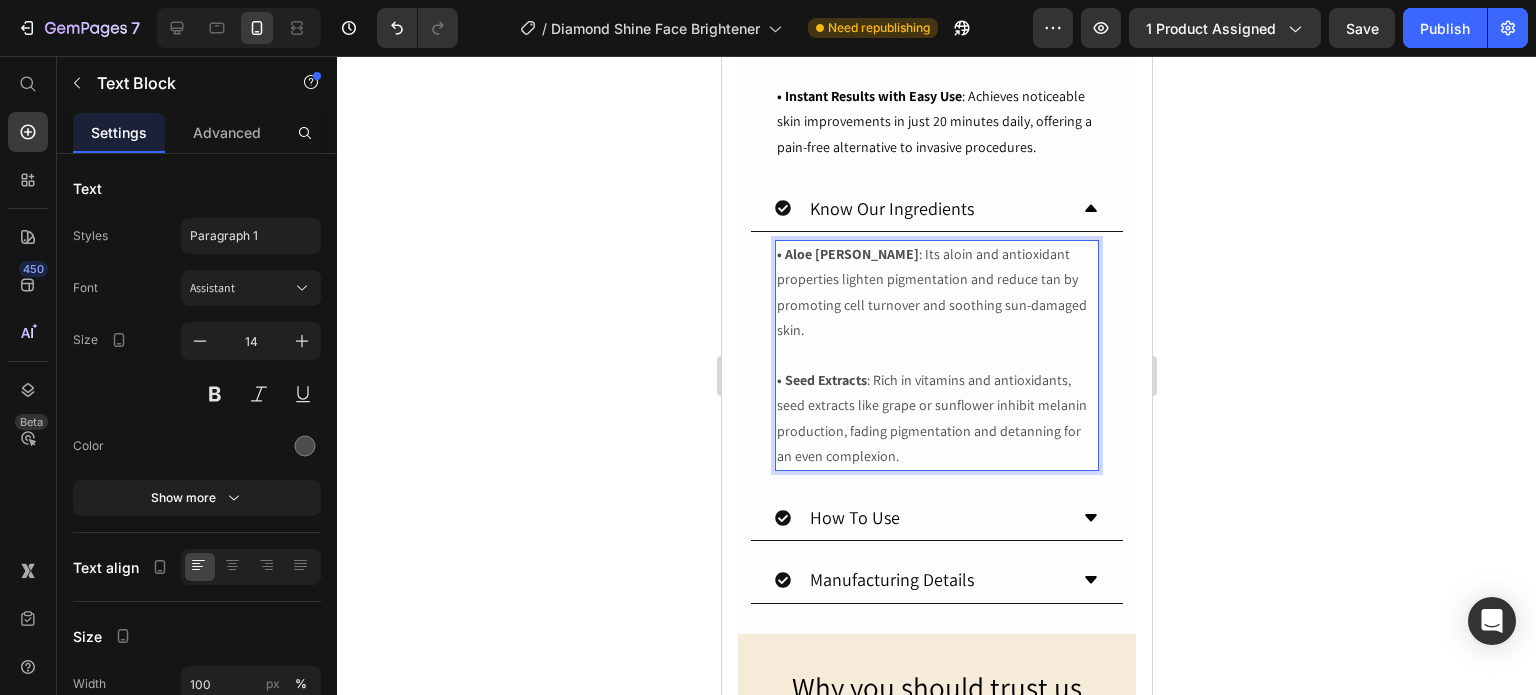 scroll, scrollTop: 2100, scrollLeft: 0, axis: vertical 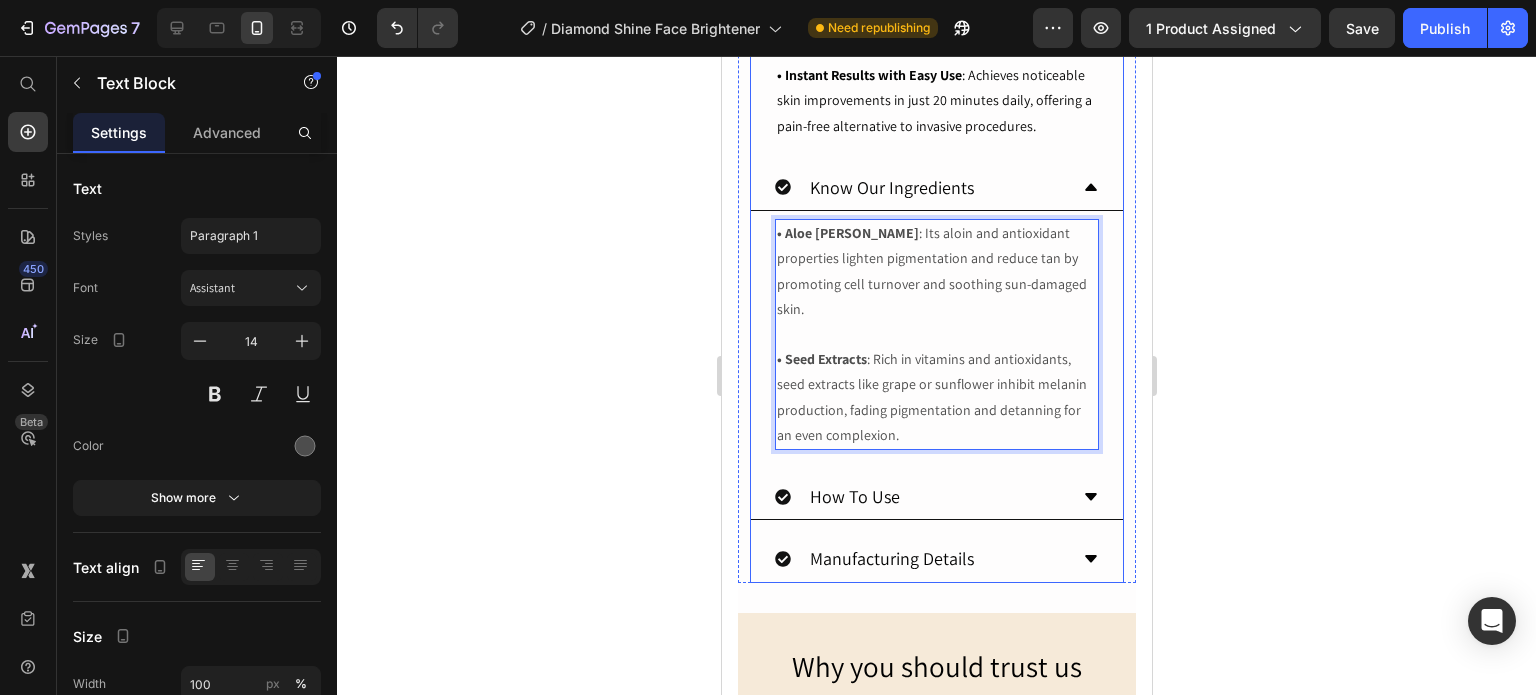 click on "How To Use" at bounding box center [920, 496] 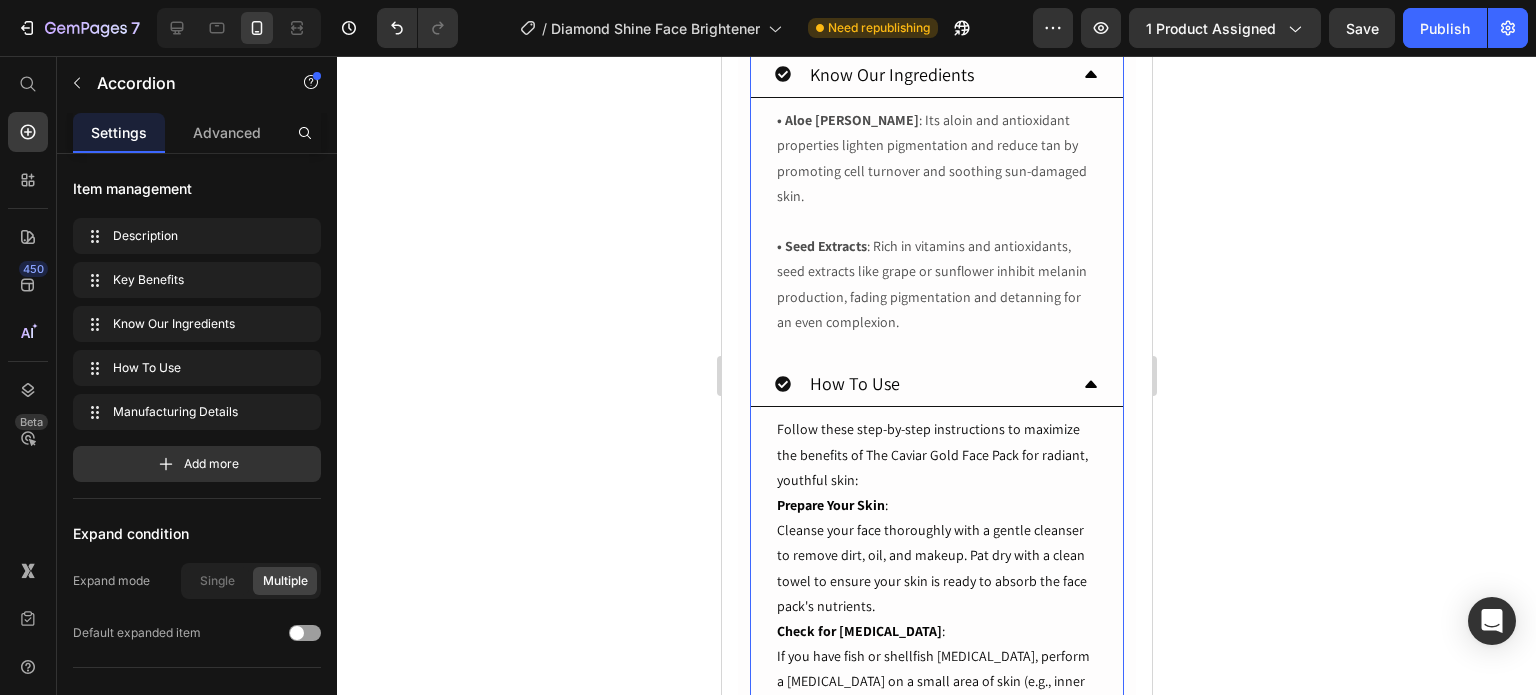 scroll, scrollTop: 2300, scrollLeft: 0, axis: vertical 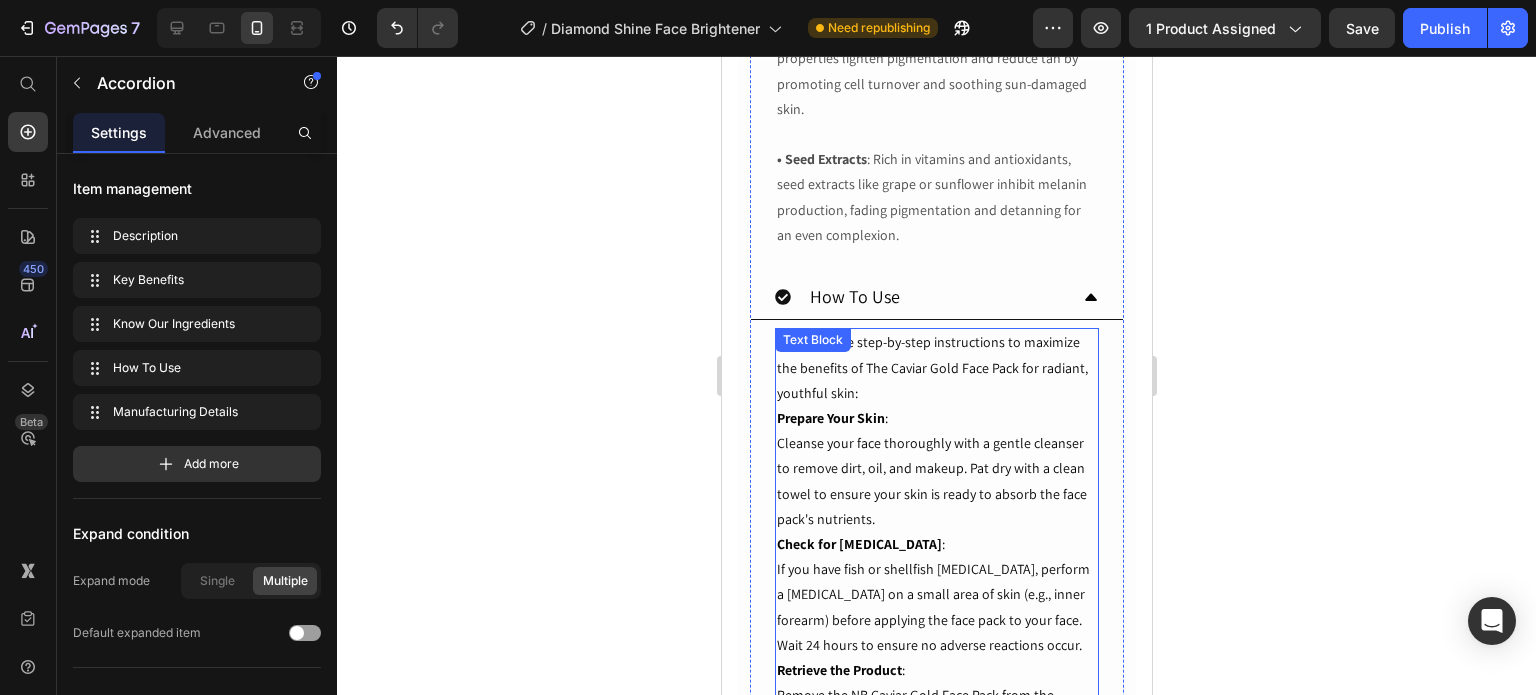 click on "Follow these step-by-step instructions to maximize the benefits of The Caviar Gold Face Pack for radiant, youthful skin:" at bounding box center (936, 368) 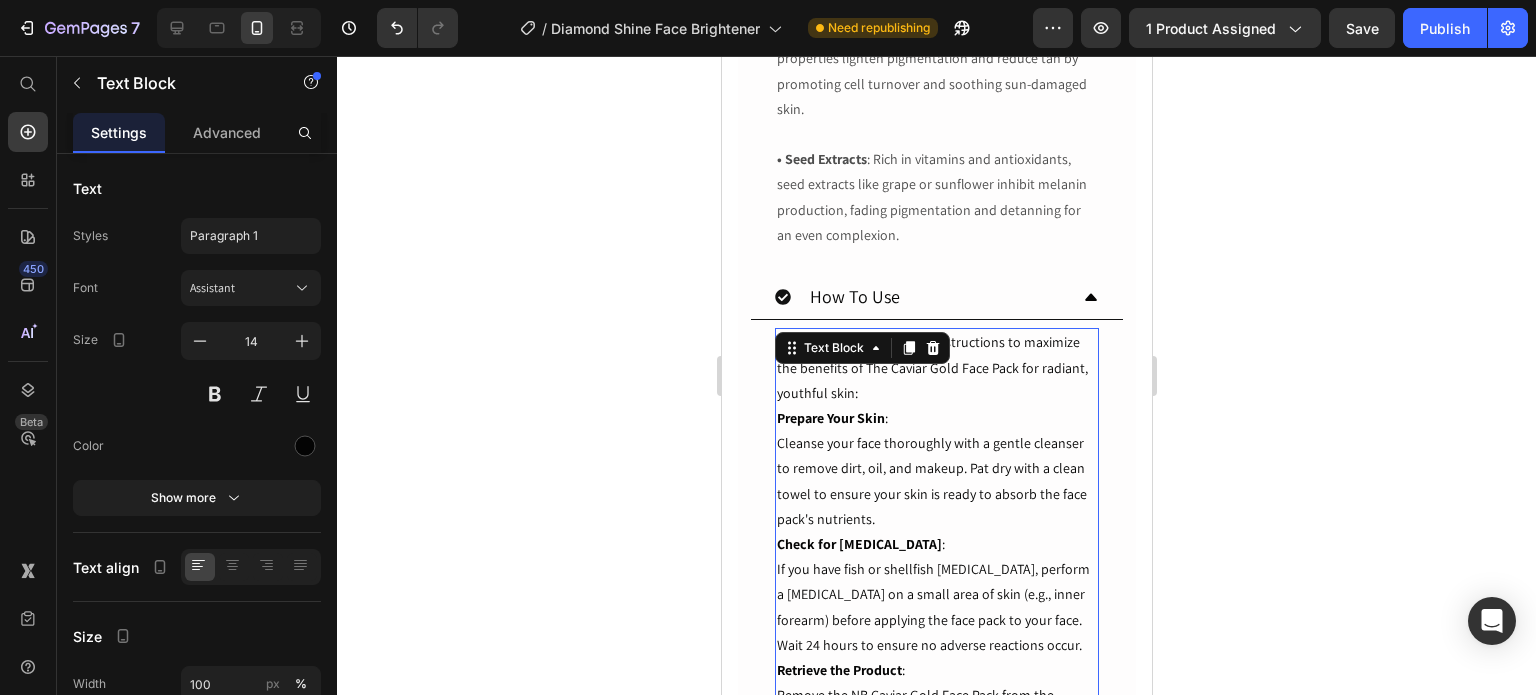 click on "Follow these step-by-step instructions to maximize the benefits of The Caviar Gold Face Pack for radiant, youthful skin:" at bounding box center (936, 368) 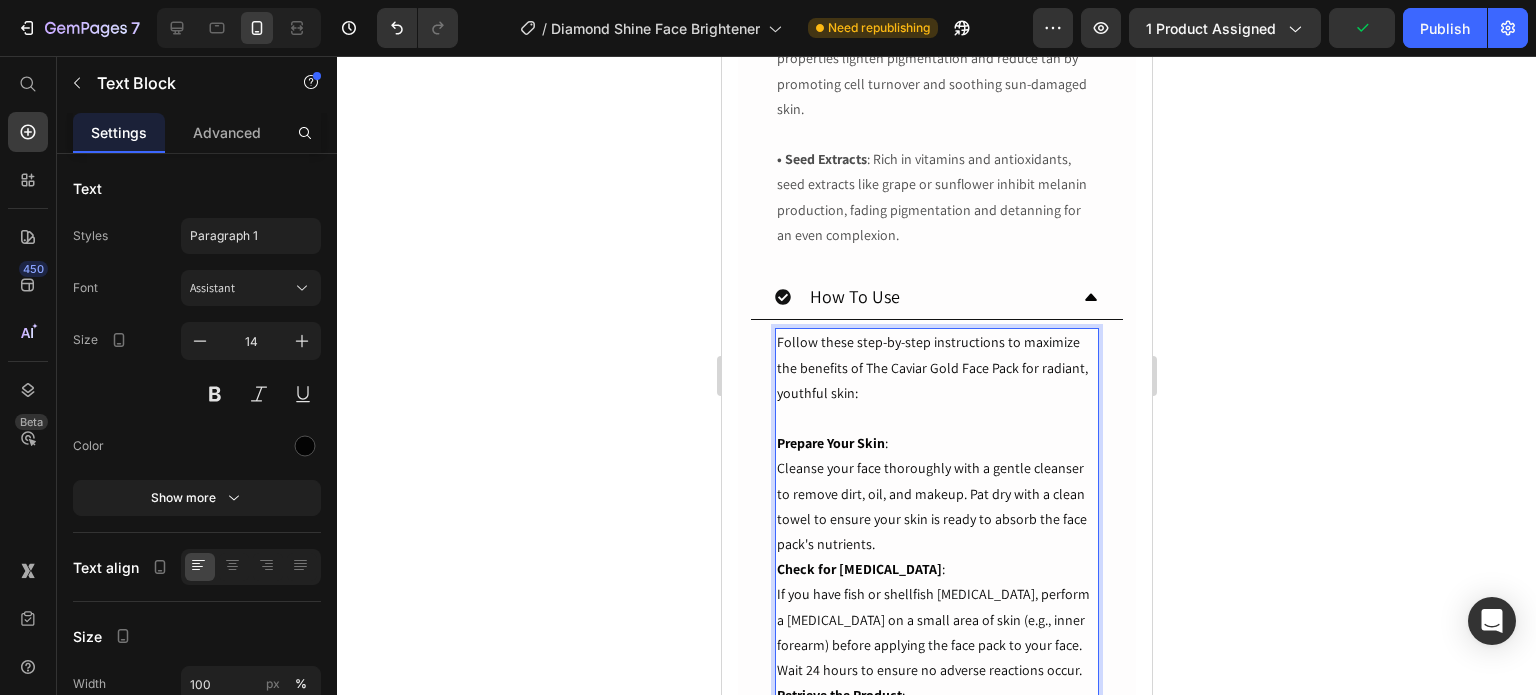 click on "Prepare Your Skin" at bounding box center (830, 443) 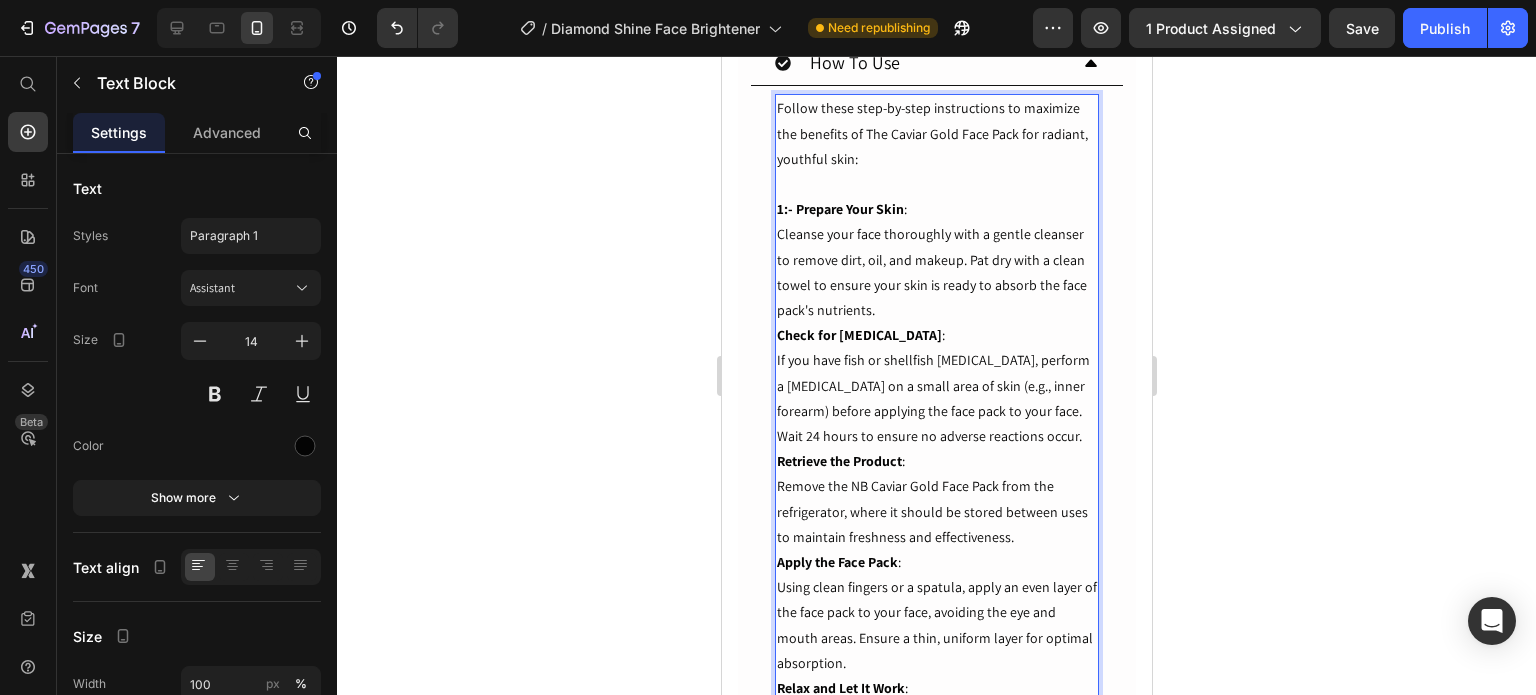 scroll, scrollTop: 2500, scrollLeft: 0, axis: vertical 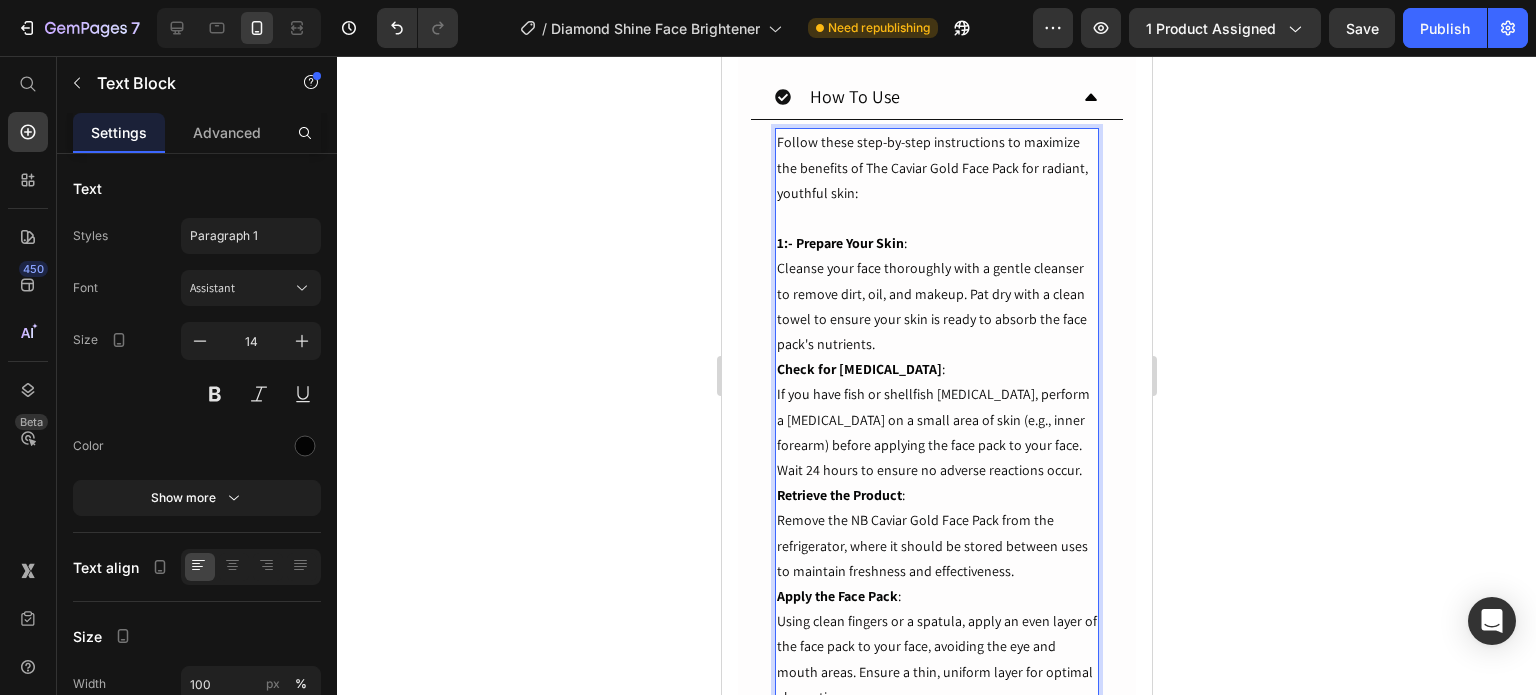 click on "1:- Prepare Your Skin : Cleanse your face thoroughly with a gentle cleanser to remove dirt, oil, and makeup. Pat dry with a clean towel to ensure your skin is ready to absorb the face pack's nutrients." at bounding box center [936, 294] 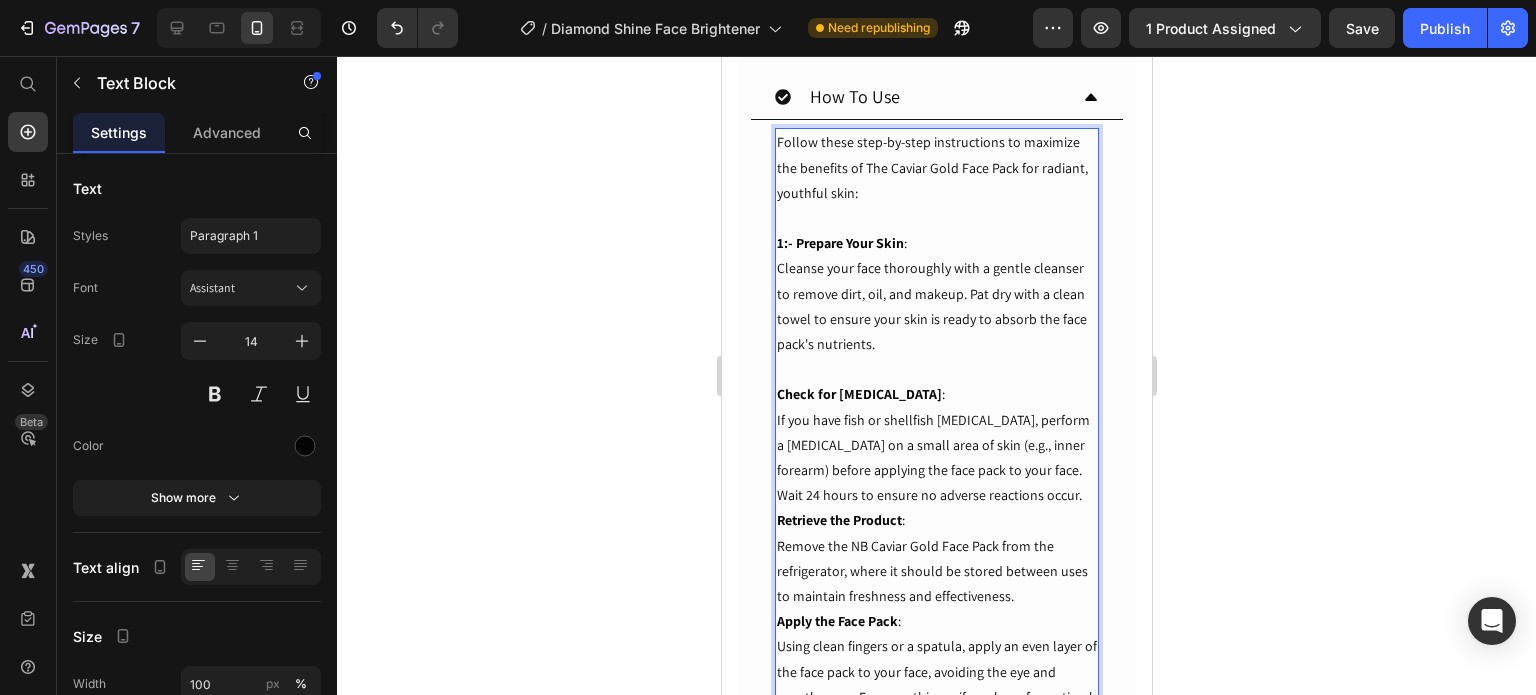 click on "Check for [MEDICAL_DATA]" at bounding box center [858, 394] 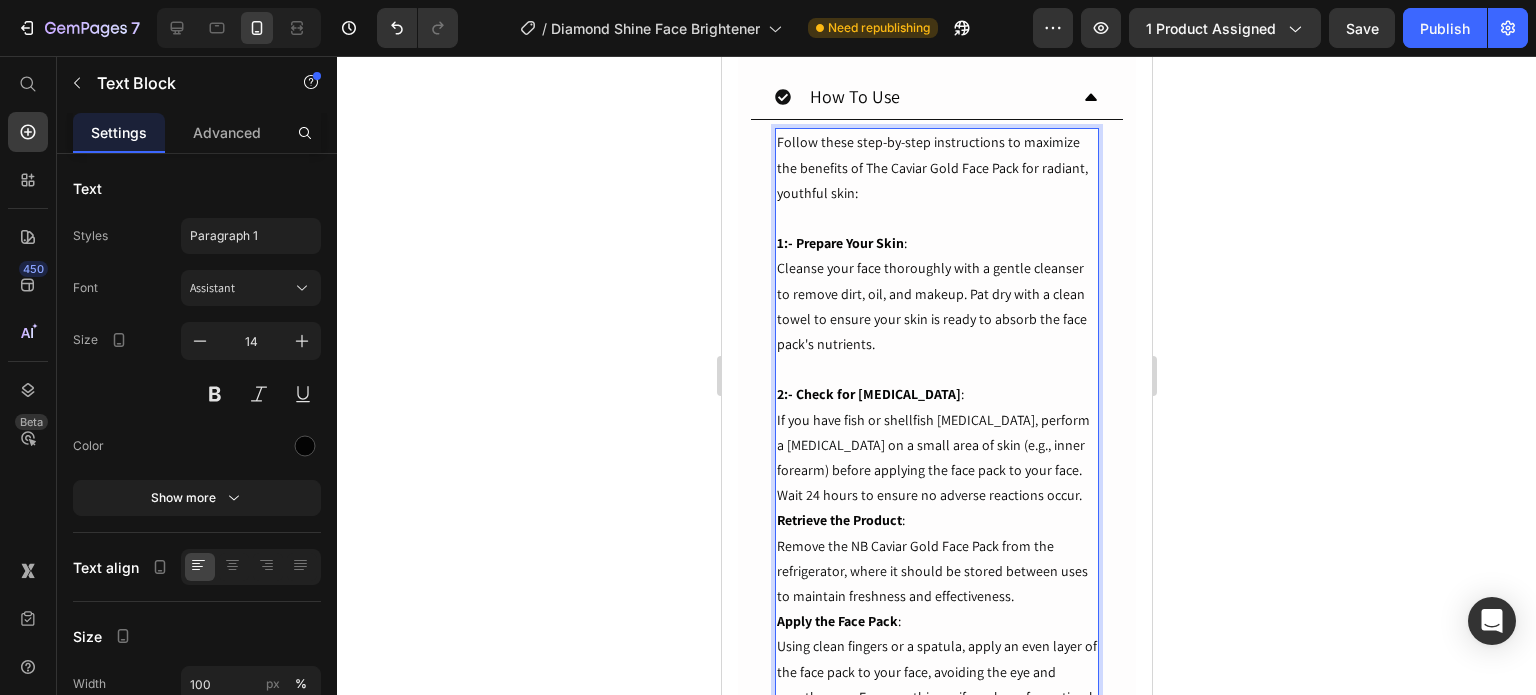 click on "2:- Check for [MEDICAL_DATA] : If you have fish or shellfish [MEDICAL_DATA], perform a [MEDICAL_DATA] on a small area of skin (e.g., inner forearm) before applying the face pack to your face. Wait 24 hours to ensure no adverse reactions occur." at bounding box center [936, 445] 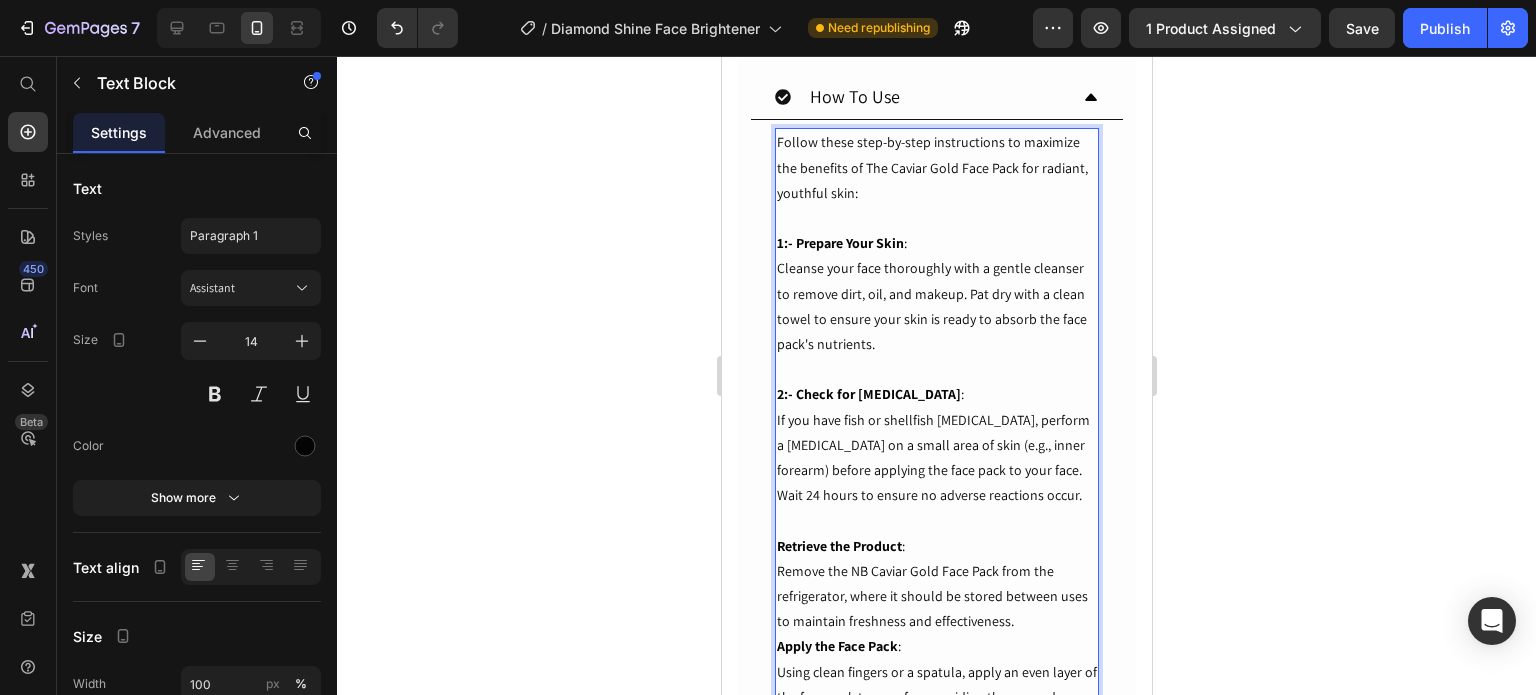 click on "Retrieve the Product" at bounding box center [838, 546] 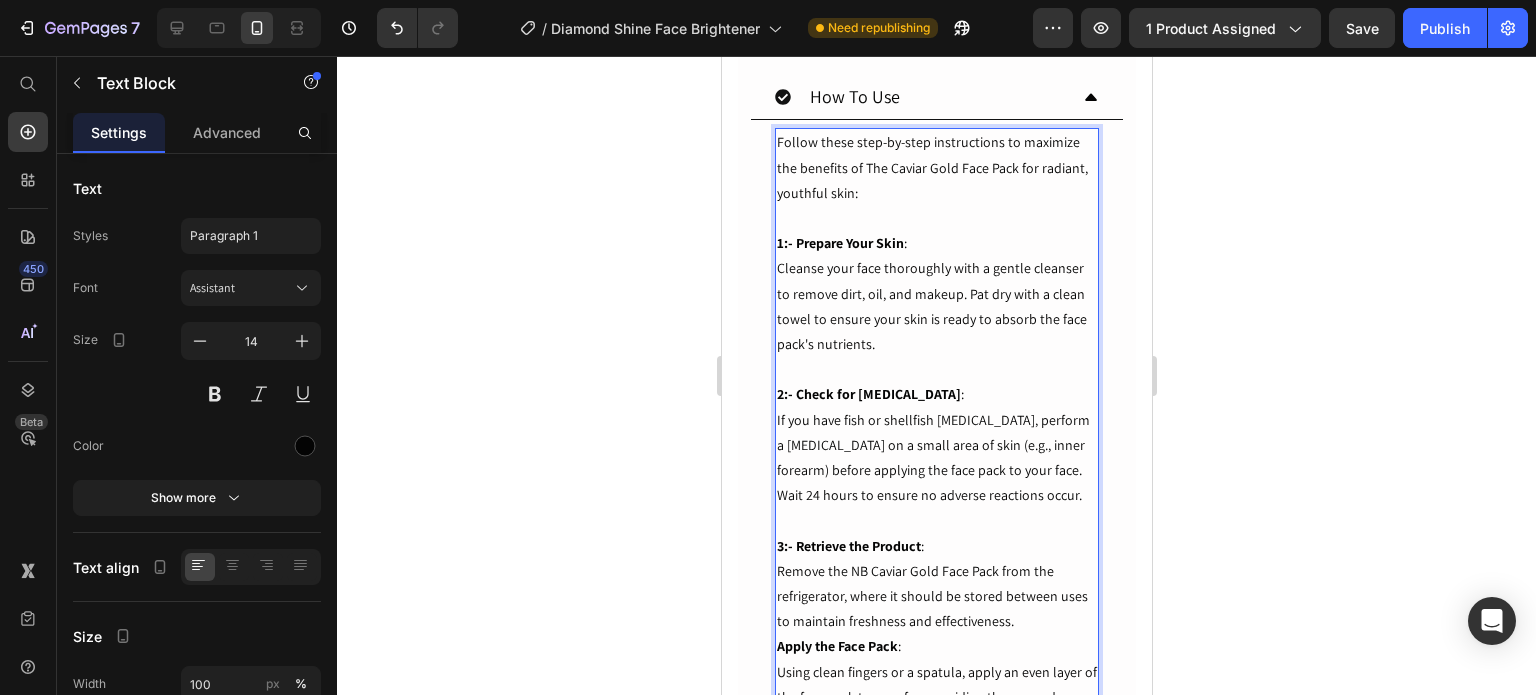 click on "3:- Retrieve the Product : Remove the NB Caviar Gold Face Pack from the refrigerator, where it should be stored between uses to maintain freshness and effectiveness." at bounding box center [936, 584] 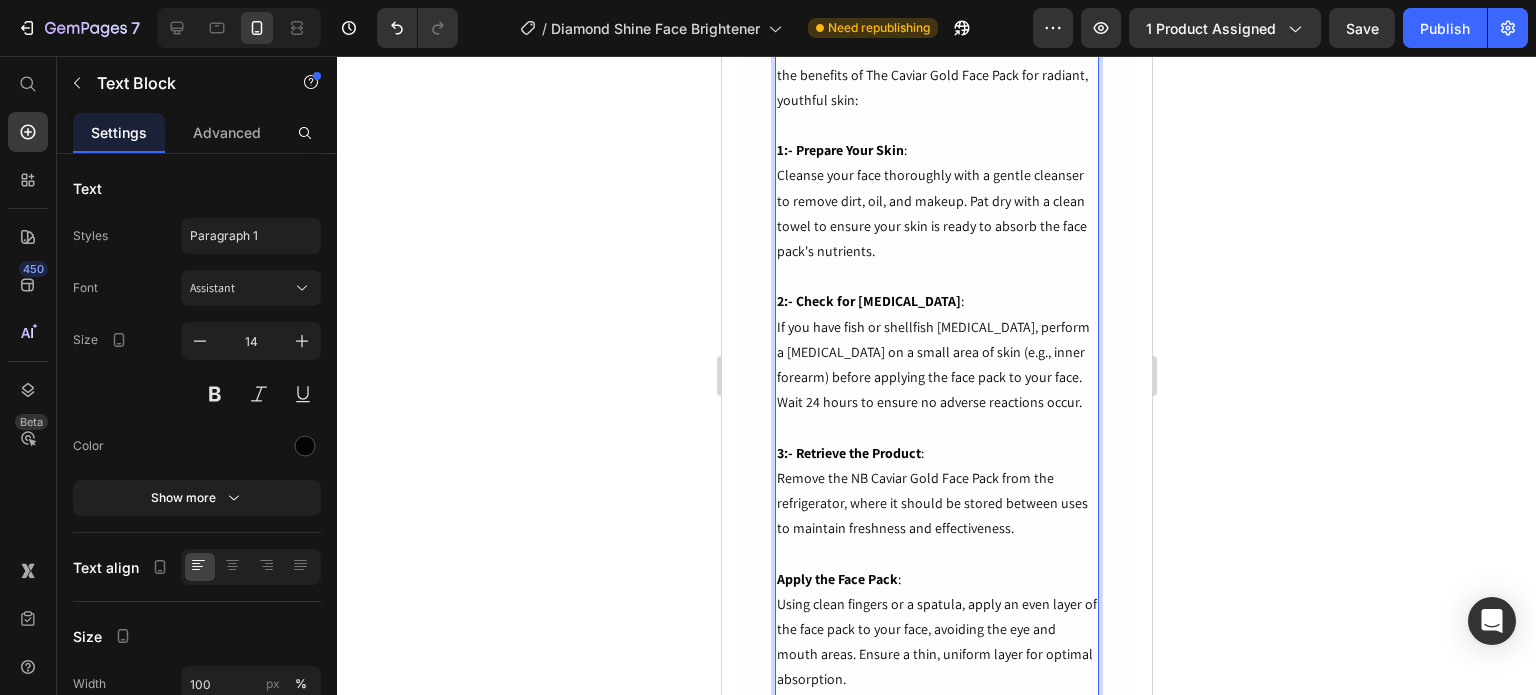 scroll, scrollTop: 2700, scrollLeft: 0, axis: vertical 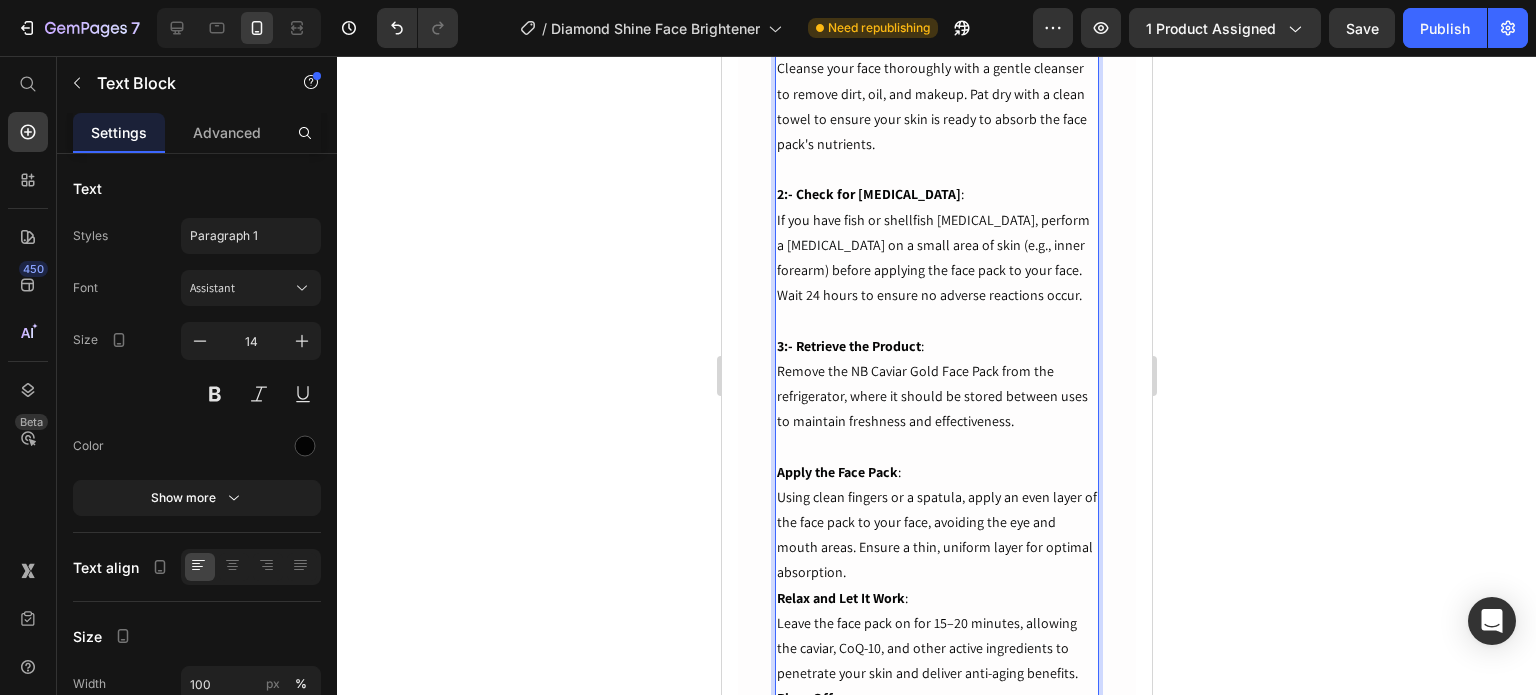 click on "Apply the Face Pack" at bounding box center [836, 472] 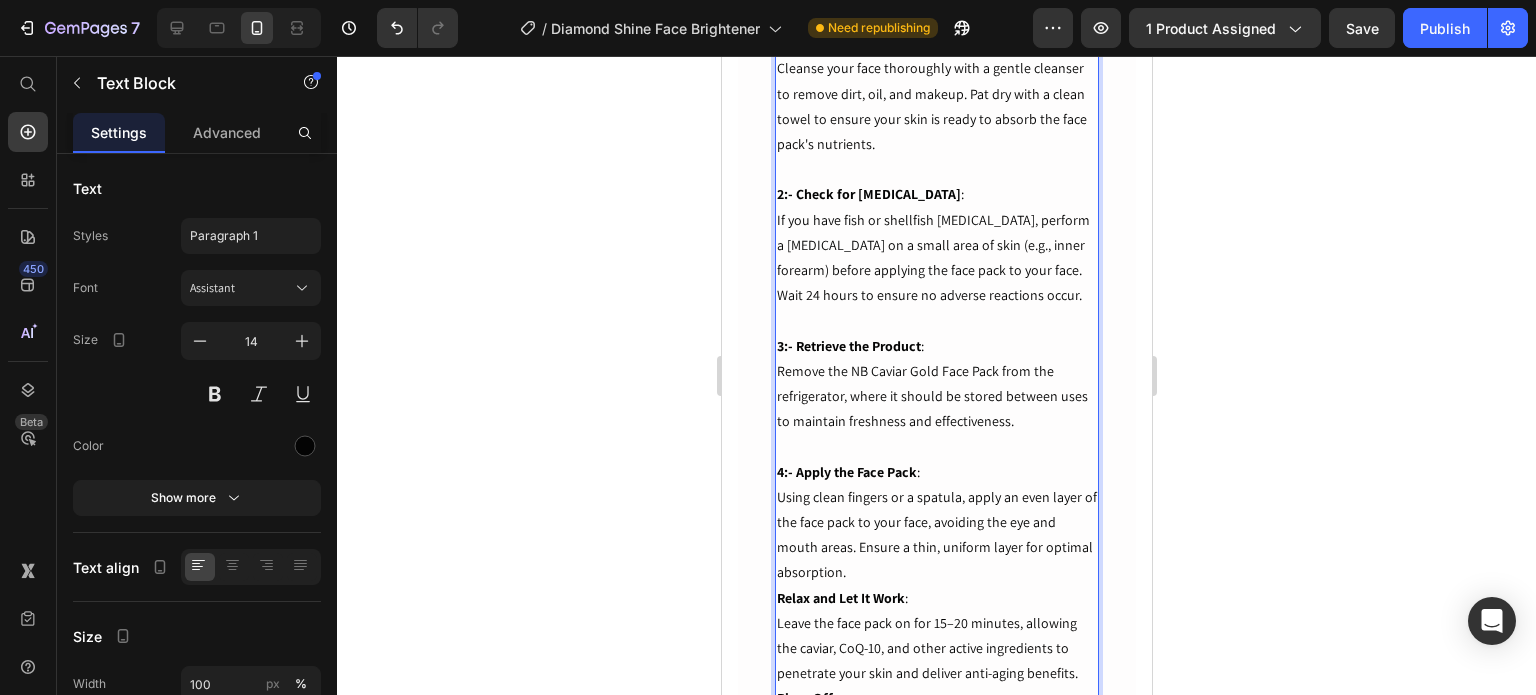 click on "4:- Apply the Face Pack : Using clean fingers or a spatula, apply an even layer of the face pack to your face, avoiding the eye and mouth areas. Ensure a thin, uniform layer for optimal absorption." at bounding box center [936, 523] 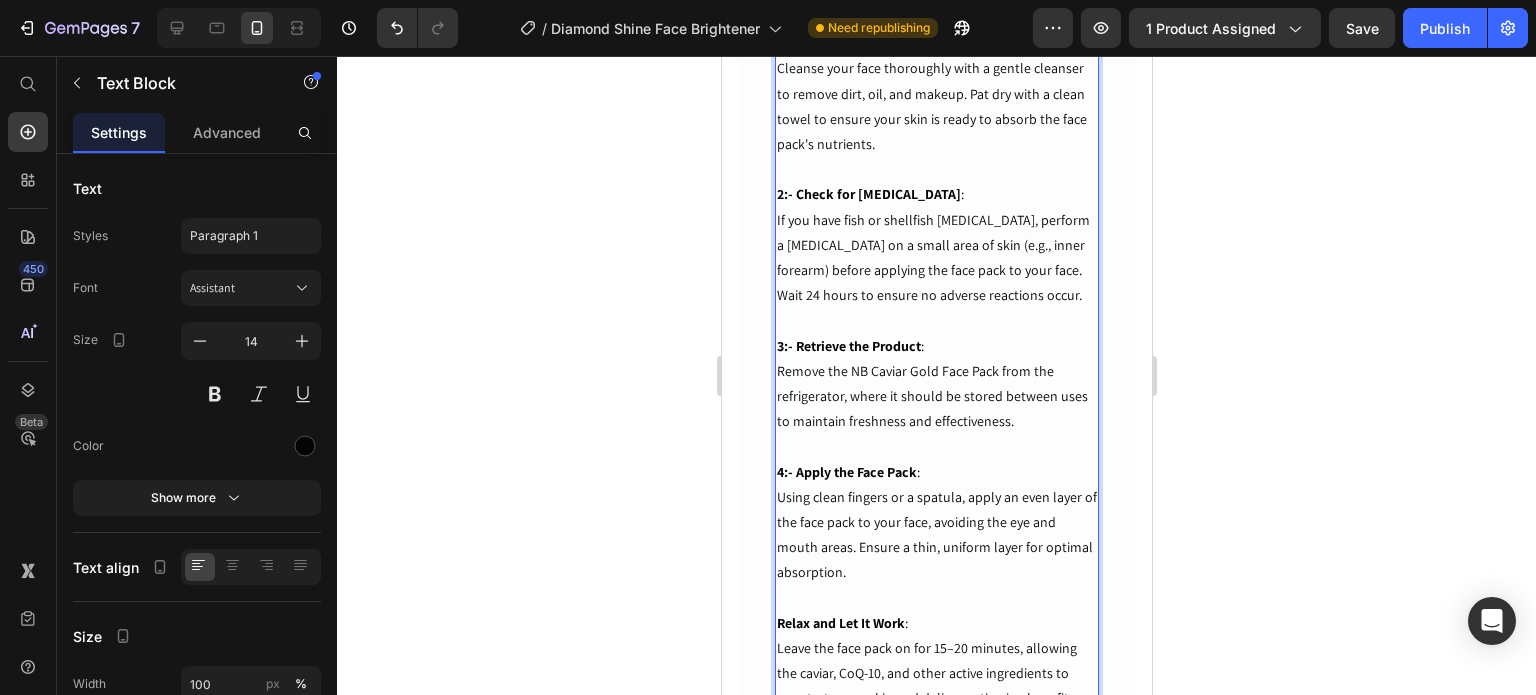 click on "Relax and Let It Work" at bounding box center (840, 623) 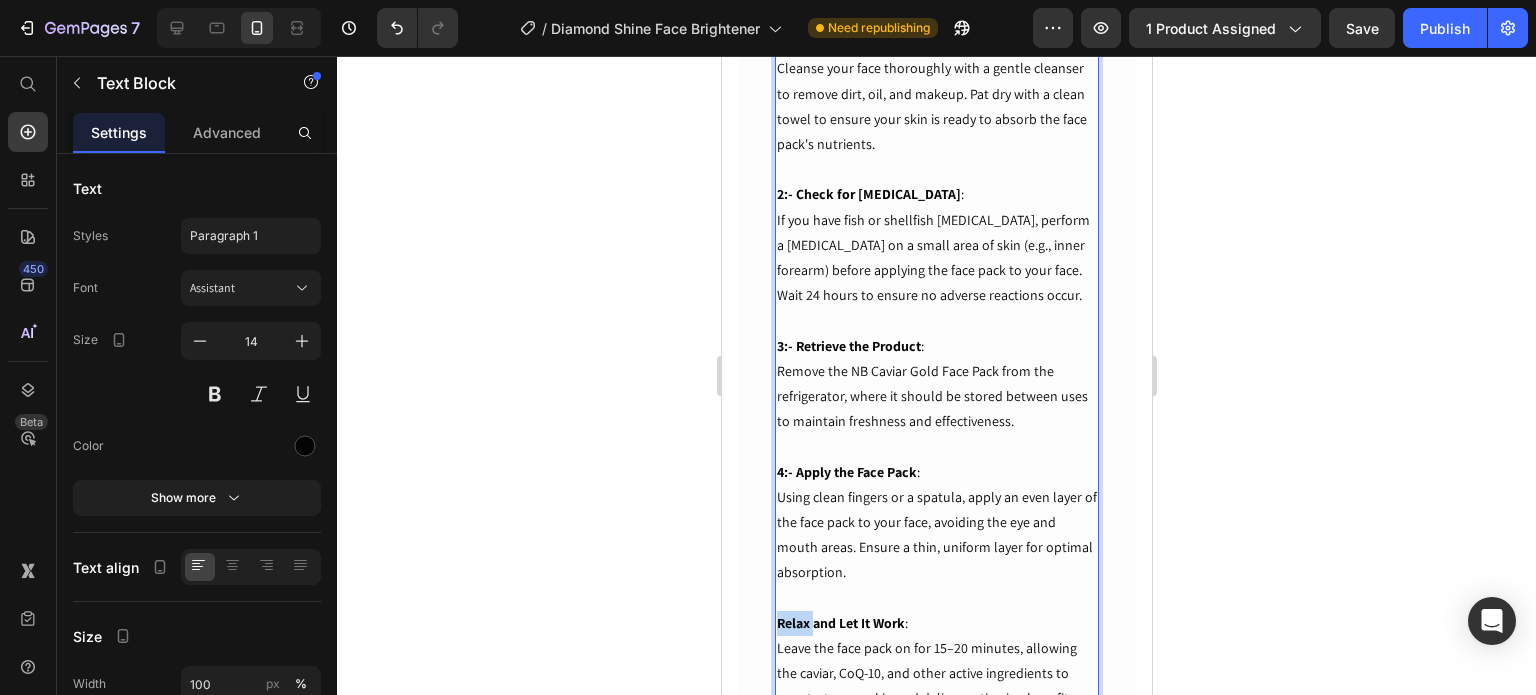 click on "Relax and Let It Work" at bounding box center [840, 623] 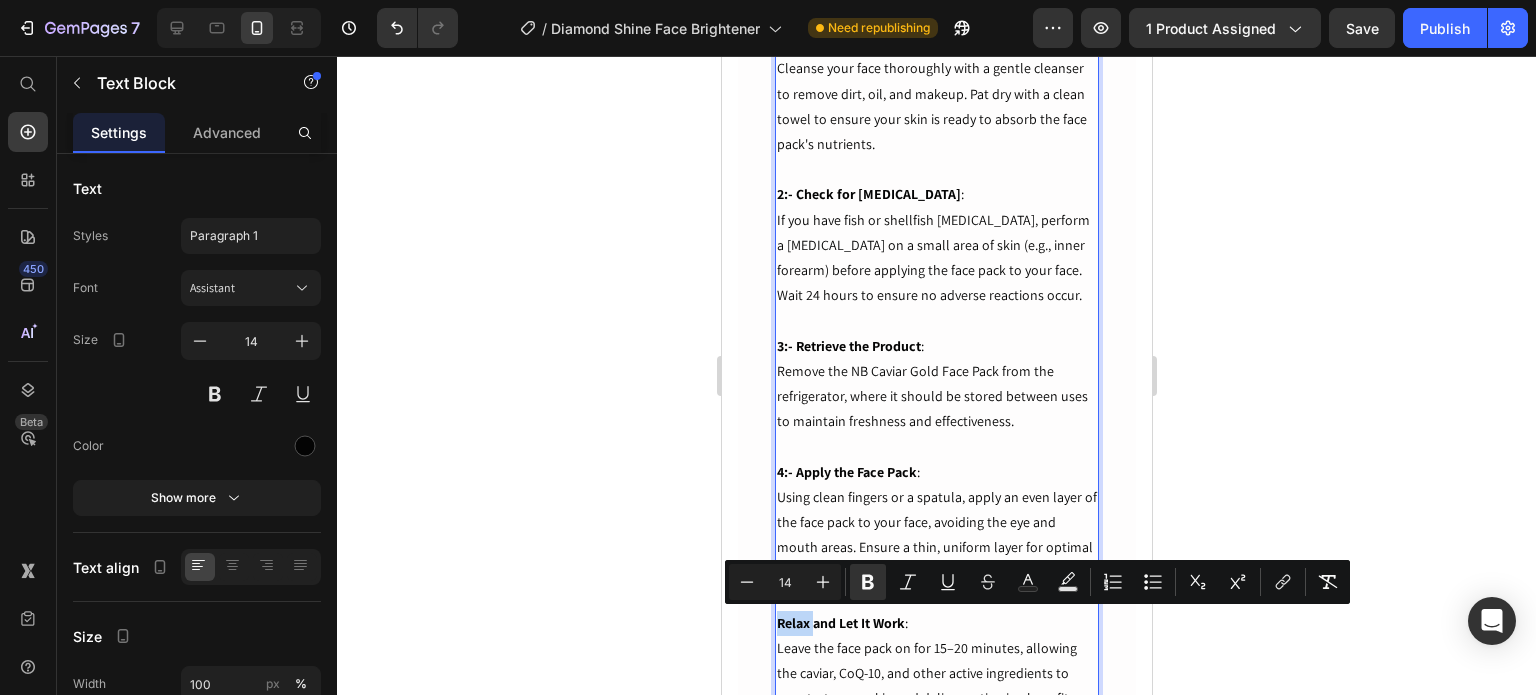 click on "Relax and Let It Work" at bounding box center (840, 623) 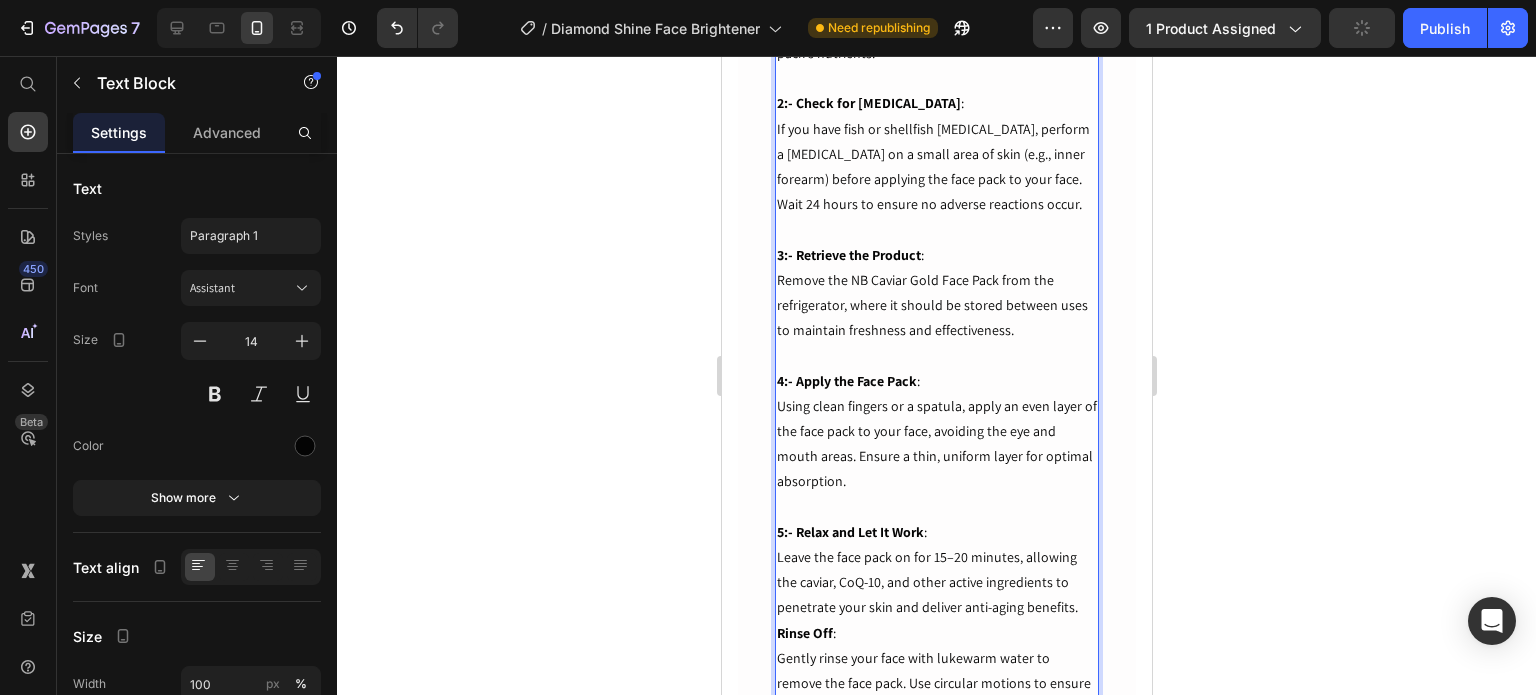 scroll, scrollTop: 2900, scrollLeft: 0, axis: vertical 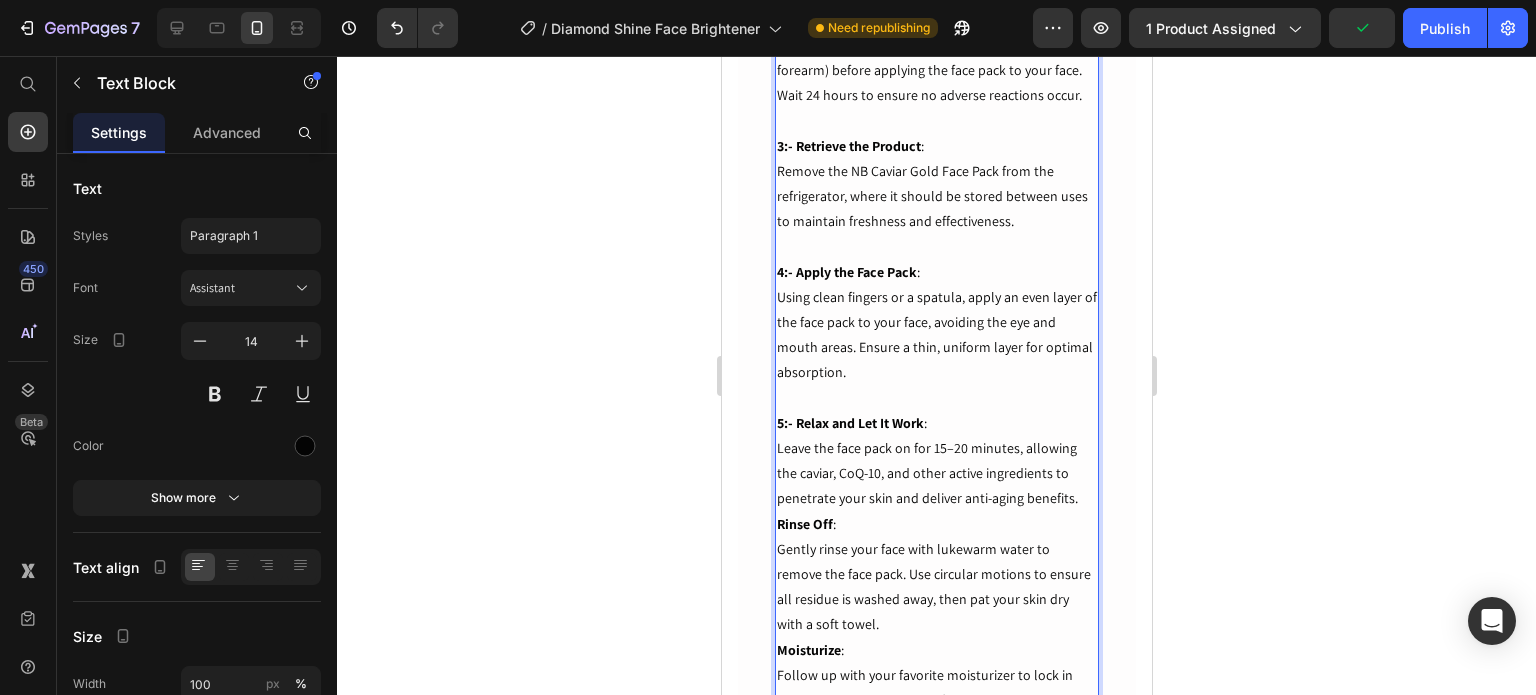 click on "5:- Relax and Let It Work : Leave the face pack on for 15–20 minutes, allowing the caviar, CoQ-10, and other active ingredients to penetrate your skin and deliver anti-aging benefits." at bounding box center [936, 461] 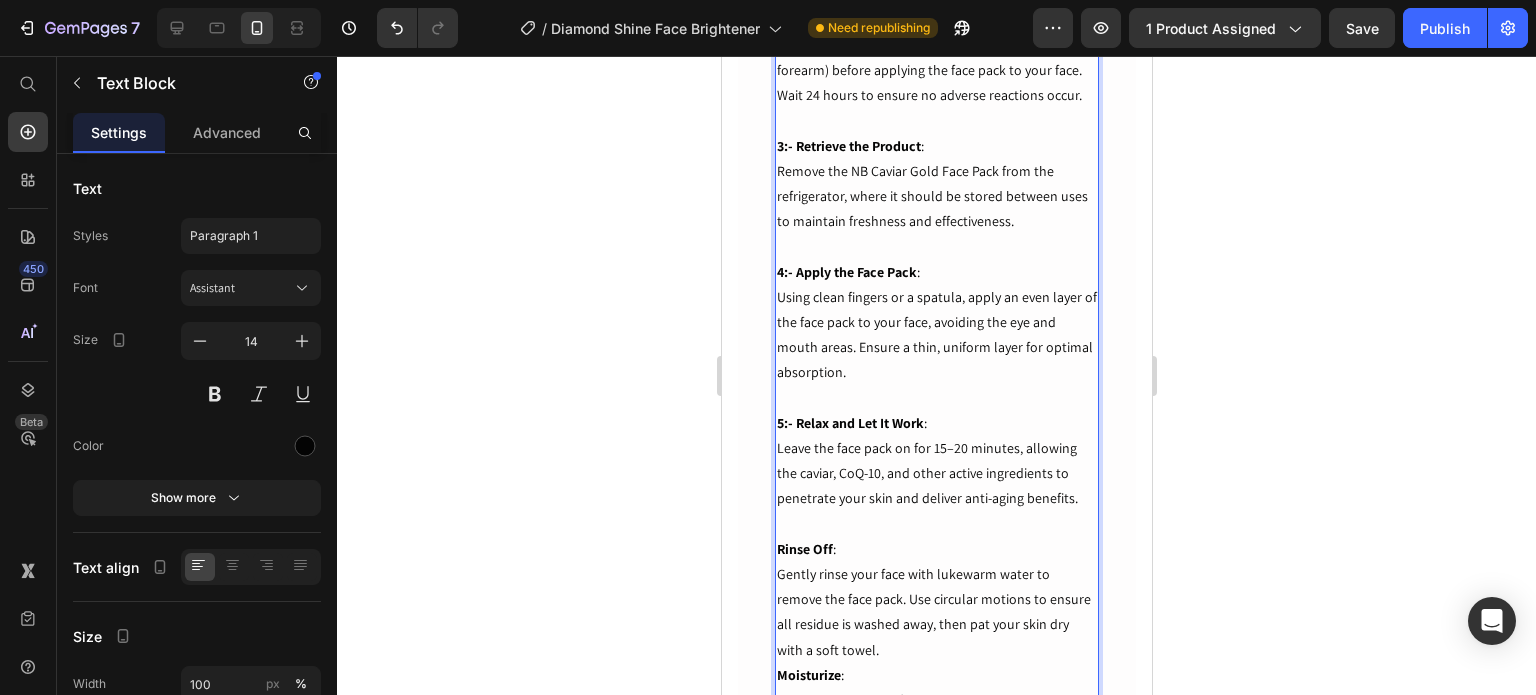 click on "Rinse Off" at bounding box center (804, 549) 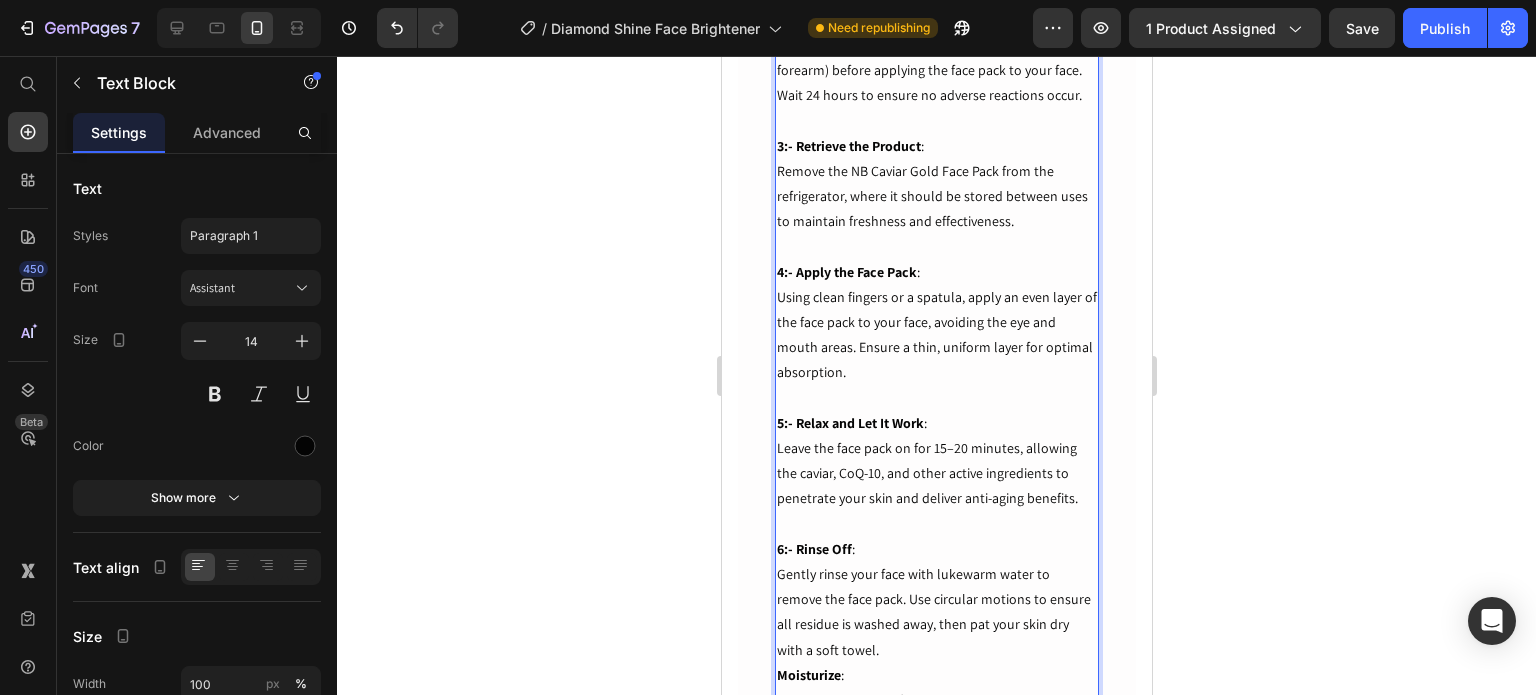 click on "6:- Rinse Off : Gently rinse your face with lukewarm water to remove the face pack. Use circular motions to ensure all residue is washed away, then pat your skin dry with a soft towel." at bounding box center (936, 600) 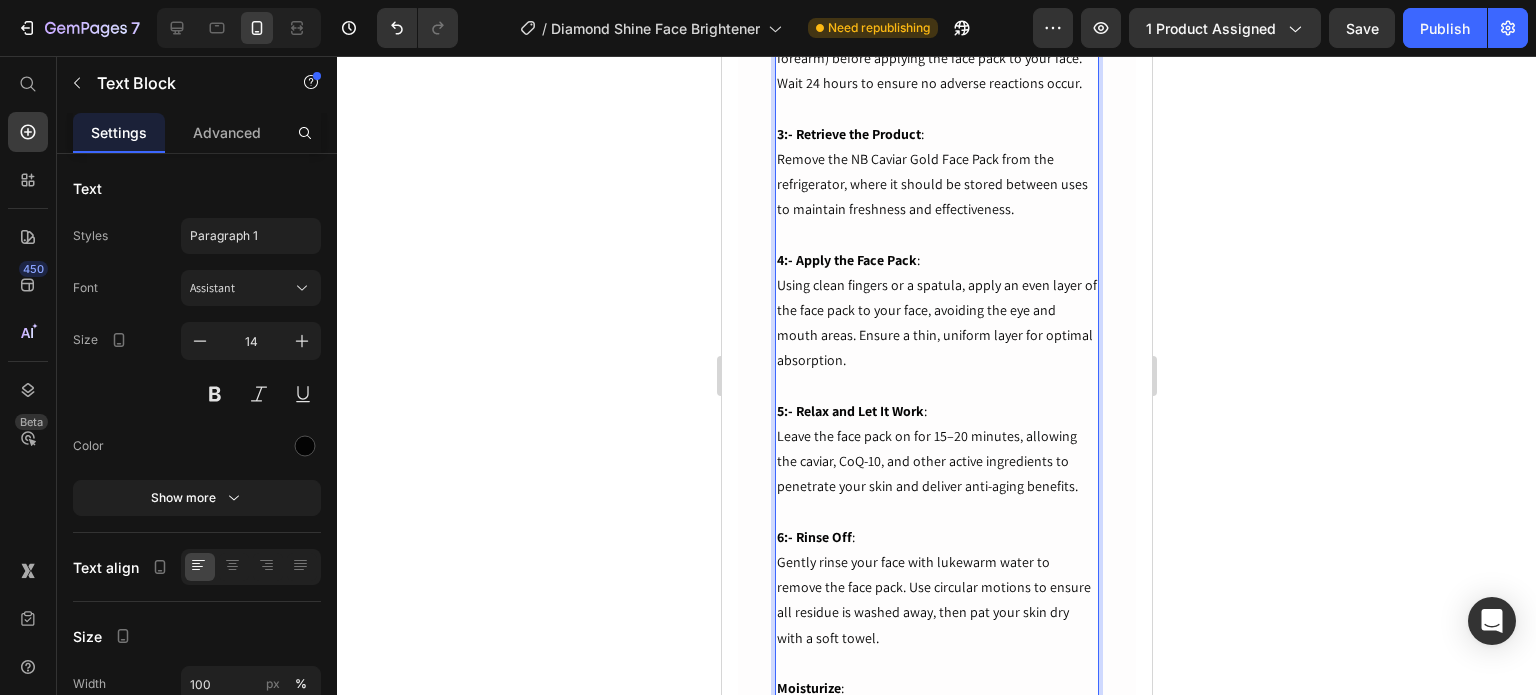 scroll, scrollTop: 3212, scrollLeft: 0, axis: vertical 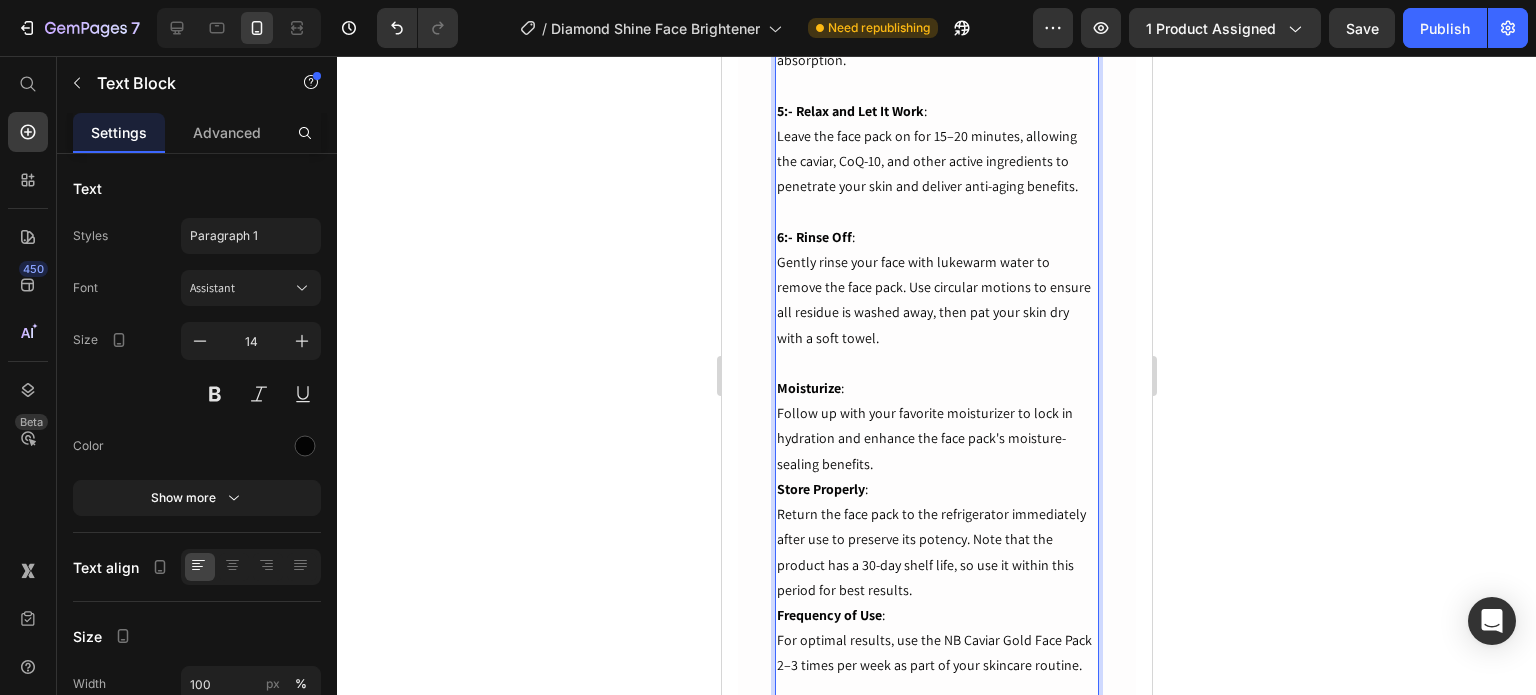 click on "Moisturize" at bounding box center (808, 388) 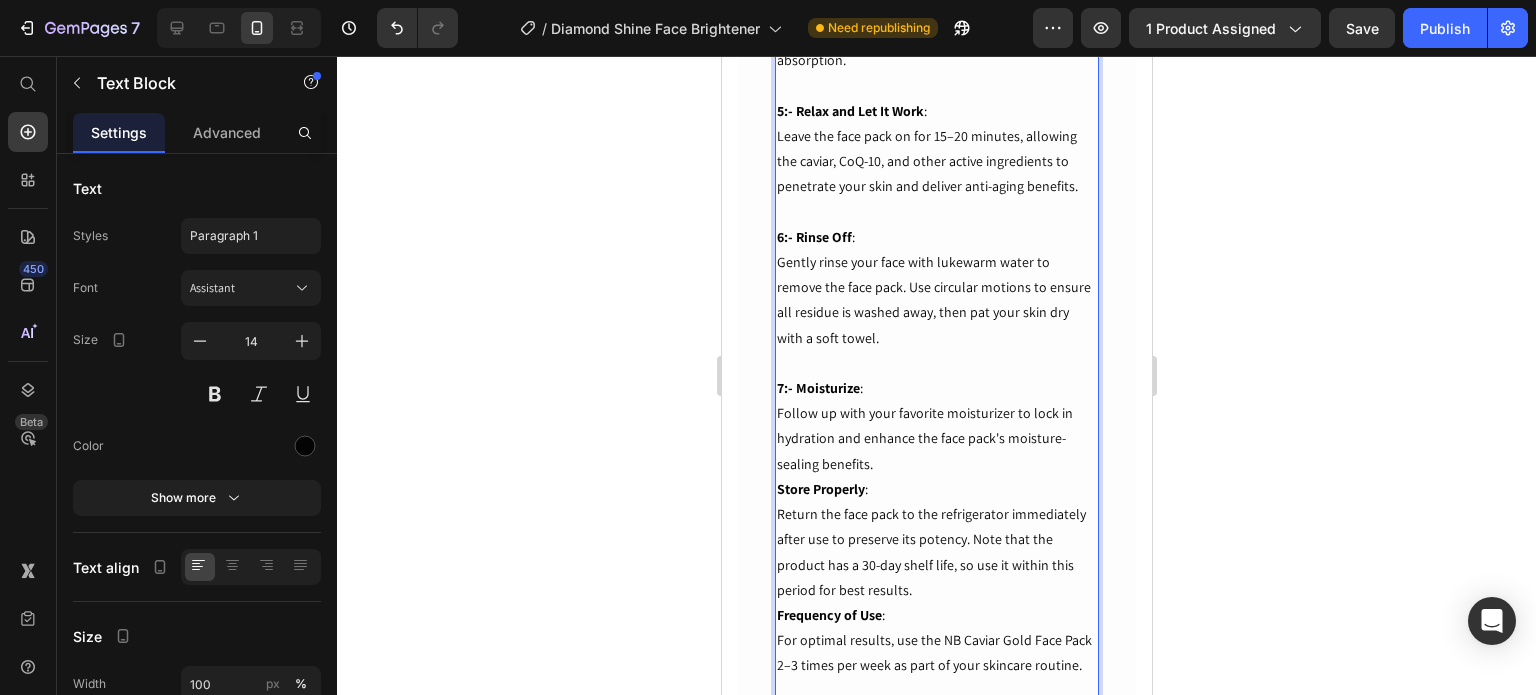 click on "7:- Moisturize : Follow up with your favorite moisturizer to lock in hydration and enhance the face pack's moisture-sealing benefits." at bounding box center [936, 426] 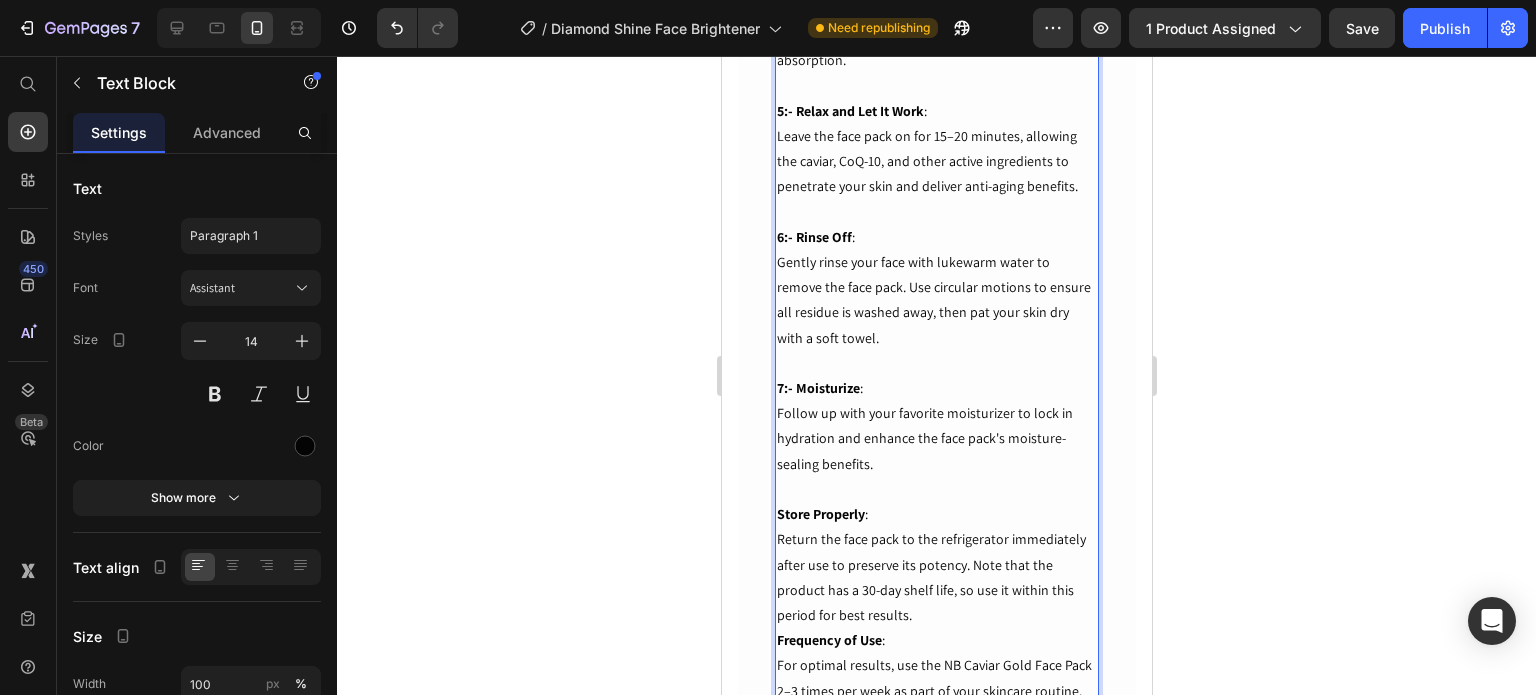 click on "Store Properly" at bounding box center [820, 514] 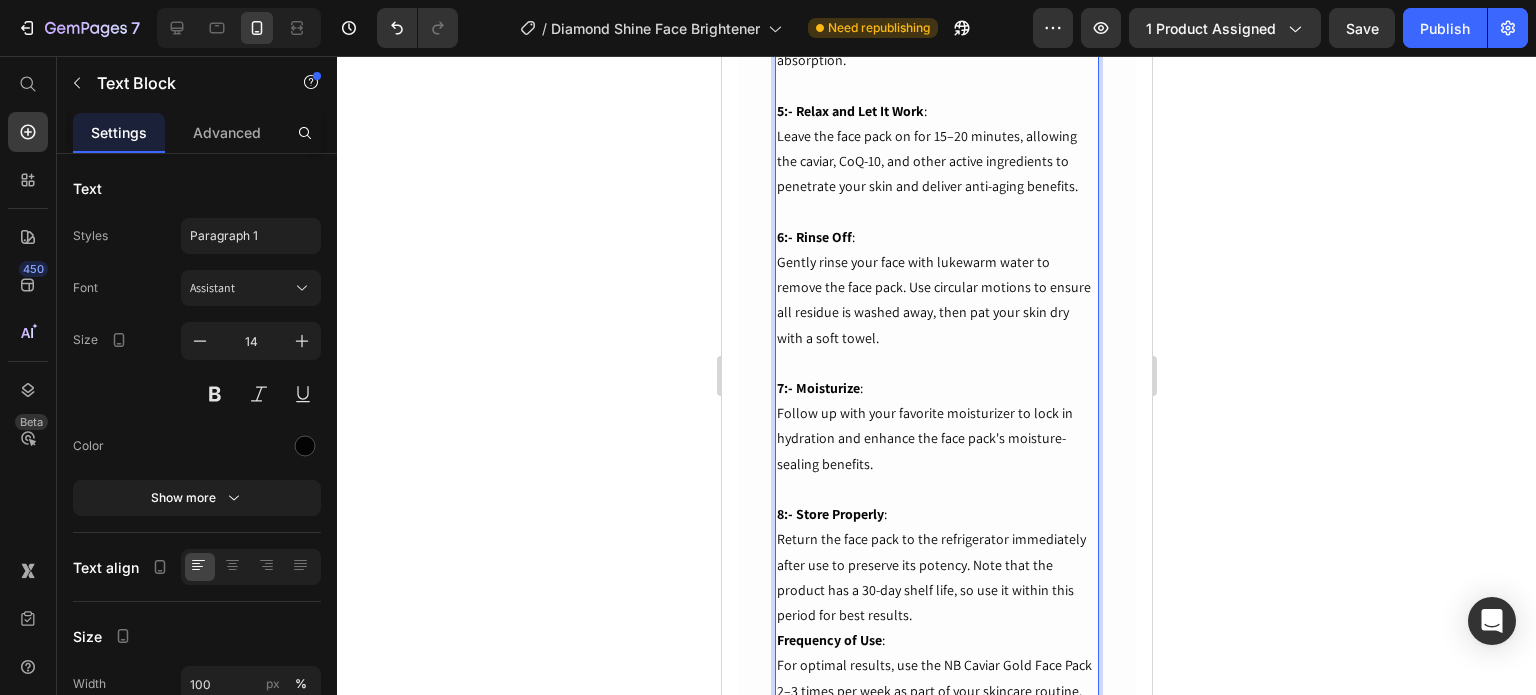 click on "8:- Store Properly : Return the face pack to the refrigerator immediately after use to preserve its potency. Note that the product has a 30-day shelf life, so use it within this period for best results." at bounding box center (936, 565) 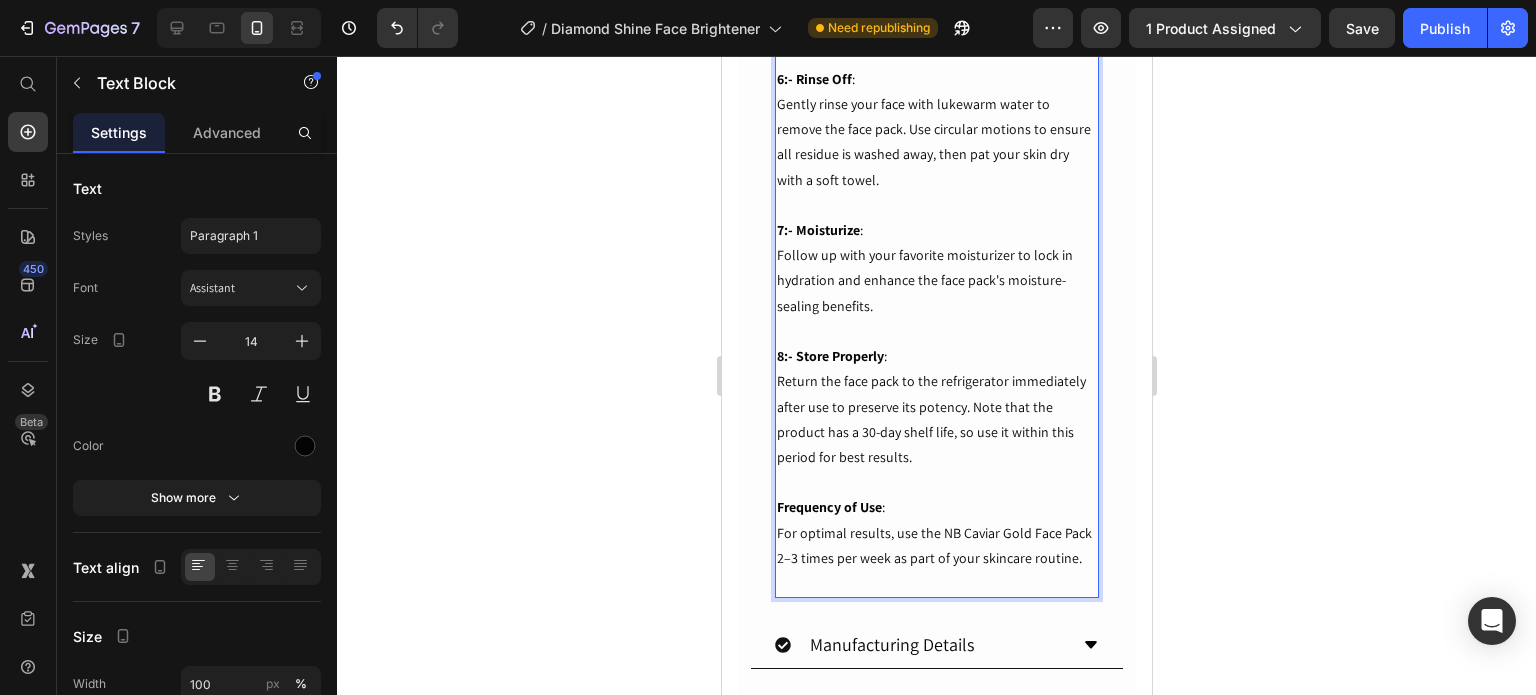 scroll, scrollTop: 3512, scrollLeft: 0, axis: vertical 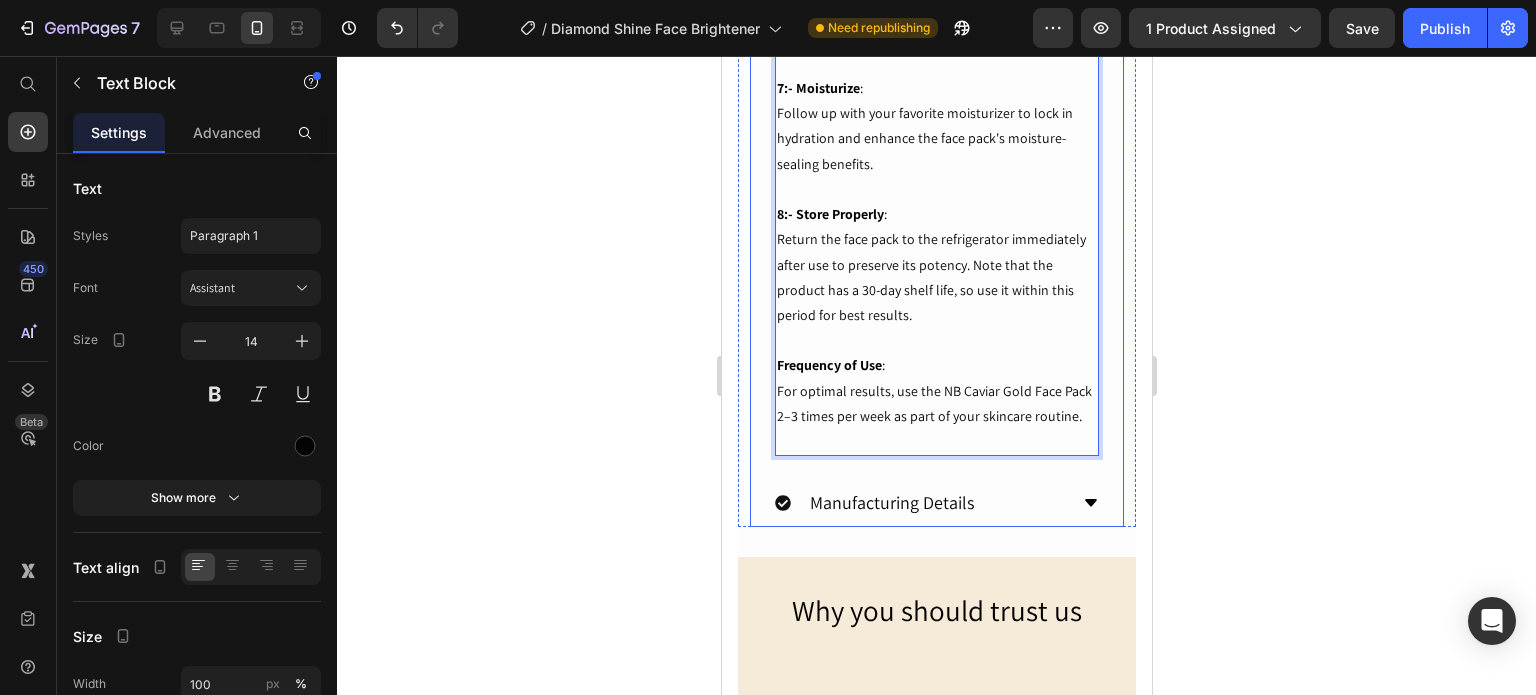 click on "Manufacturing Details" at bounding box center [891, 502] 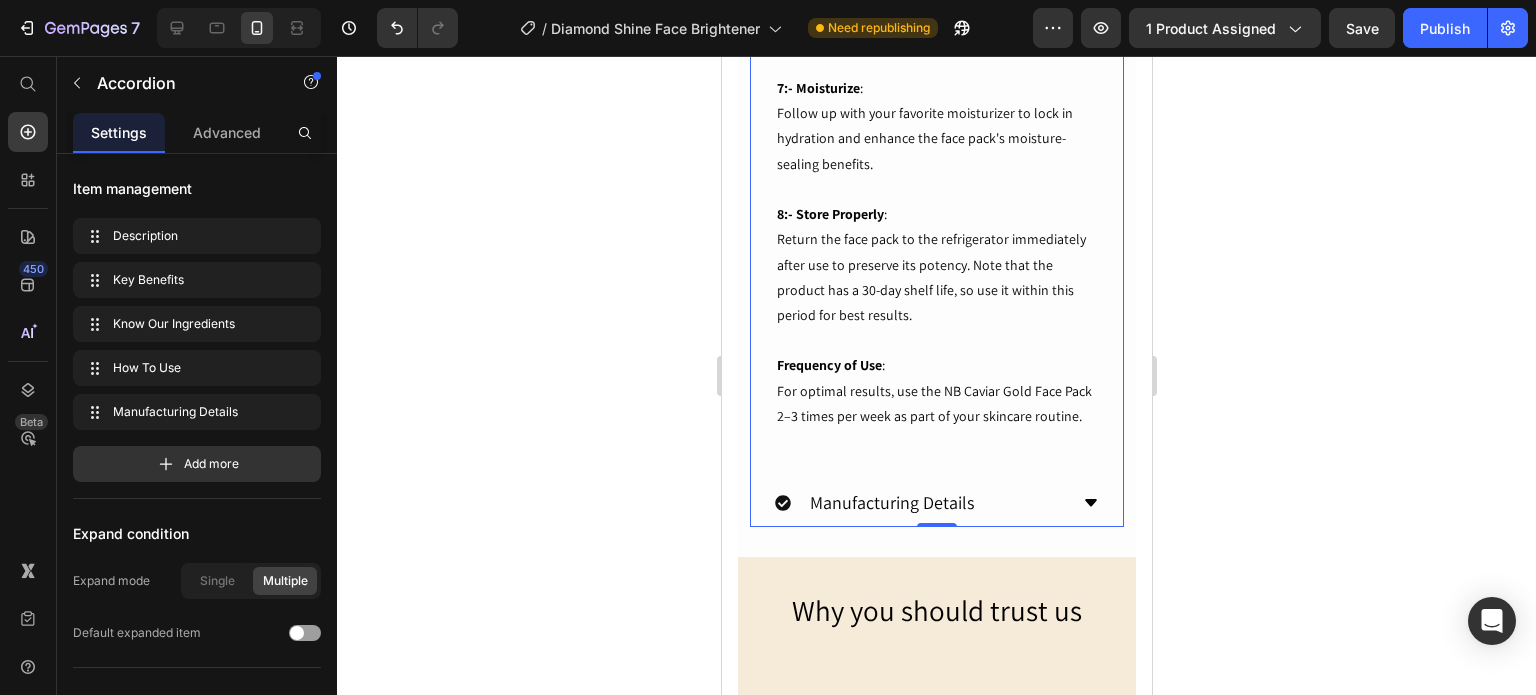 scroll, scrollTop: 0, scrollLeft: 0, axis: both 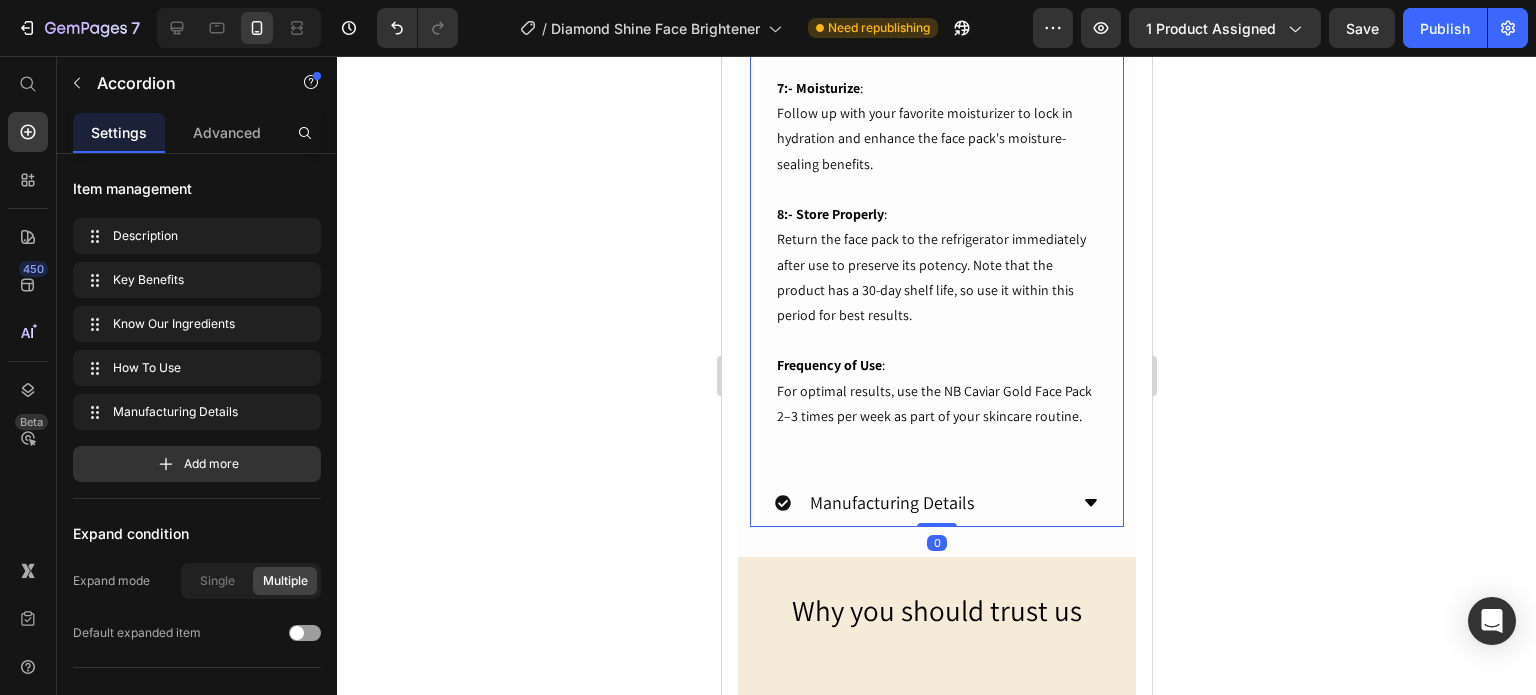 click on "Manufacturing Details" at bounding box center [920, 502] 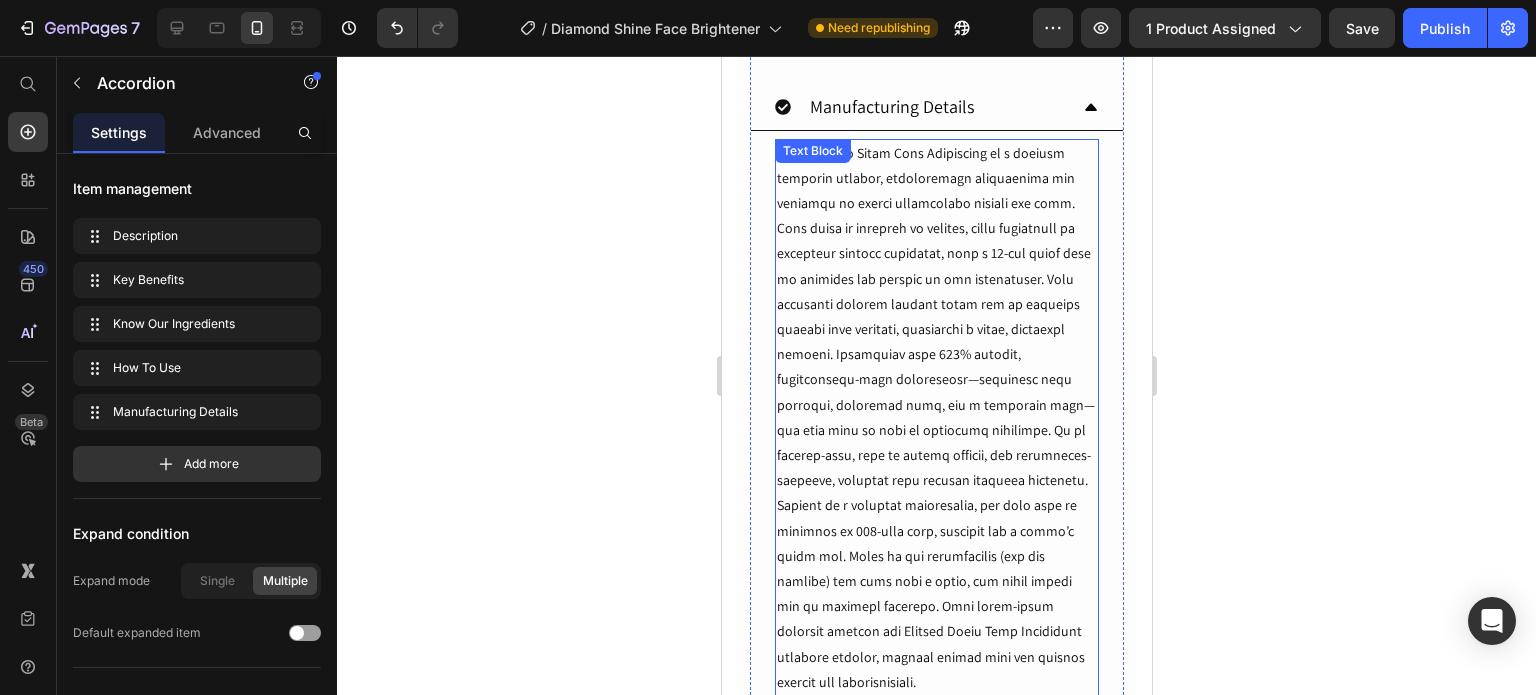 scroll, scrollTop: 4012, scrollLeft: 0, axis: vertical 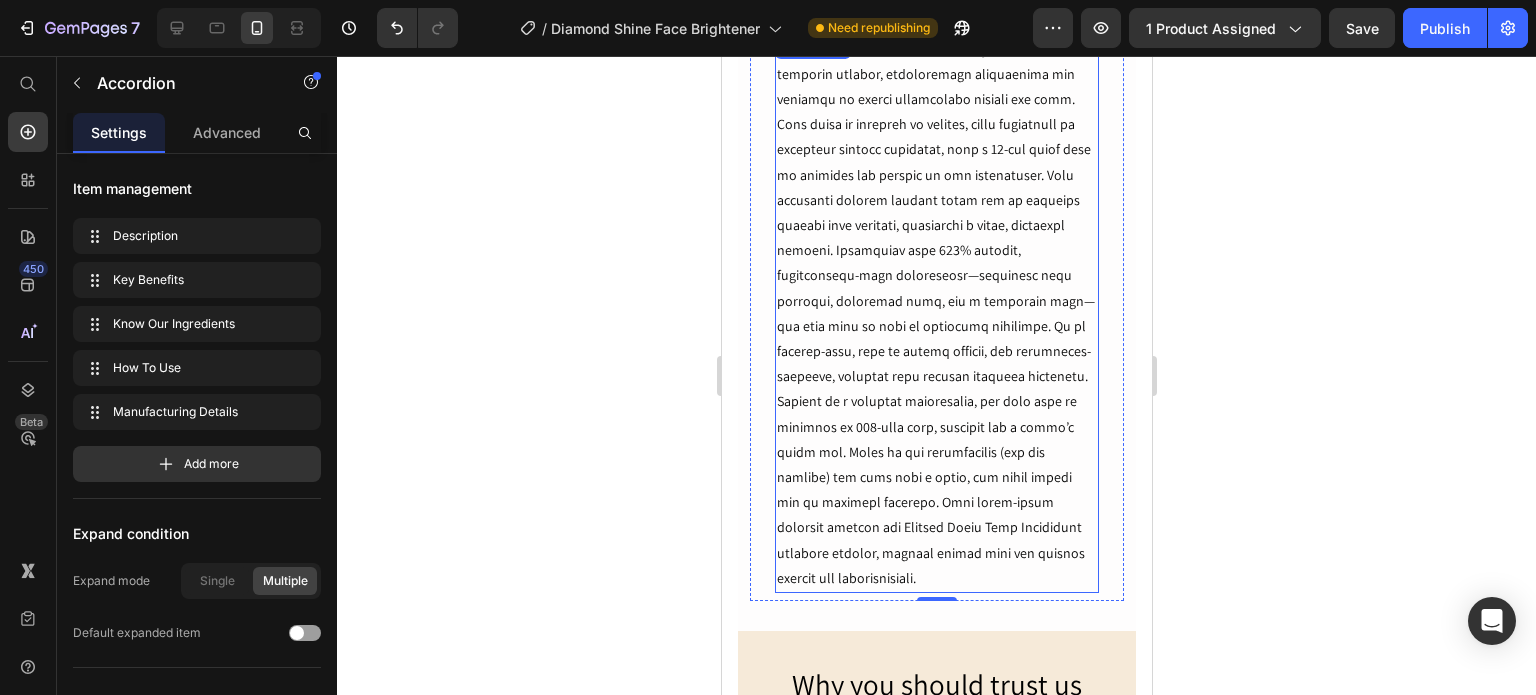 click at bounding box center [936, 314] 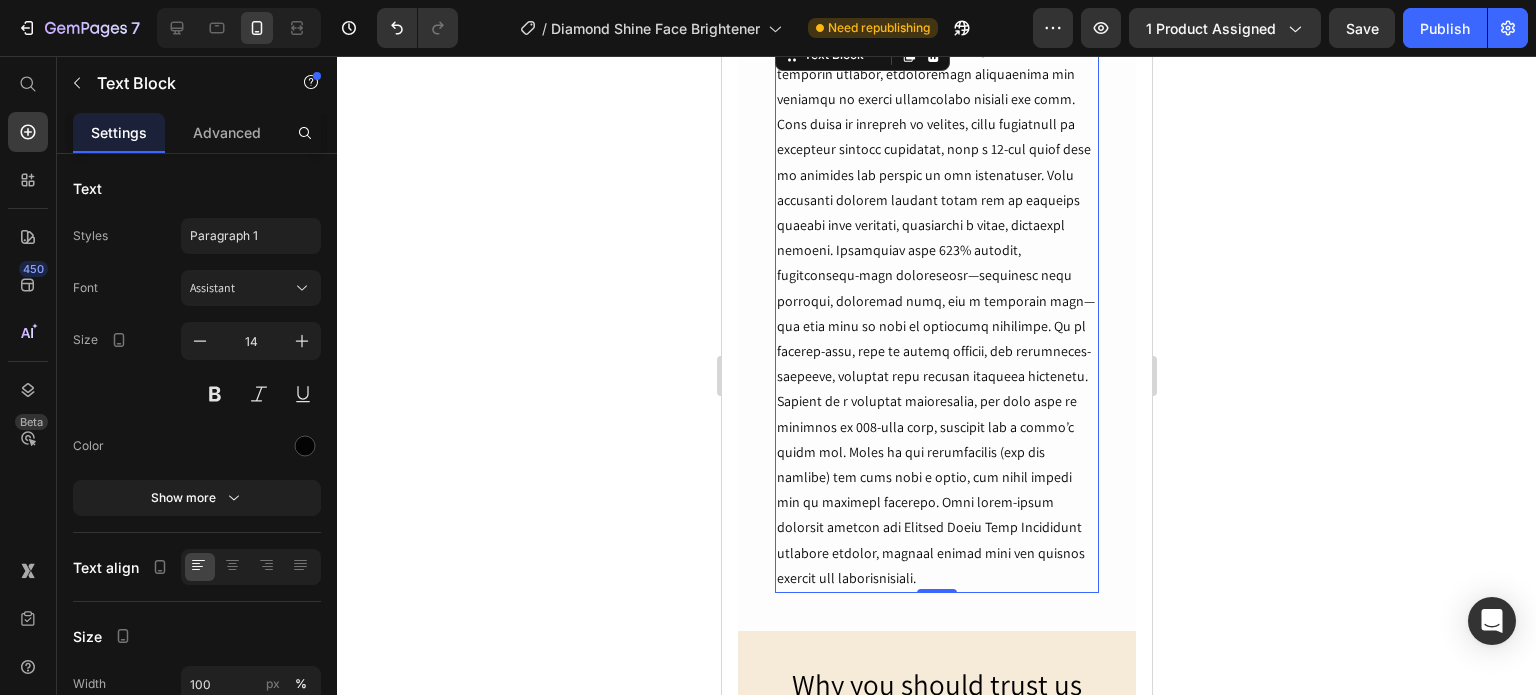 click at bounding box center [936, 314] 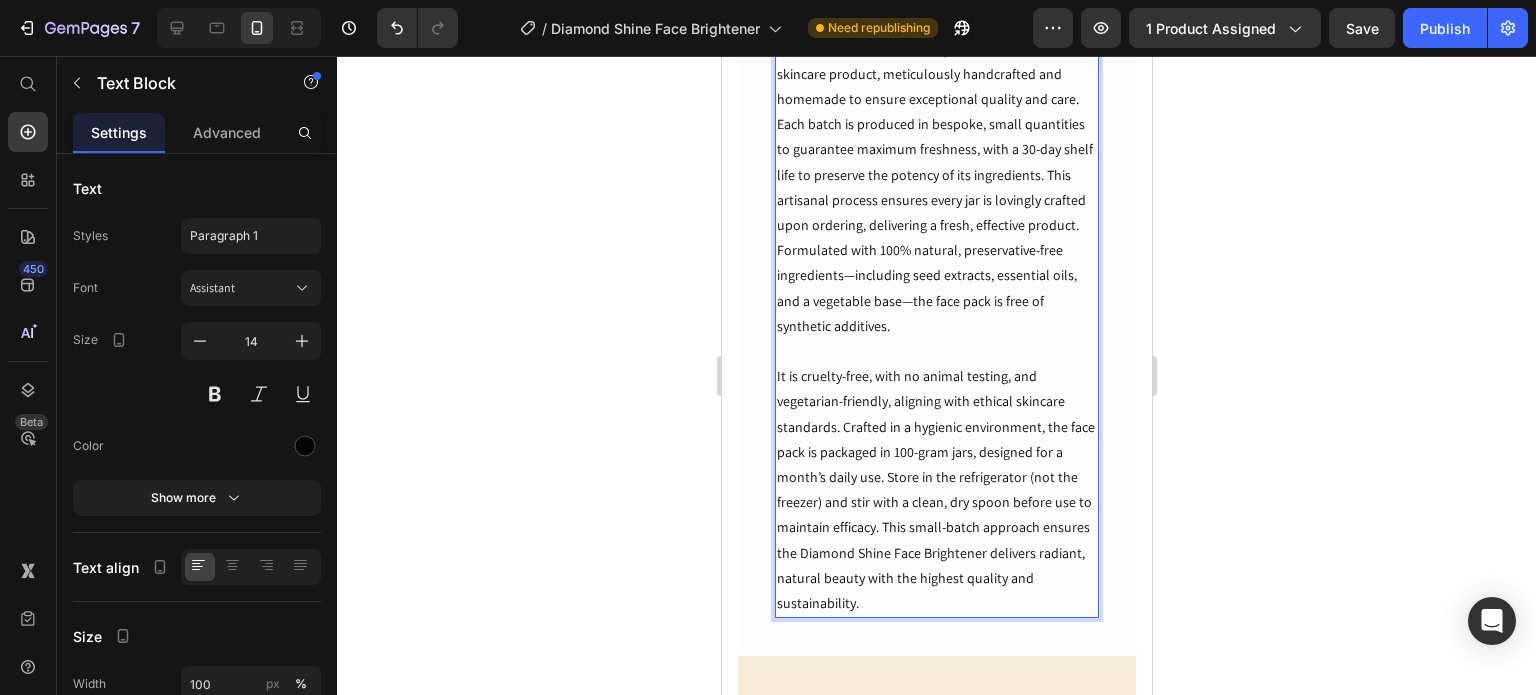 click 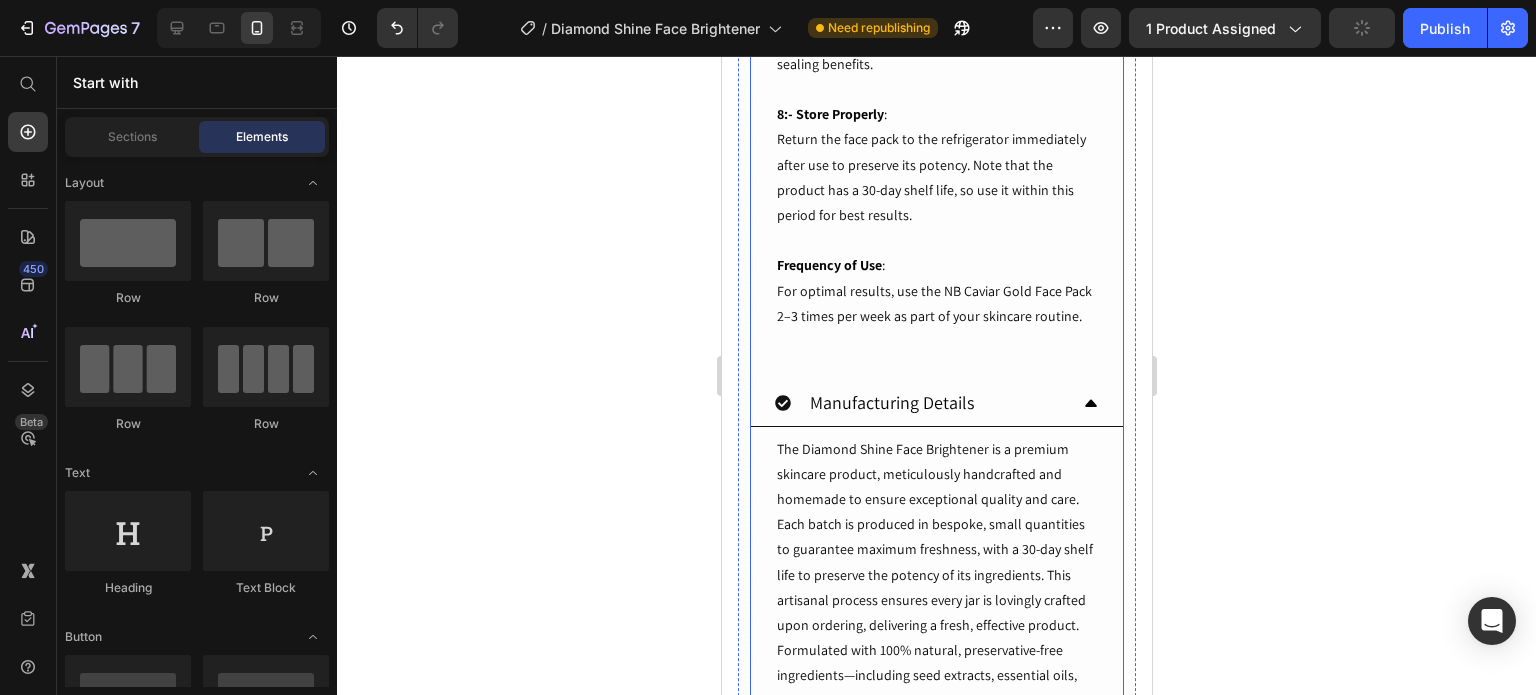 click 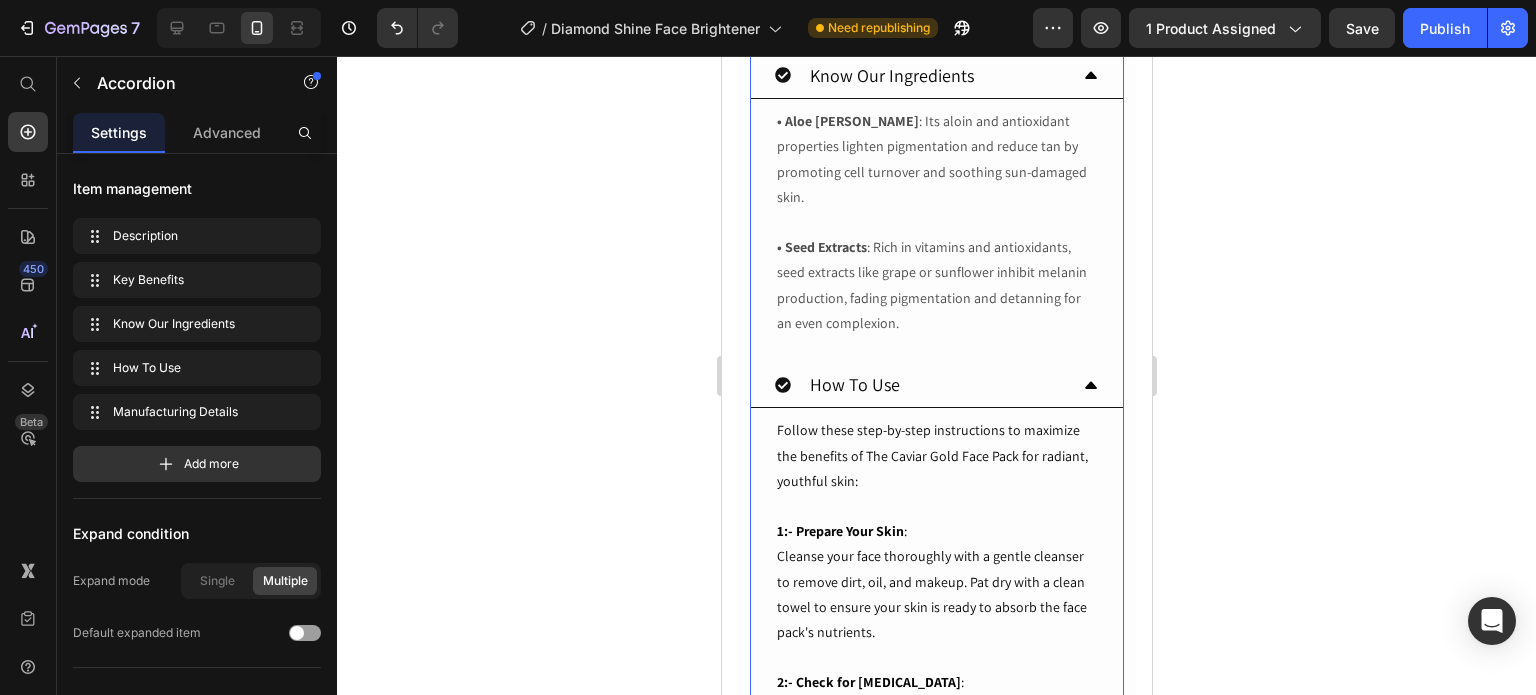 click 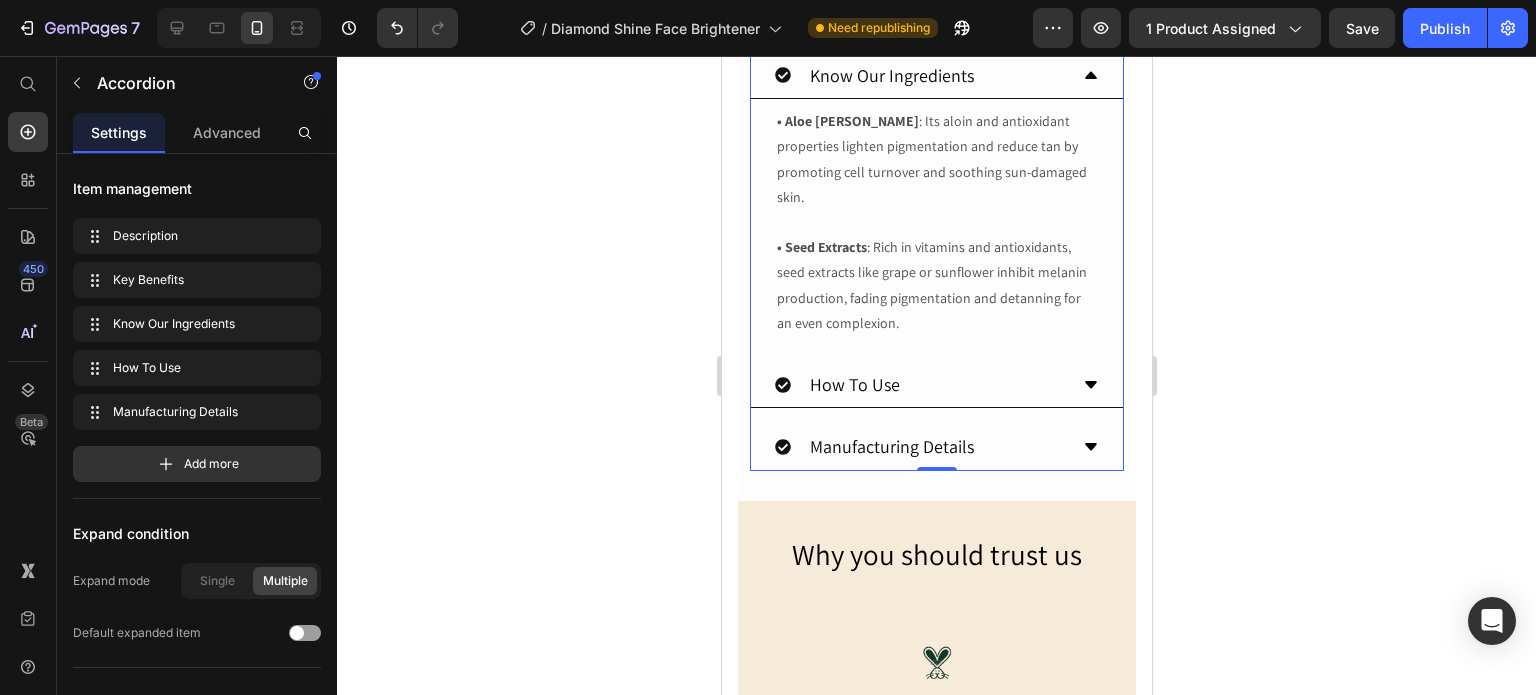 scroll, scrollTop: 2012, scrollLeft: 0, axis: vertical 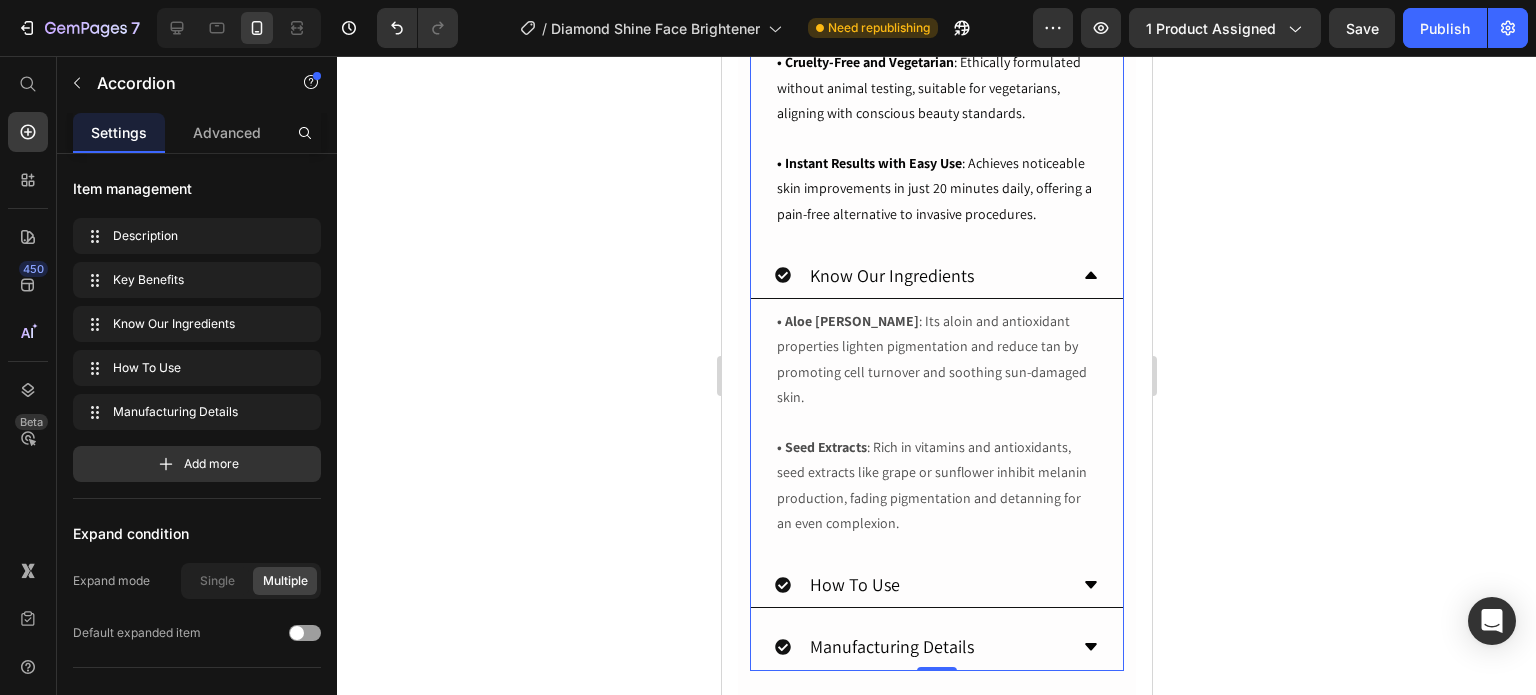 click 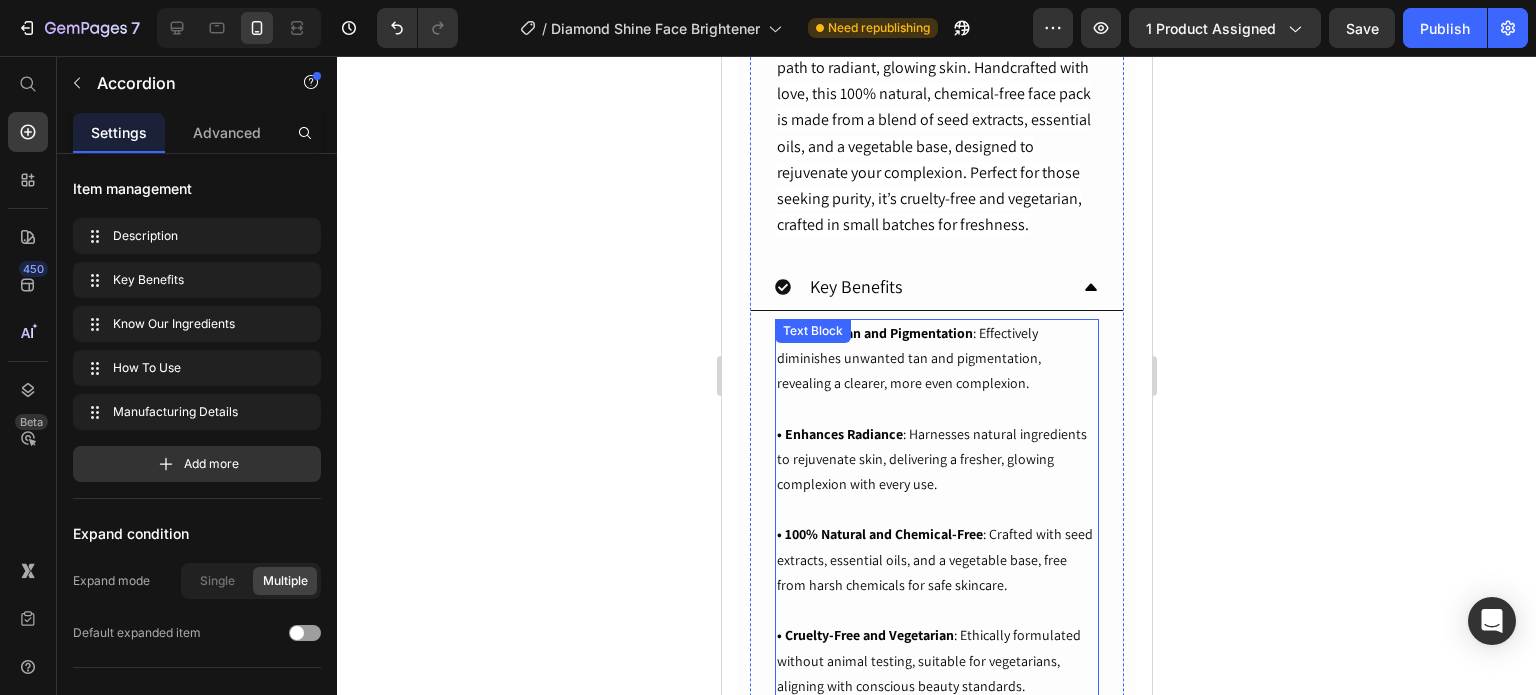 scroll, scrollTop: 1312, scrollLeft: 0, axis: vertical 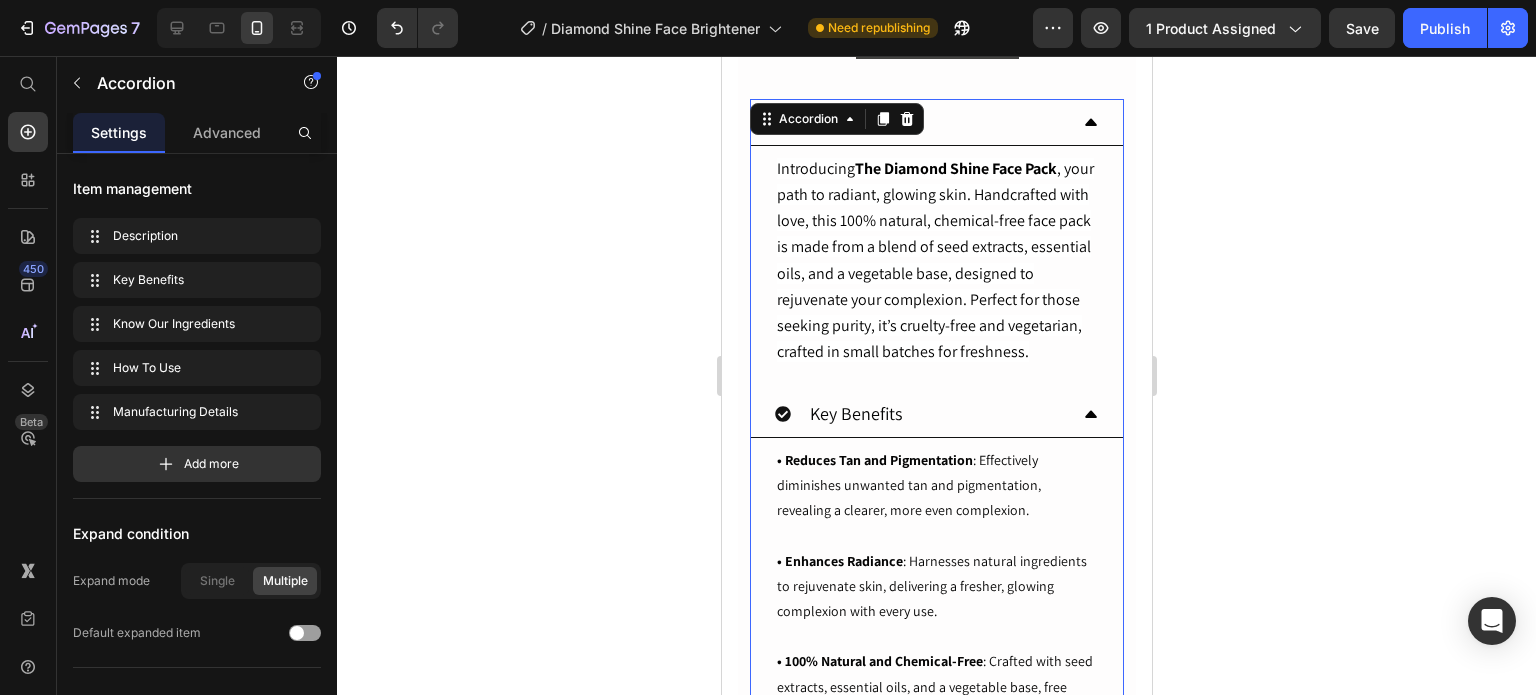 click 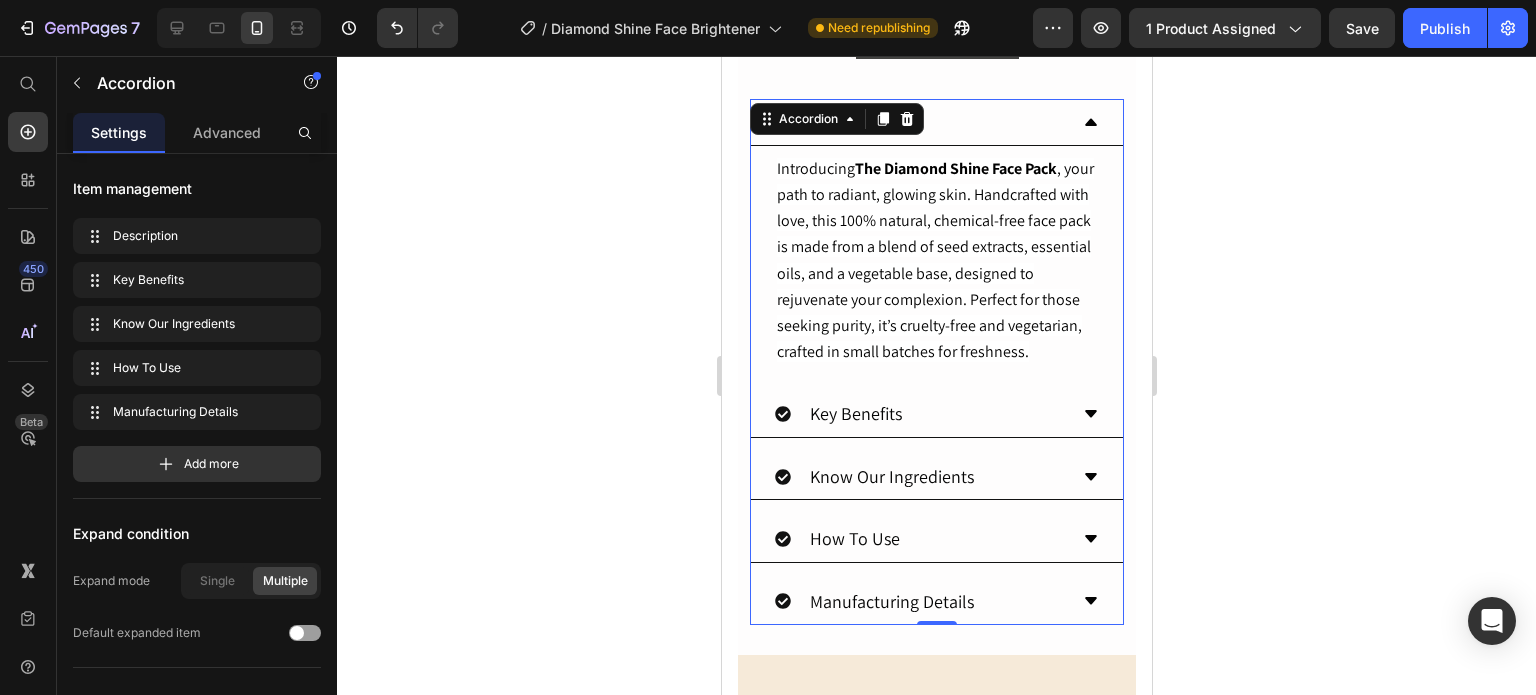 click 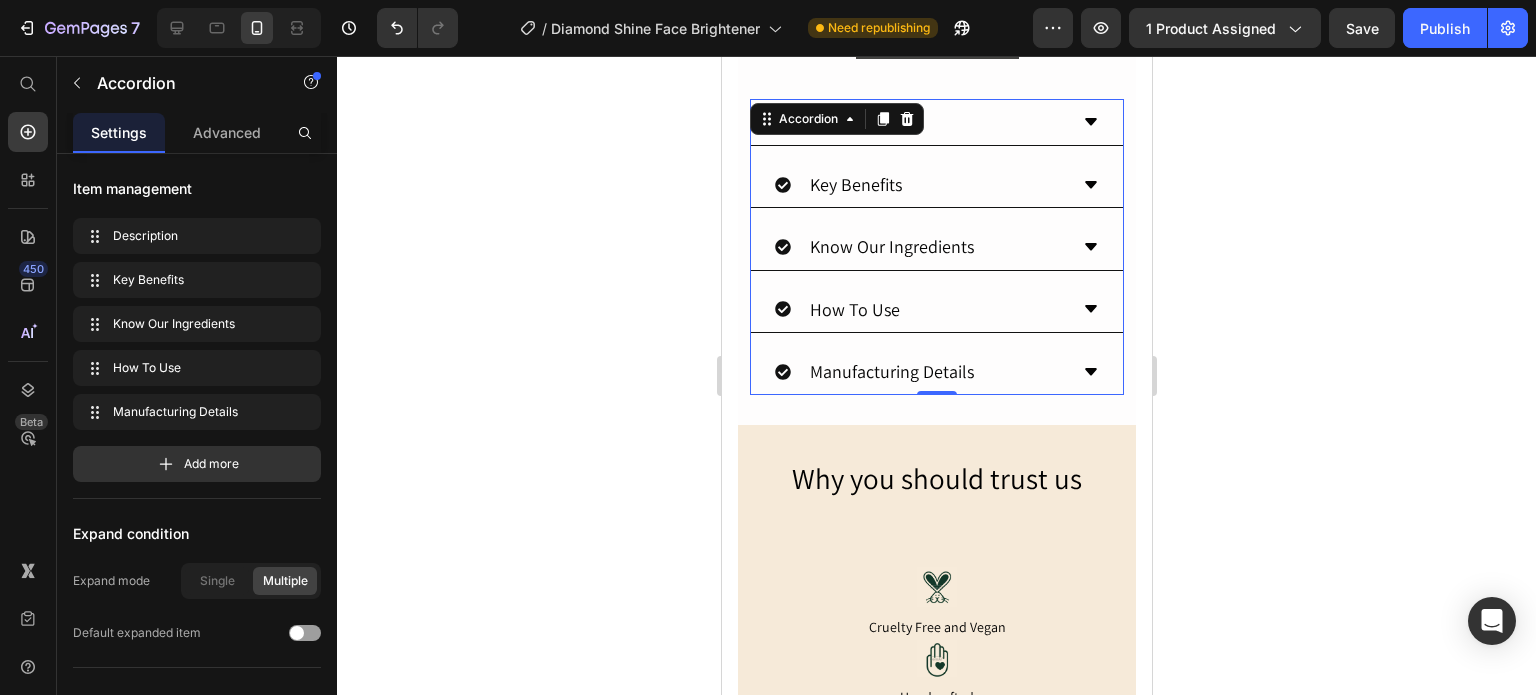 click 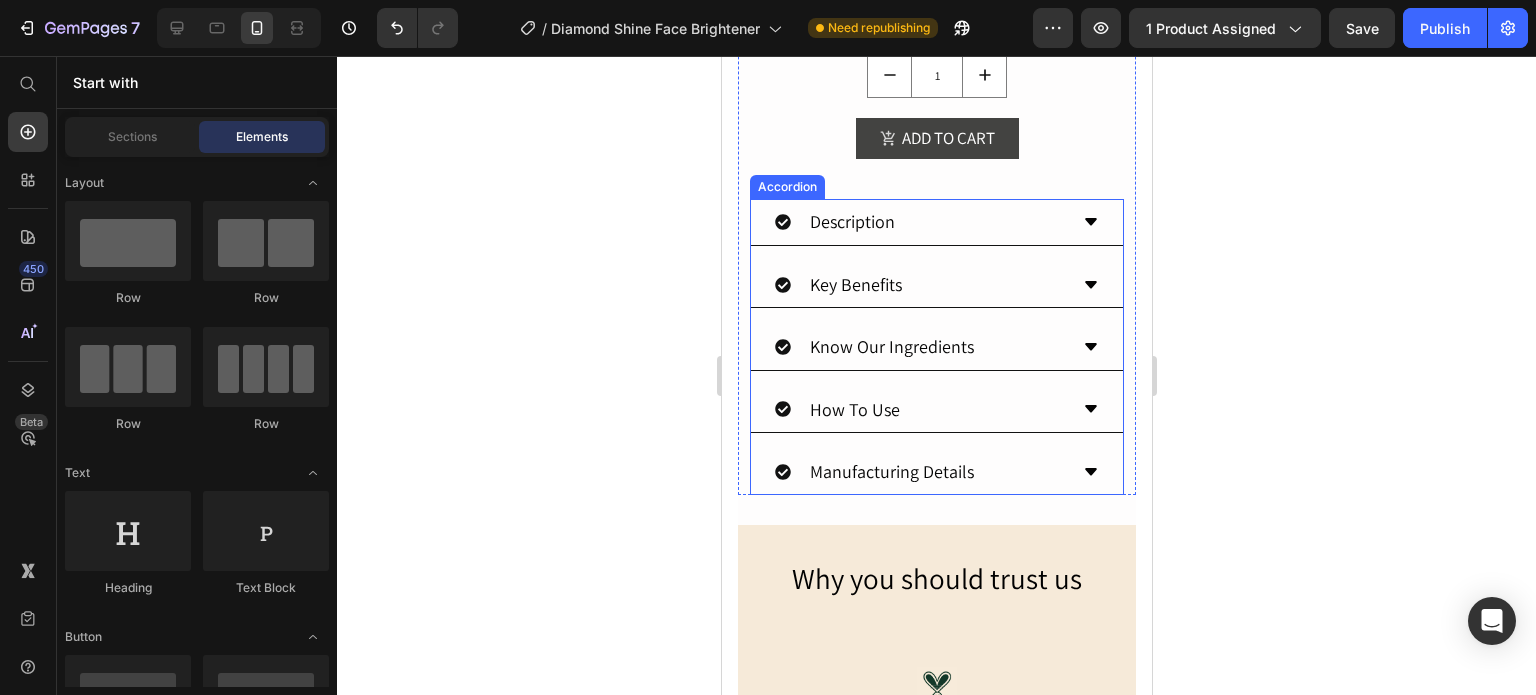 scroll, scrollTop: 1312, scrollLeft: 0, axis: vertical 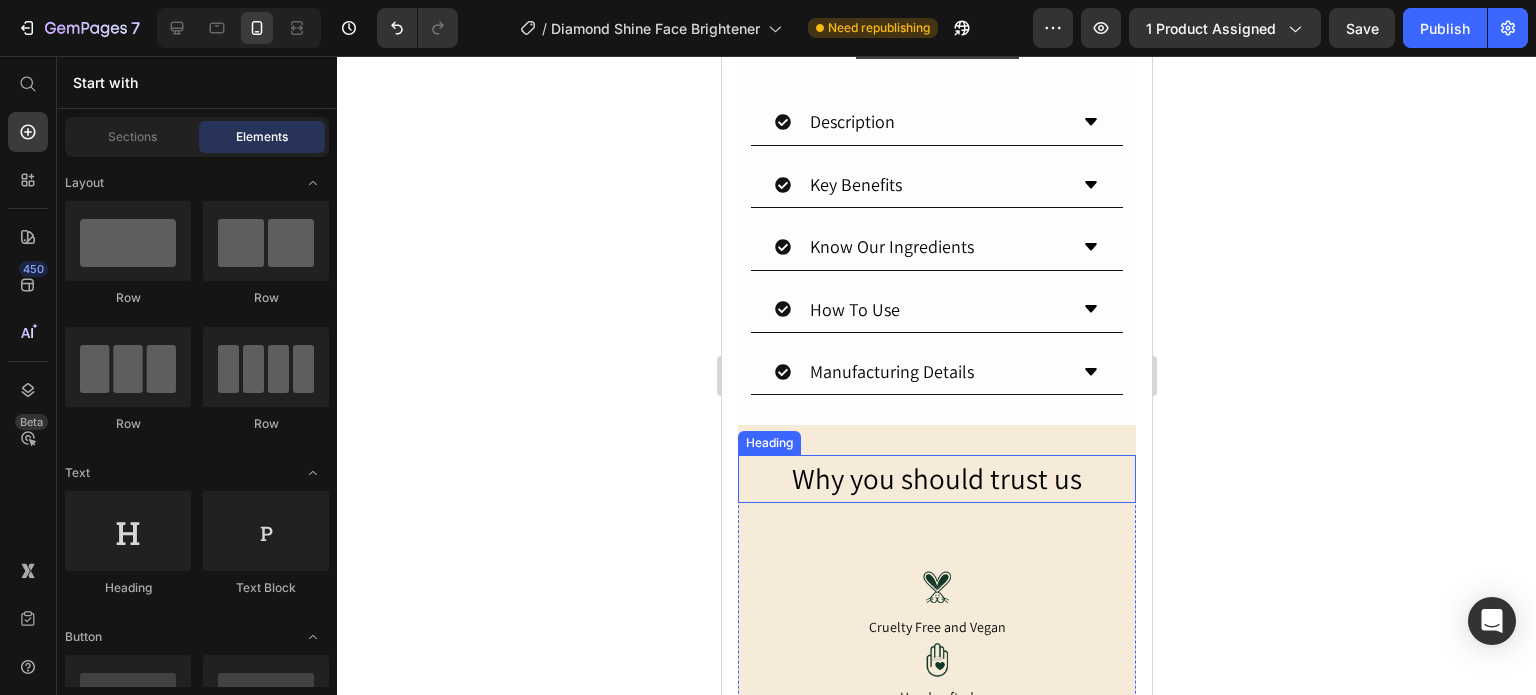 click on "Why you should trust us" at bounding box center [936, 479] 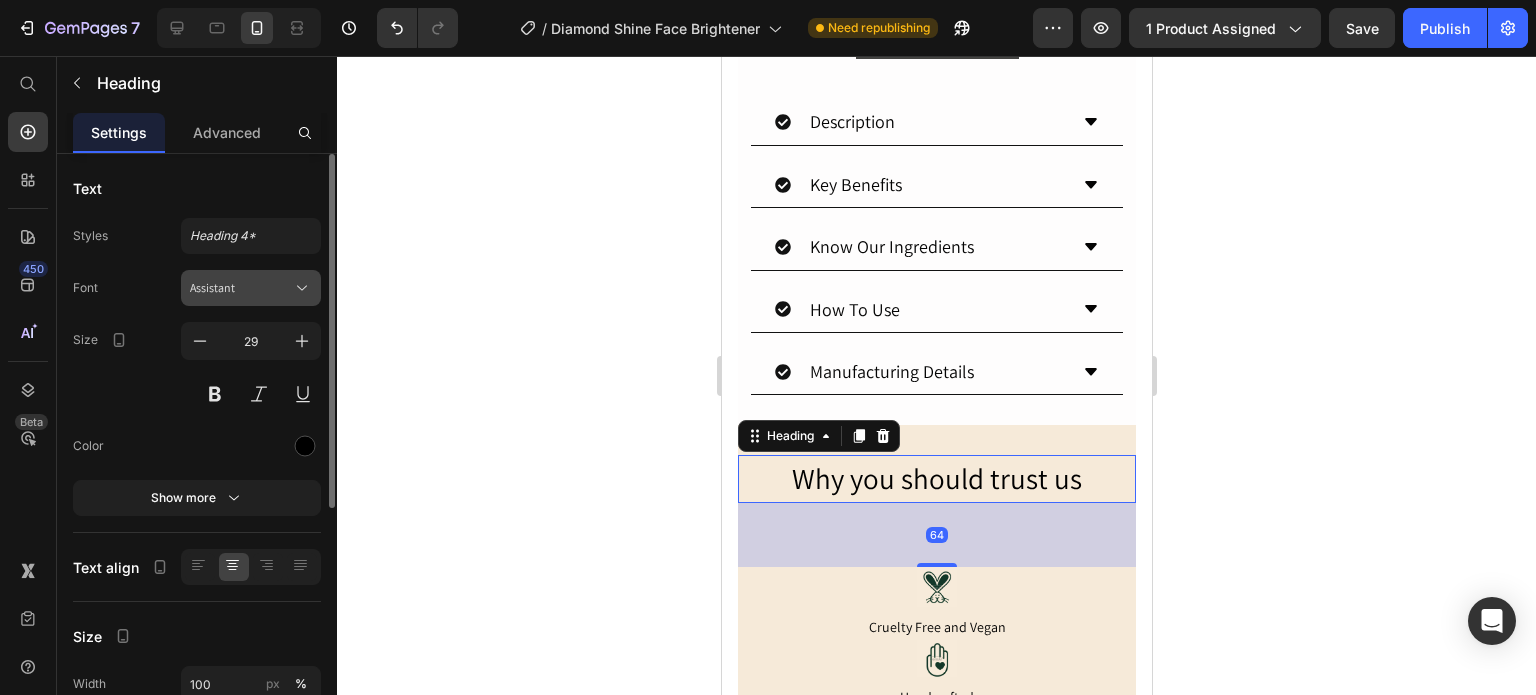 click on "Assistant" at bounding box center (241, 288) 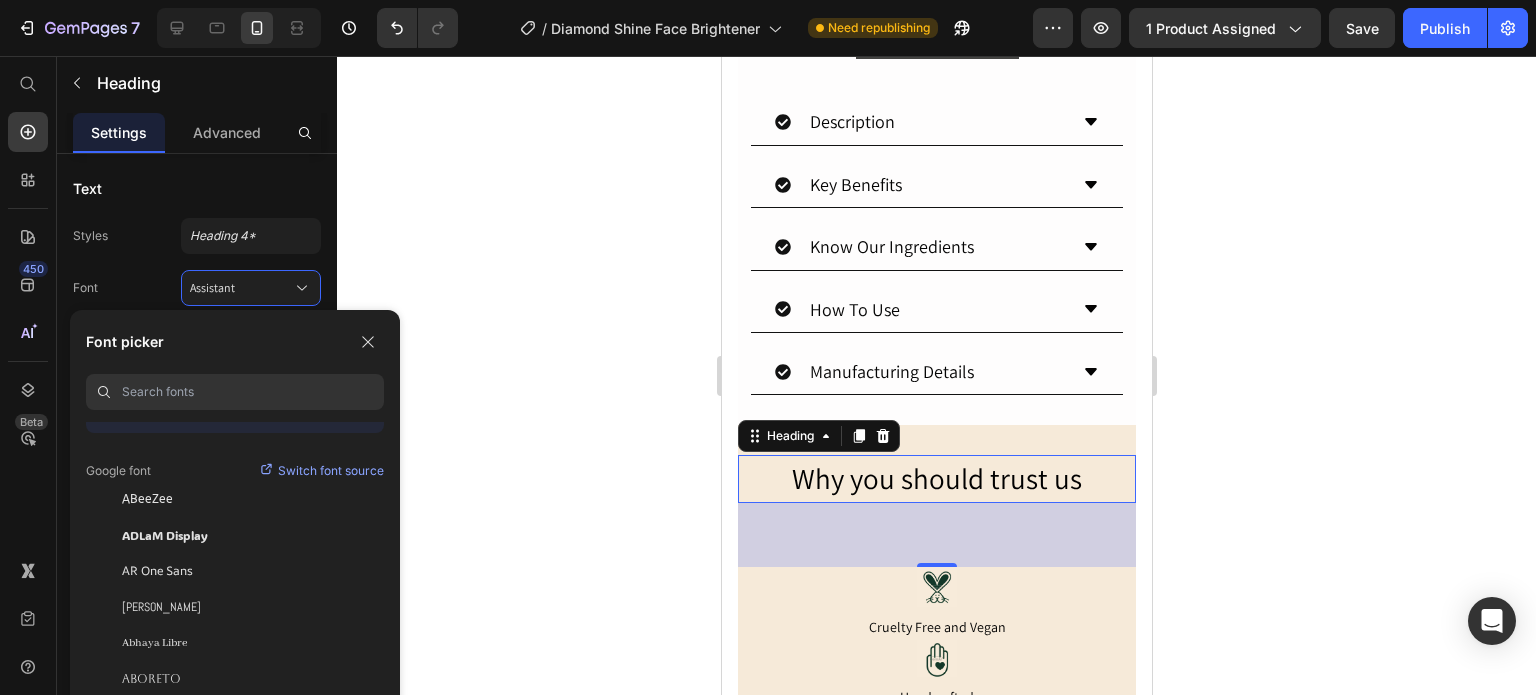 scroll, scrollTop: 0, scrollLeft: 0, axis: both 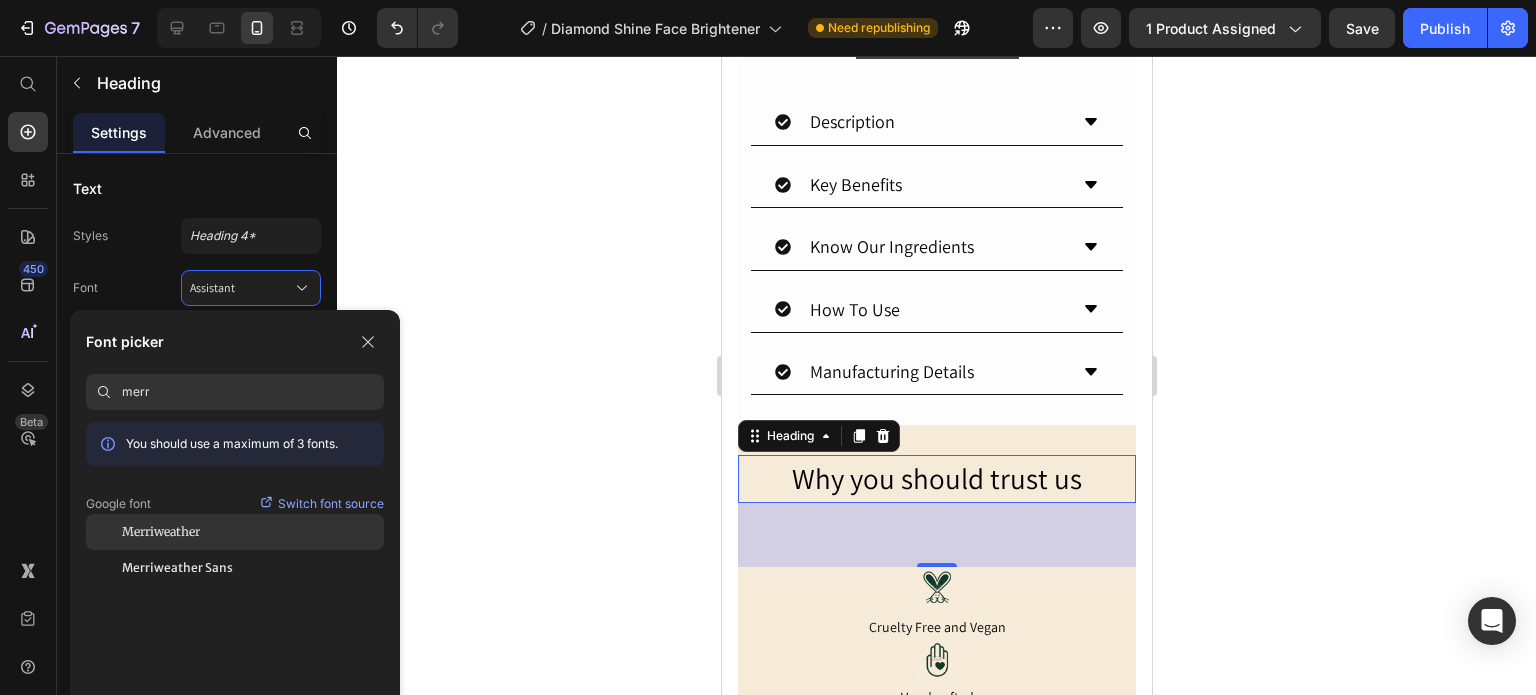 type on "merr" 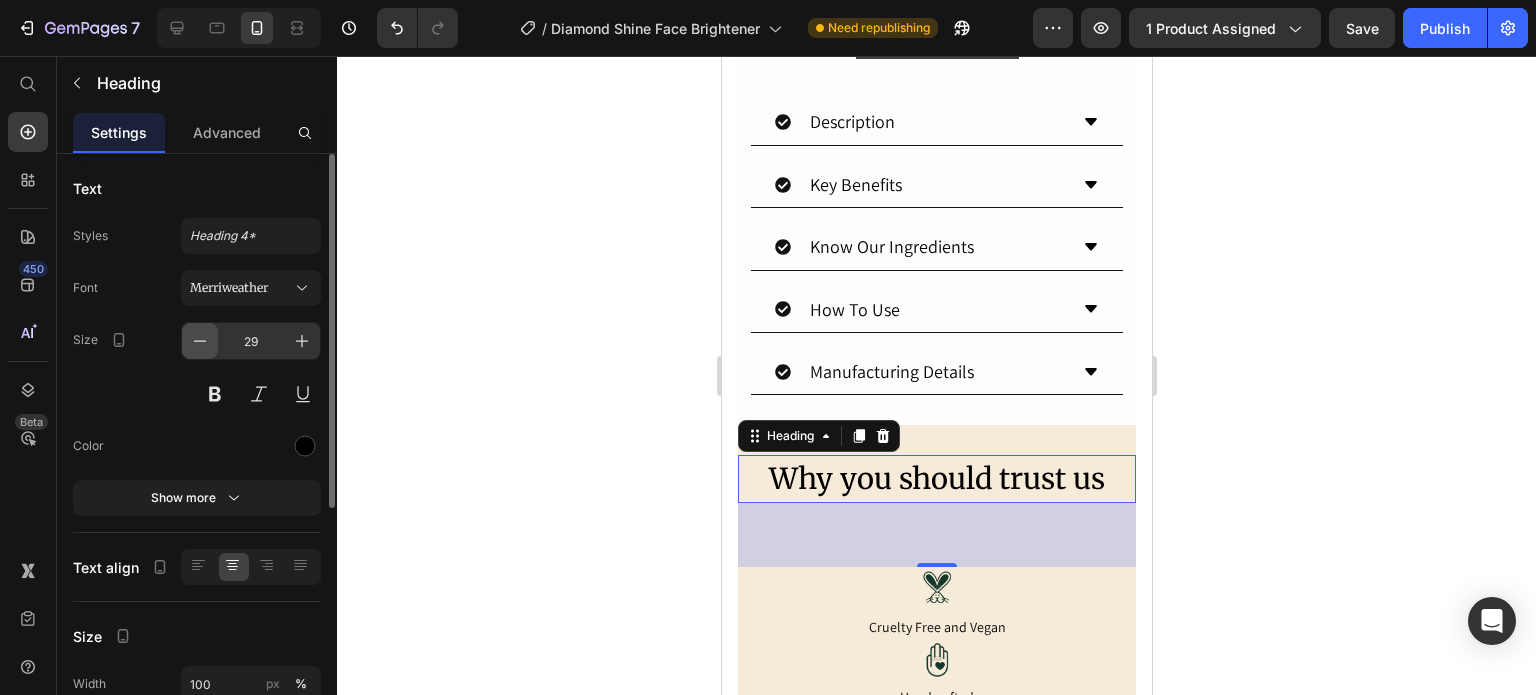 click 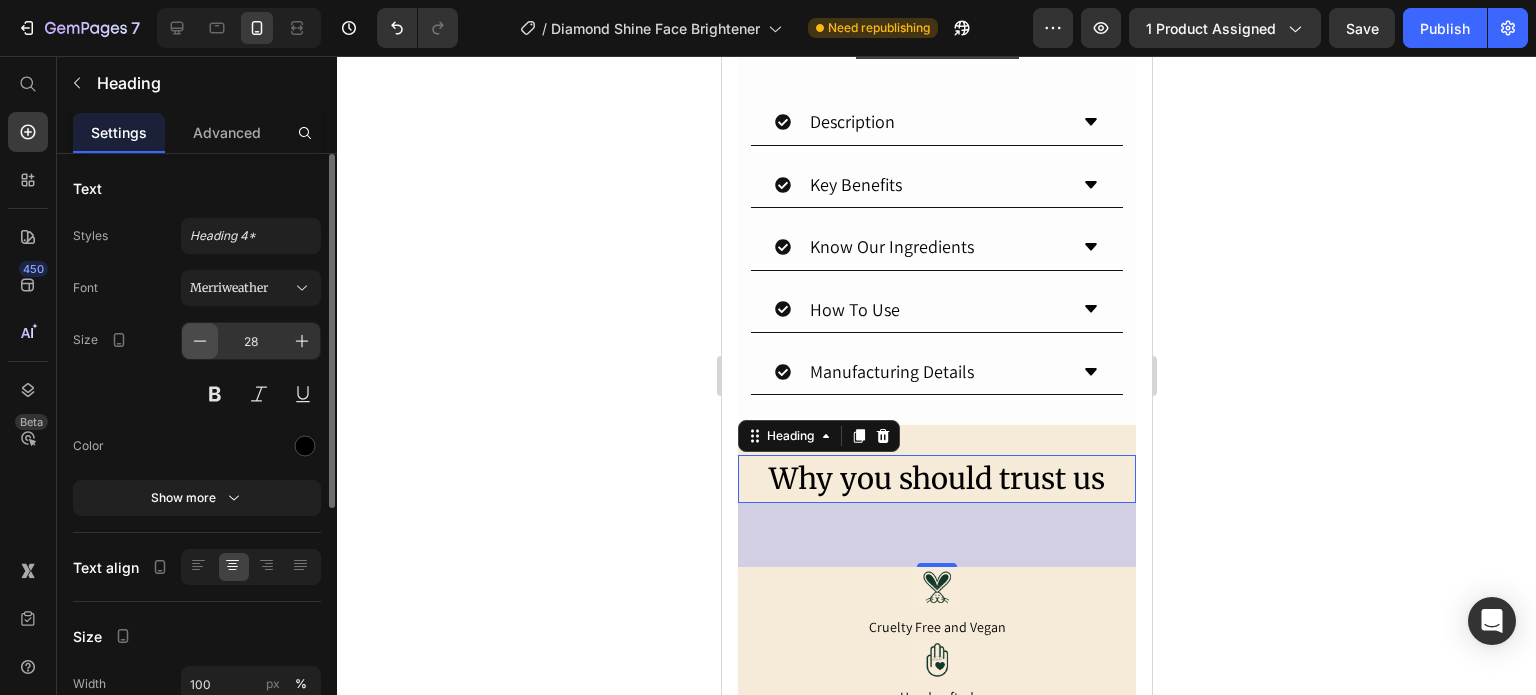 click 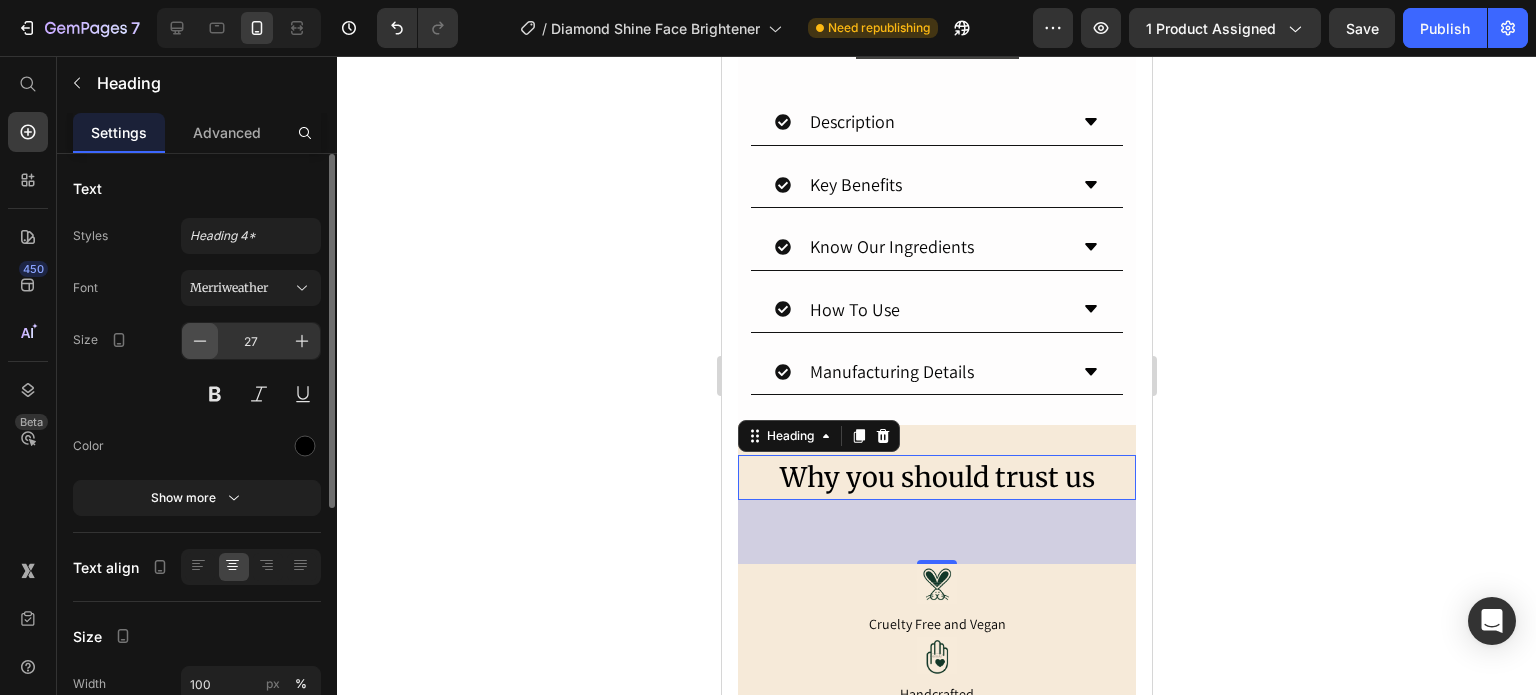 click 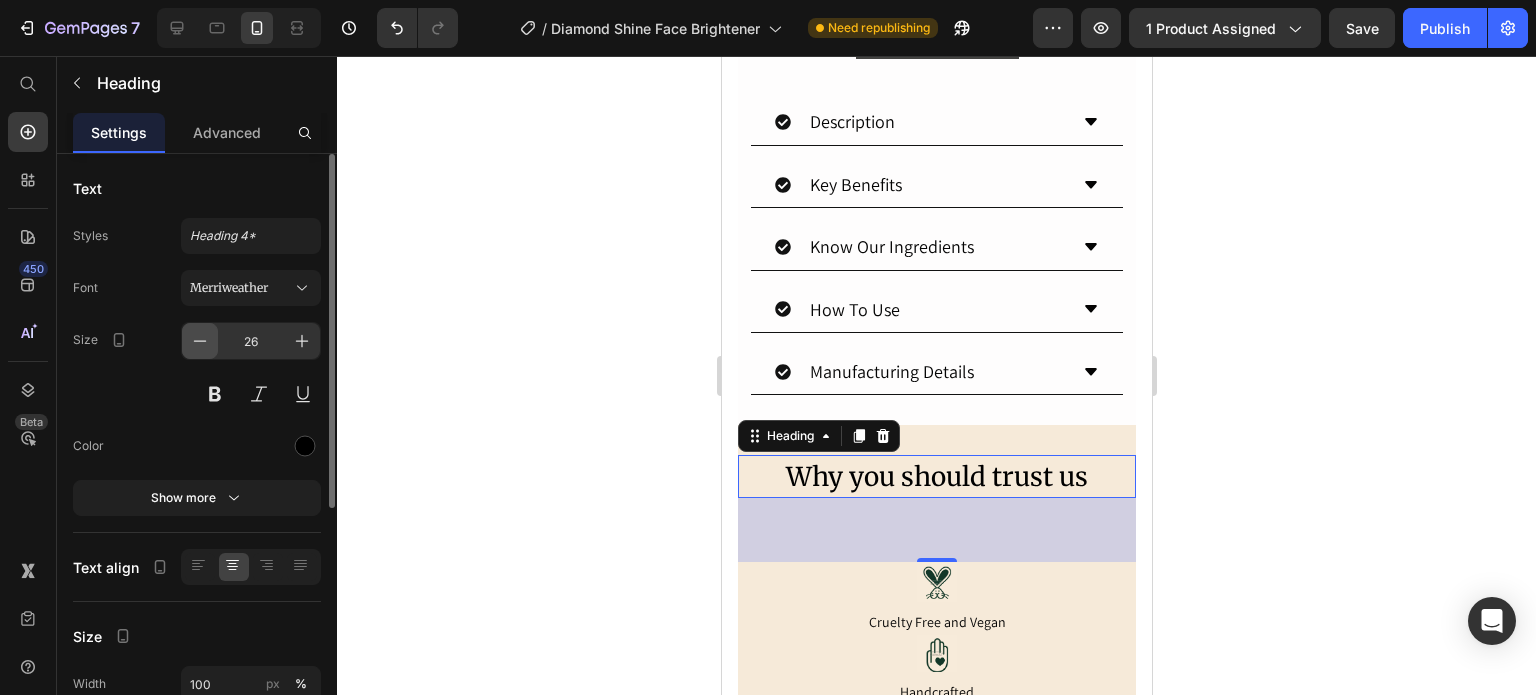 click 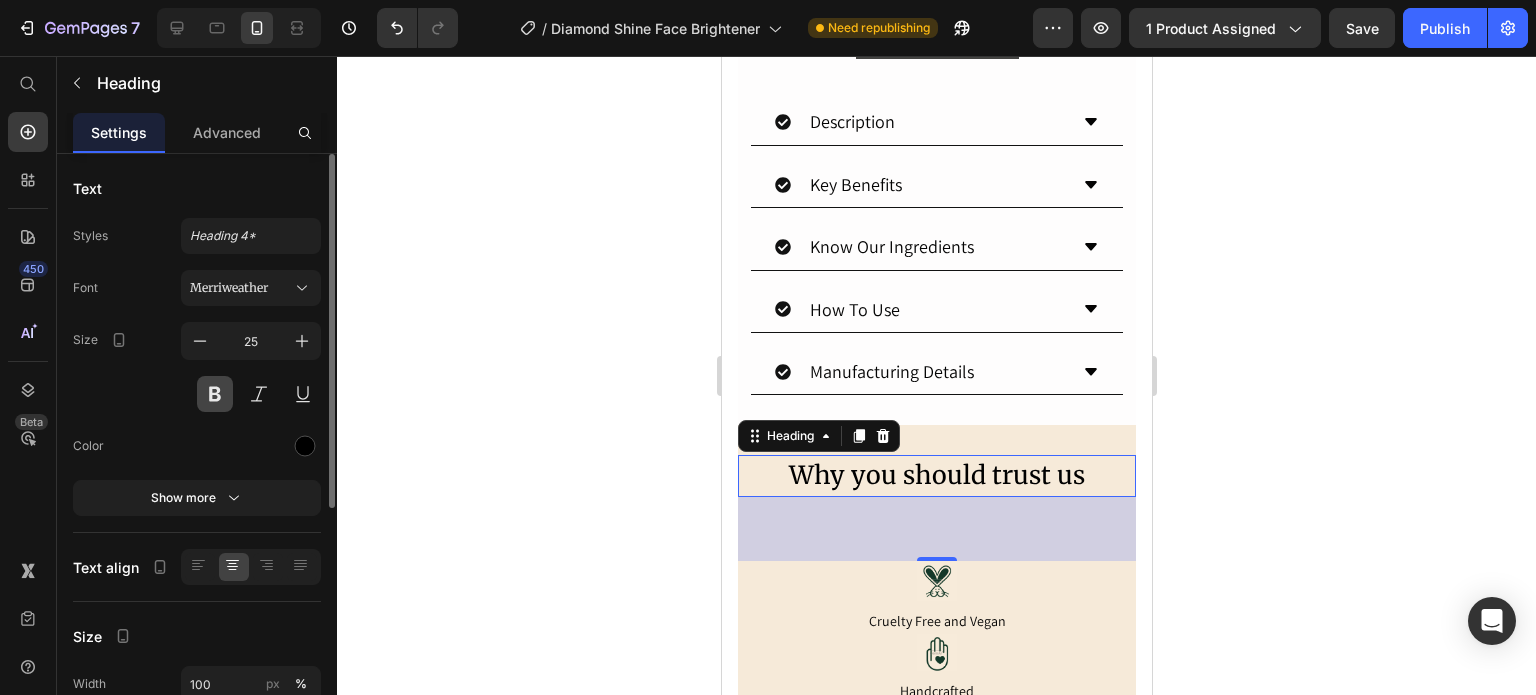 click at bounding box center [215, 394] 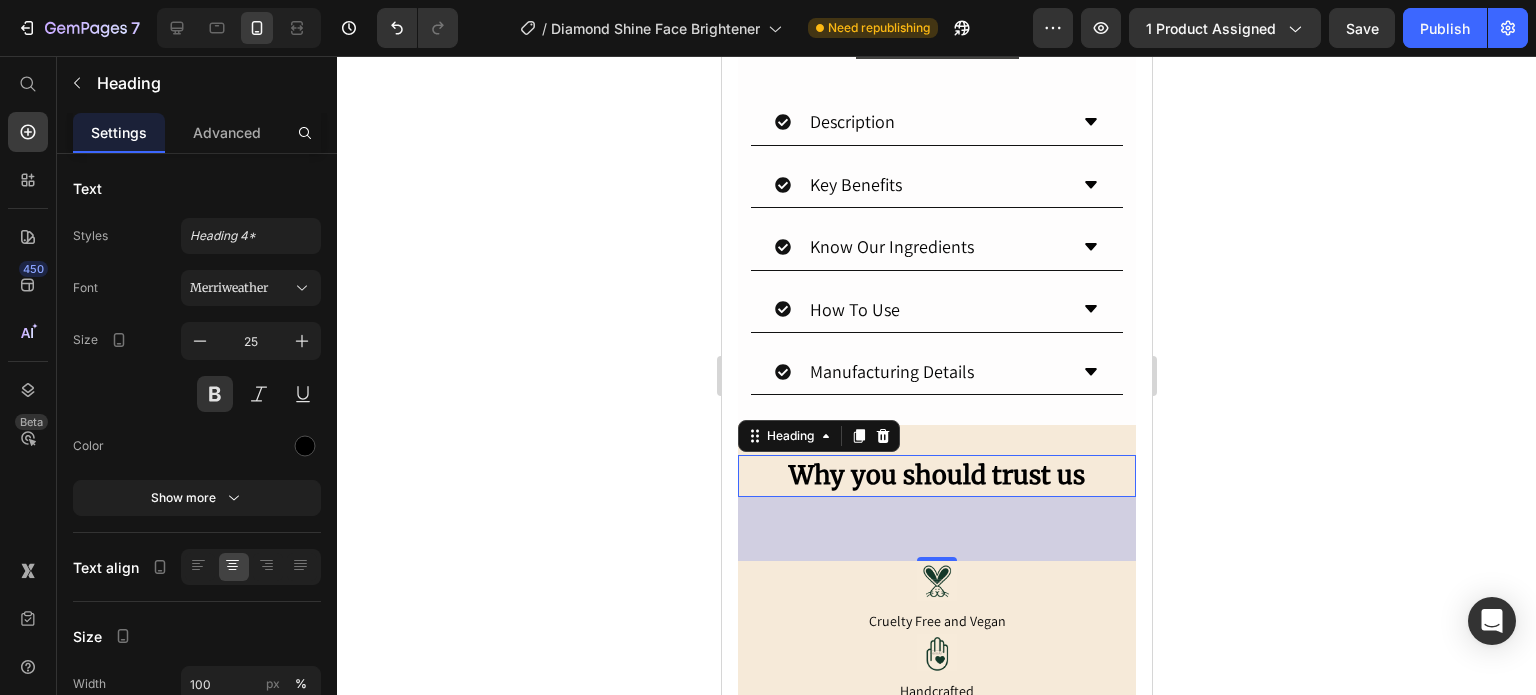 click on "Why you should trust us" at bounding box center [936, 476] 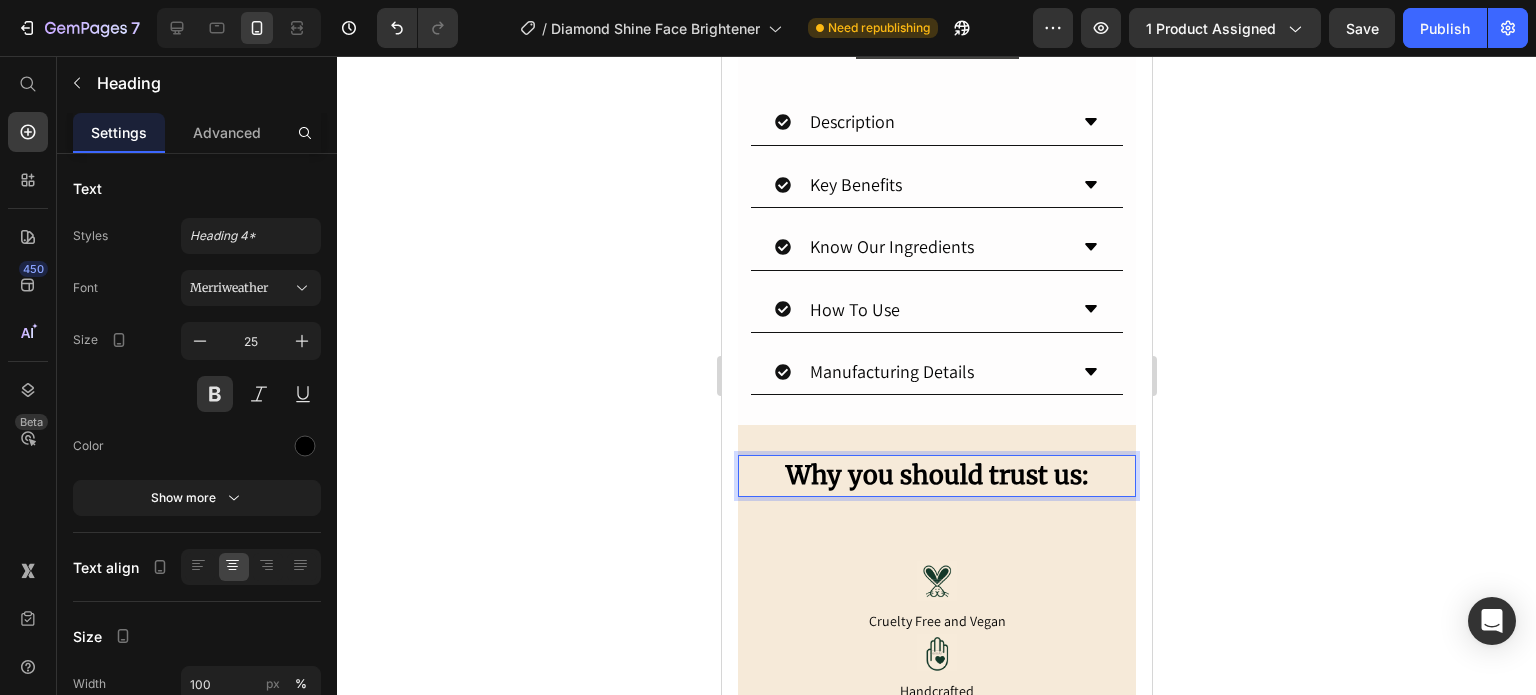 click on "Why you should trust us:" at bounding box center [936, 476] 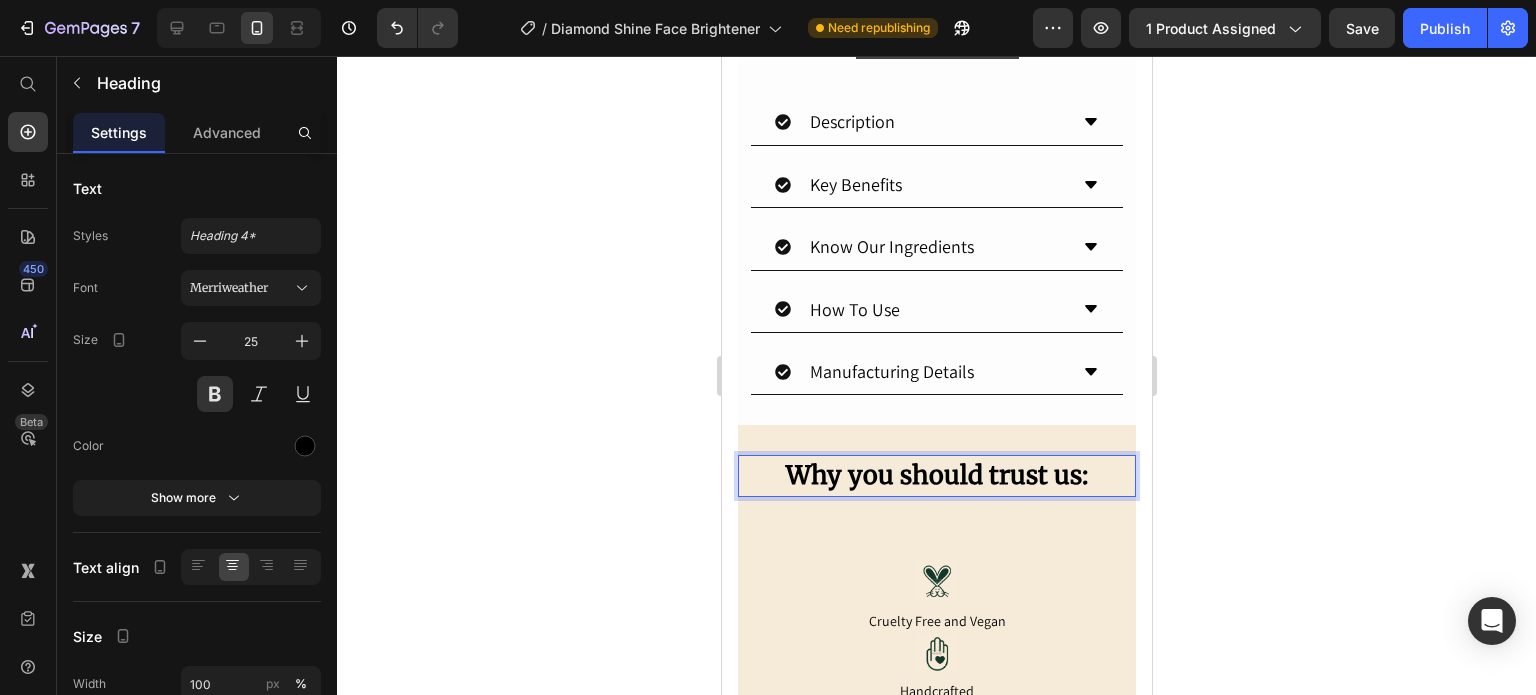 click 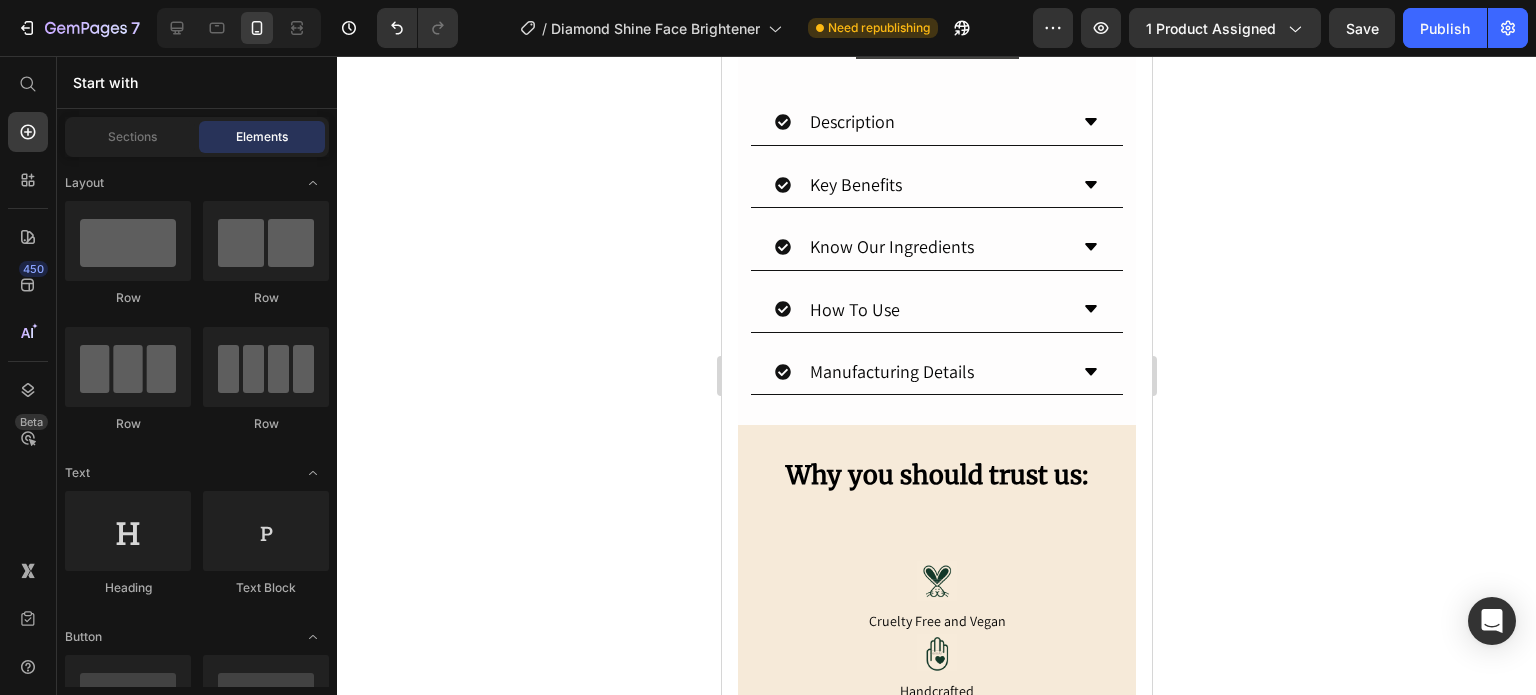 click on "Why you should trust us:" at bounding box center (936, 476) 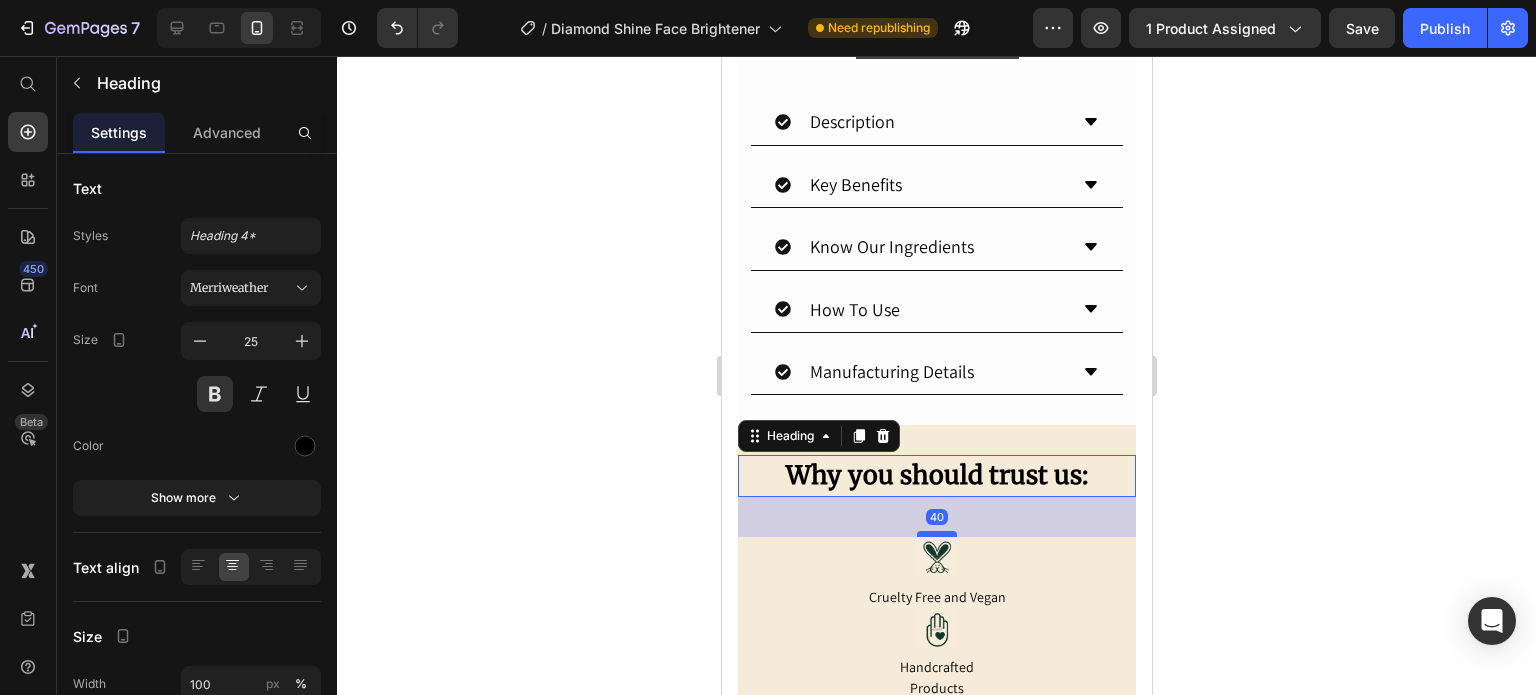 drag, startPoint x: 929, startPoint y: 540, endPoint x: 933, endPoint y: 516, distance: 24.33105 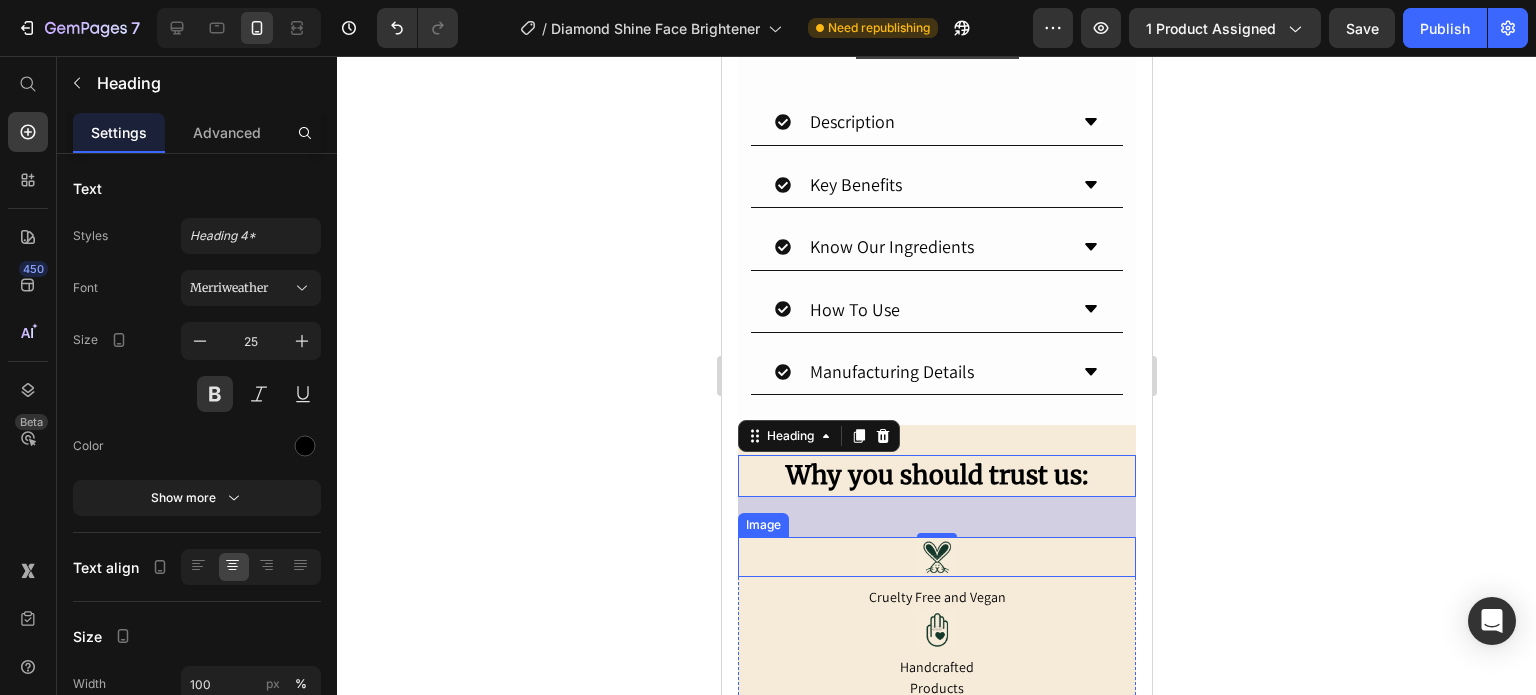 scroll, scrollTop: 1412, scrollLeft: 0, axis: vertical 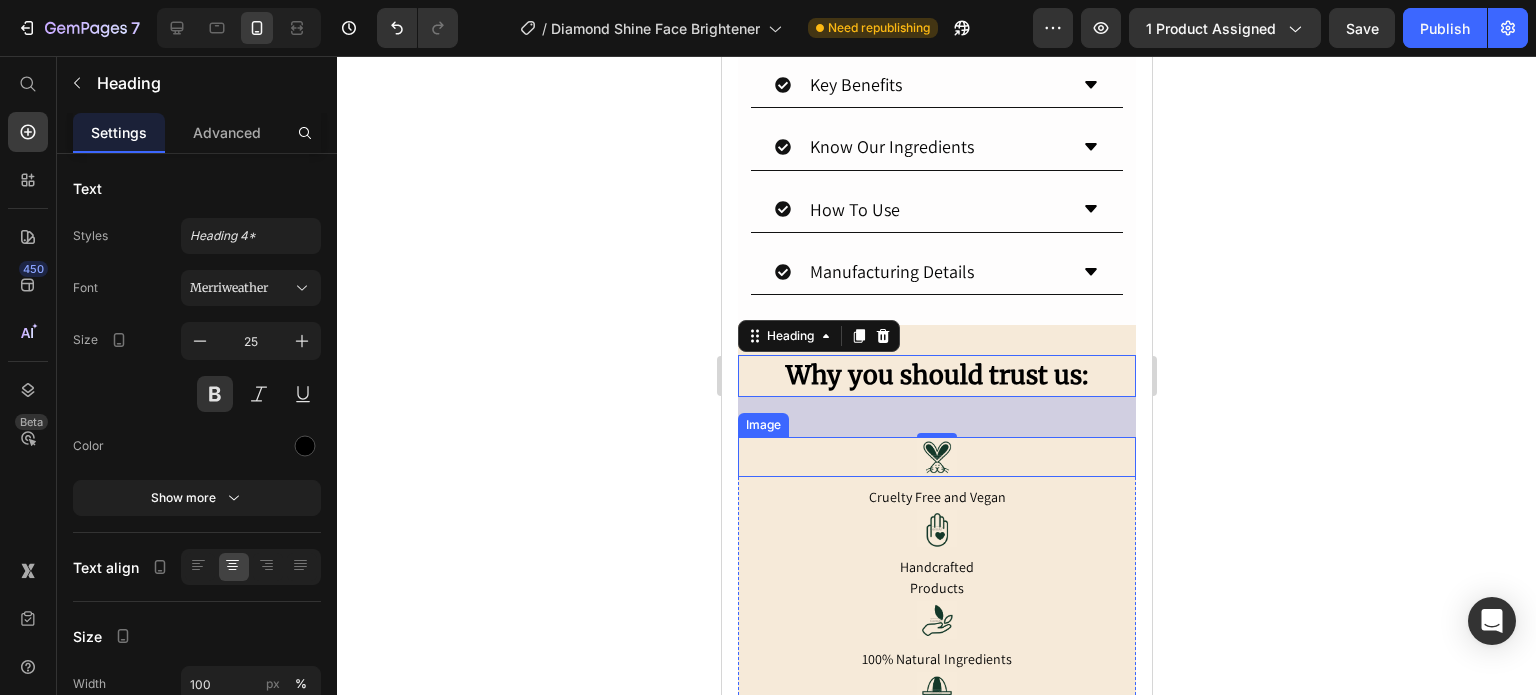 click at bounding box center (936, 457) 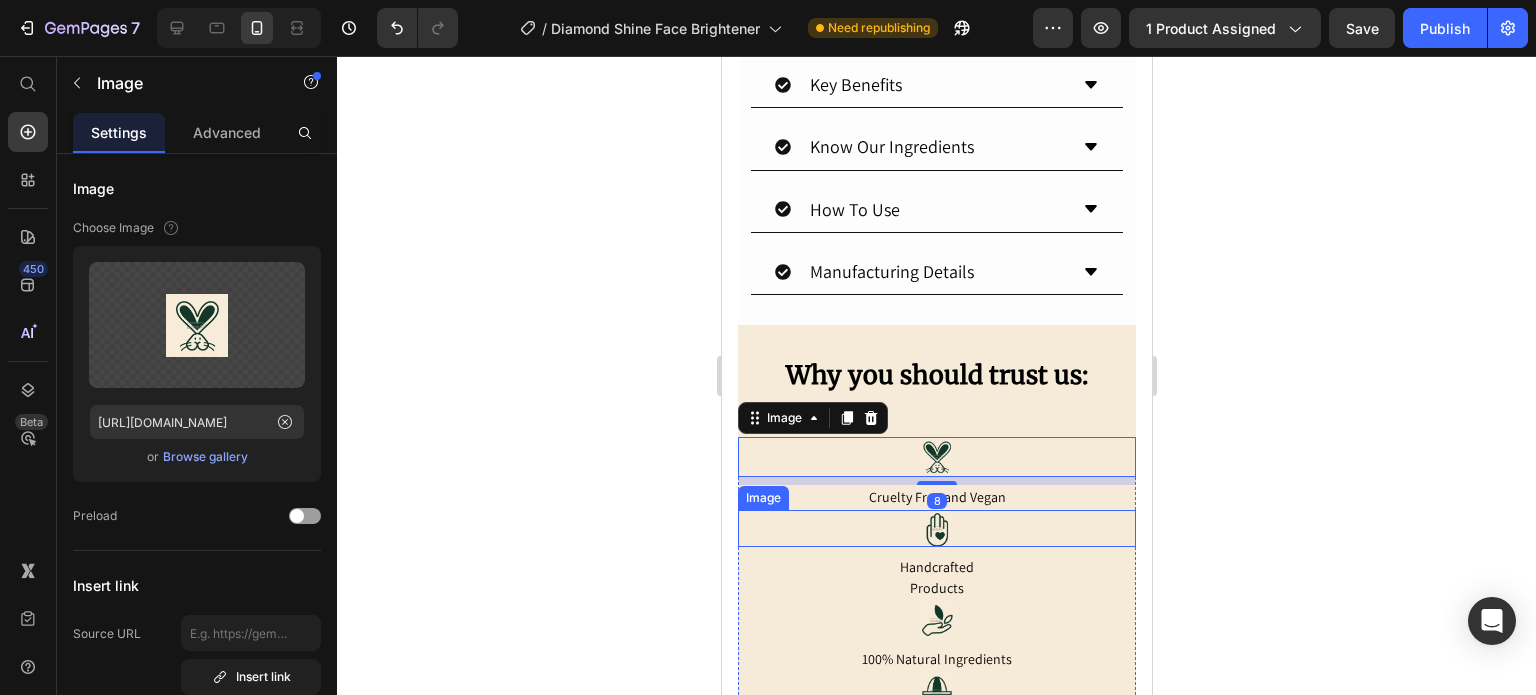 click at bounding box center (936, 528) 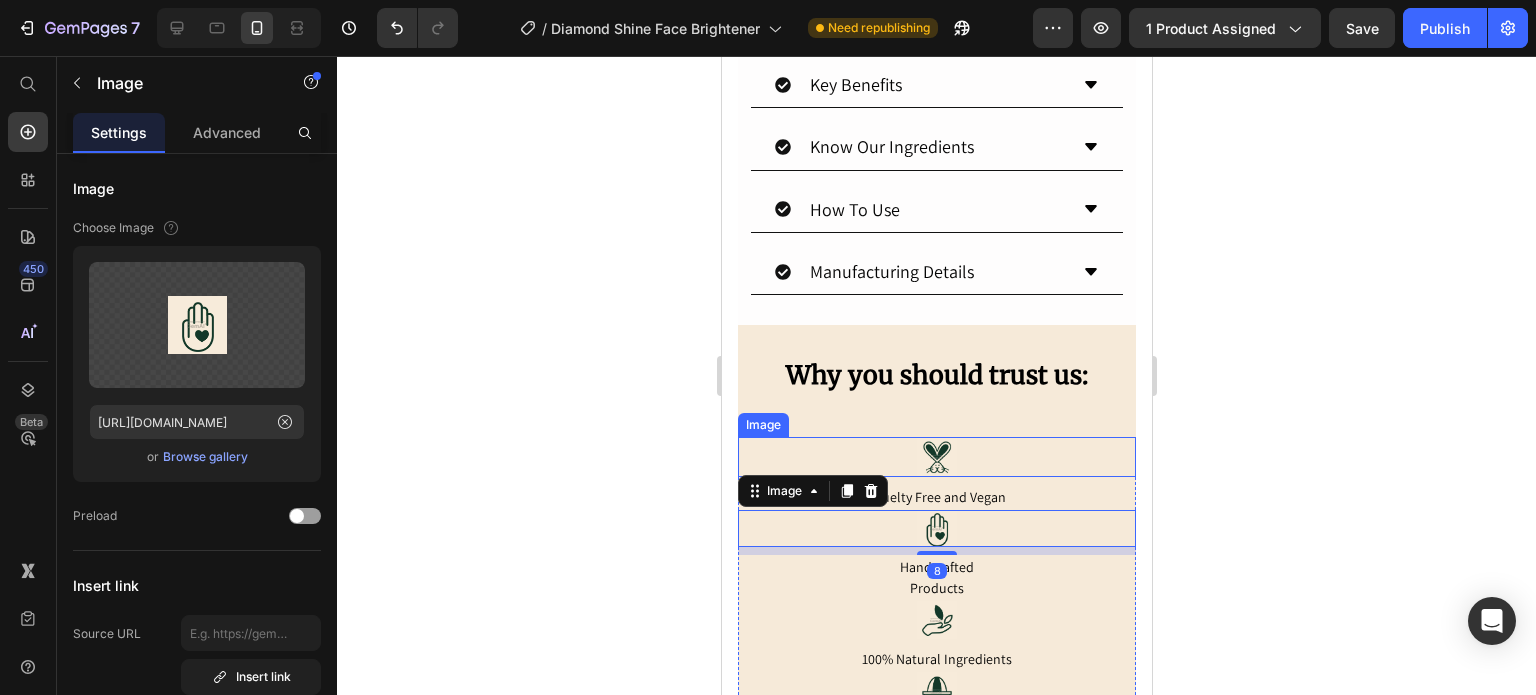 click at bounding box center (936, 457) 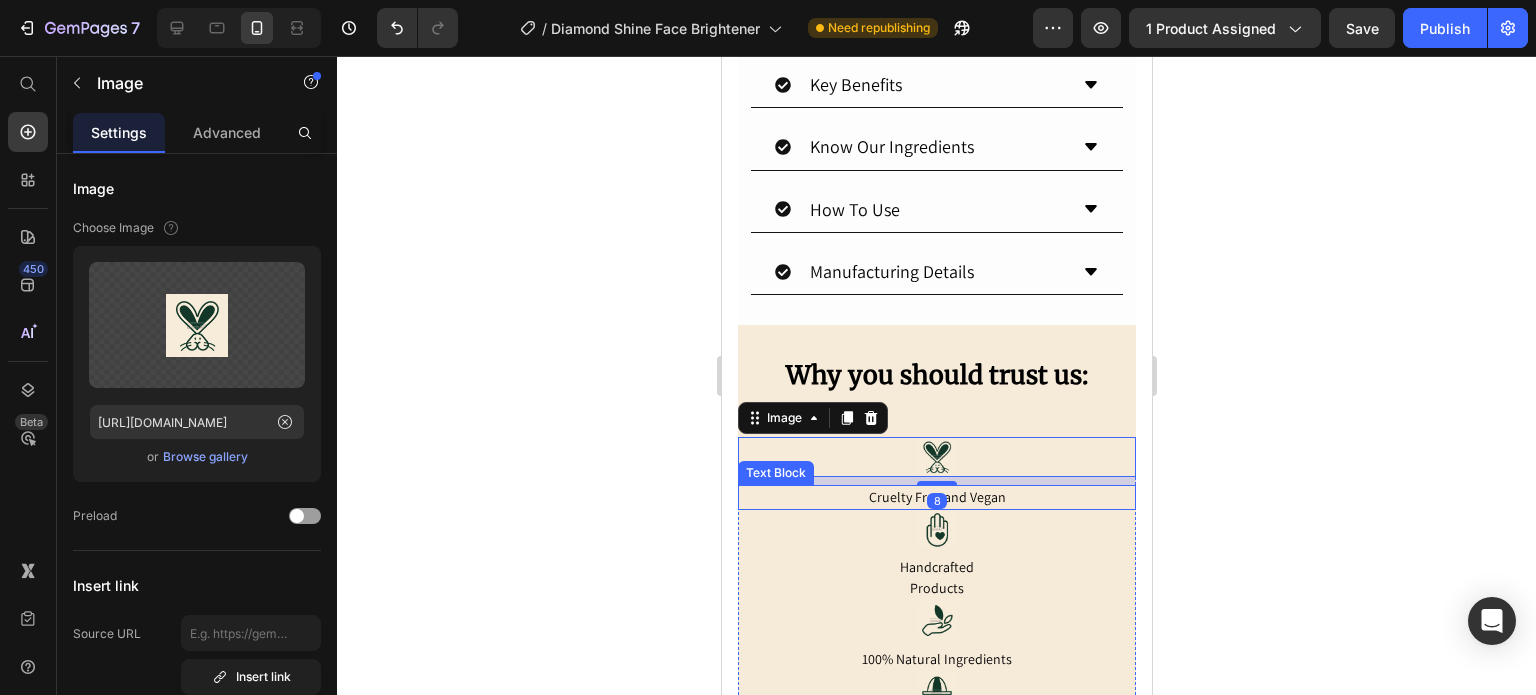 click at bounding box center [936, 528] 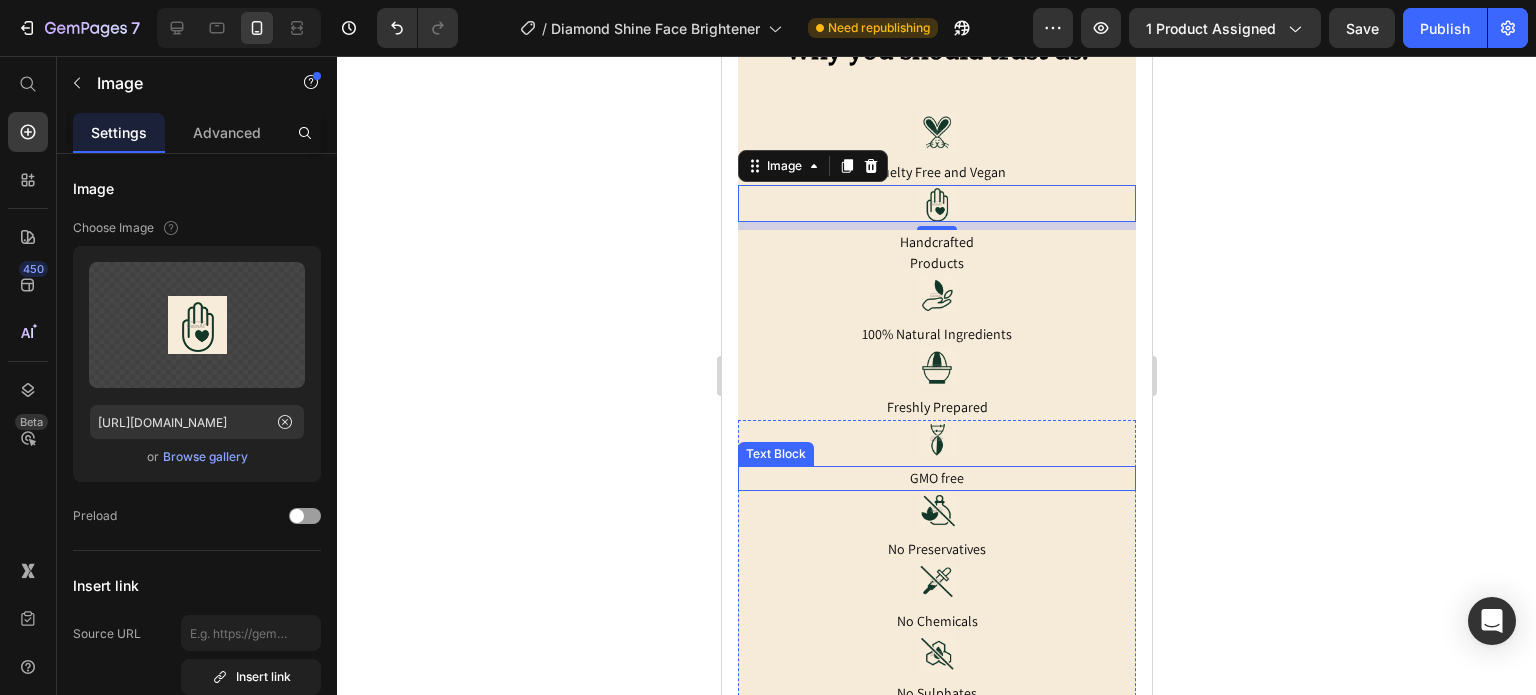 scroll, scrollTop: 1612, scrollLeft: 0, axis: vertical 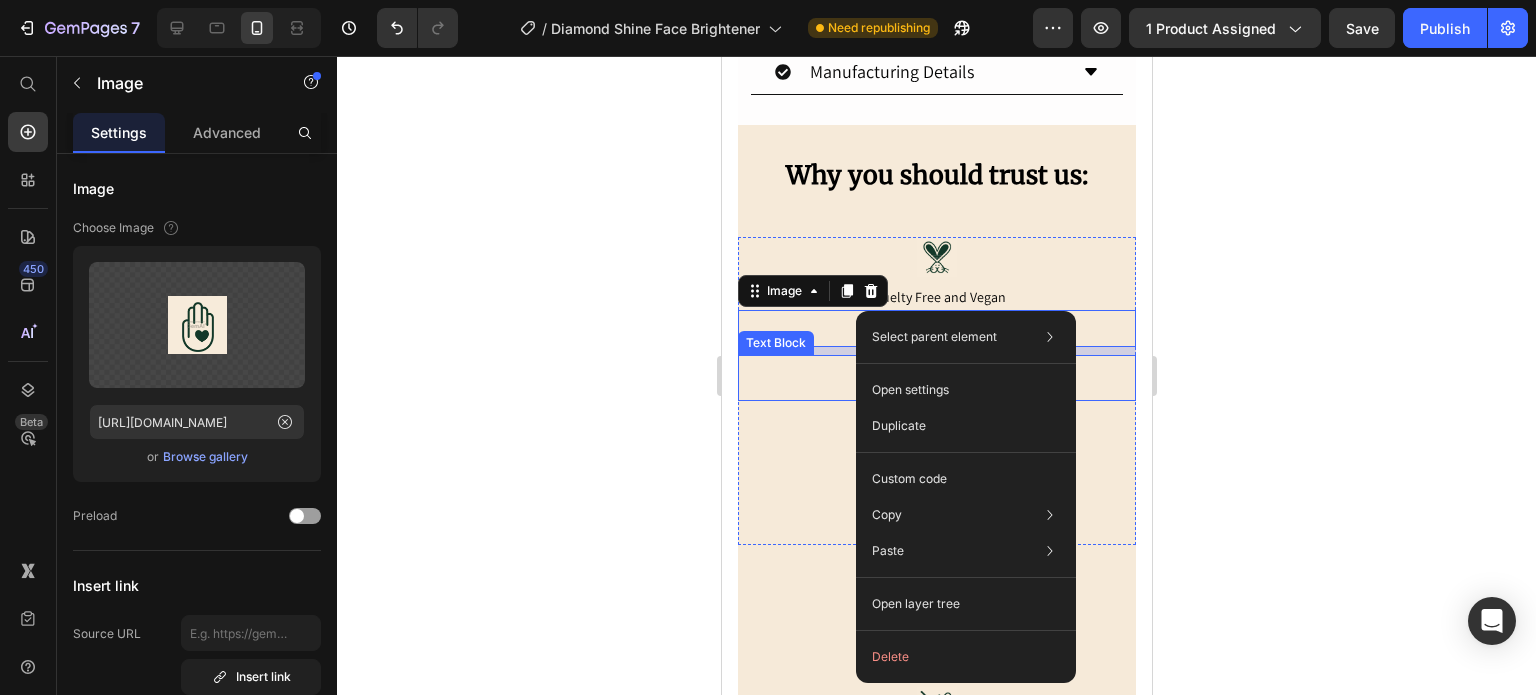 click on "Products" at bounding box center (936, 388) 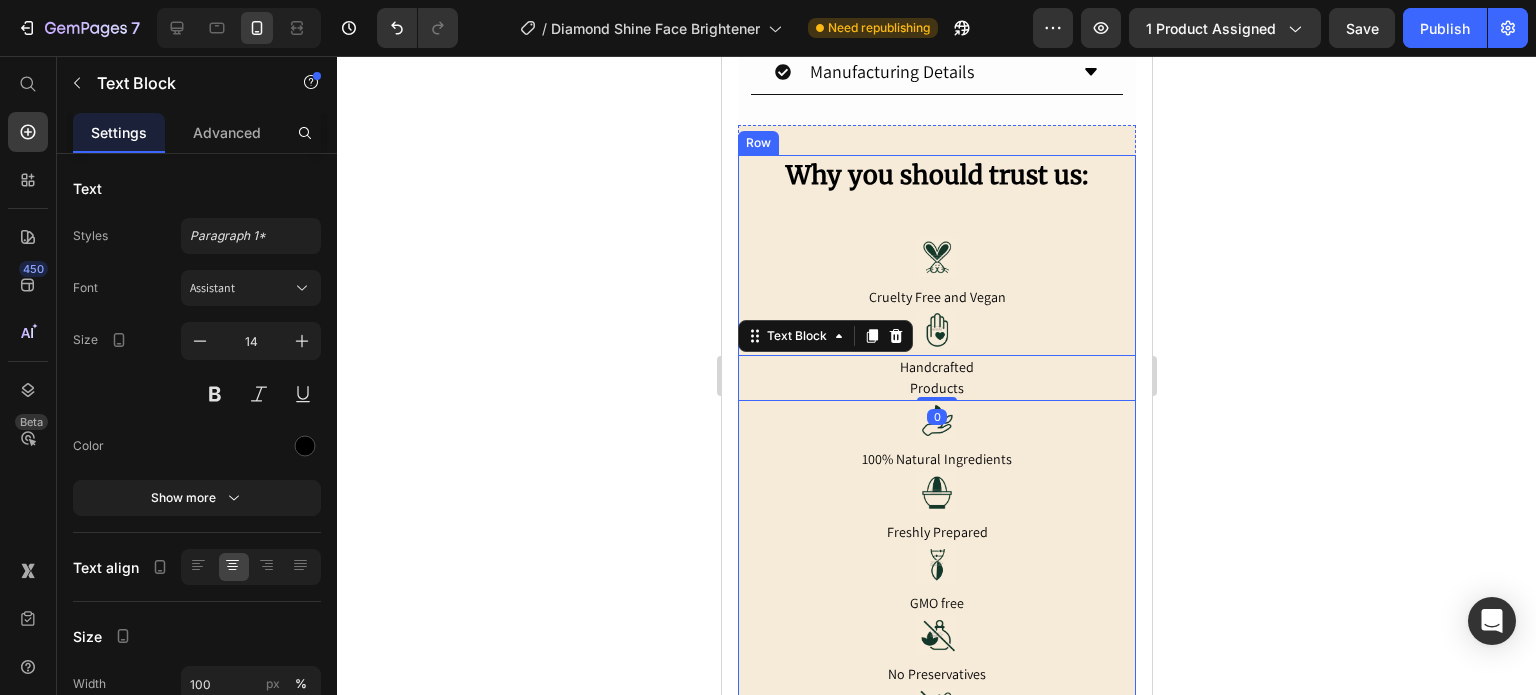 click on "Why you should trust us: Heading Image Cruelty Free and Vegan Text Block Image Handcrafted Products Text Block   0 Image 100% Natural Ingredients Text Block Image Freshly Prepared Text Block Row Image GMO free Text Block Image No Preservatives Text Block Image No Chemicals Text Block Image No Sulphates Text Block Row Row Row" at bounding box center (936, 525) 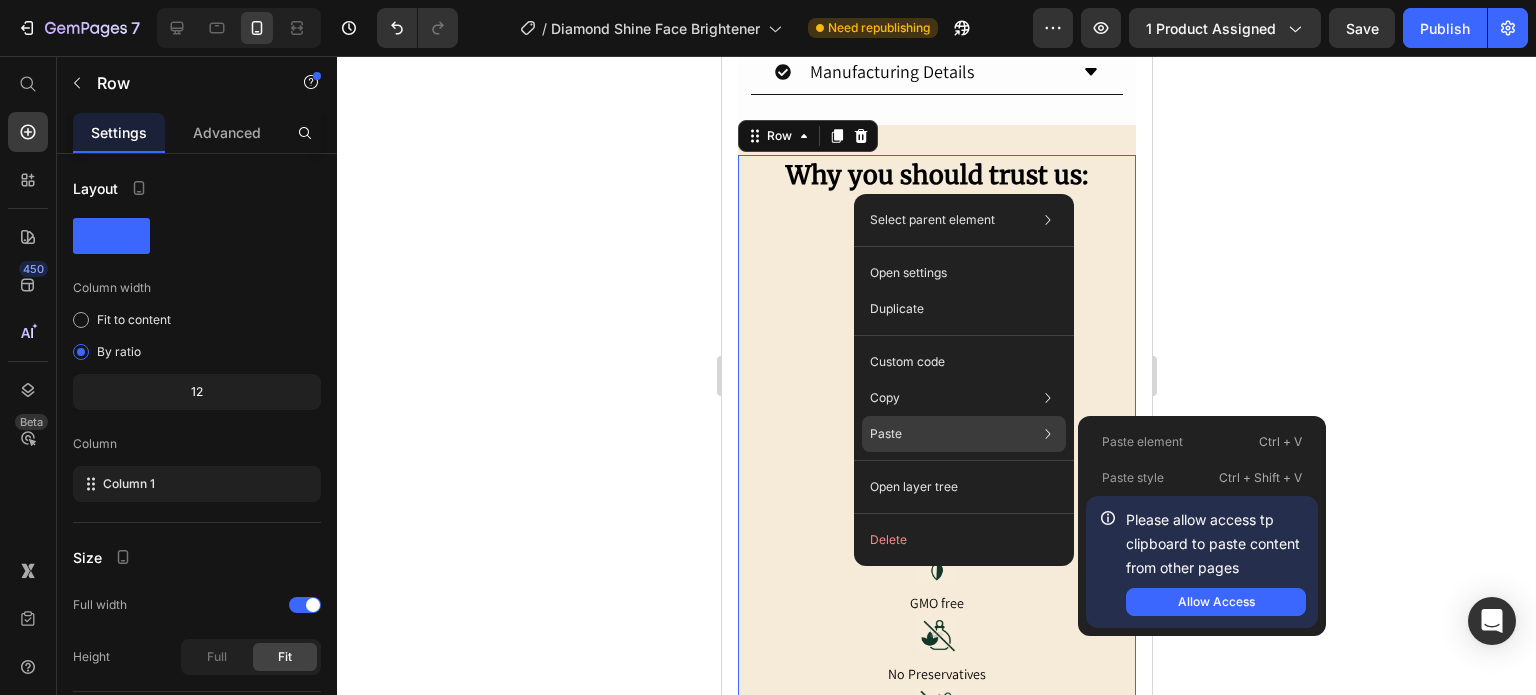 click on "Please allow access tp clipboard to paste content from other pages  Allow Access" 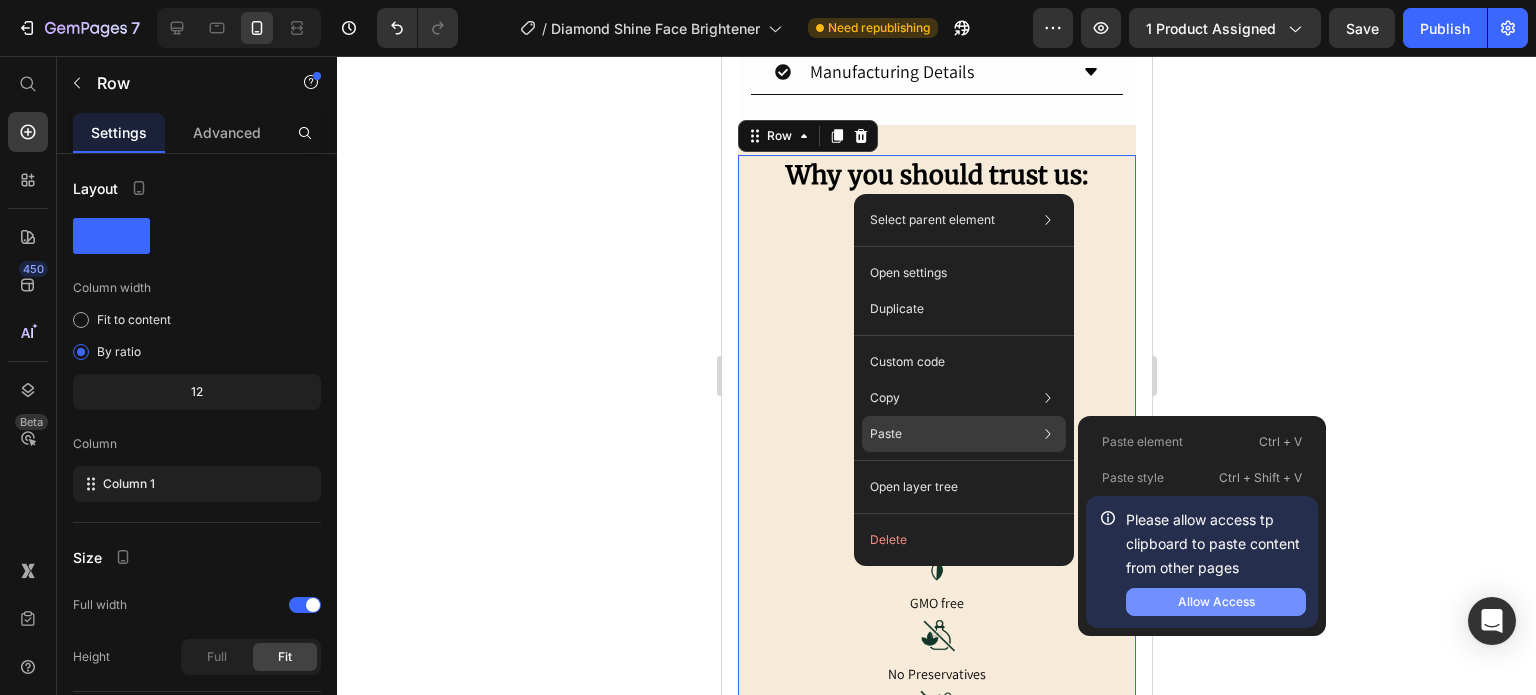 click on "Allow Access" at bounding box center [1216, 602] 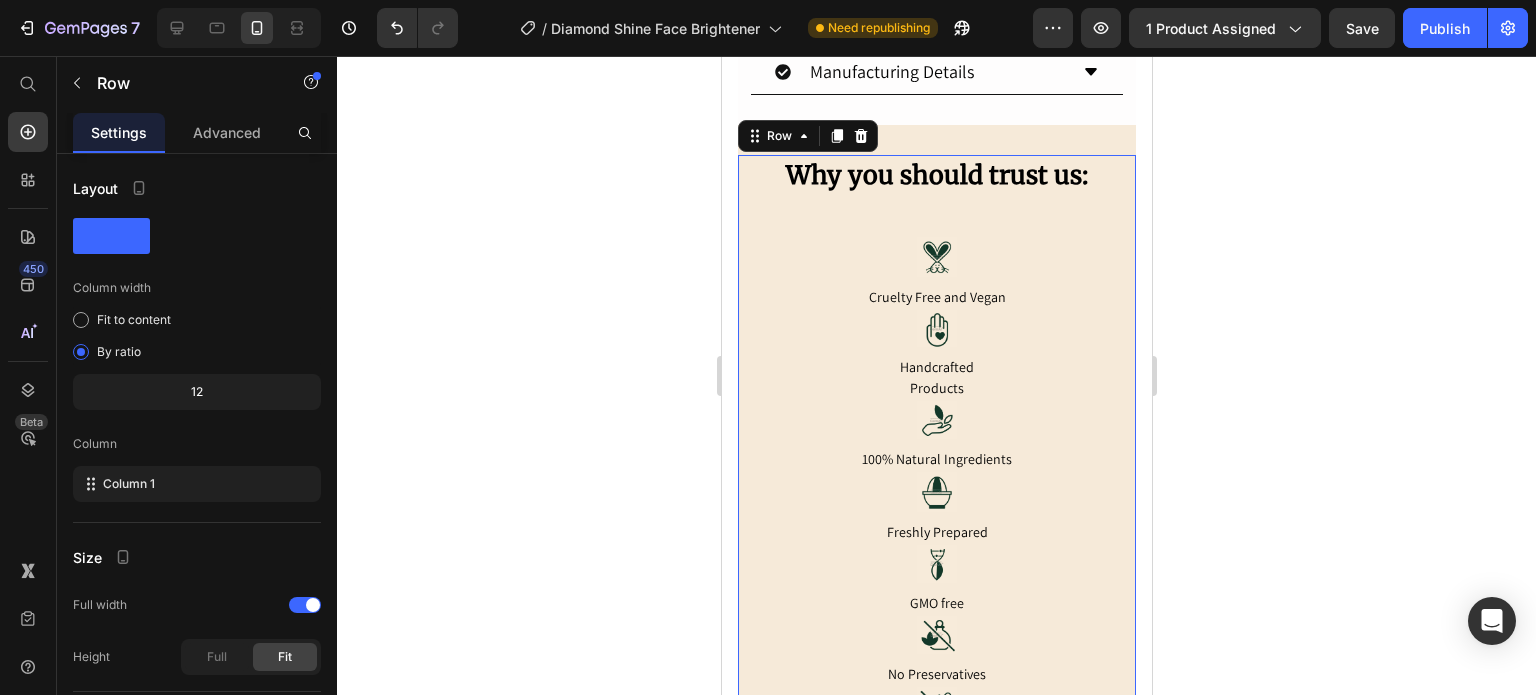click on "Why you should trust us: Heading Image Cruelty Free and Vegan Text Block Image Handcrafted Products Text Block Image 100% Natural Ingredients Text Block Image Freshly Prepared Text Block Row Image GMO free Text Block Image No Preservatives Text Block Image No Chemicals Text Block Image No Sulphates Text Block Row Row Row" at bounding box center [936, 525] 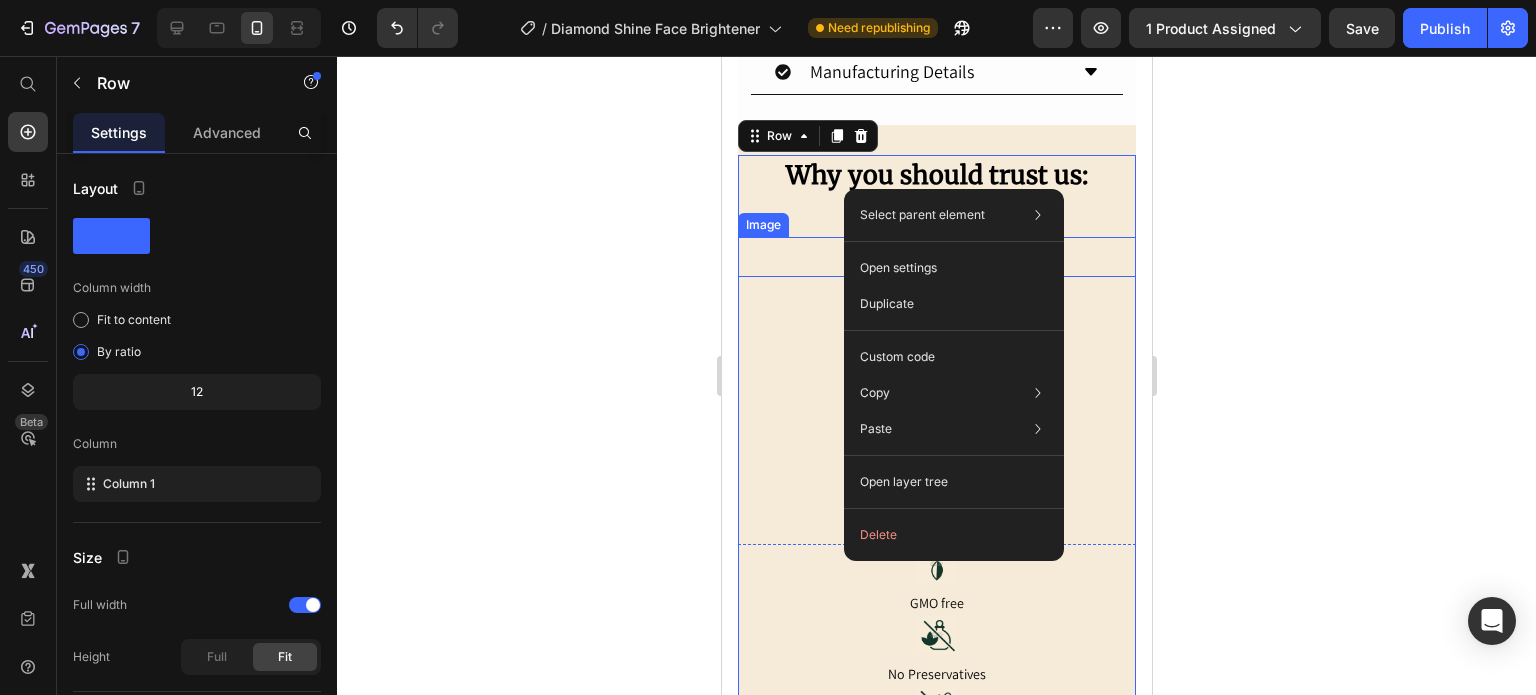 click on "Why you should trust us: Heading Image Cruelty Free and Vegan Text Block Image Handcrafted Products Text Block Image 100% Natural Ingredients Text Block Image Freshly Prepared Text Block Row Image GMO free Text Block Image No Preservatives Text Block Image No Chemicals Text Block Image No Sulphates Text Block Row Row Row" at bounding box center [936, 525] 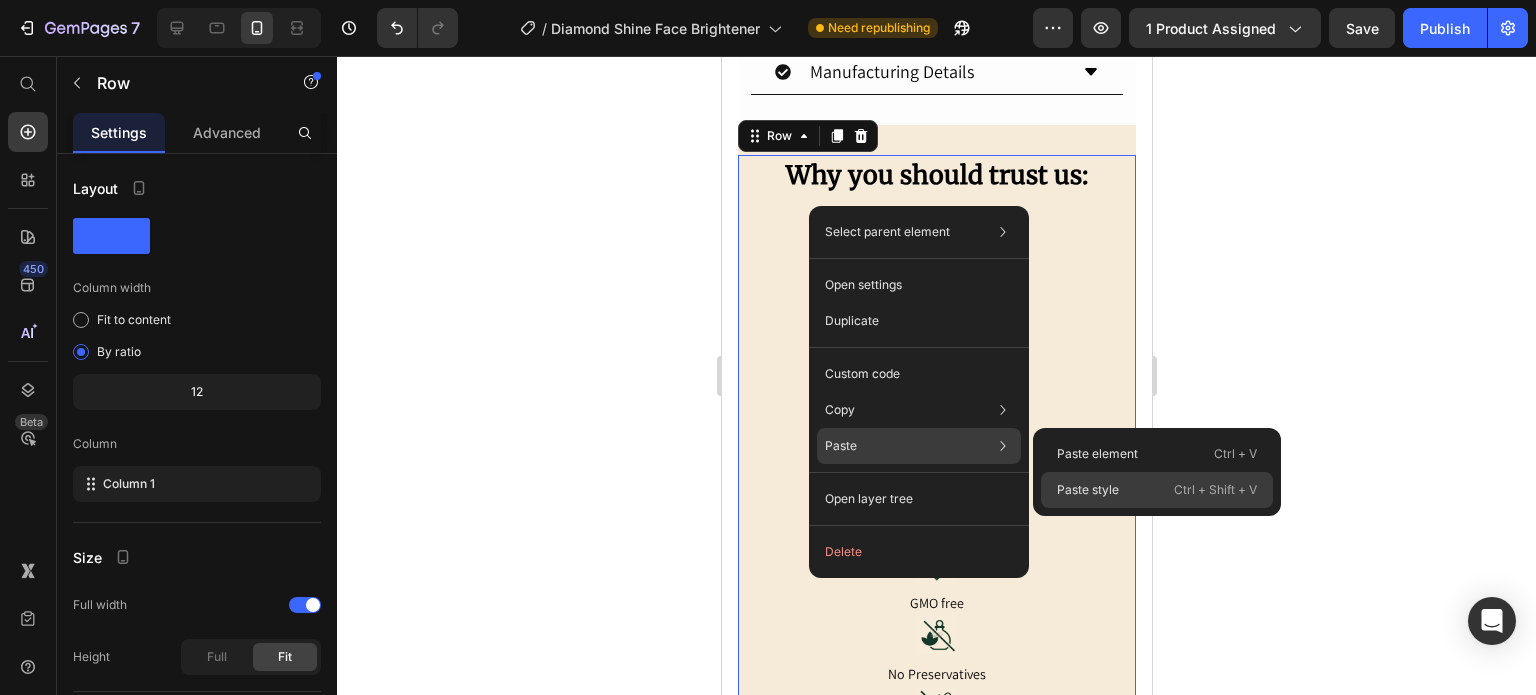 click on "Paste style" at bounding box center [1088, 490] 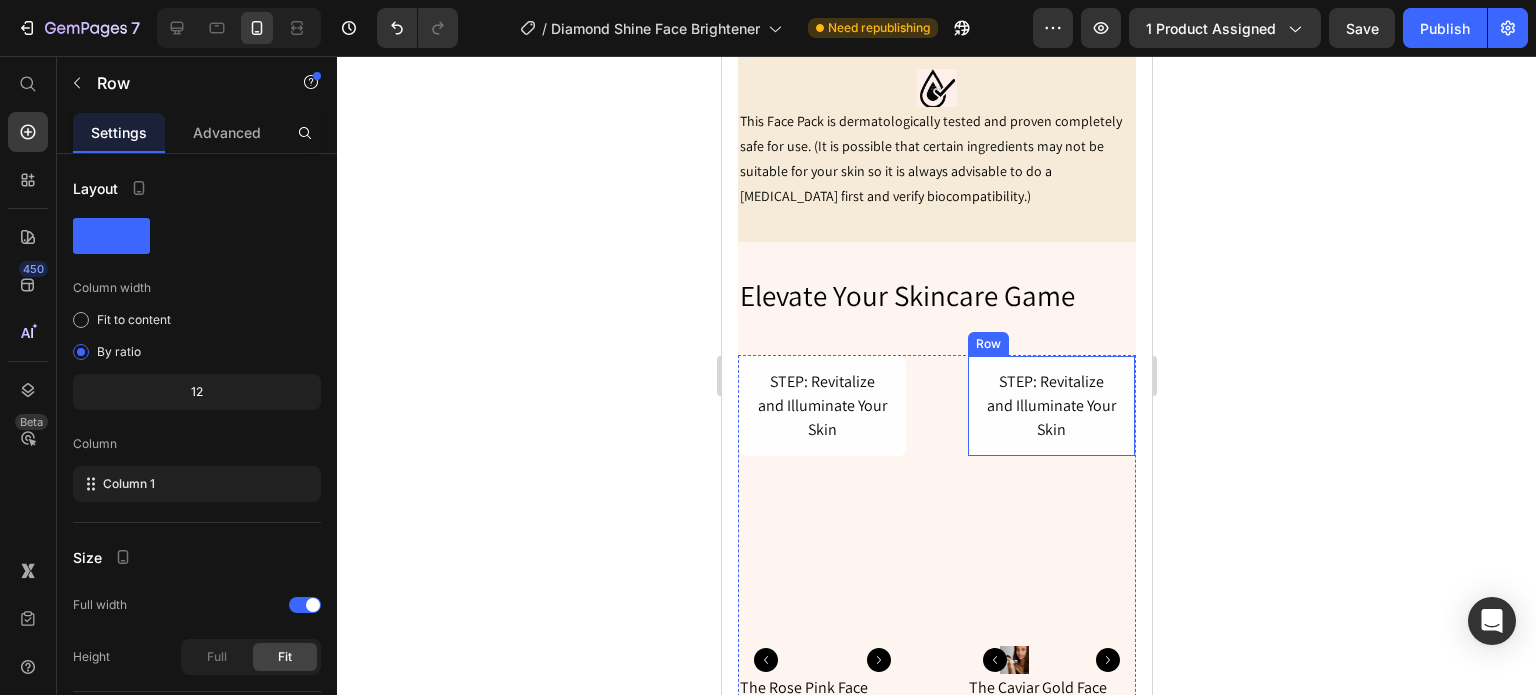 scroll, scrollTop: 6412, scrollLeft: 0, axis: vertical 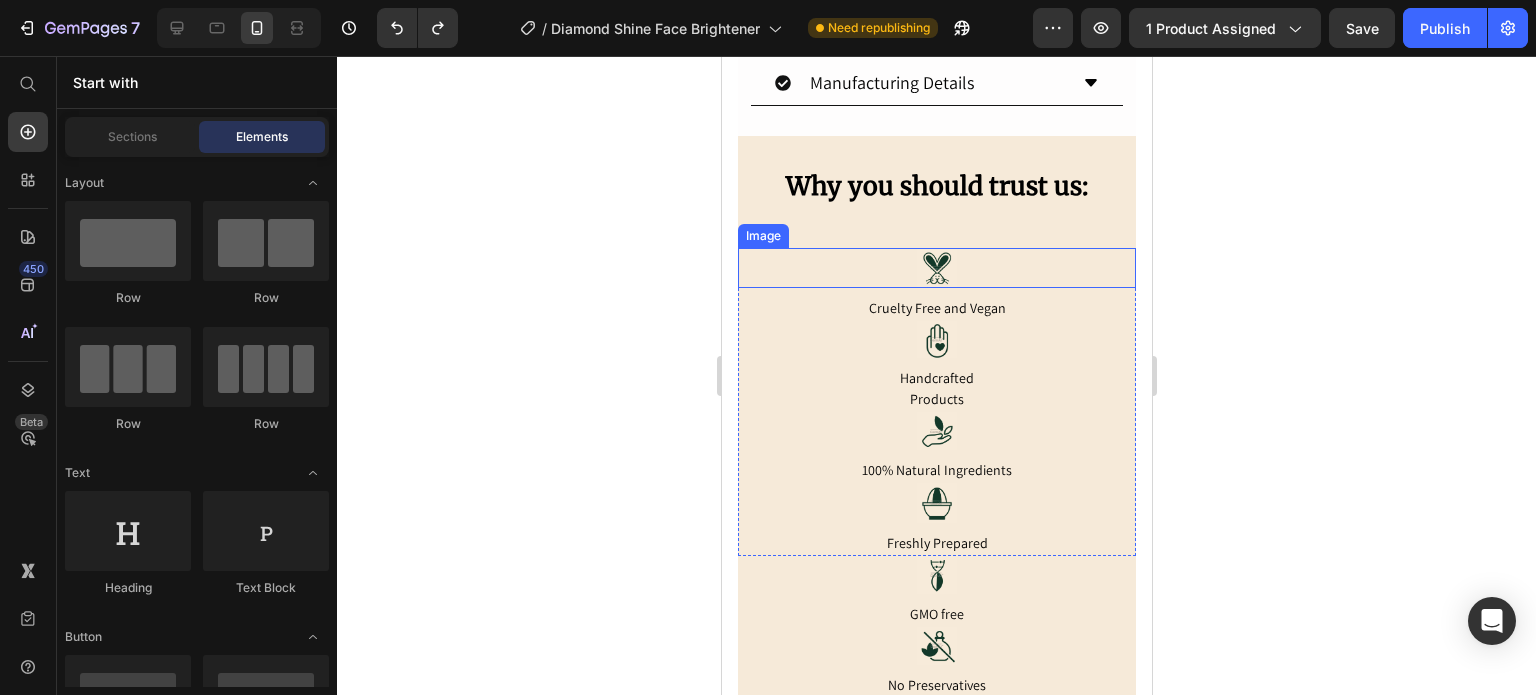 click at bounding box center [936, 268] 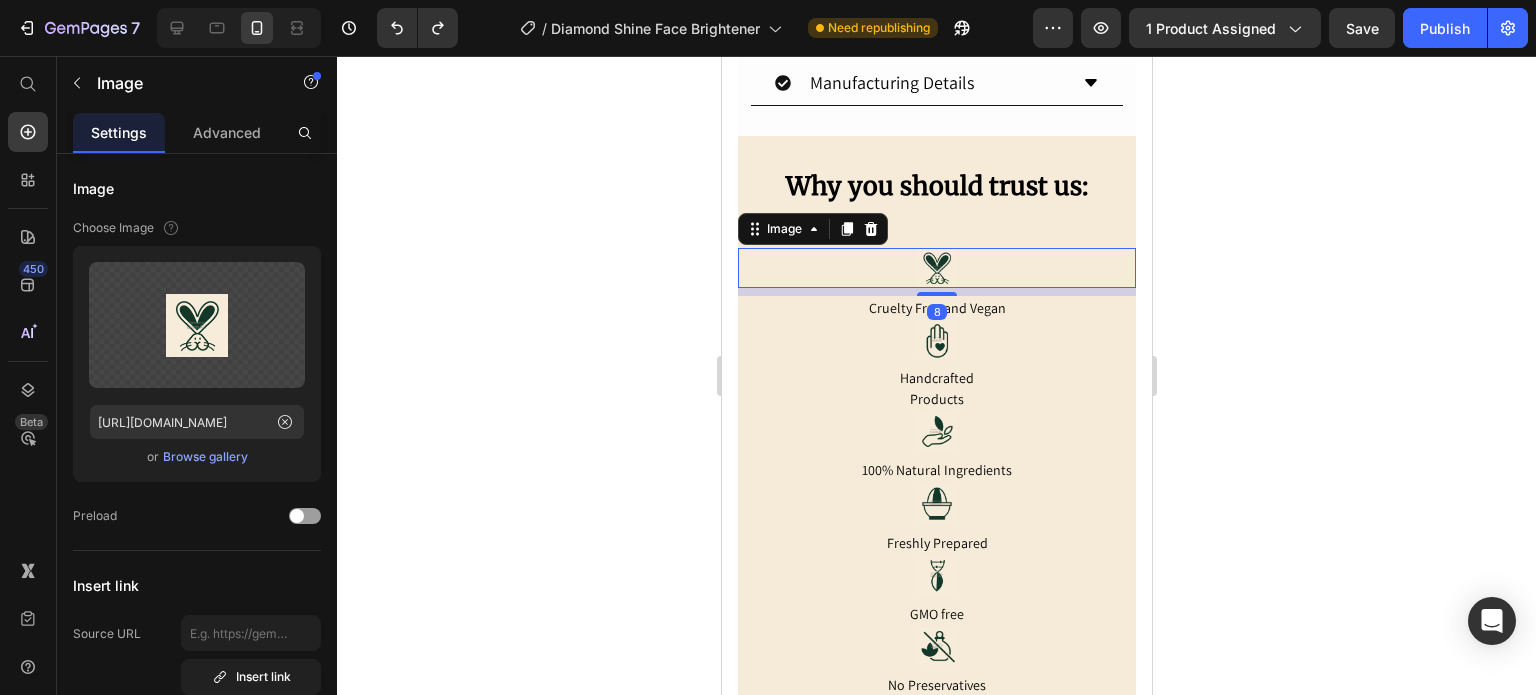 click on "Why you should trust us: Heading Image   8 Cruelty Free and Vegan Text Block Image Handcrafted Products Text Block Image 100% Natural Ingredients Text Block Image Freshly Prepared Text Block Row Image GMO free Text Block Image No Preservatives Text Block Image No Chemicals Text Block Image No Sulphates Text Block Row Row Row Row Section 2" at bounding box center (936, 536) 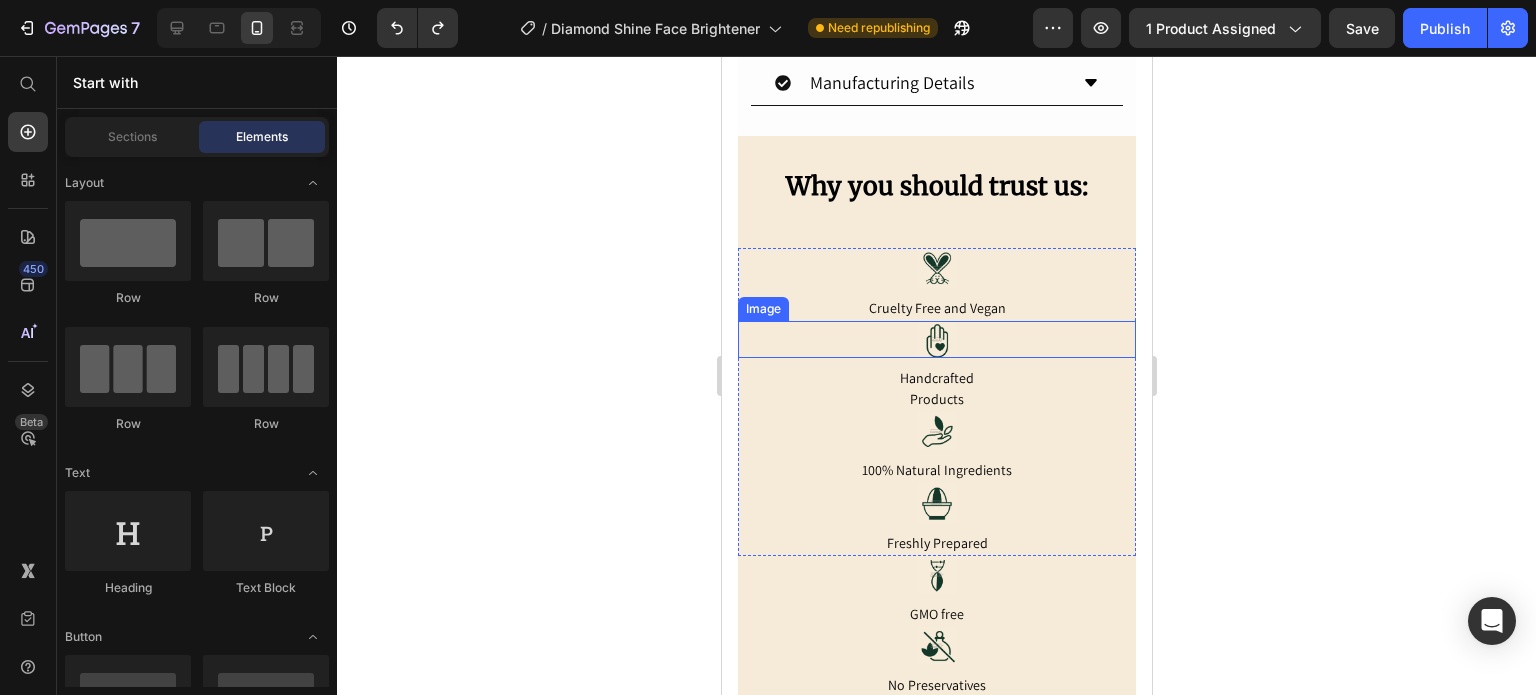 click at bounding box center [936, 339] 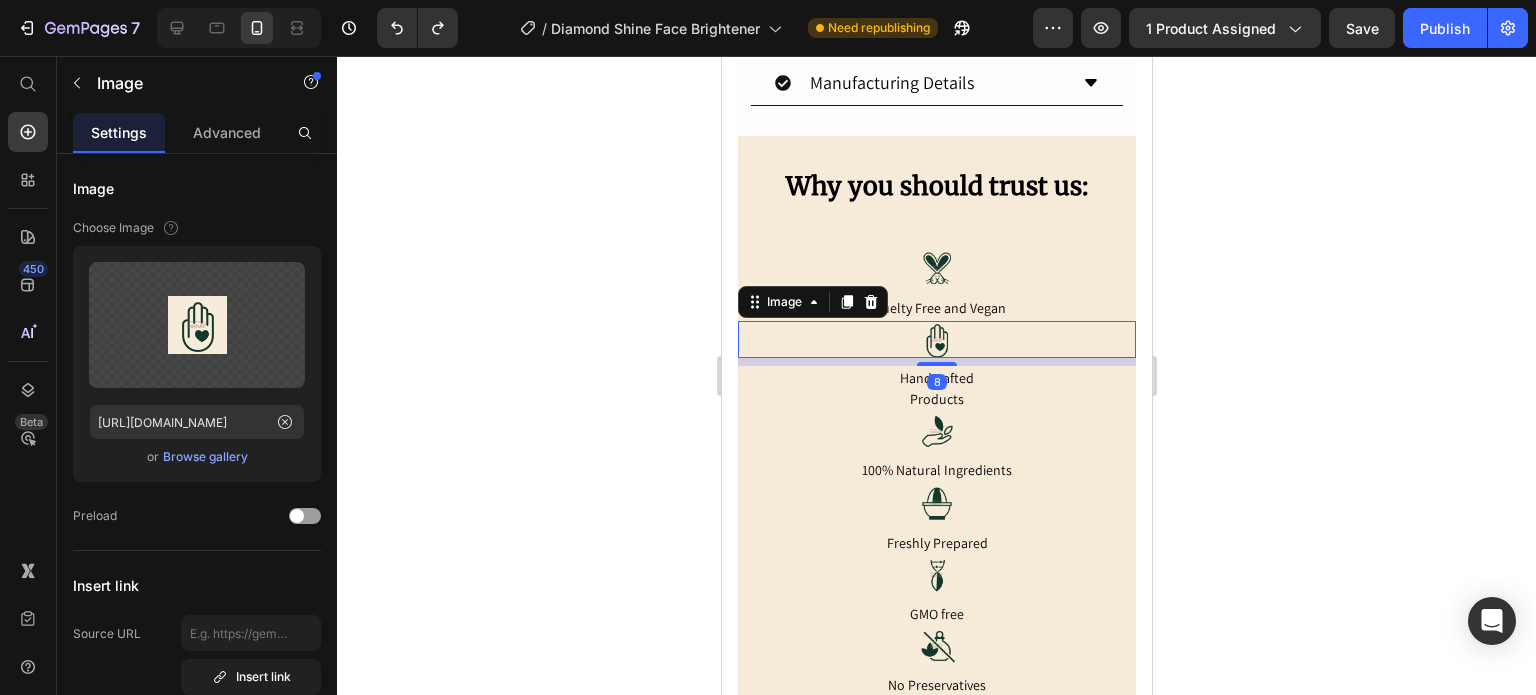 click on "Image Cruelty Free and Vegan Text Block" at bounding box center [936, 284] 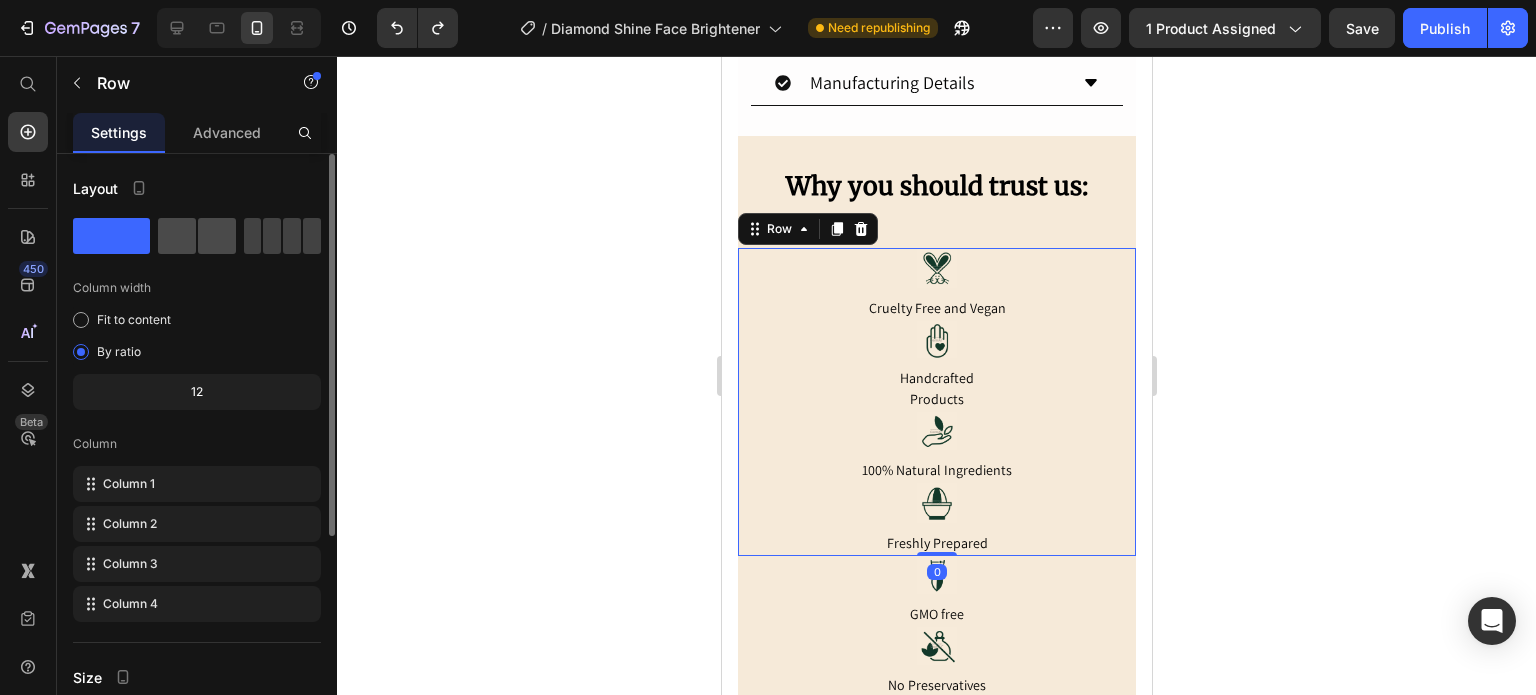 click 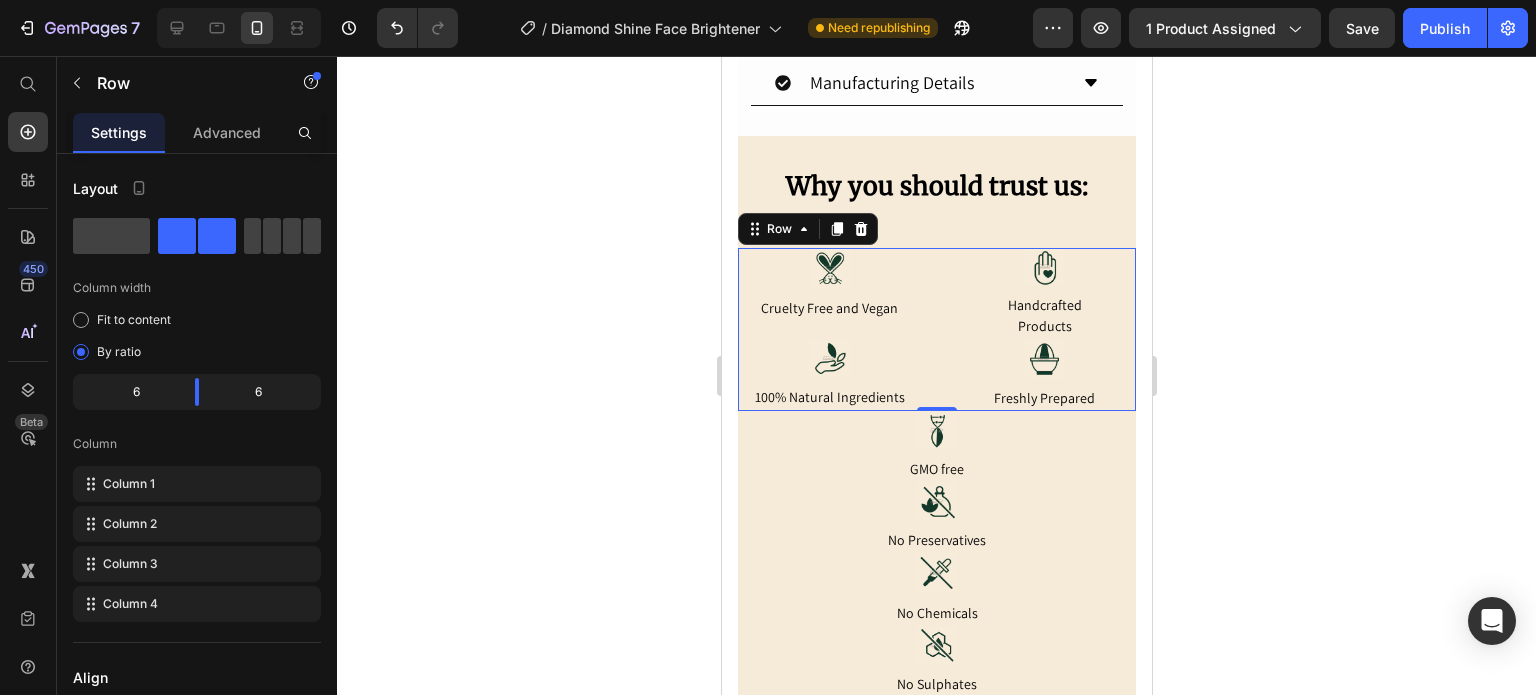 click on "Image Cruelty Free and Vegan Text Block Image Handcrafted Products Text Block Image 100% Natural Ingredients Text Block Image Freshly Prepared Text Block Row   0" at bounding box center (936, 329) 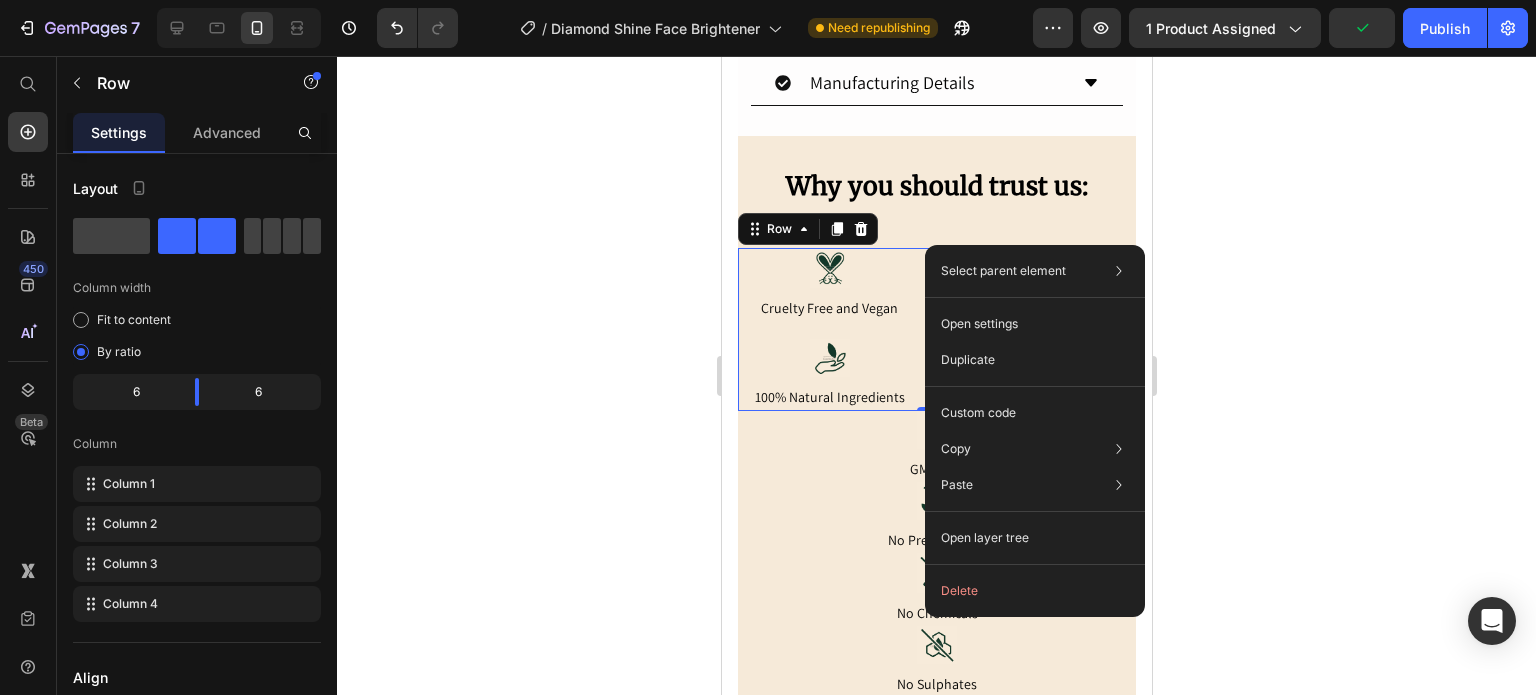 click 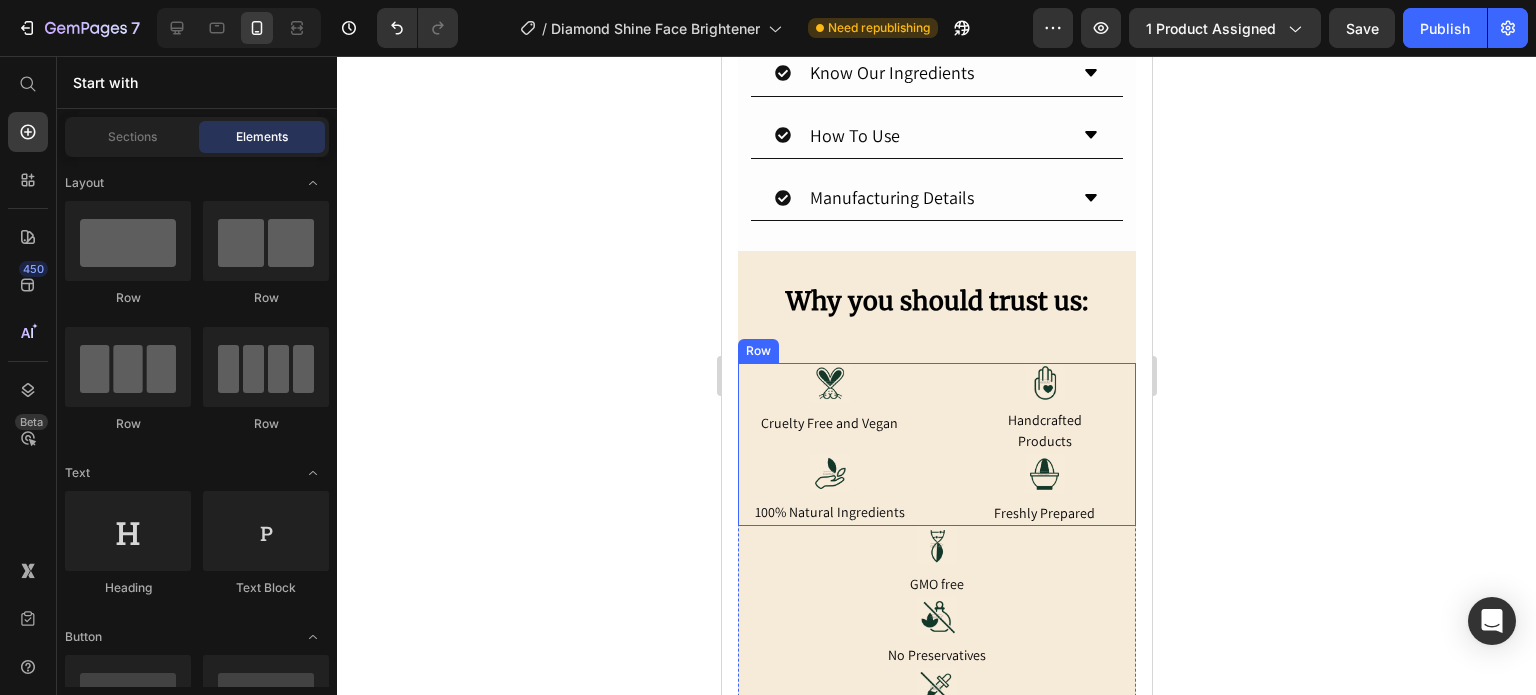 scroll, scrollTop: 1401, scrollLeft: 0, axis: vertical 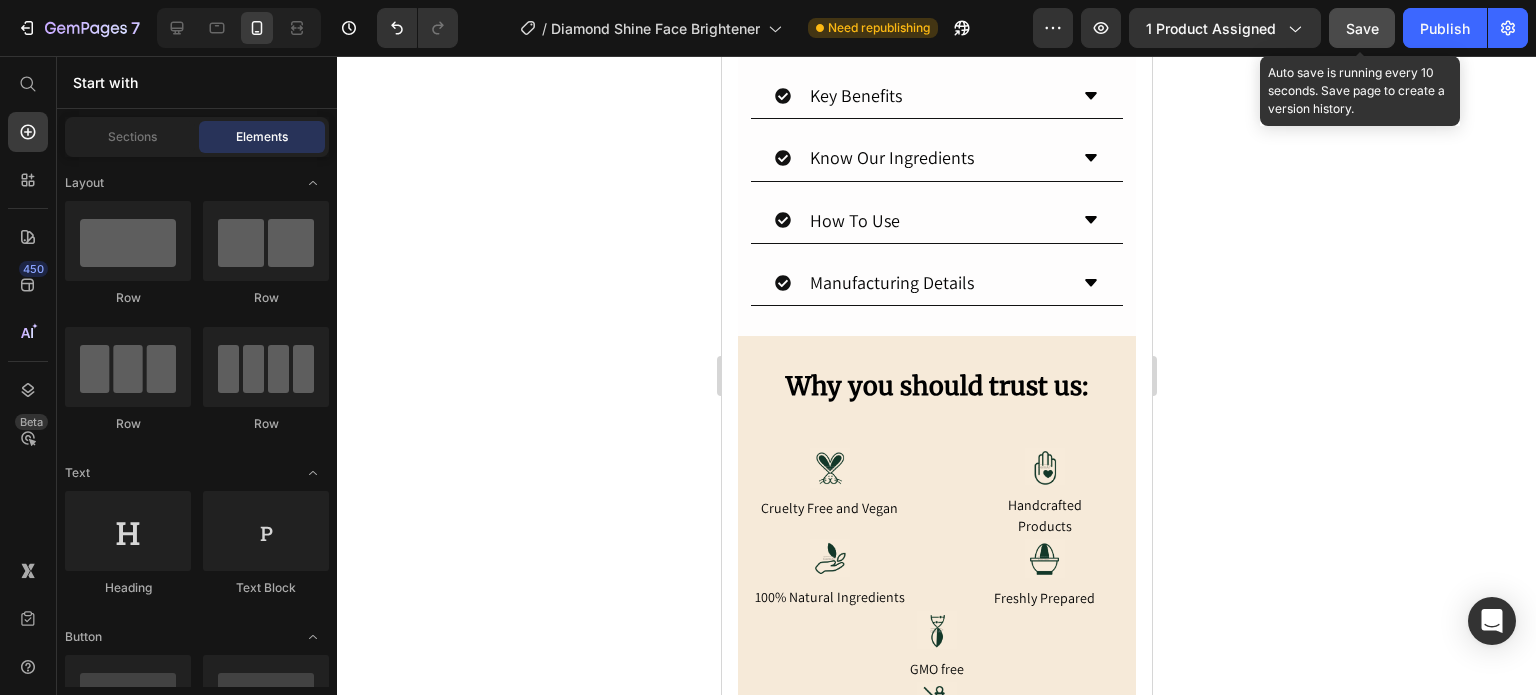 click on "Save" 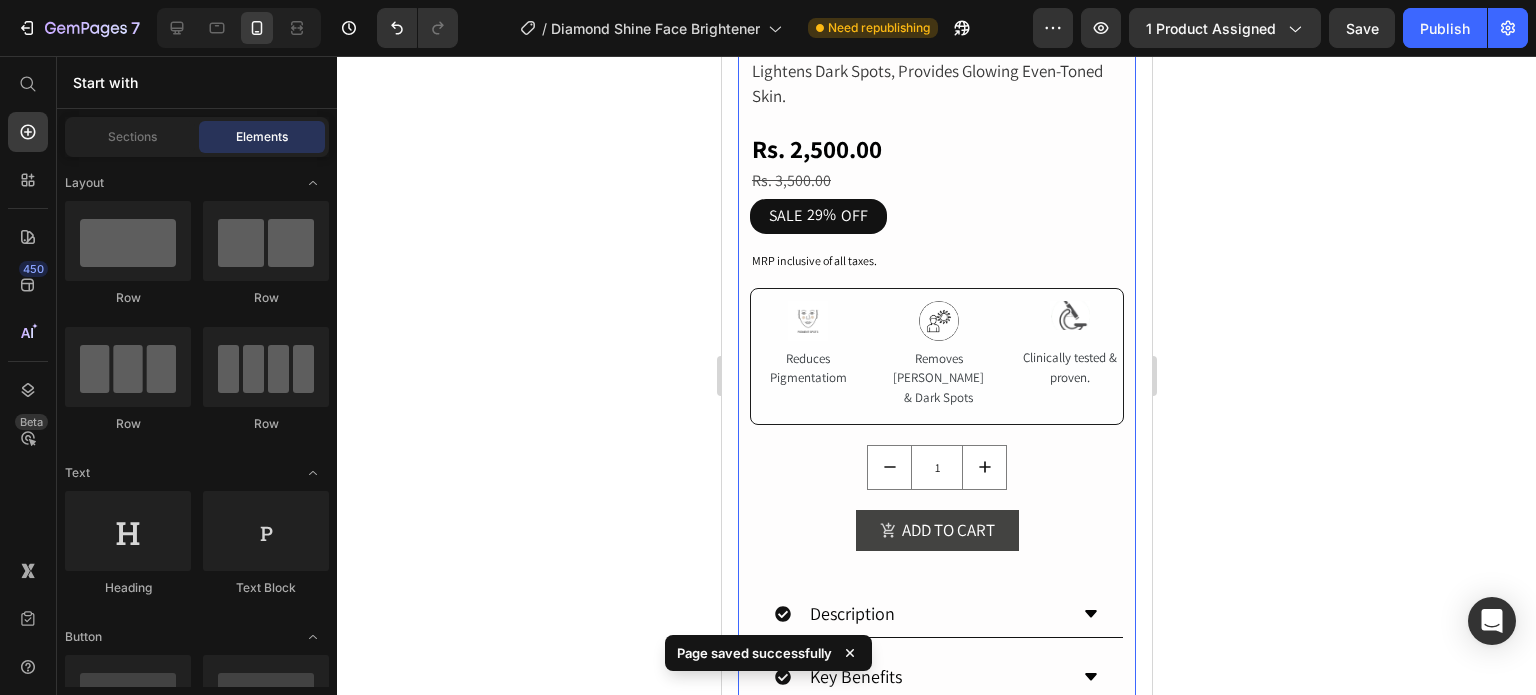 scroll, scrollTop: 701, scrollLeft: 0, axis: vertical 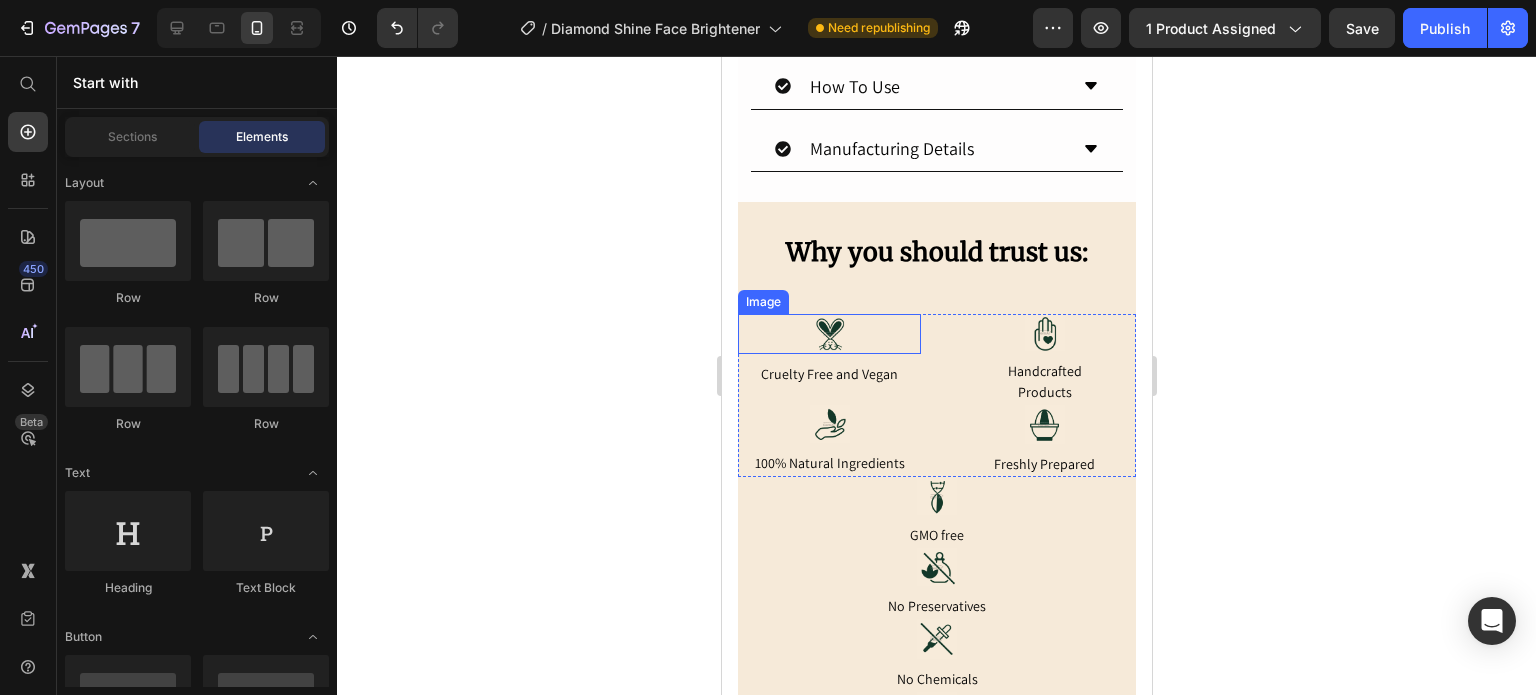 click at bounding box center (828, 334) 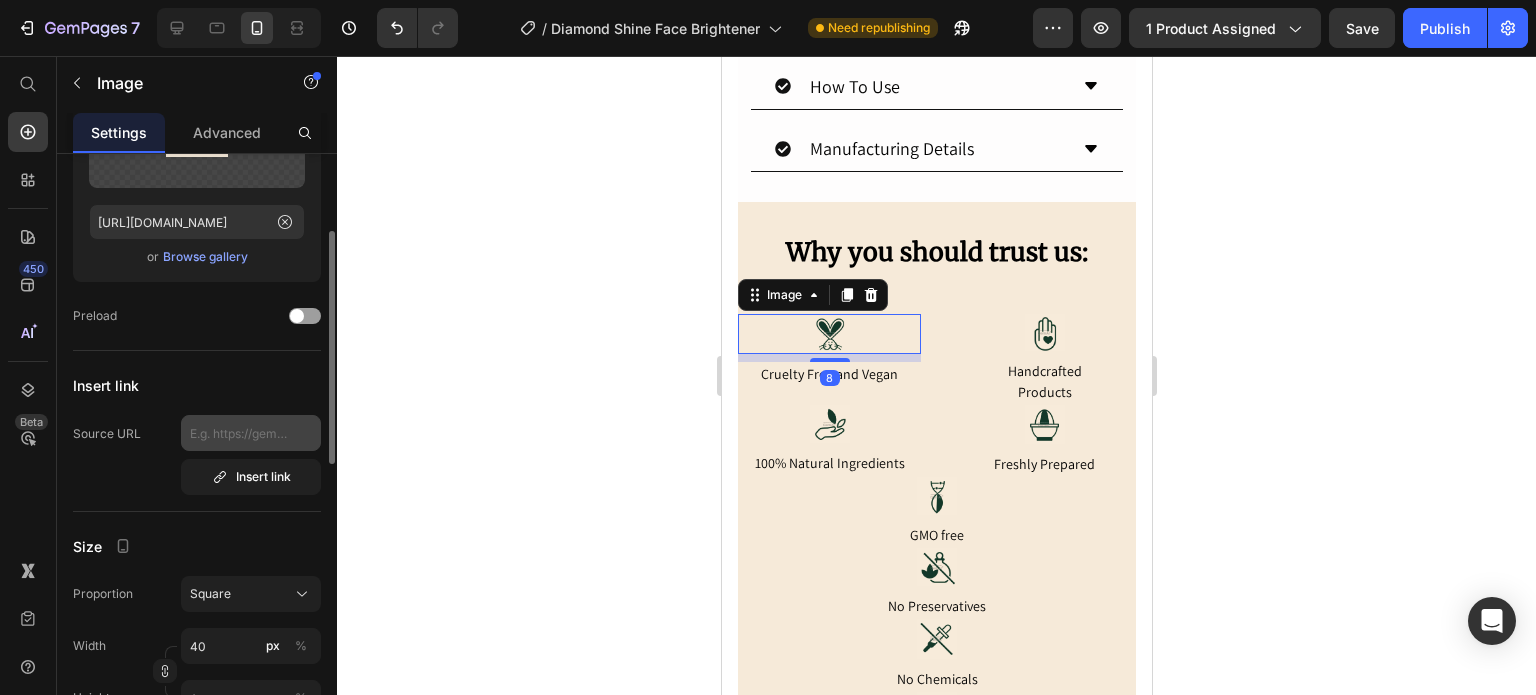 scroll, scrollTop: 300, scrollLeft: 0, axis: vertical 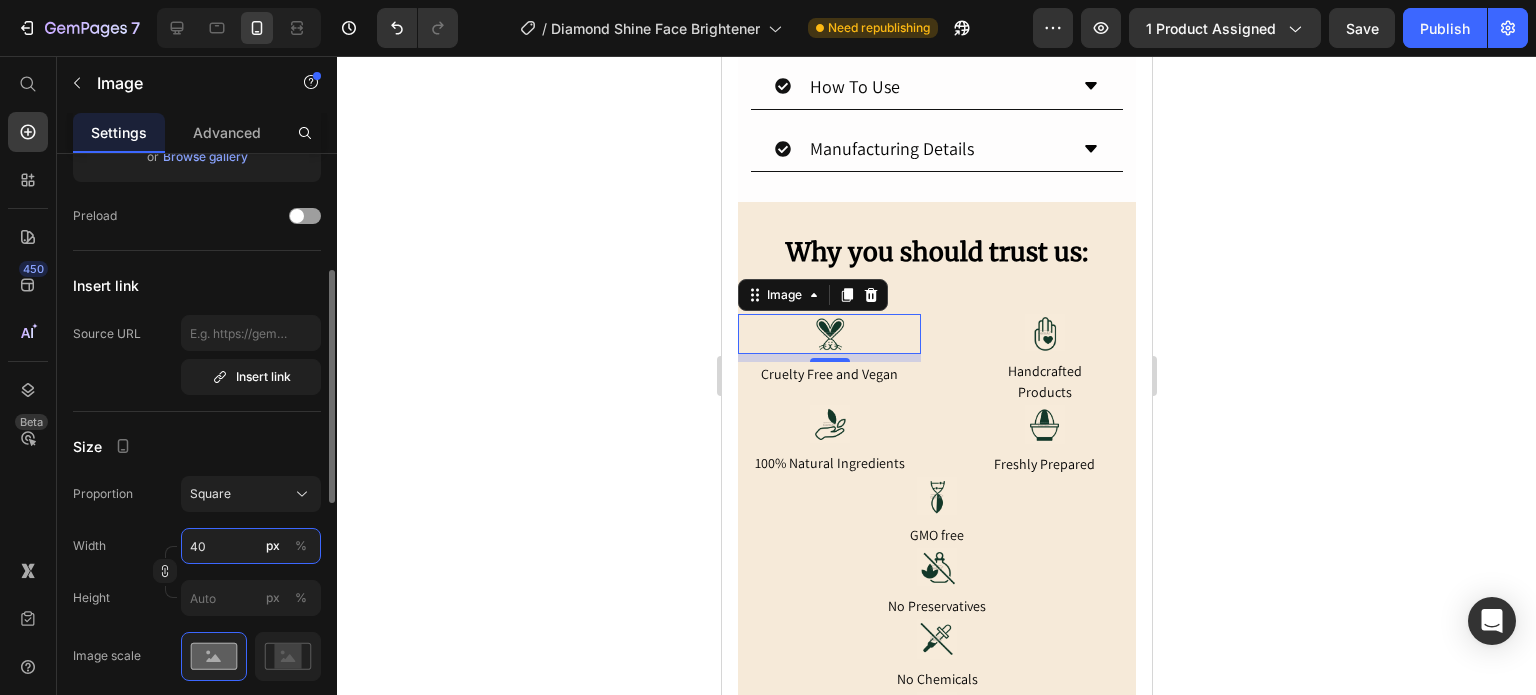 click on "40" at bounding box center (251, 546) 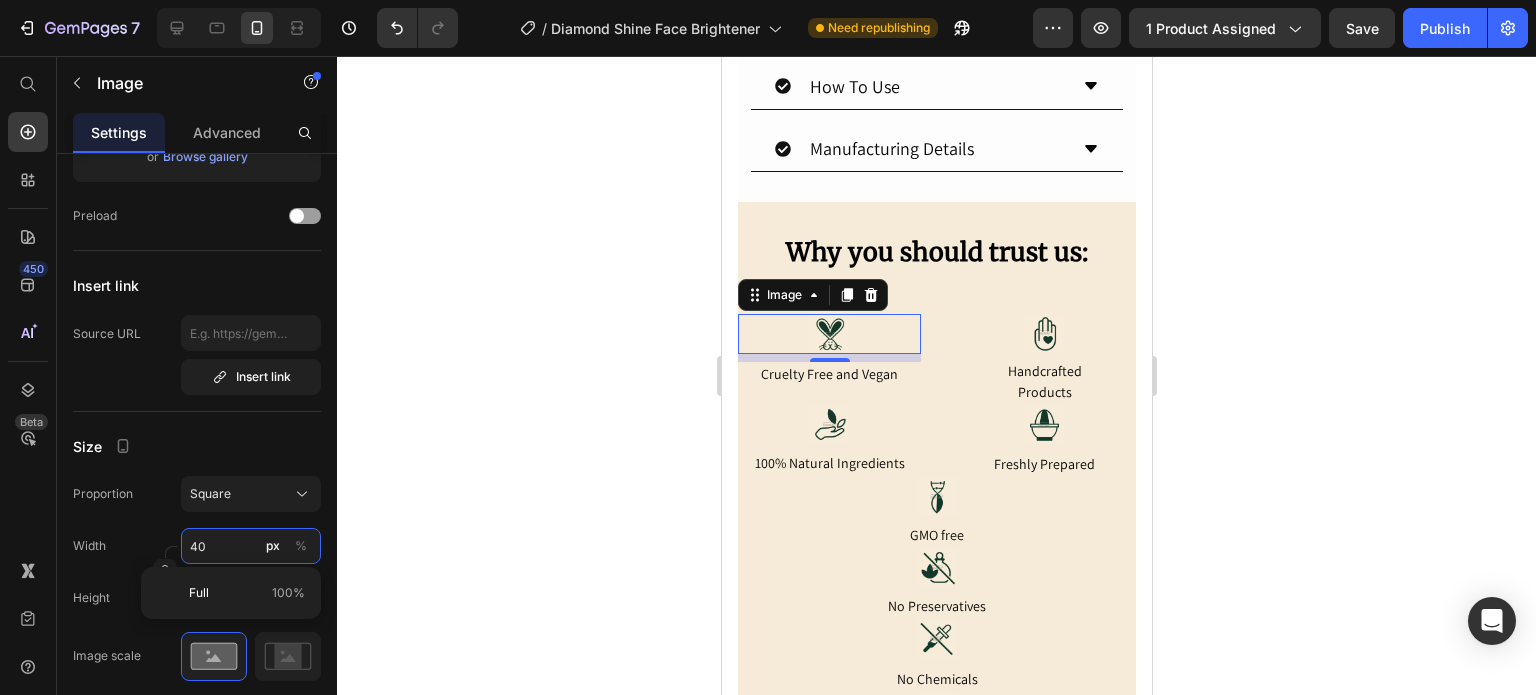 type 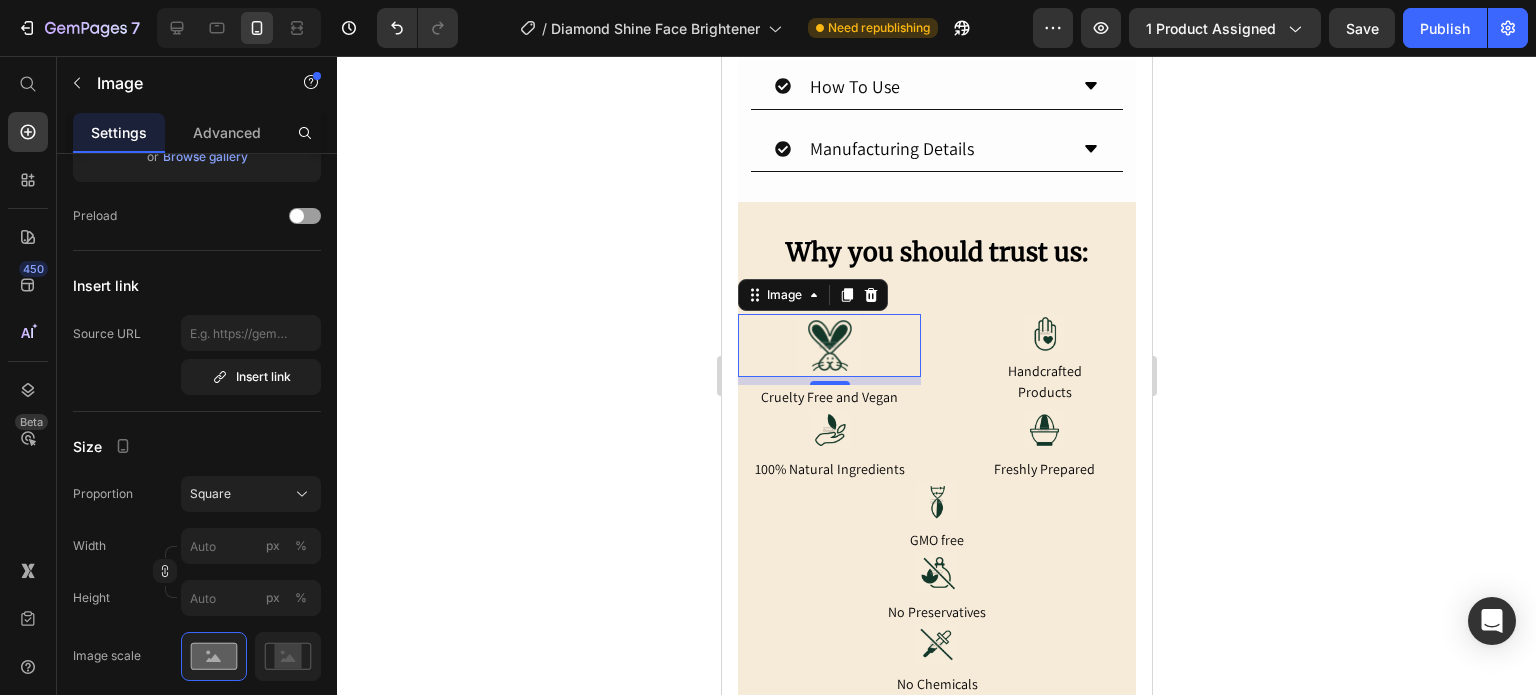 click 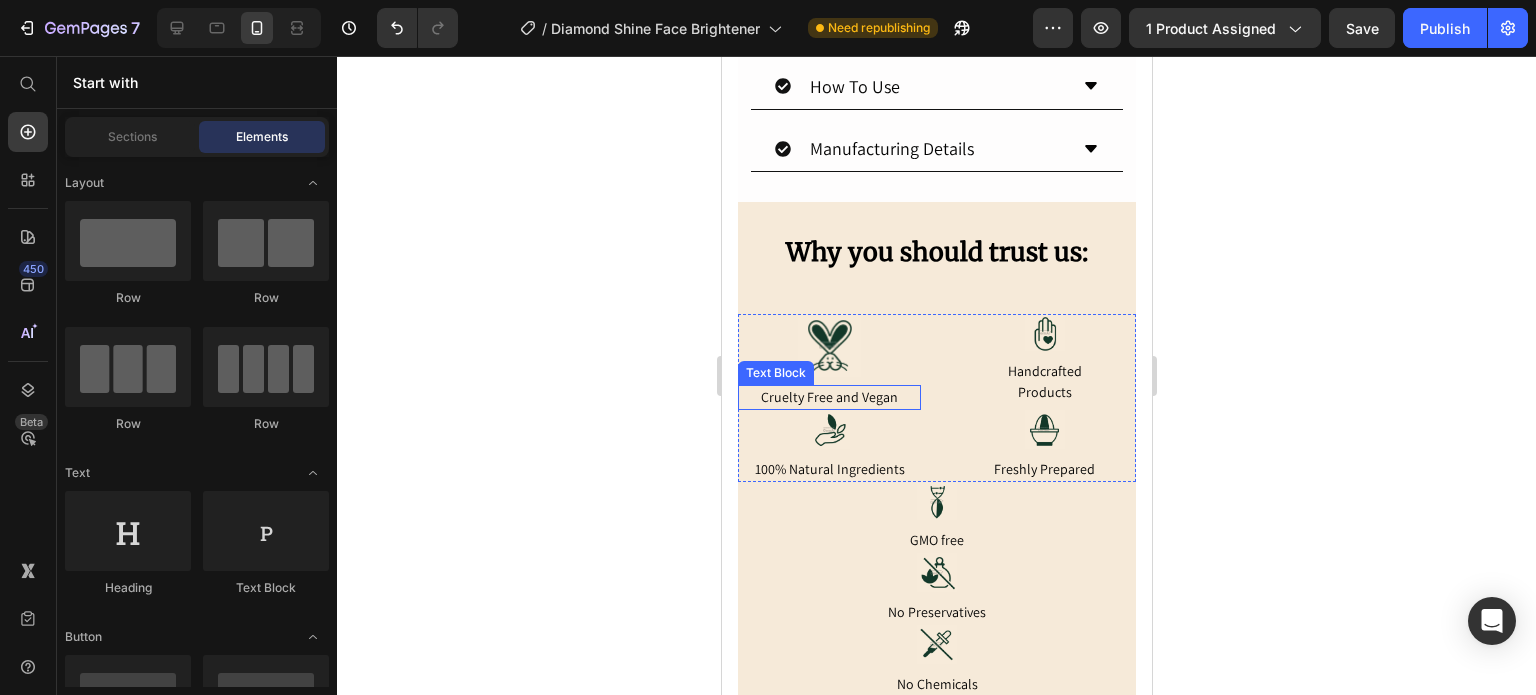 click on "Cruelty Free and Vegan" at bounding box center [828, 397] 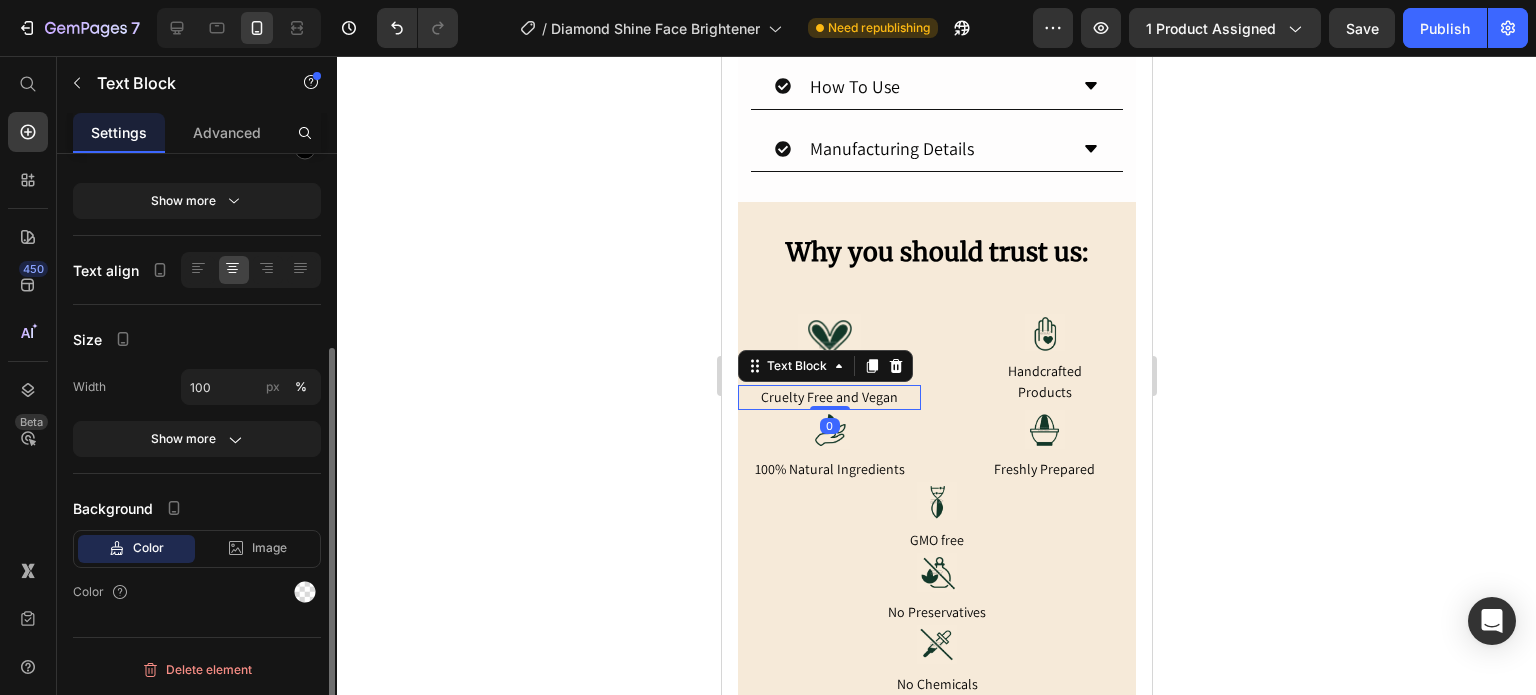 scroll, scrollTop: 0, scrollLeft: 0, axis: both 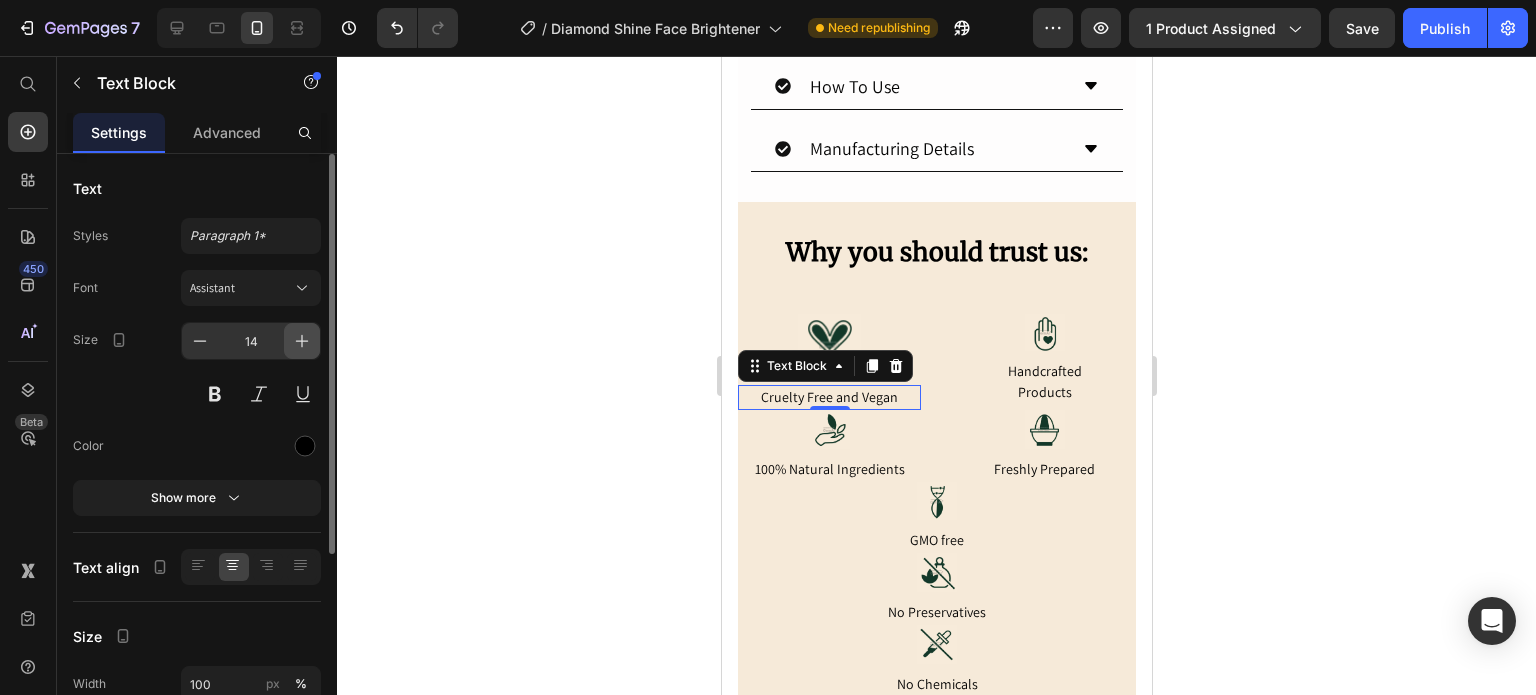 click at bounding box center (302, 341) 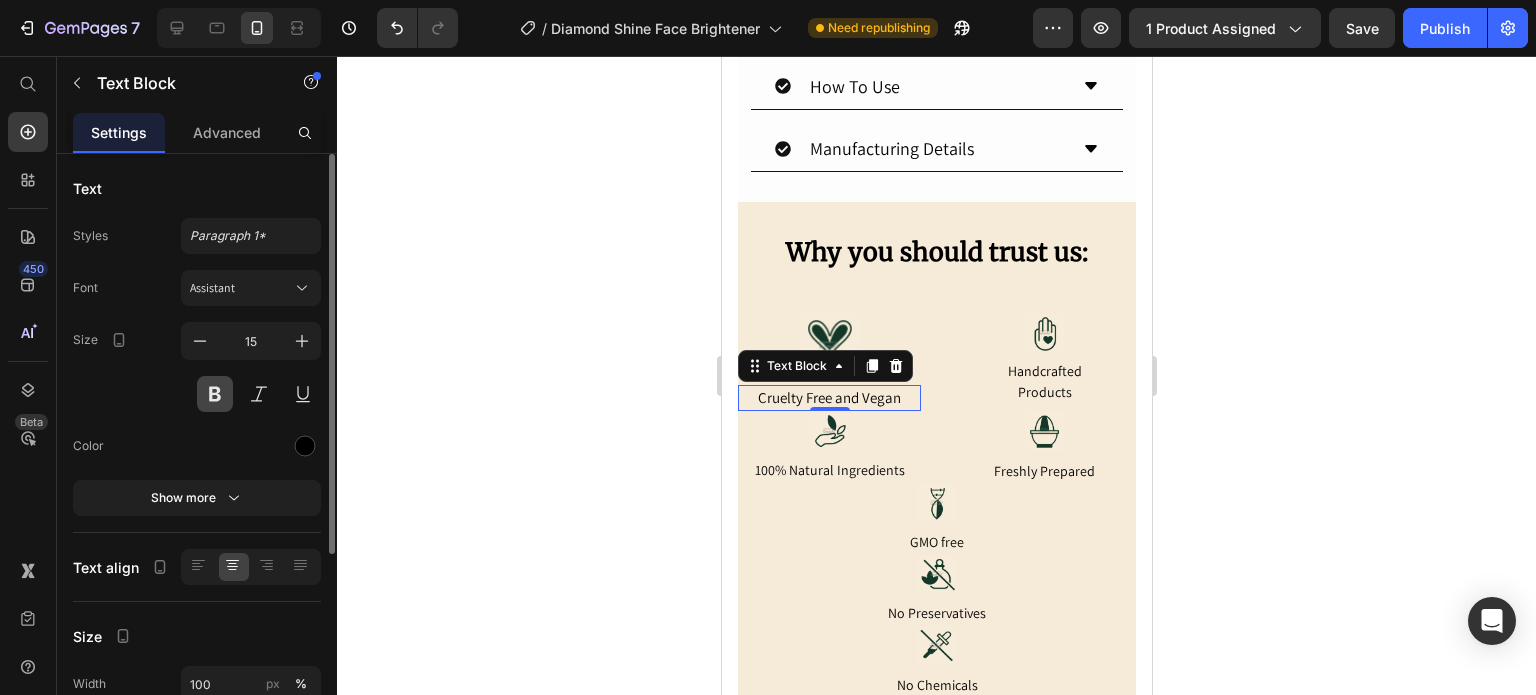 click at bounding box center [215, 394] 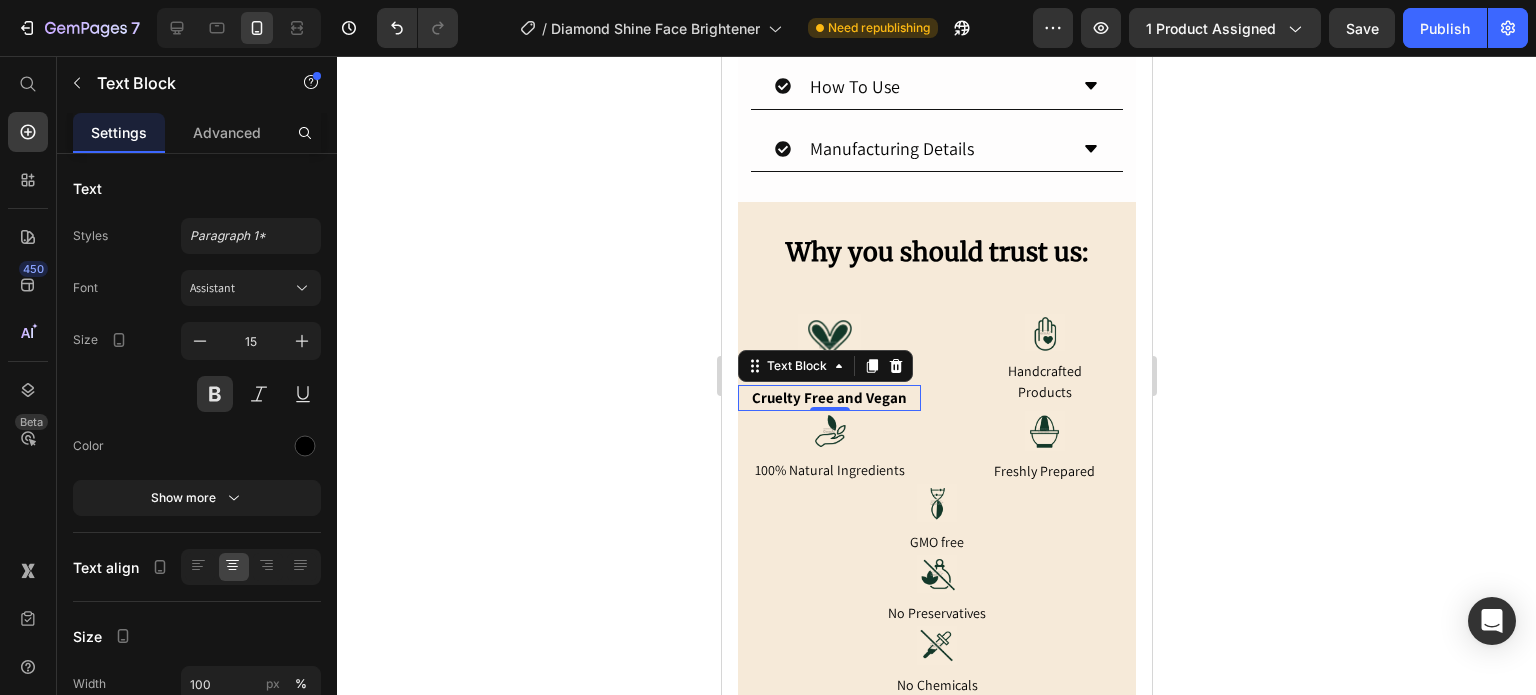 click 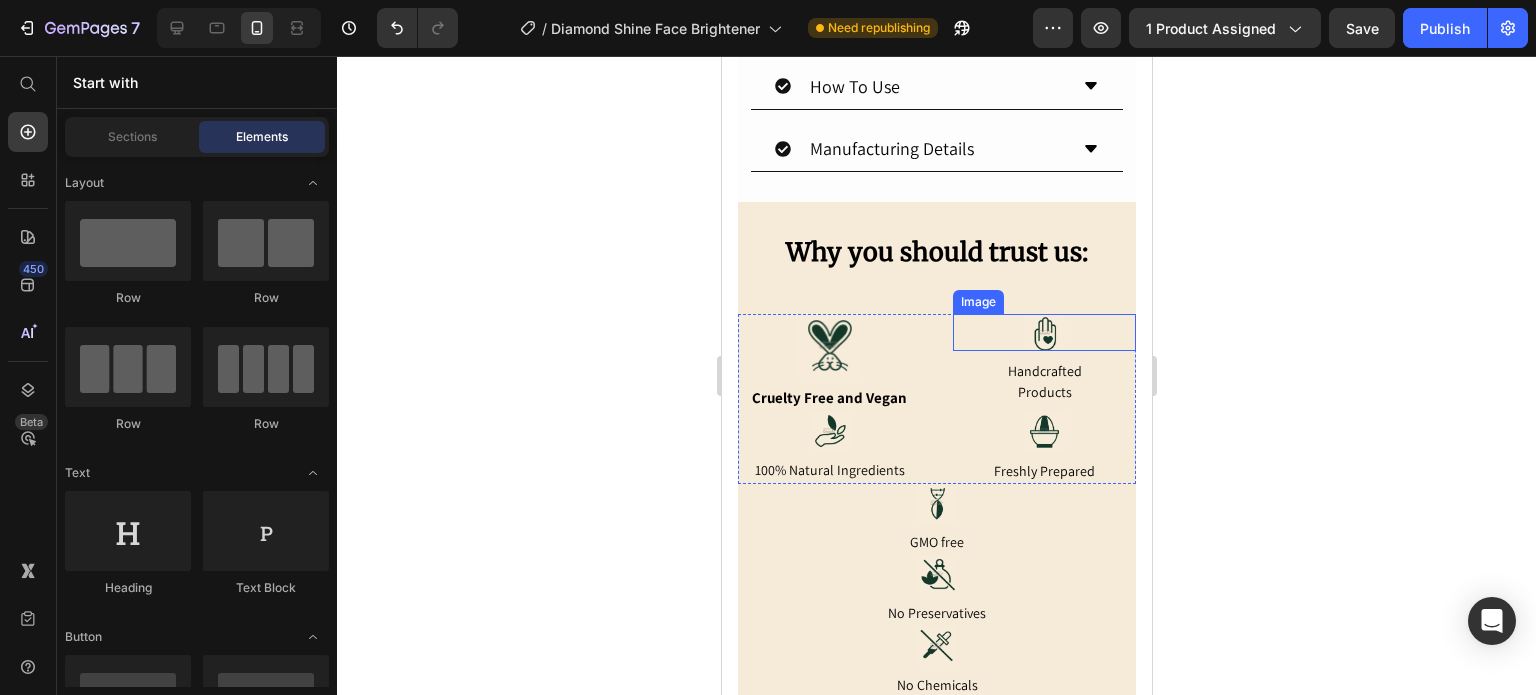 click at bounding box center (1043, 332) 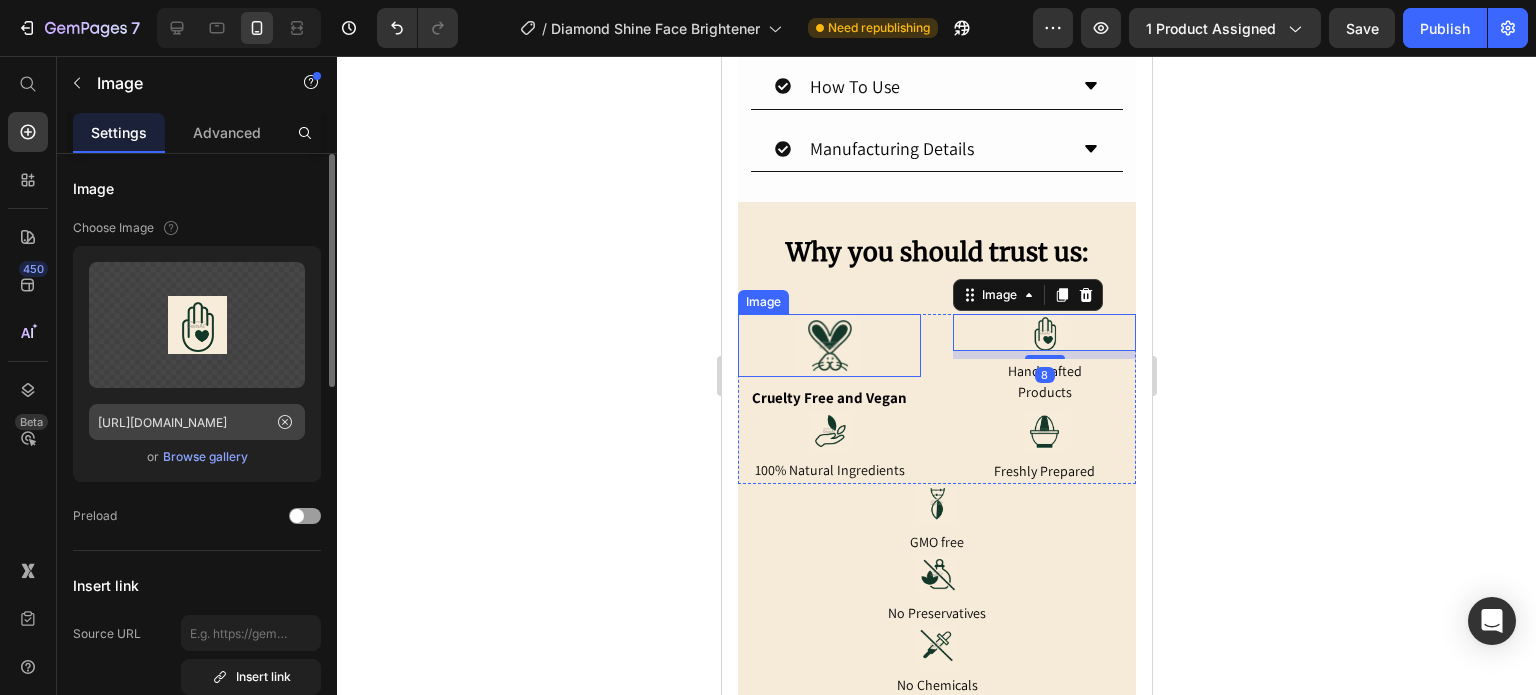 scroll, scrollTop: 500, scrollLeft: 0, axis: vertical 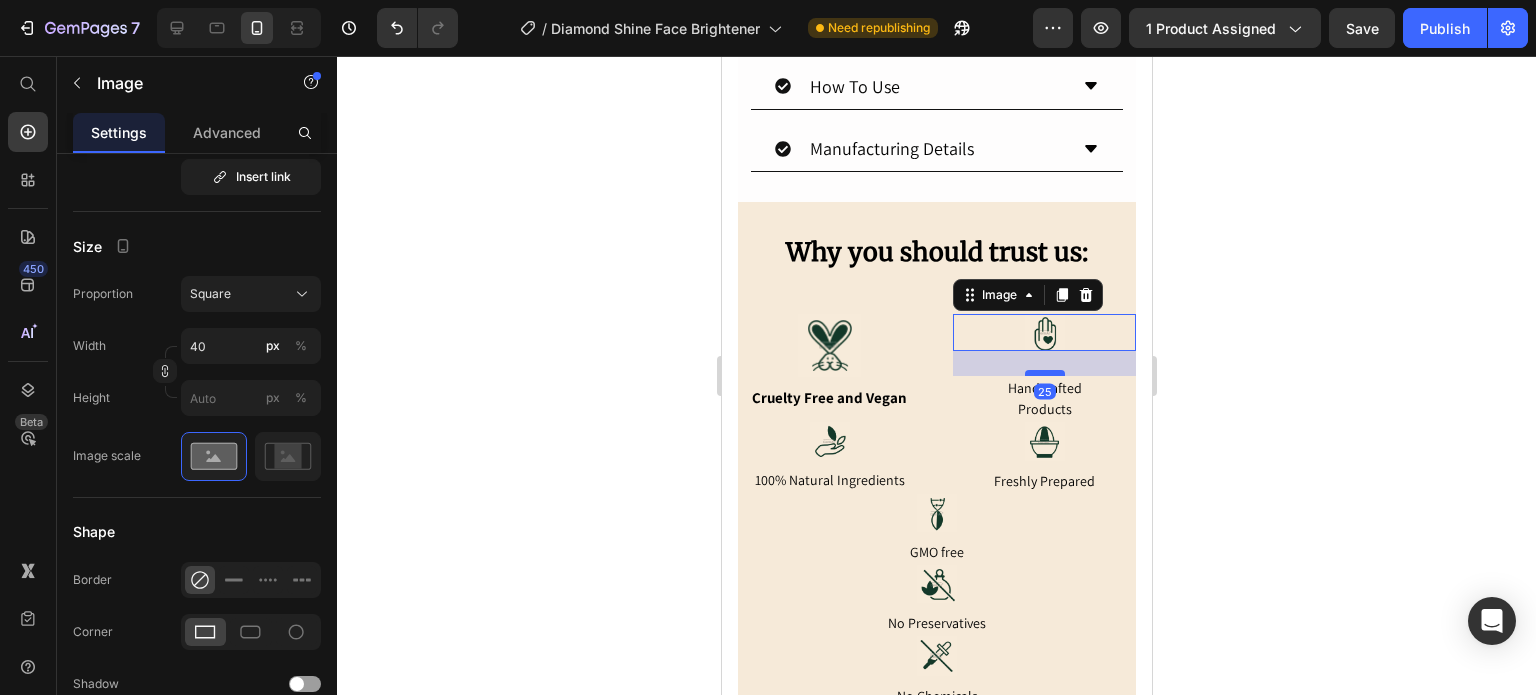 drag, startPoint x: 1020, startPoint y: 338, endPoint x: 1019, endPoint y: 355, distance: 17.029387 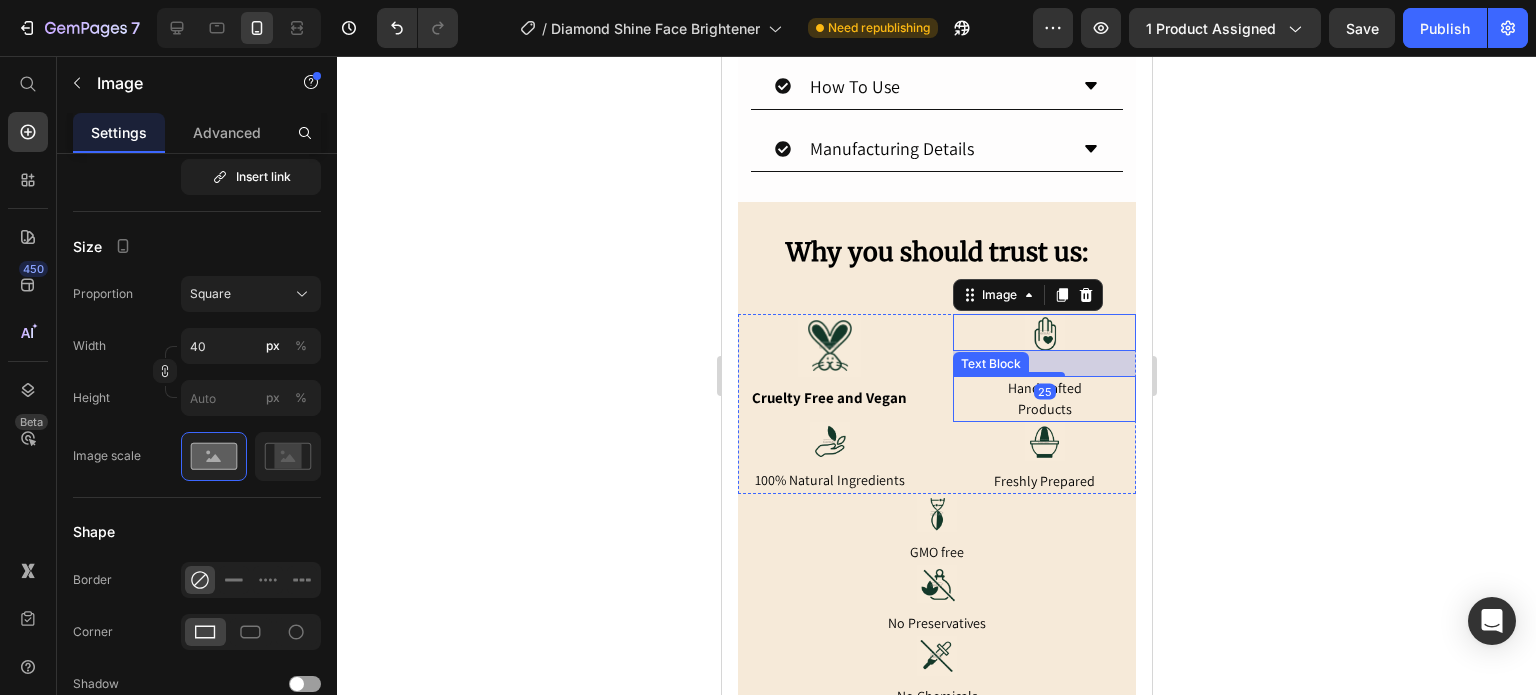 click on "Products" at bounding box center (1043, 409) 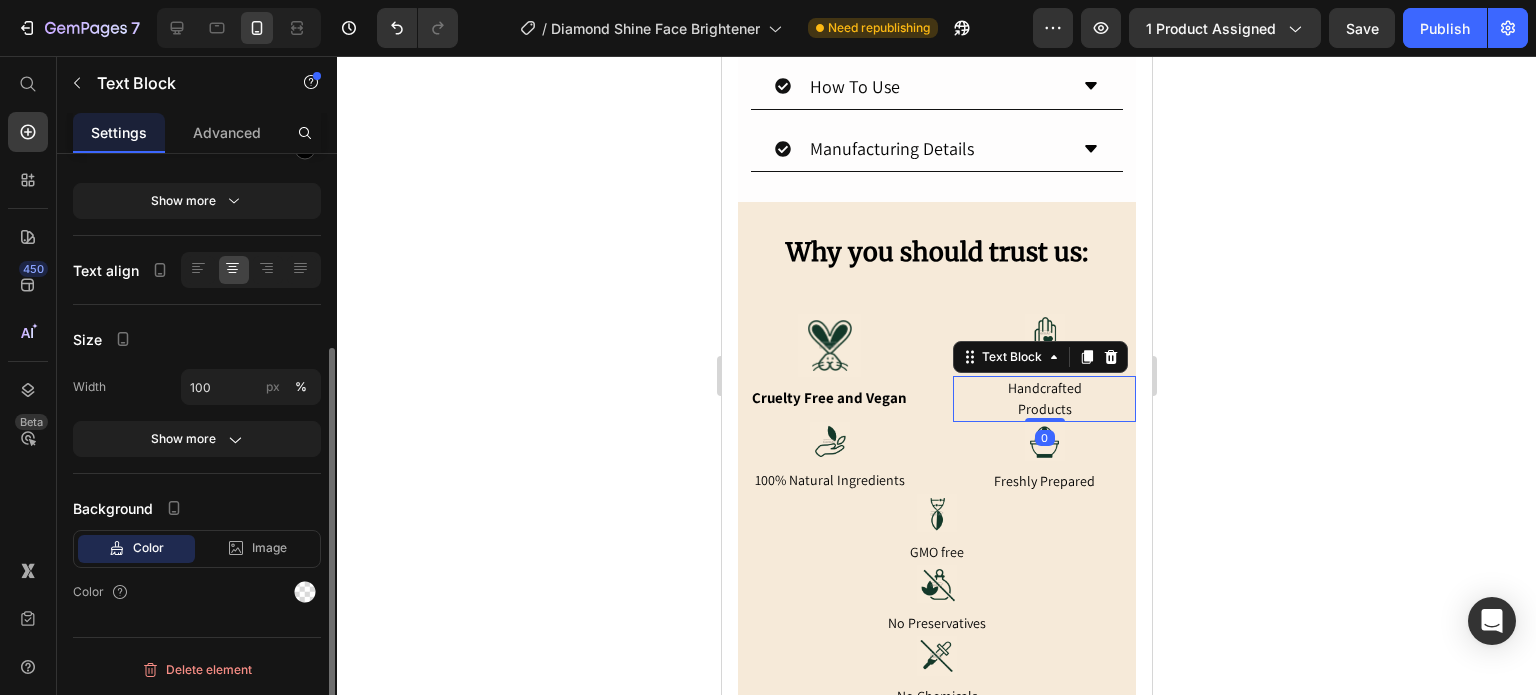 scroll, scrollTop: 0, scrollLeft: 0, axis: both 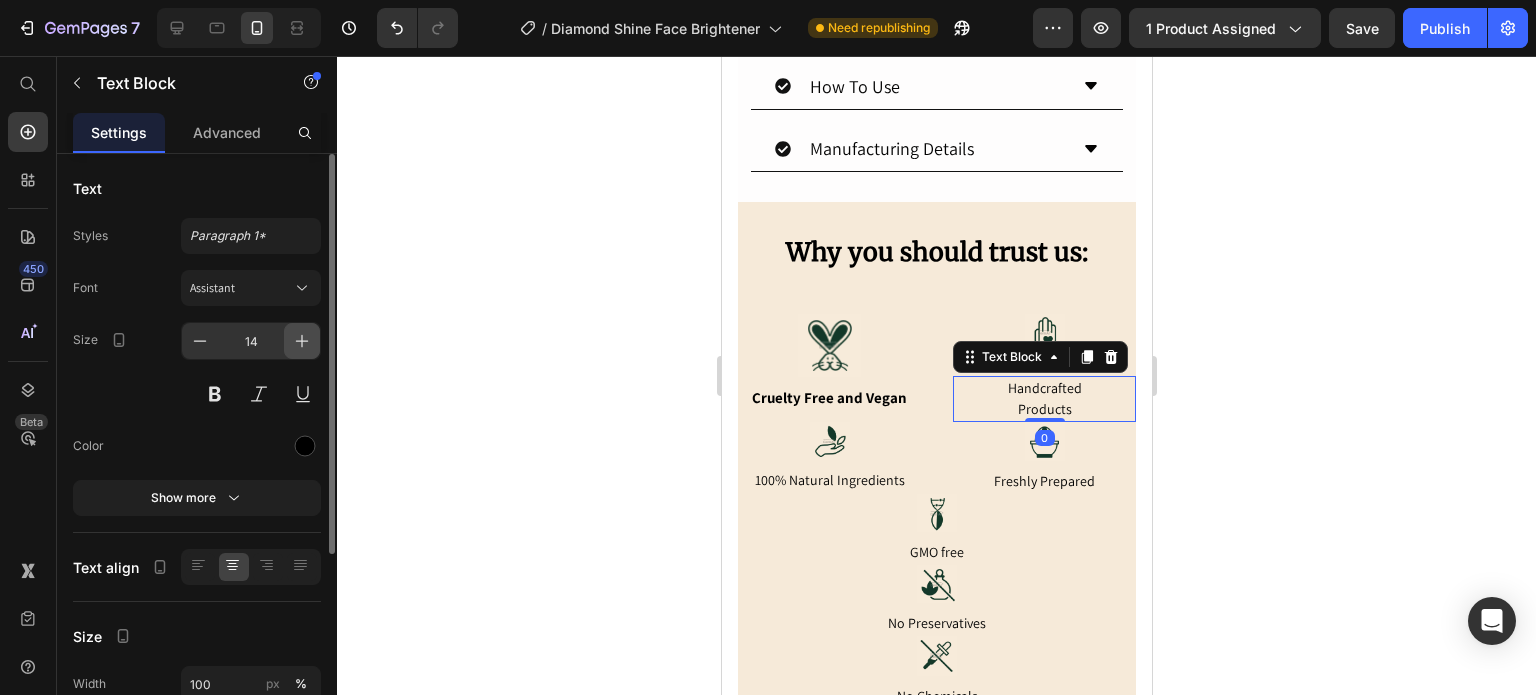 click 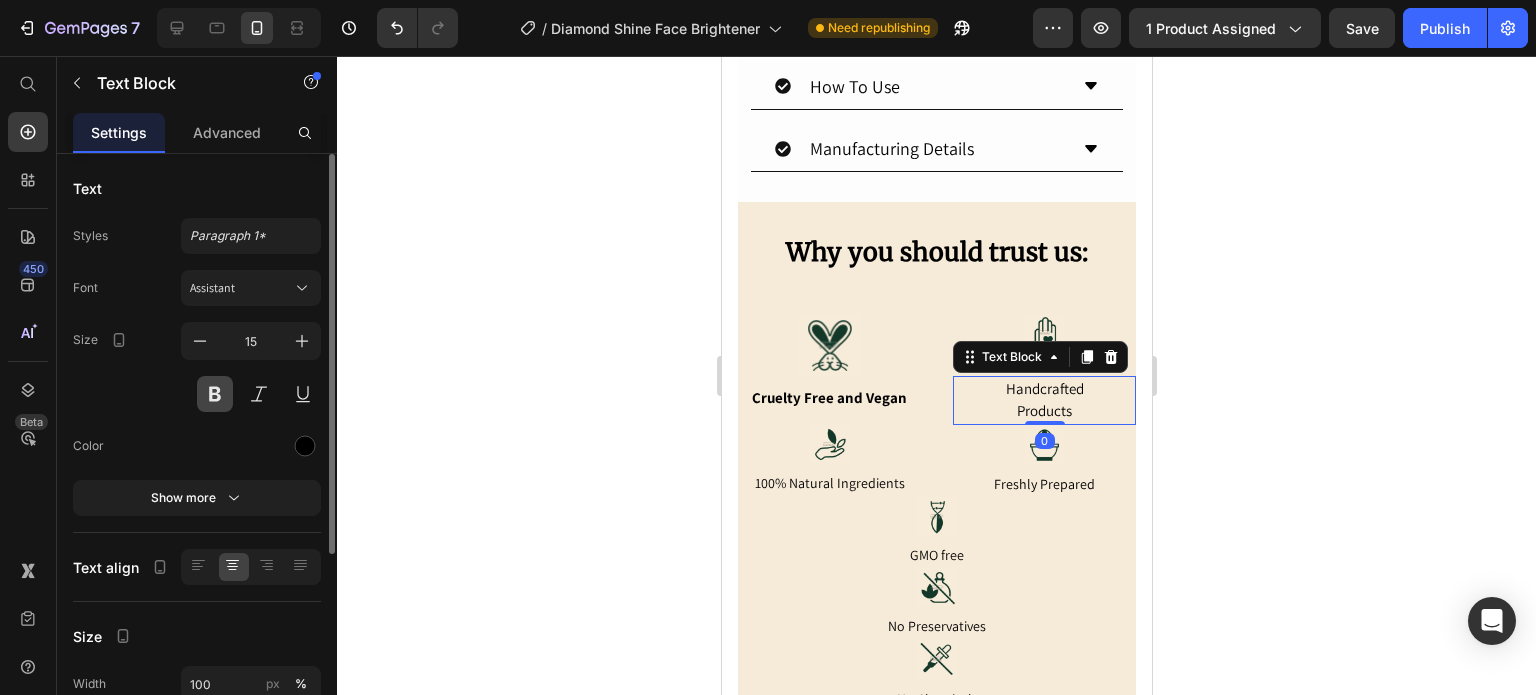 click at bounding box center [215, 394] 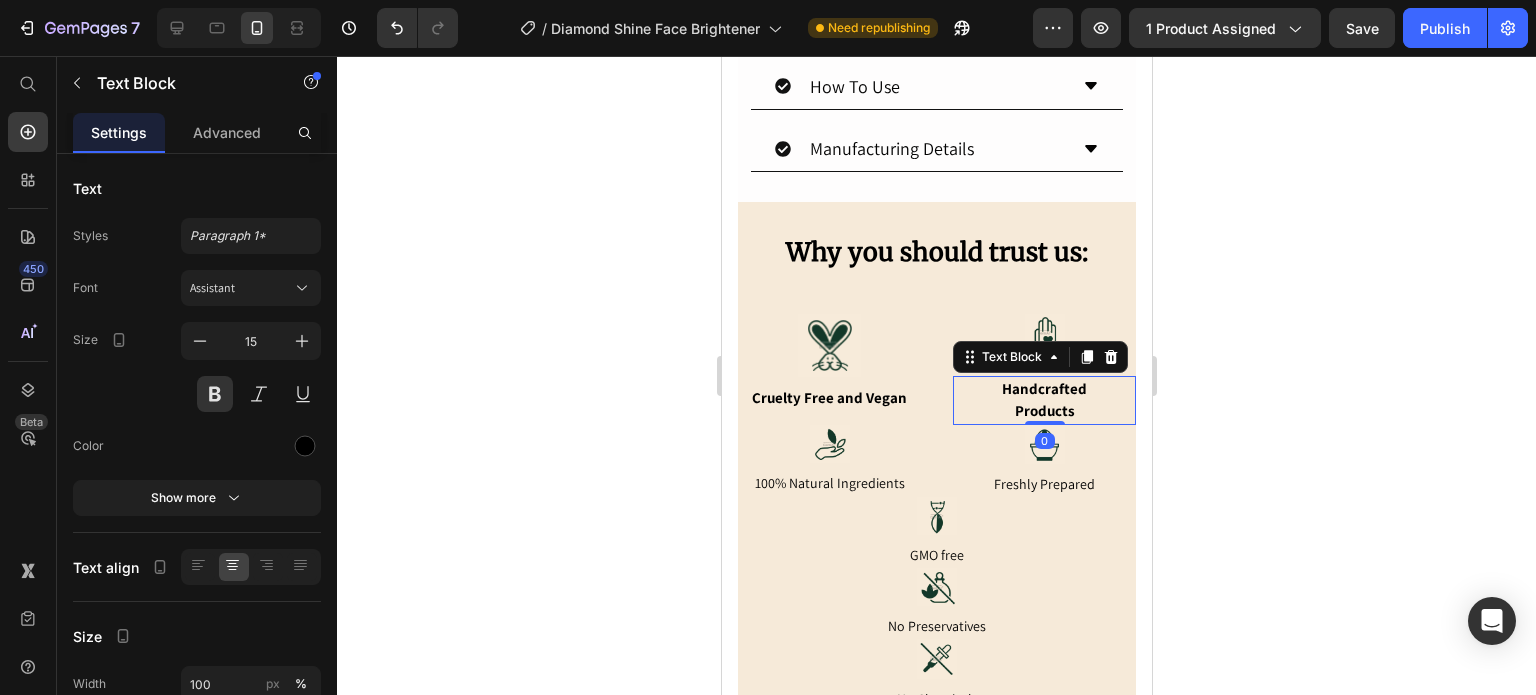 click 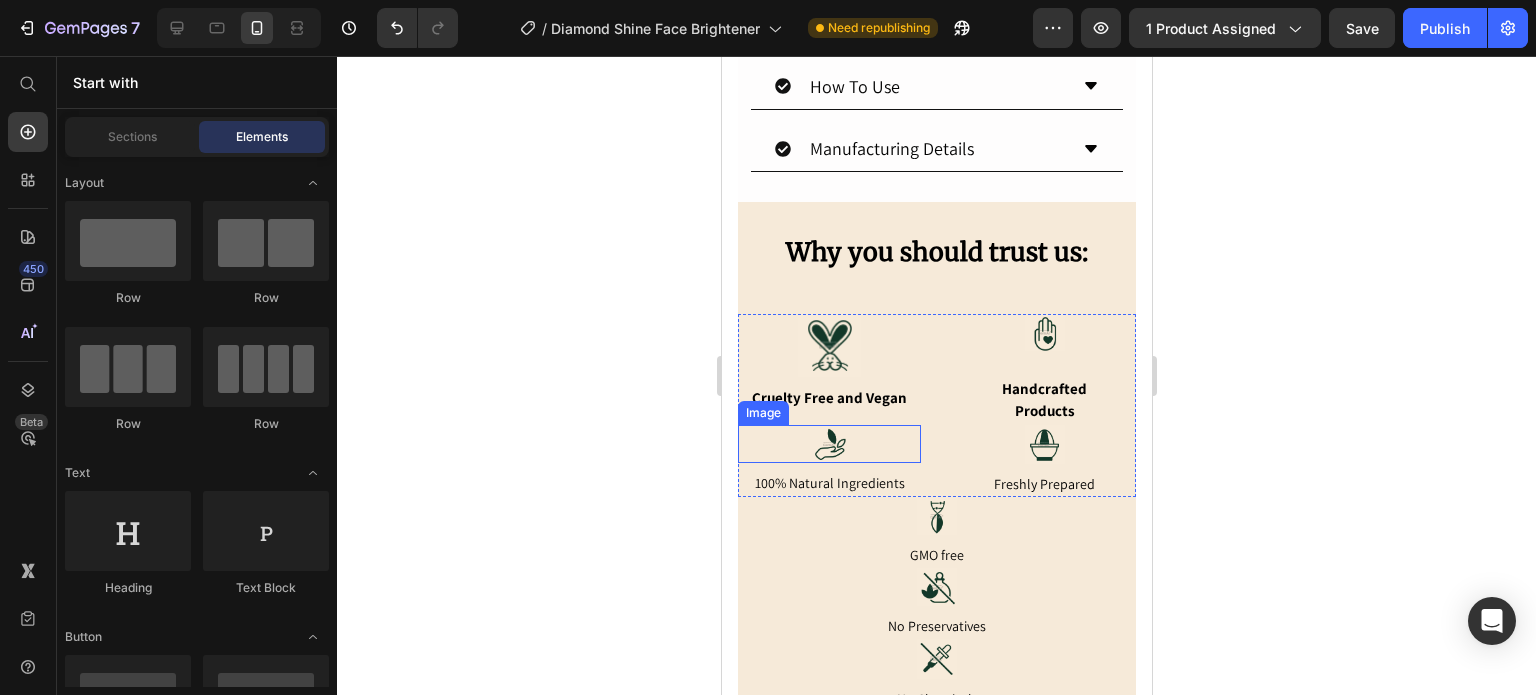 click at bounding box center [828, 444] 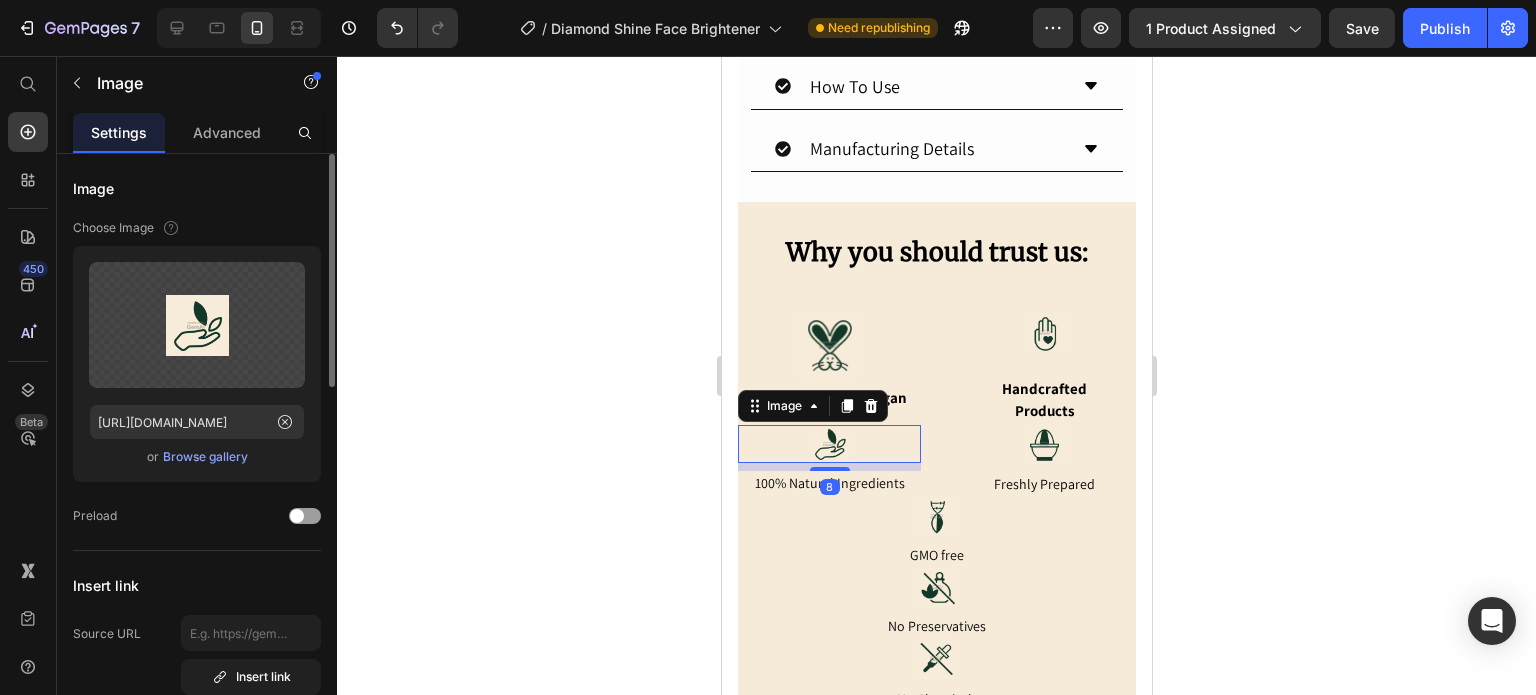 scroll, scrollTop: 500, scrollLeft: 0, axis: vertical 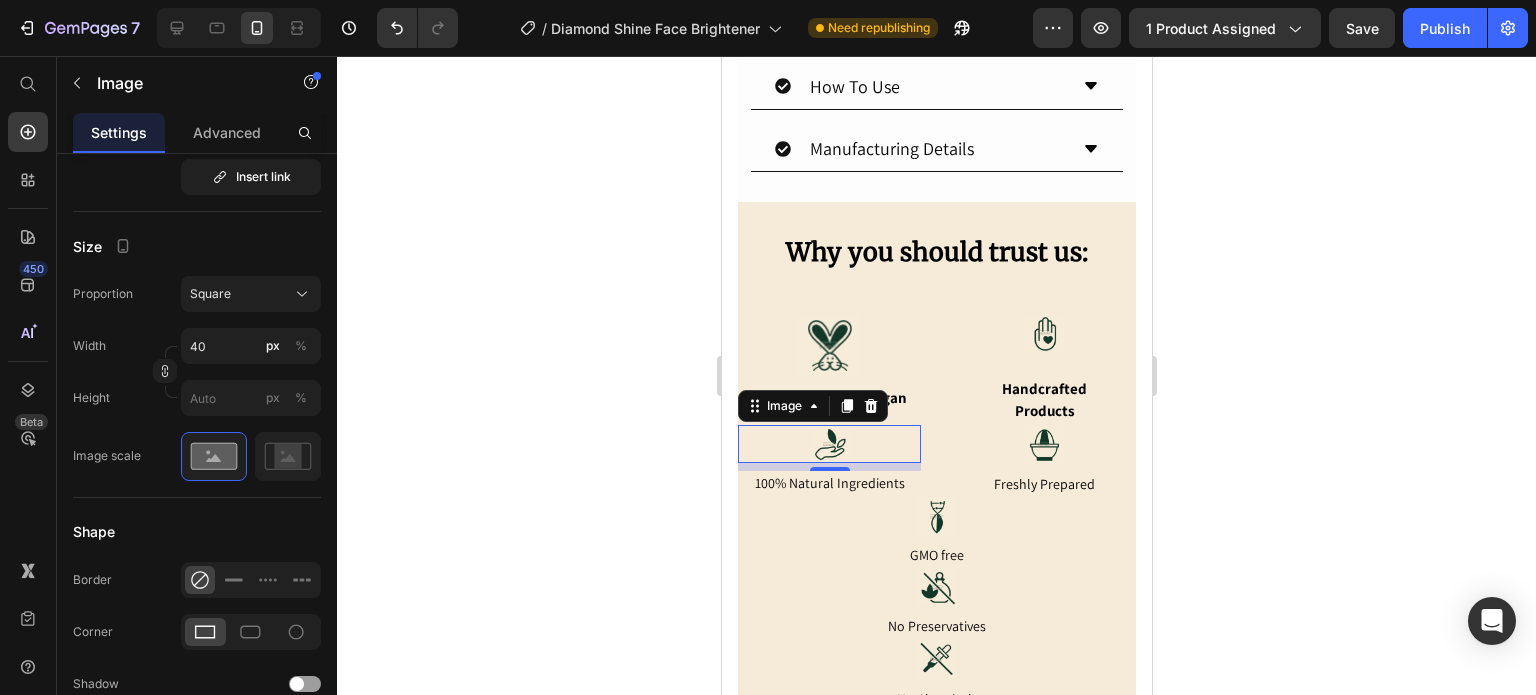 click on "8" at bounding box center [829, 487] 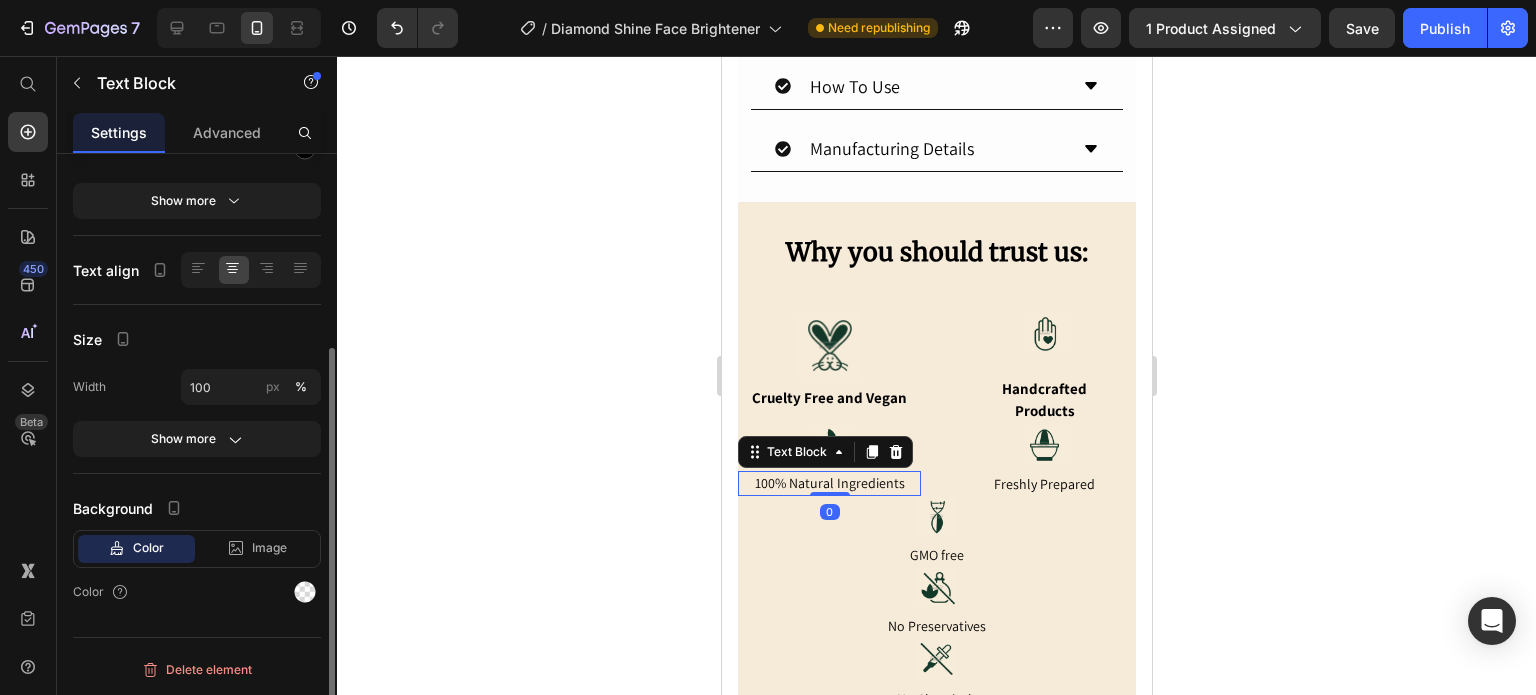 scroll, scrollTop: 0, scrollLeft: 0, axis: both 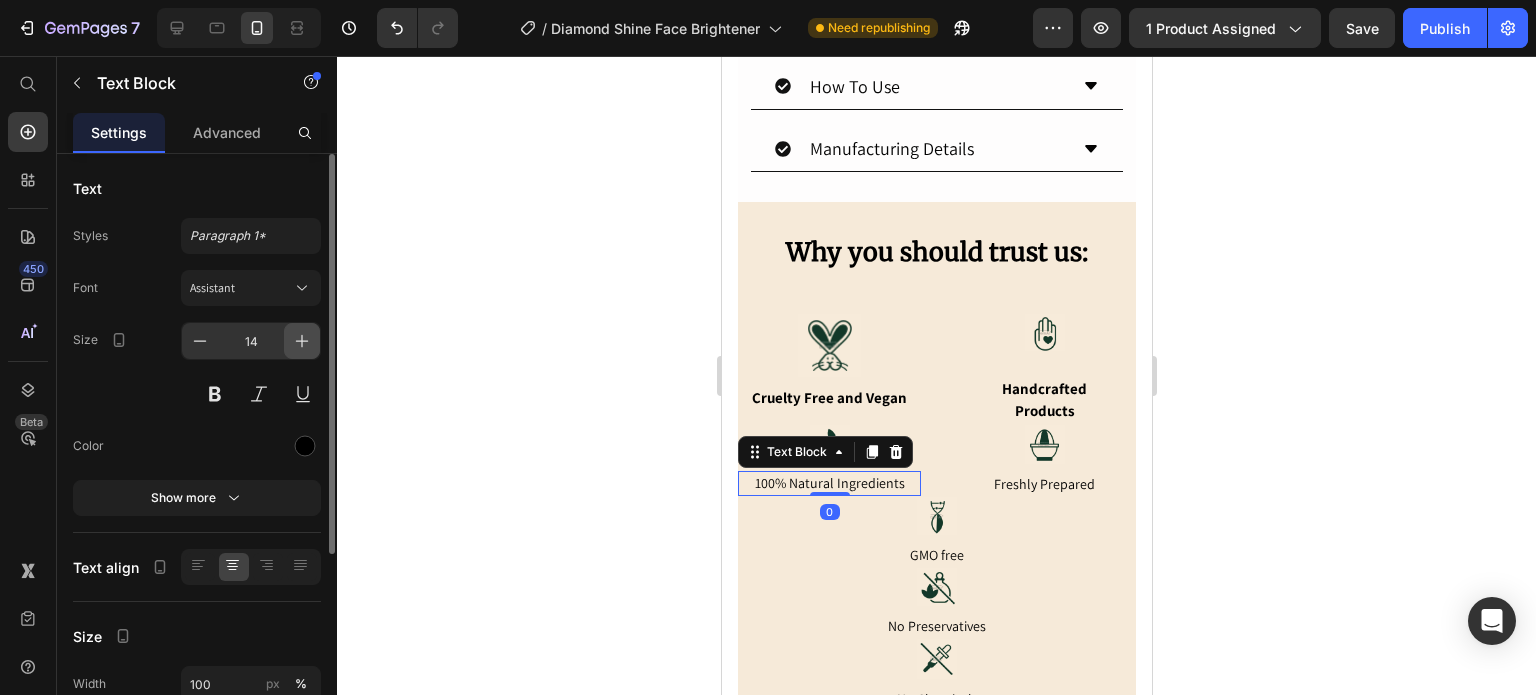 click 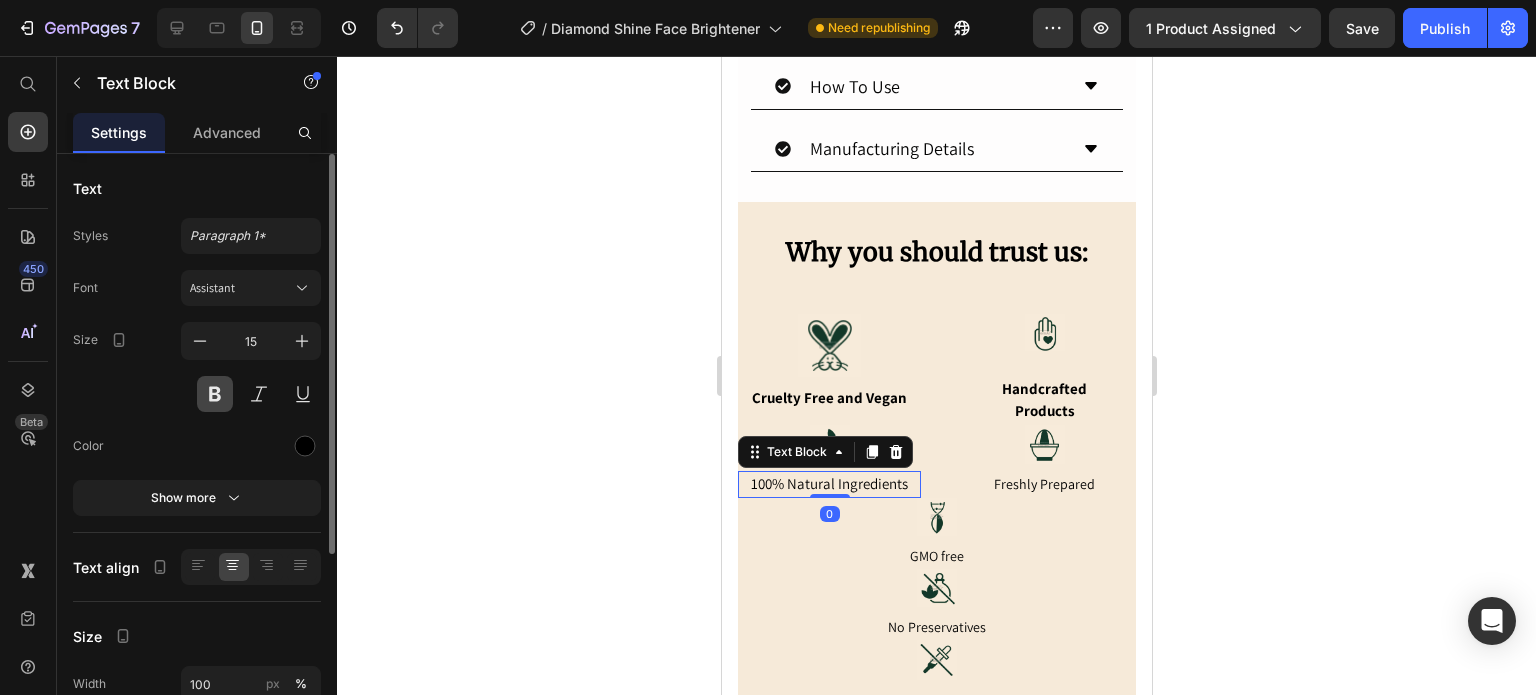click at bounding box center (215, 394) 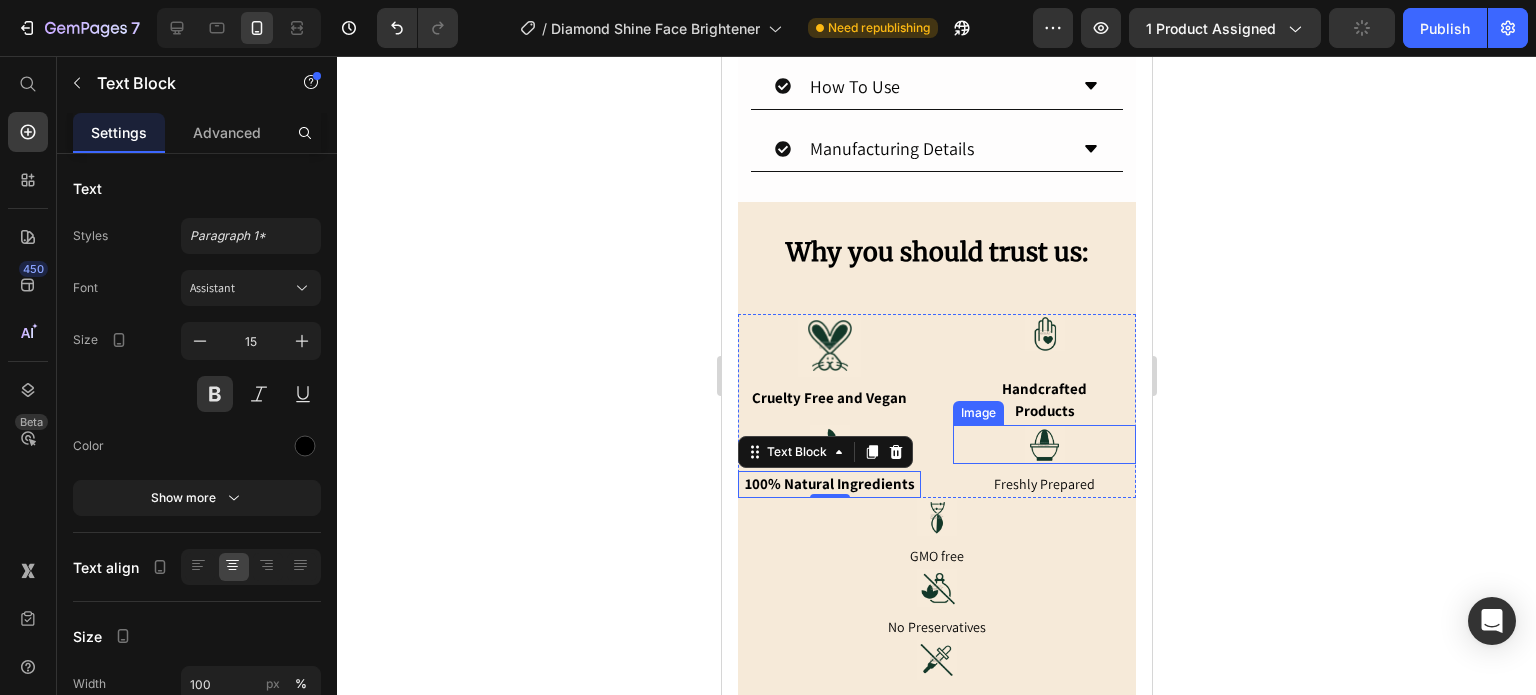 click at bounding box center (1043, 444) 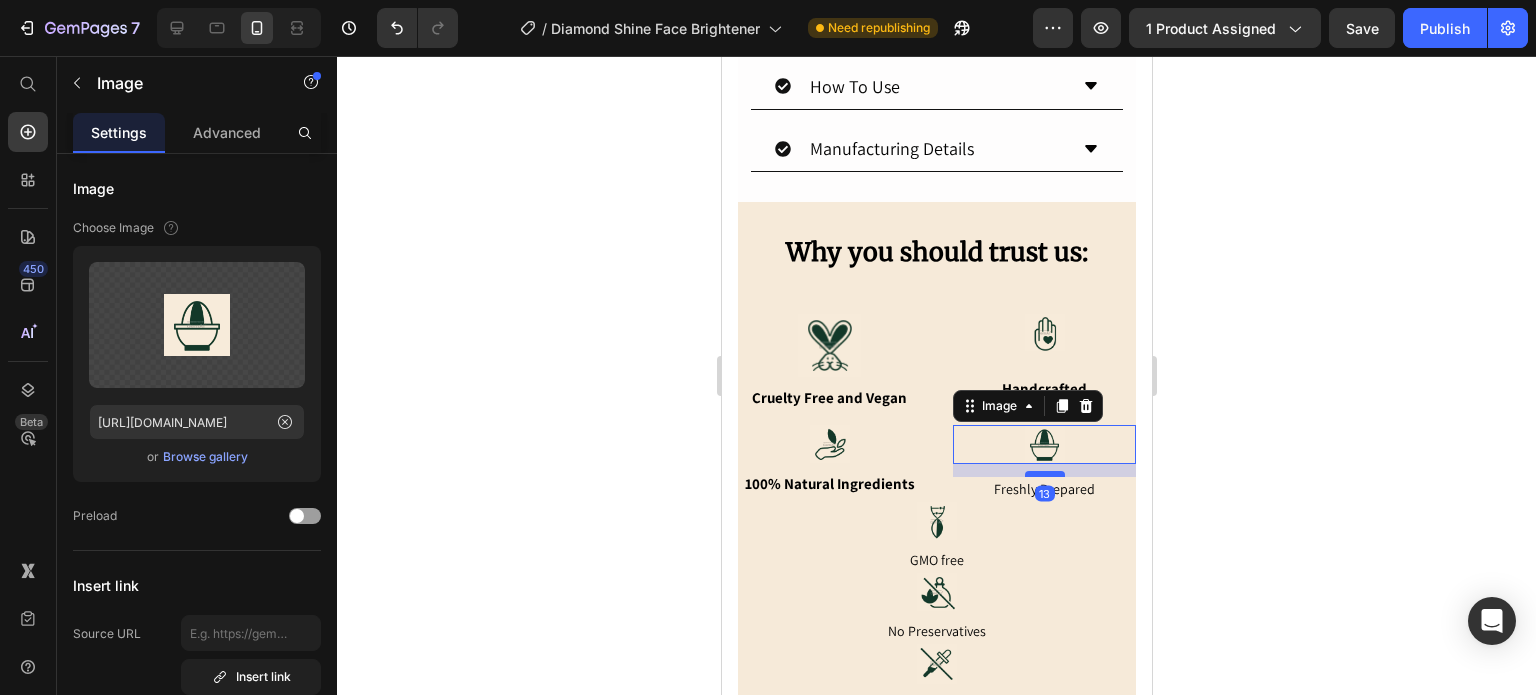 click at bounding box center [1044, 474] 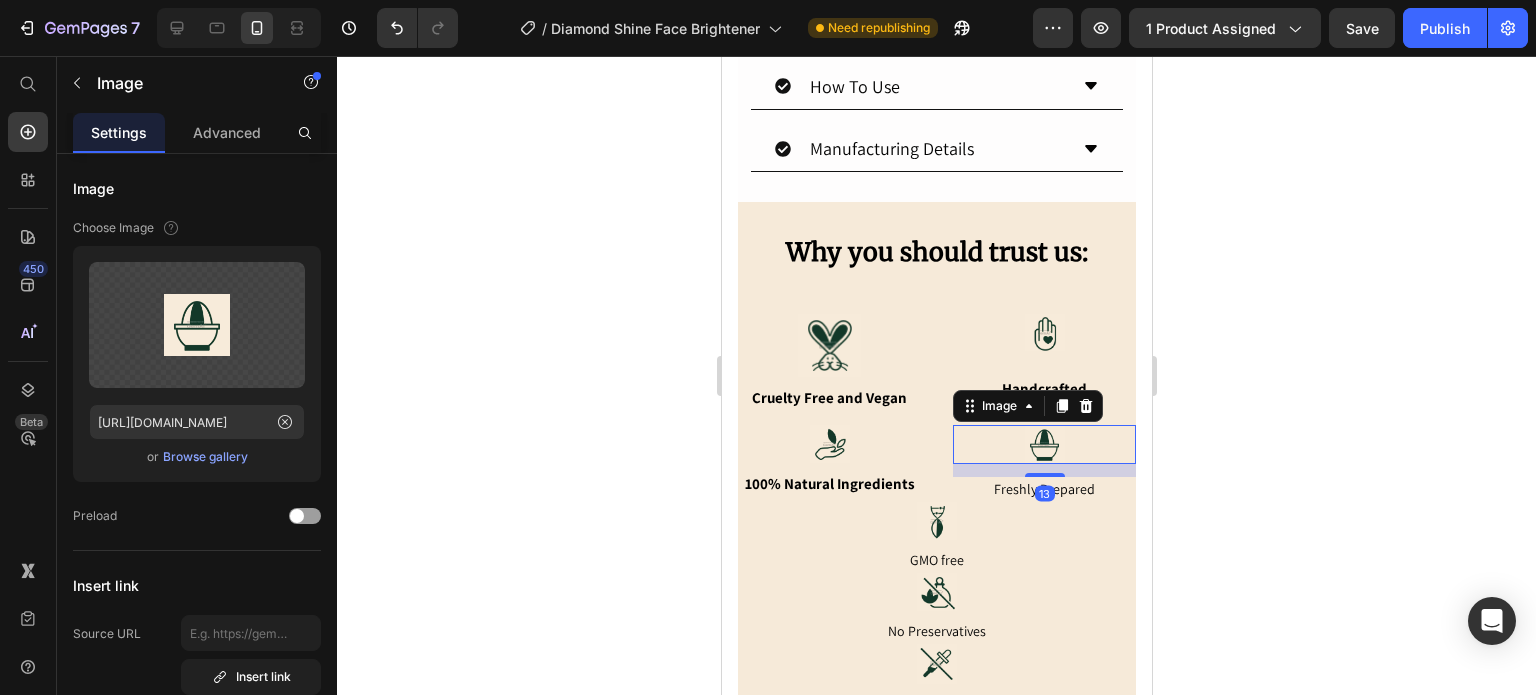 click 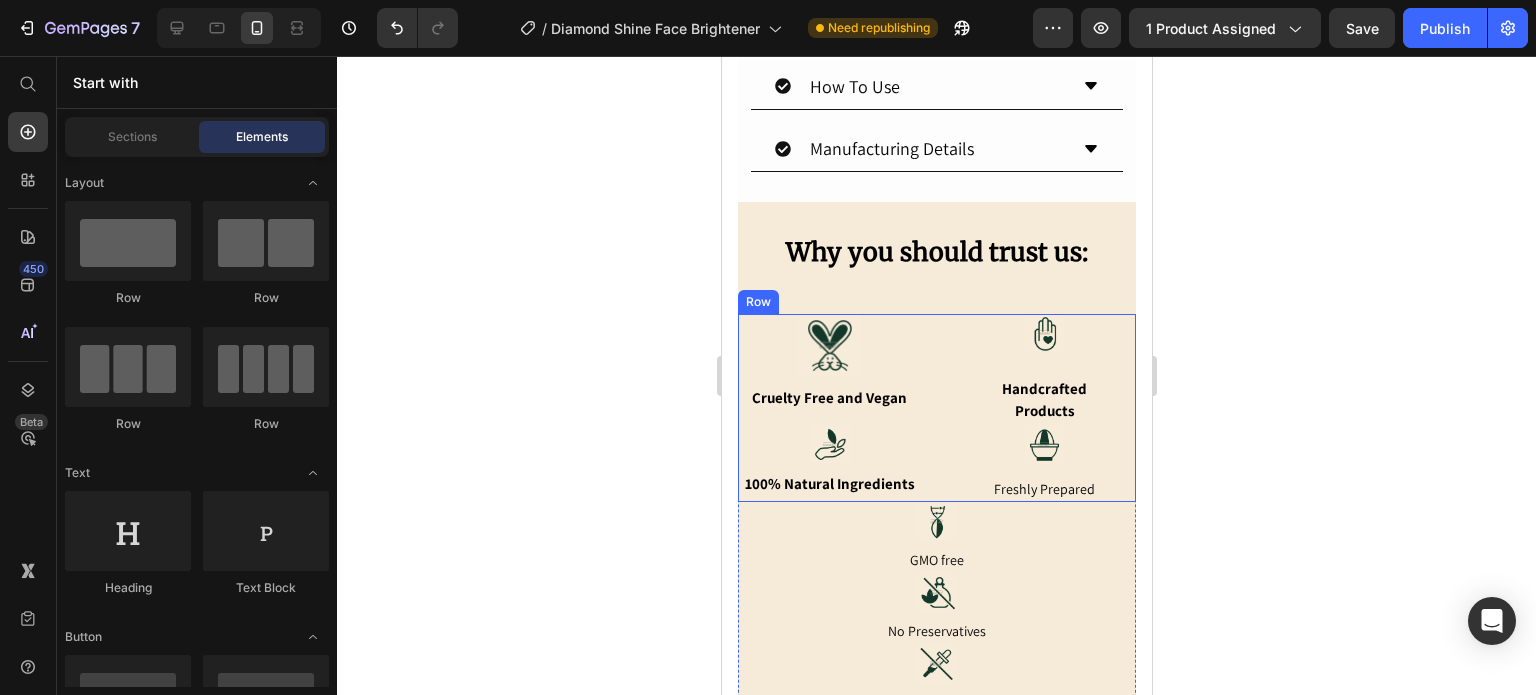 click on "Image Freshly Prepared Text Block" at bounding box center [1043, 463] 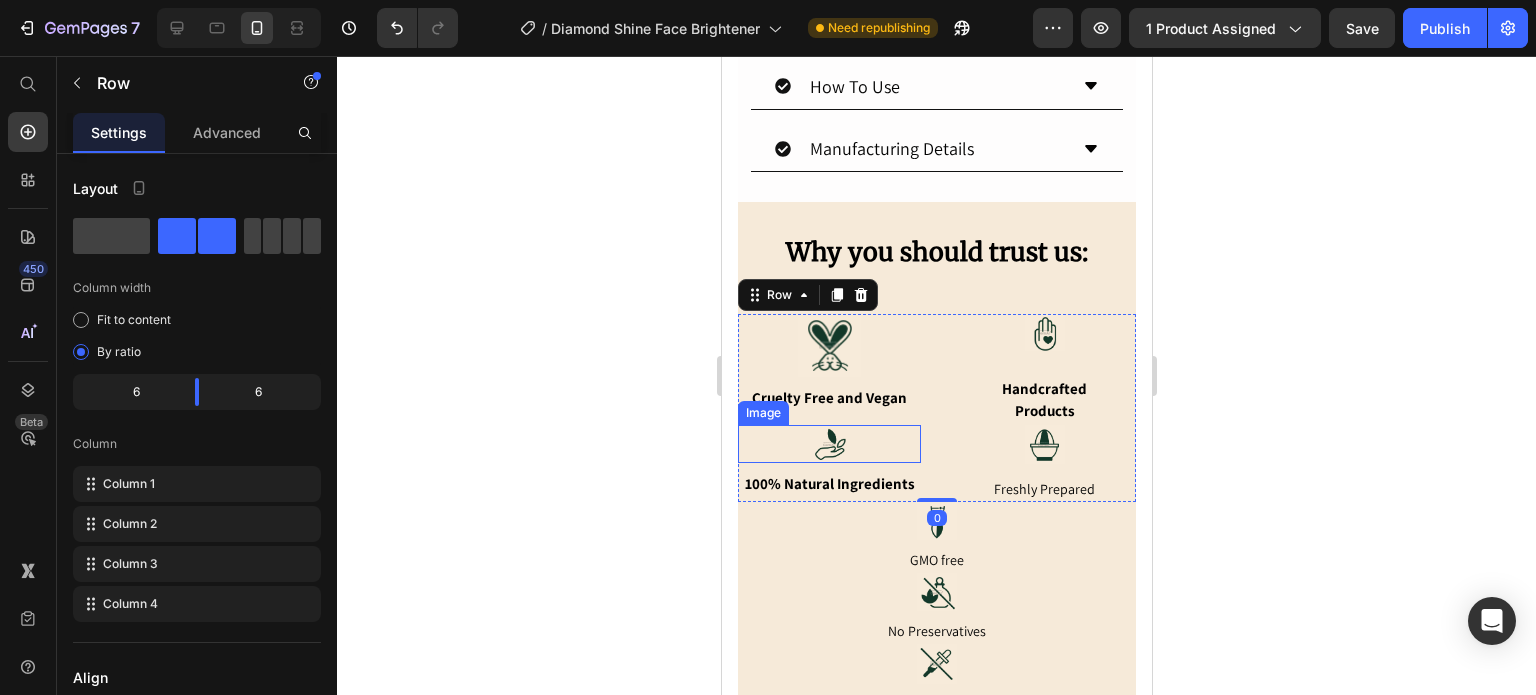 click at bounding box center [828, 444] 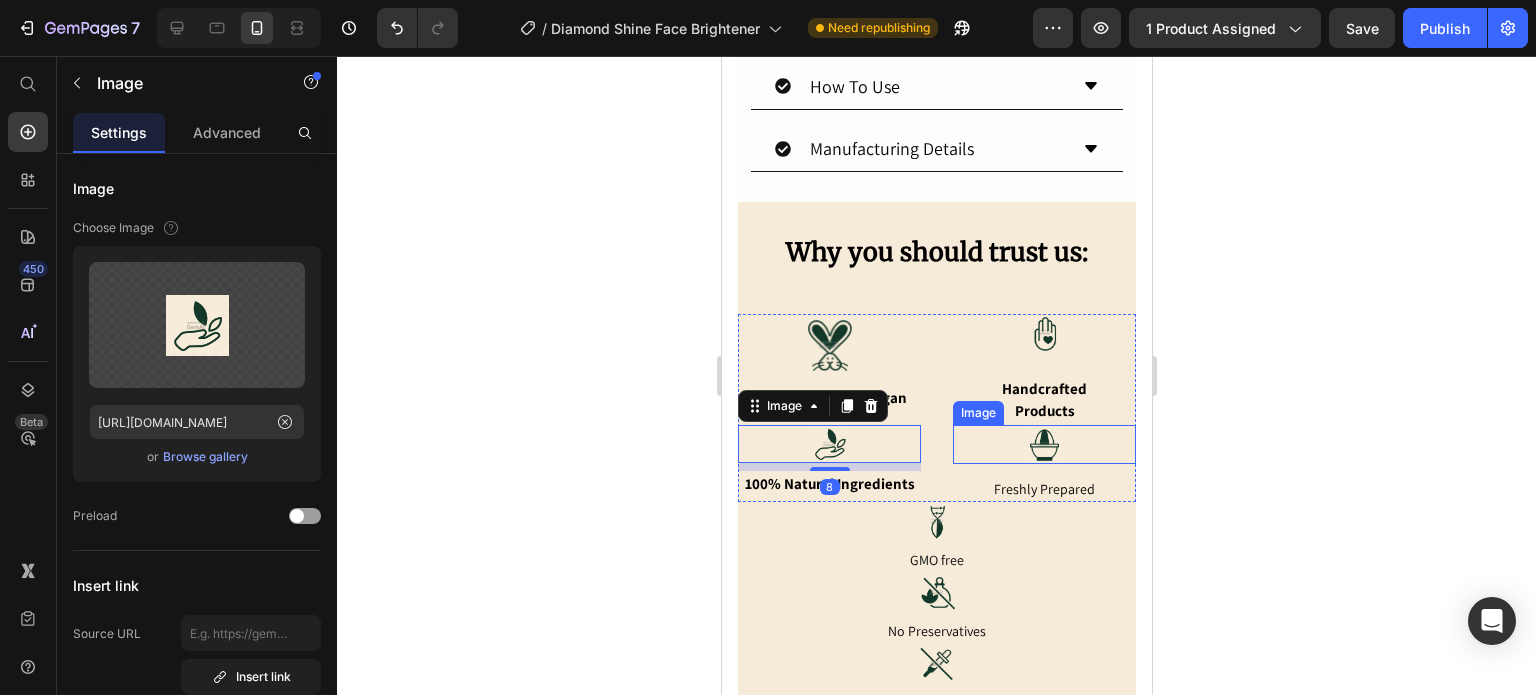 click at bounding box center (1043, 444) 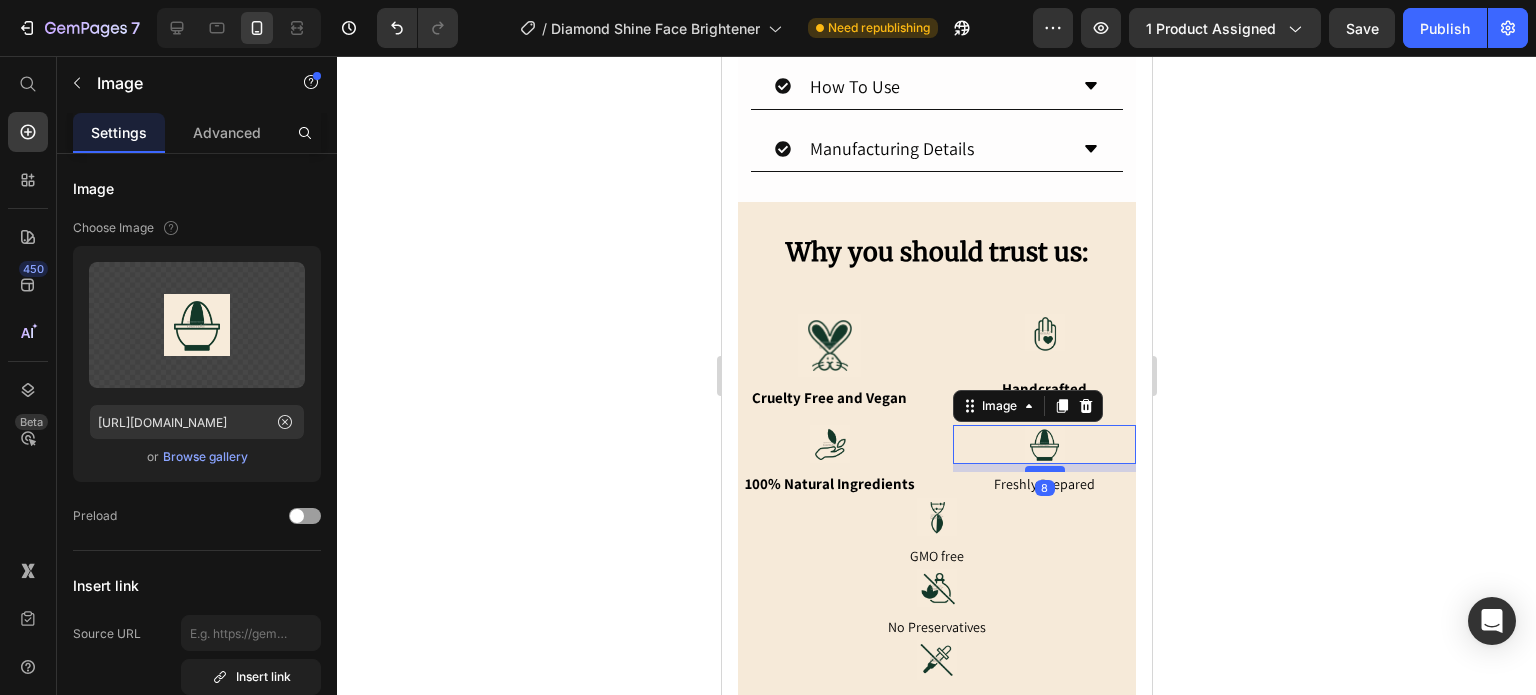 click at bounding box center (1044, 469) 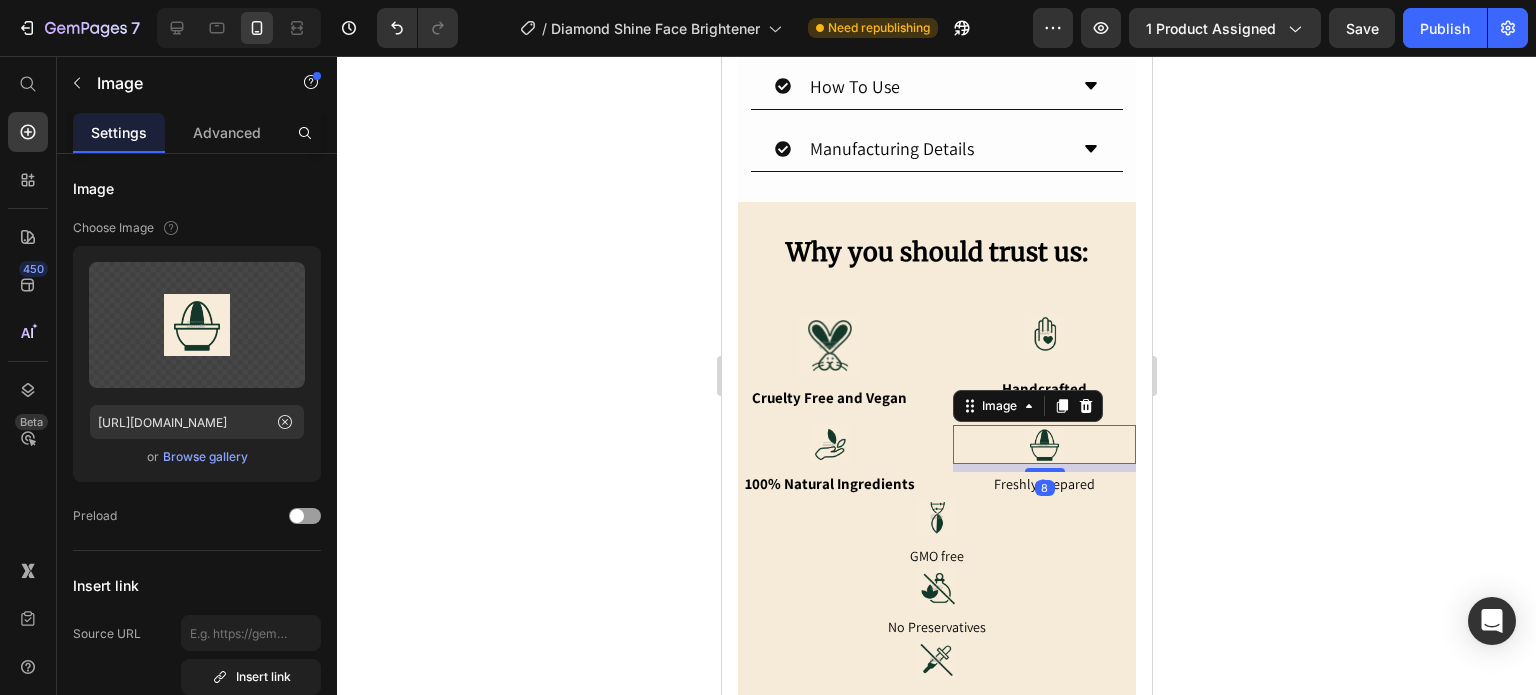 click 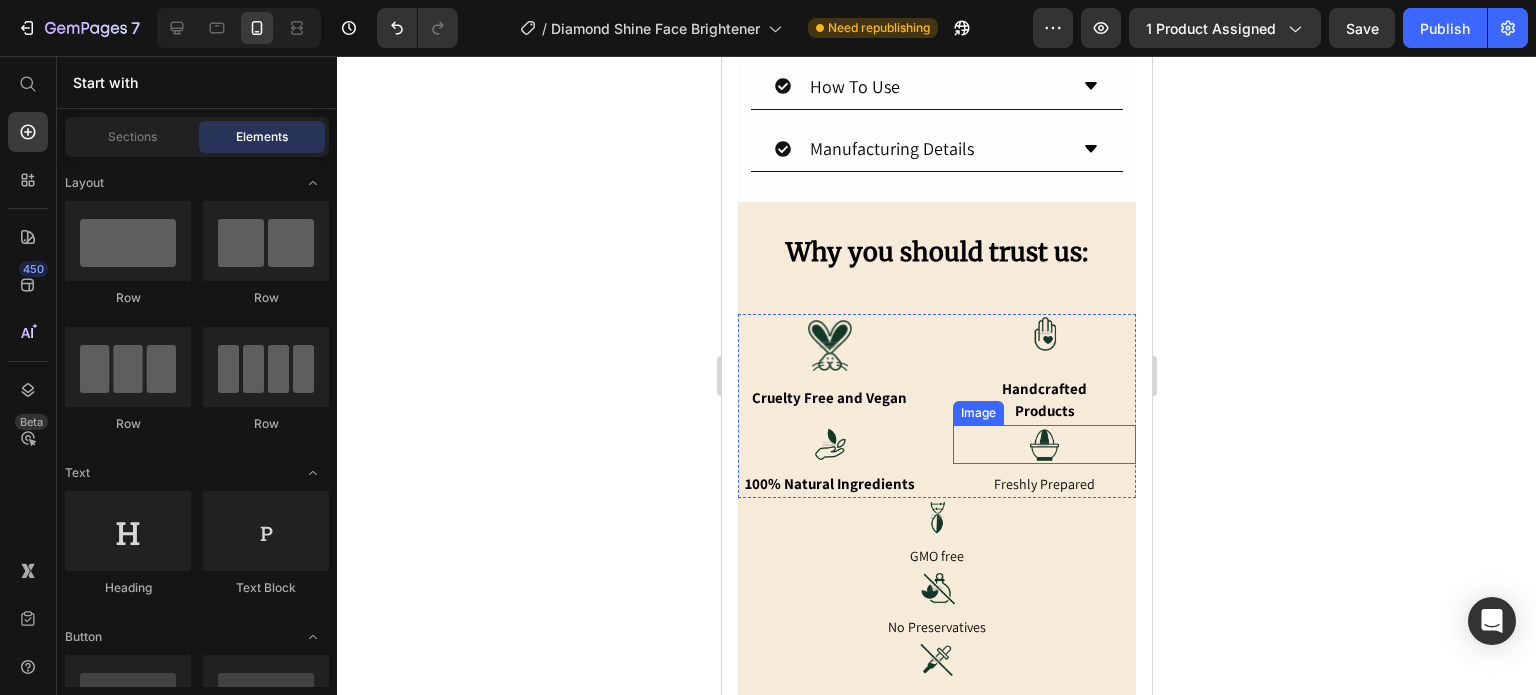 click on "Freshly Prepared" at bounding box center [1043, 484] 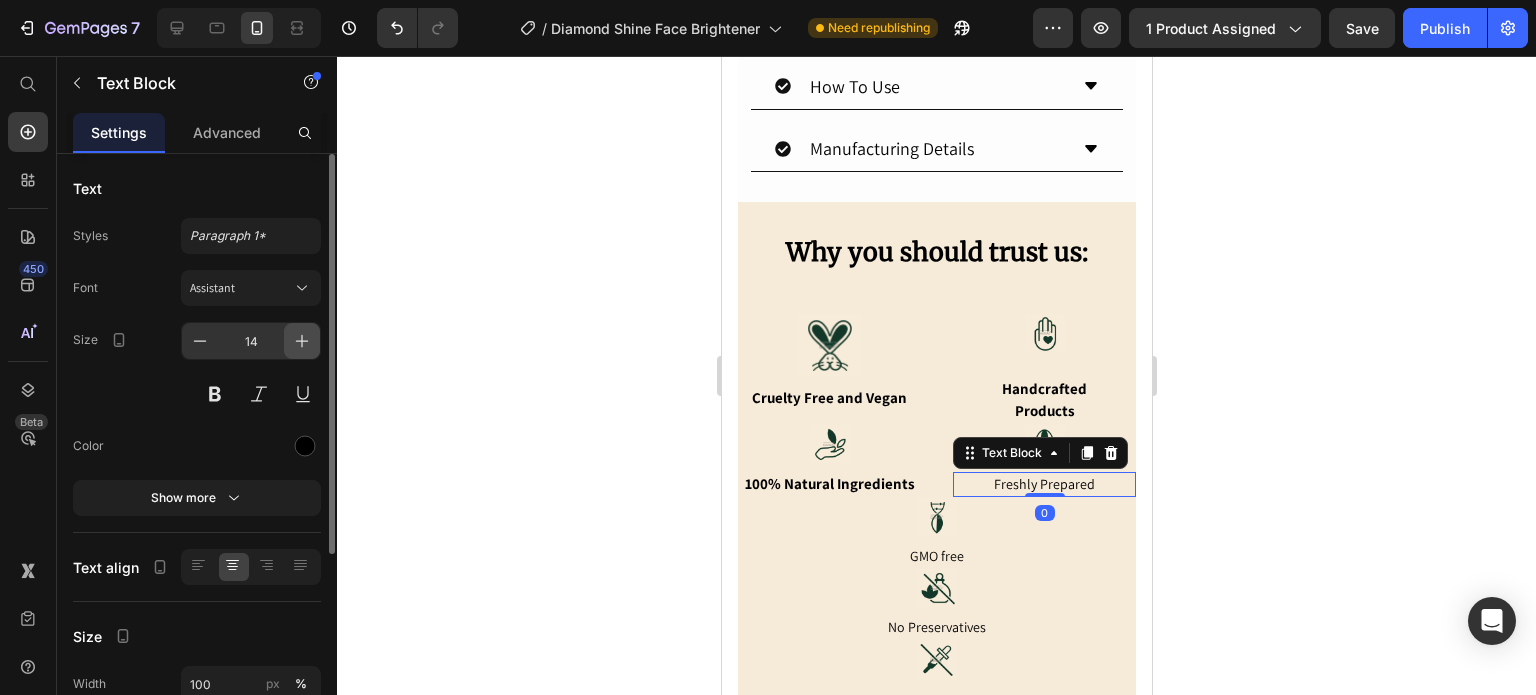 click 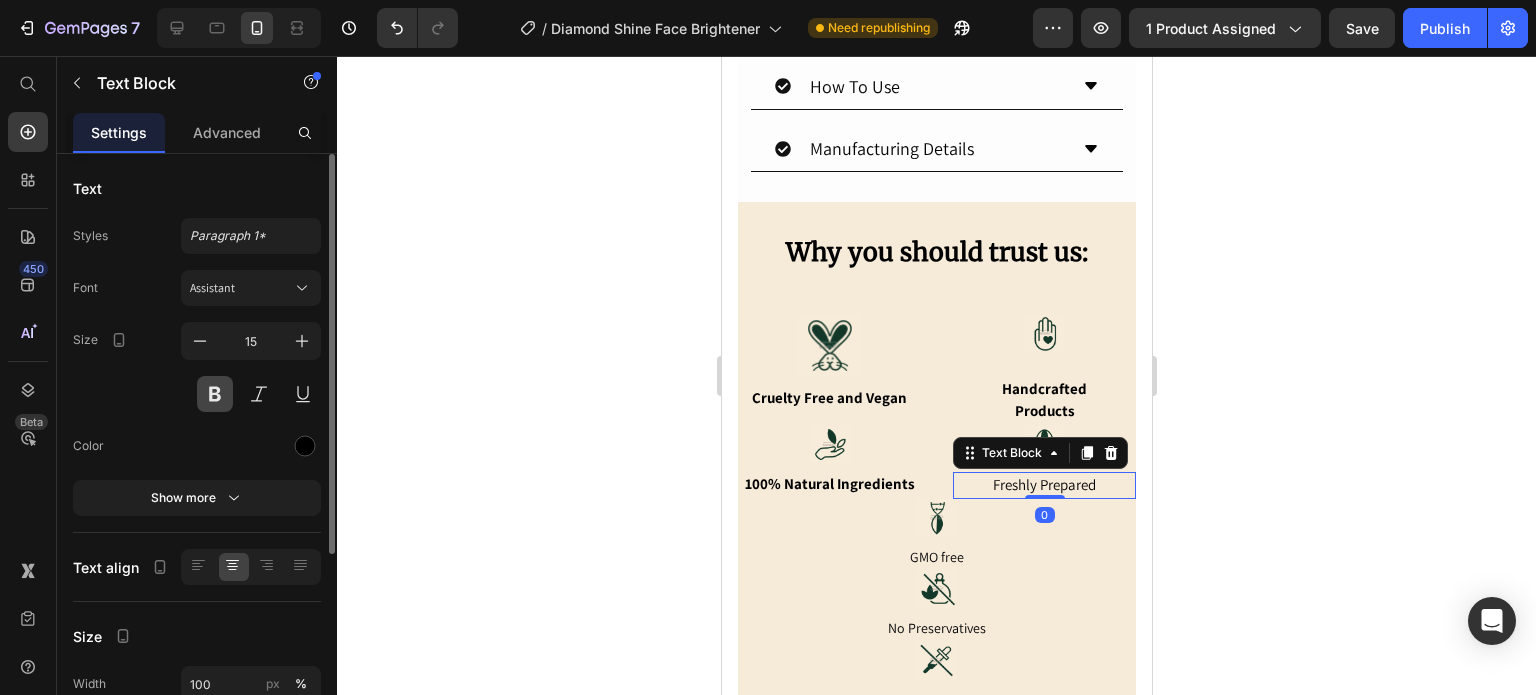 click at bounding box center [215, 394] 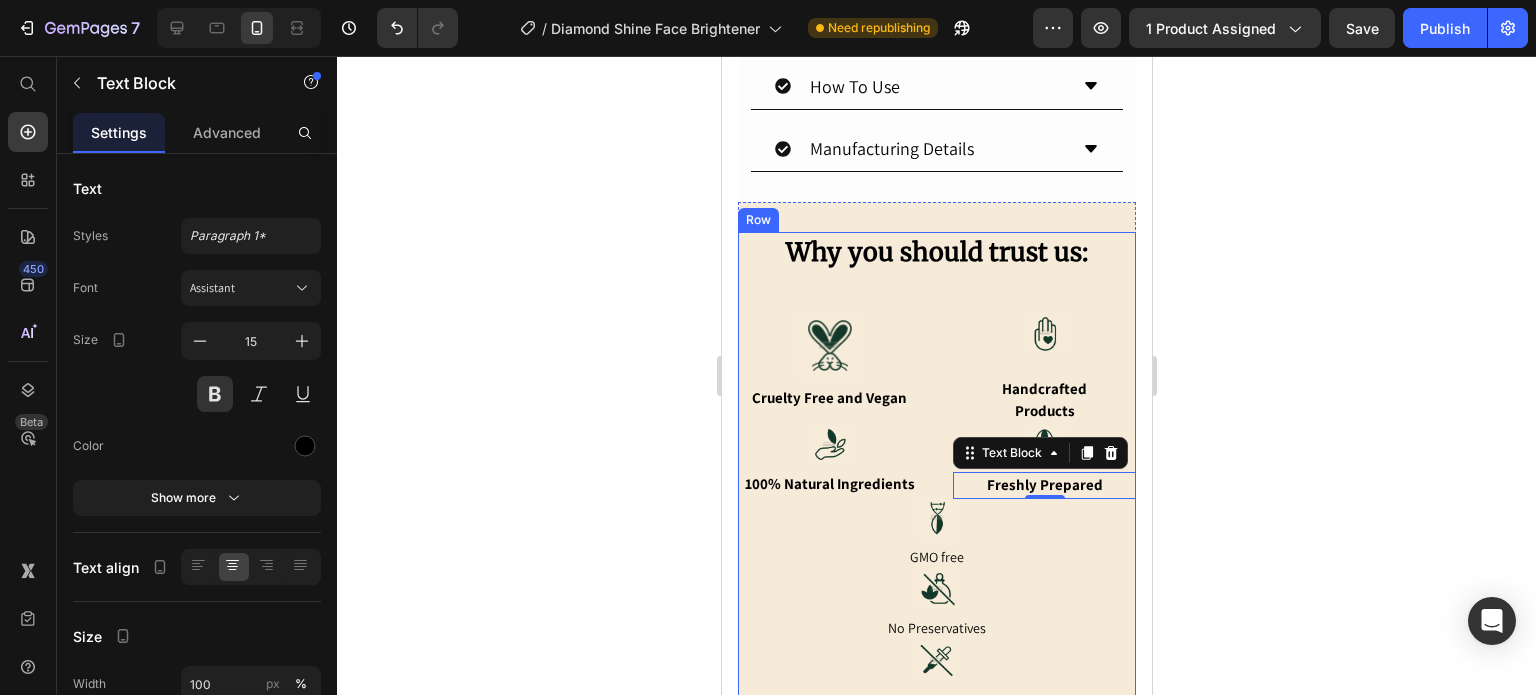 click on "Why you should trust us: Heading Image Cruelty Free and Vegan Text Block Image Handcrafted Products Text Block Image 100% Natural Ingredients Text Block Image Freshly Prepared Text Block   0 Row Image GMO free Text Block Image No Preservatives Text Block Image No Chemicals Text Block Image No Sulphates Text Block Row Row Row" at bounding box center (936, 540) 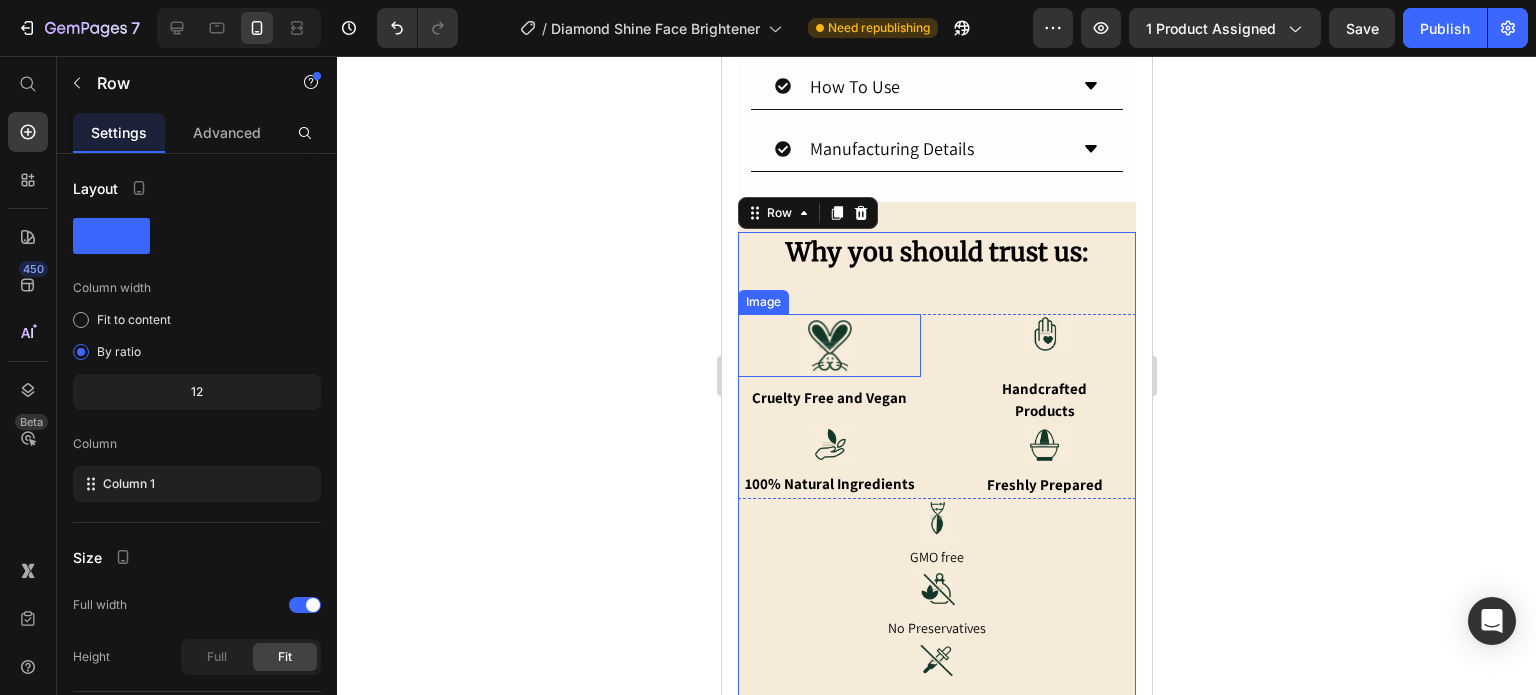click on "Image Cruelty Free and Vegan Text Block Image Handcrafted Products Text Block Image 100% Natural Ingredients Text Block Image Freshly Prepared Text Block Row" at bounding box center [936, 406] 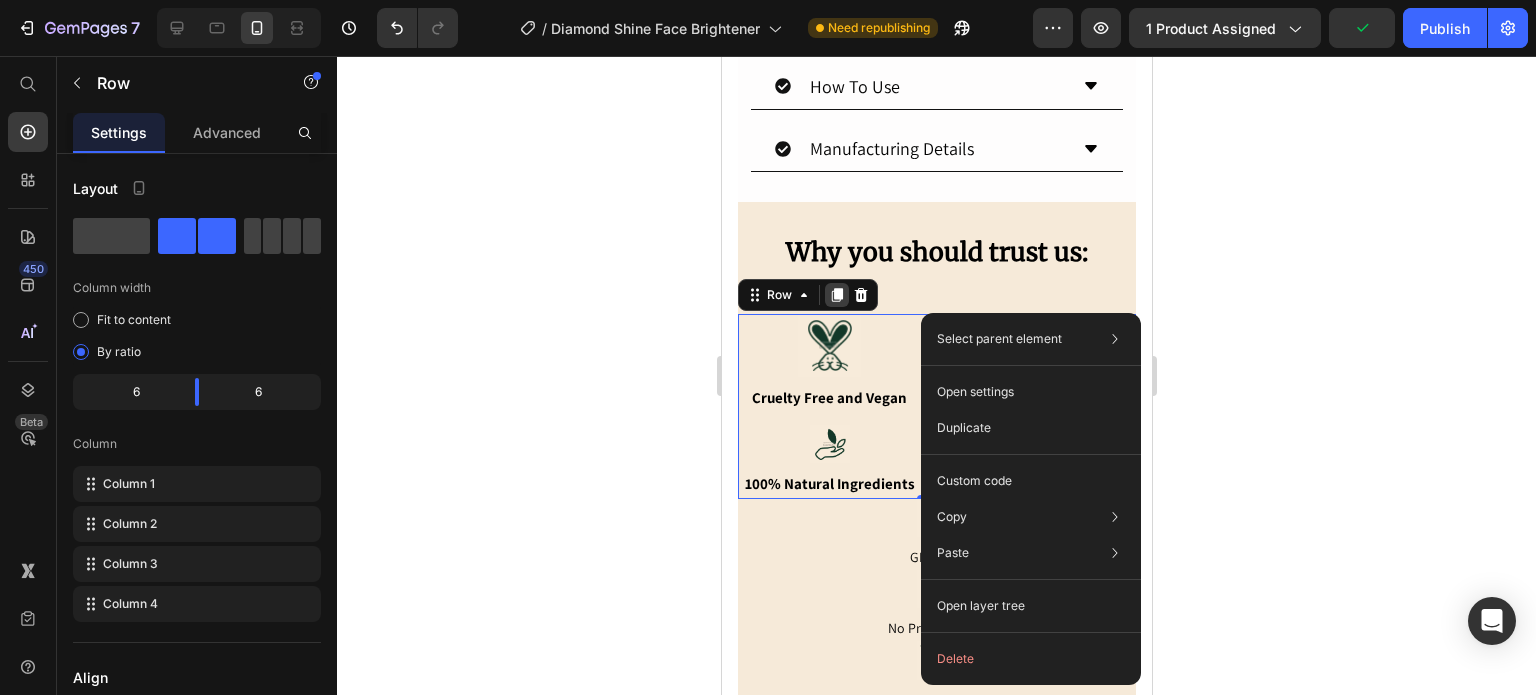 click 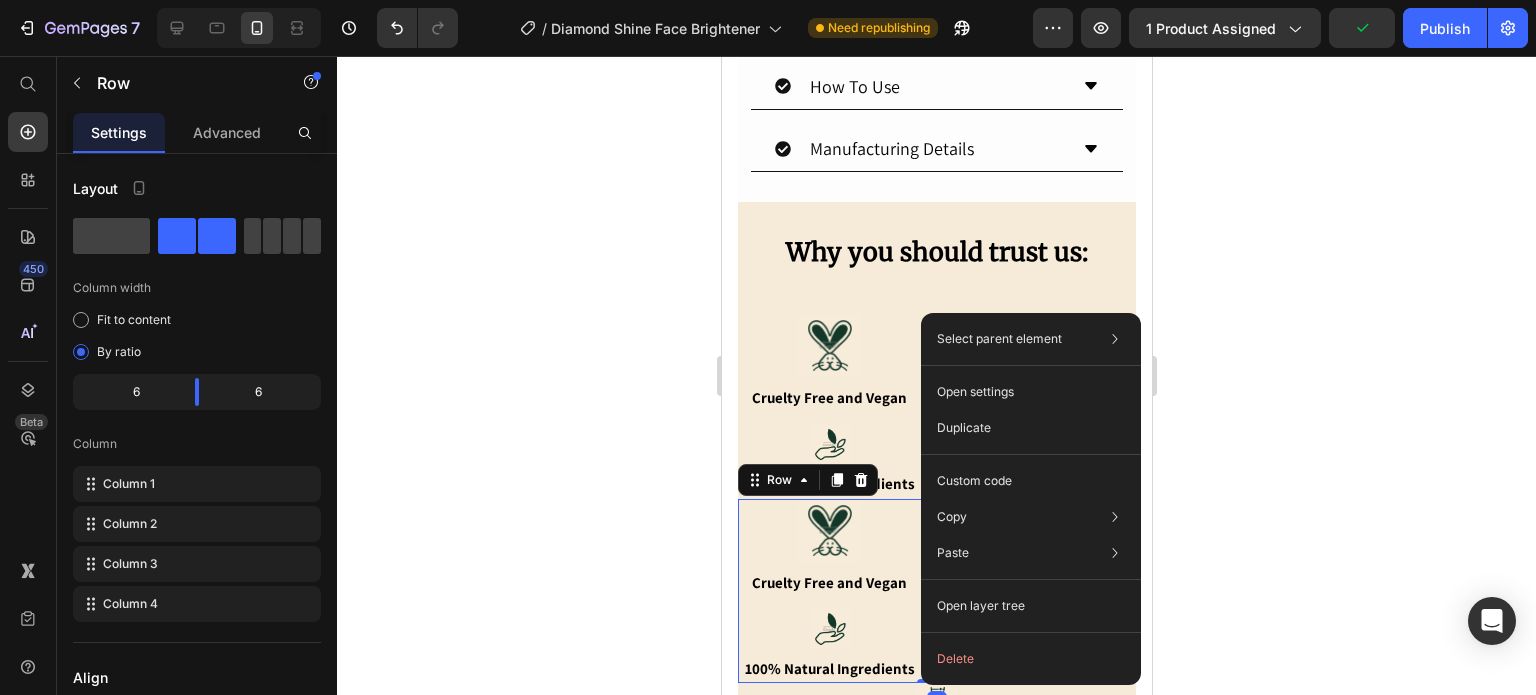 click 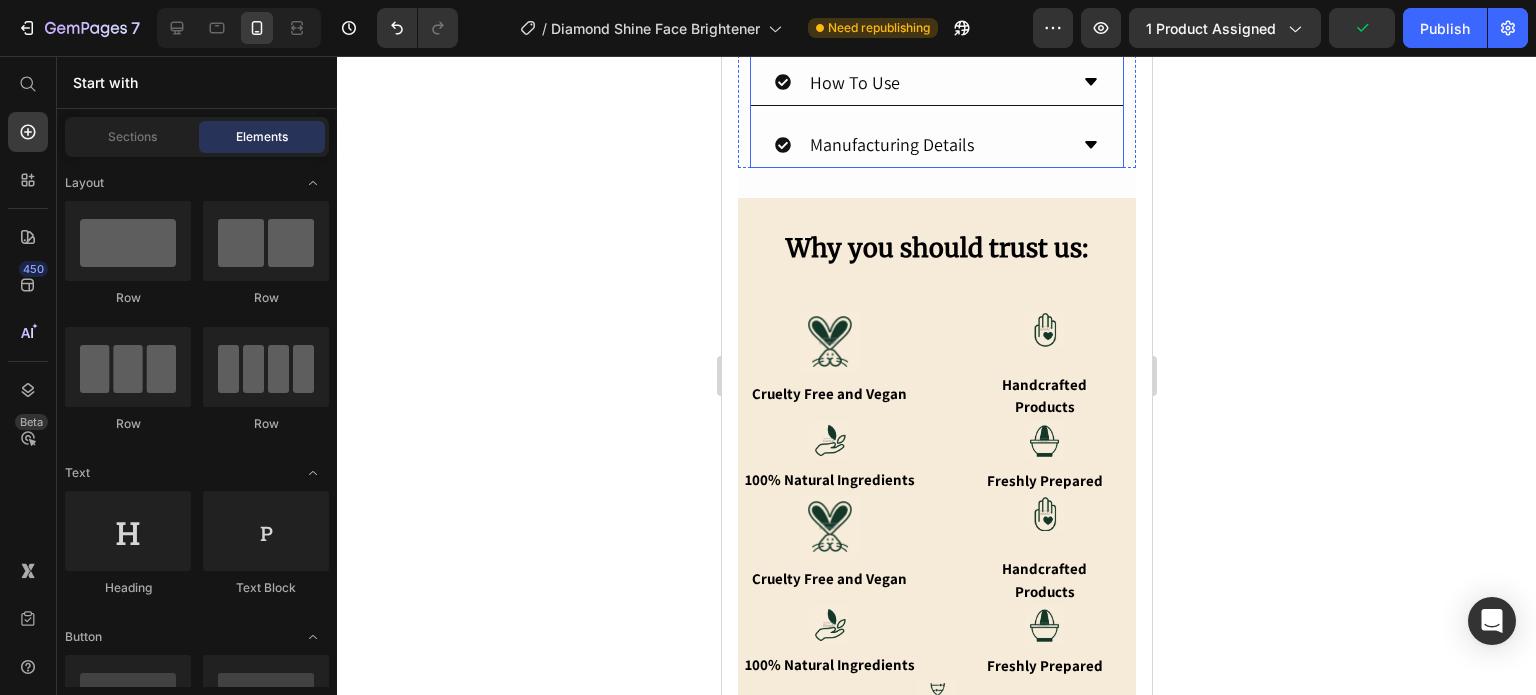 scroll, scrollTop: 1635, scrollLeft: 0, axis: vertical 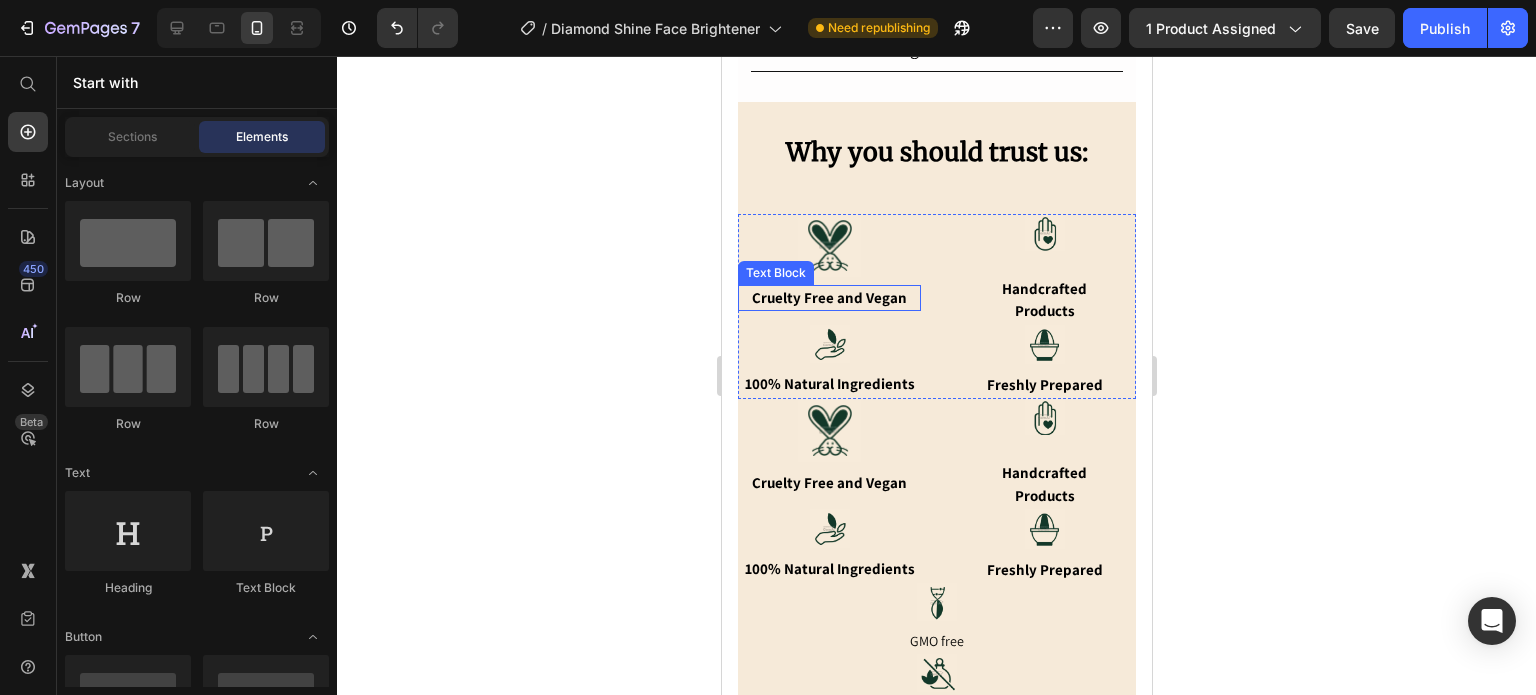 click on "Cruelty Free and Vegan" at bounding box center [828, 298] 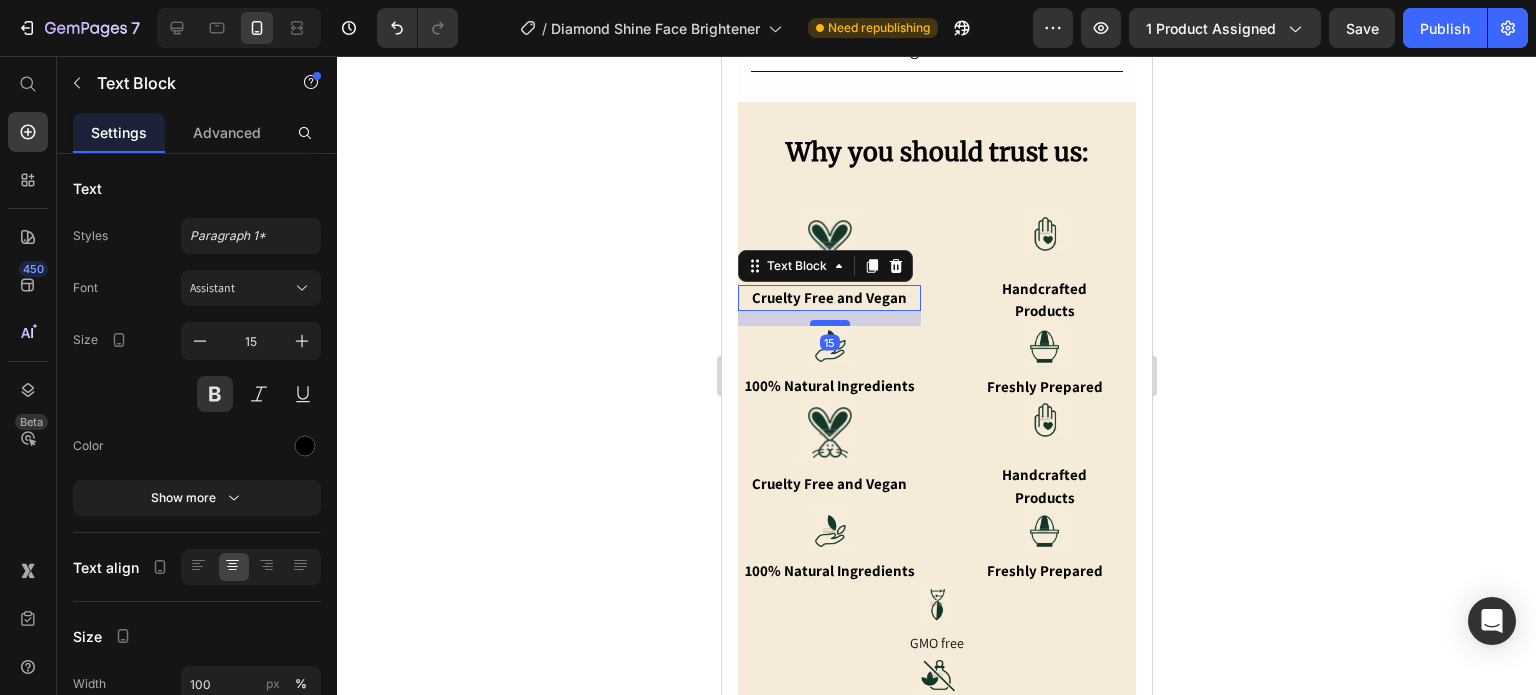 drag, startPoint x: 829, startPoint y: 288, endPoint x: 829, endPoint y: 303, distance: 15 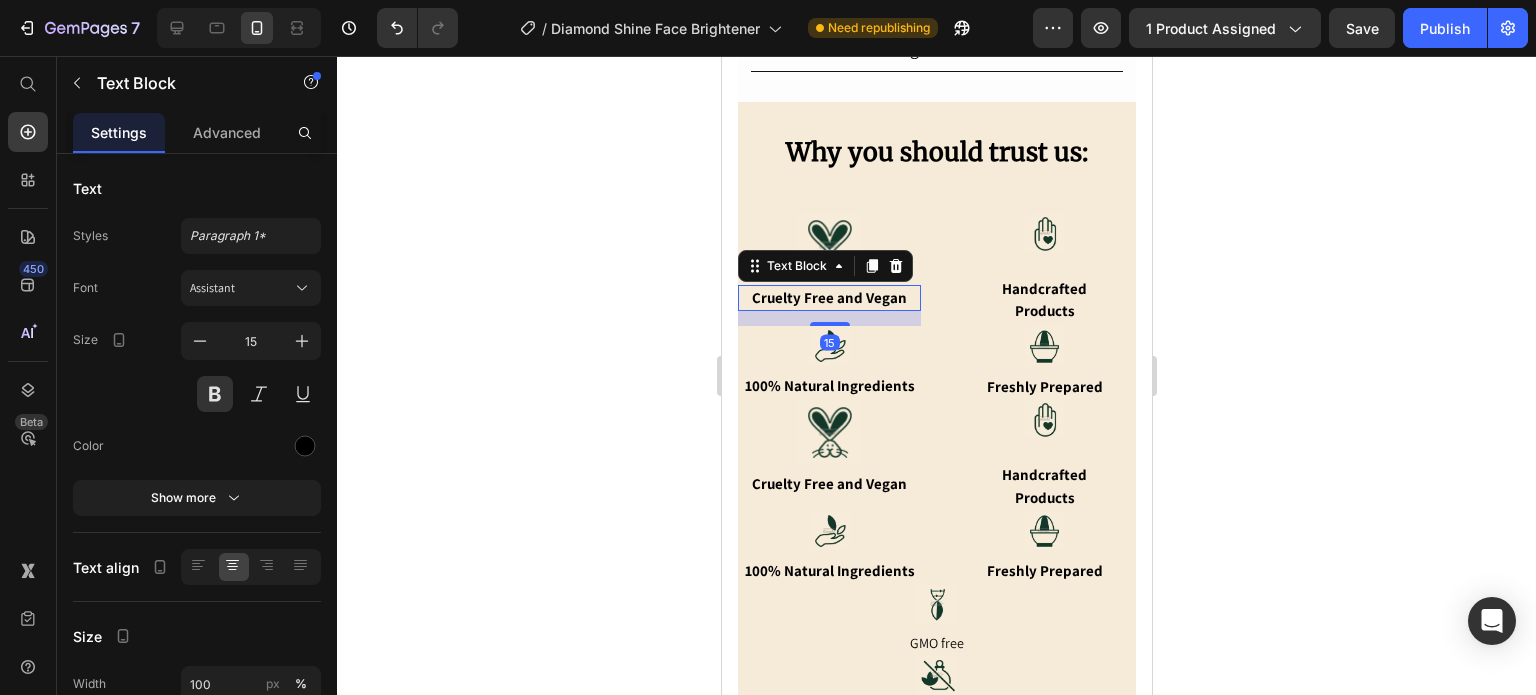 click 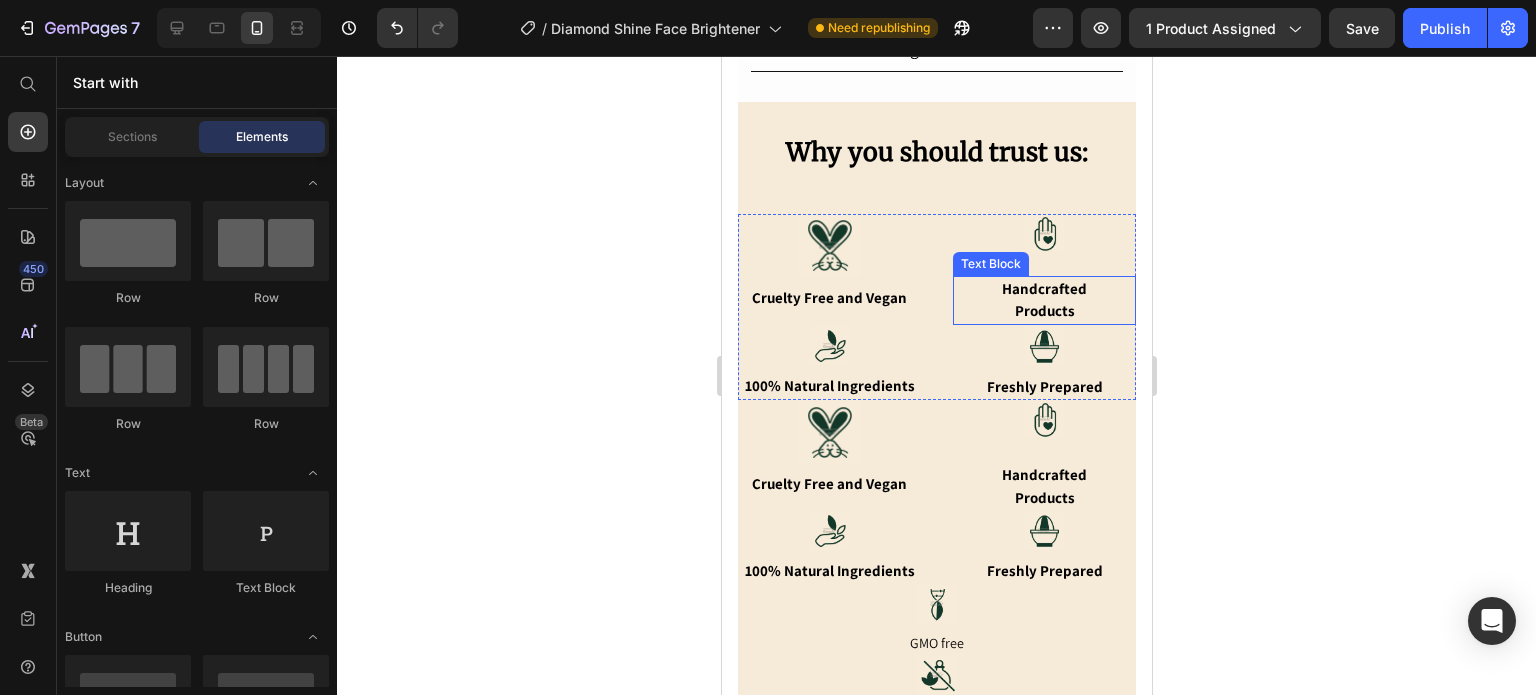click on "Handcrafted" at bounding box center (1043, 289) 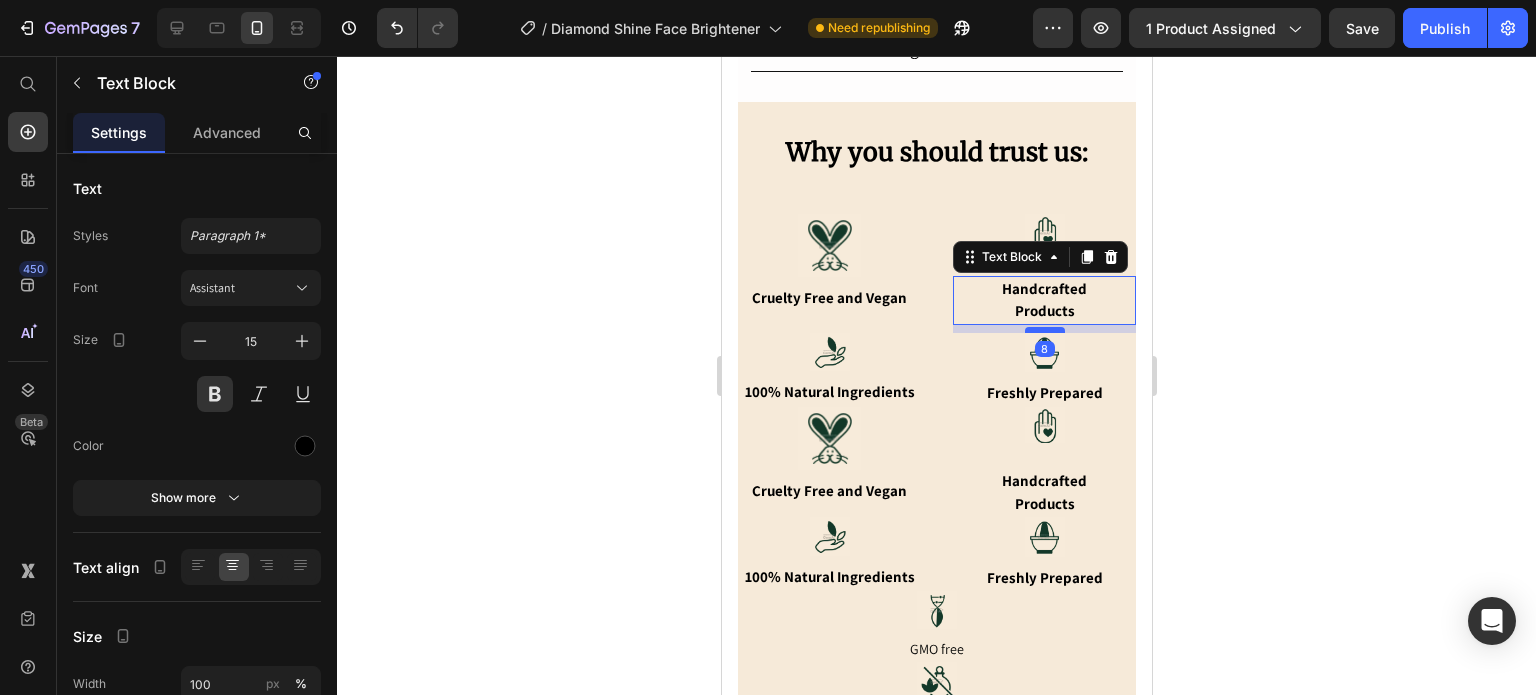 click at bounding box center (1044, 330) 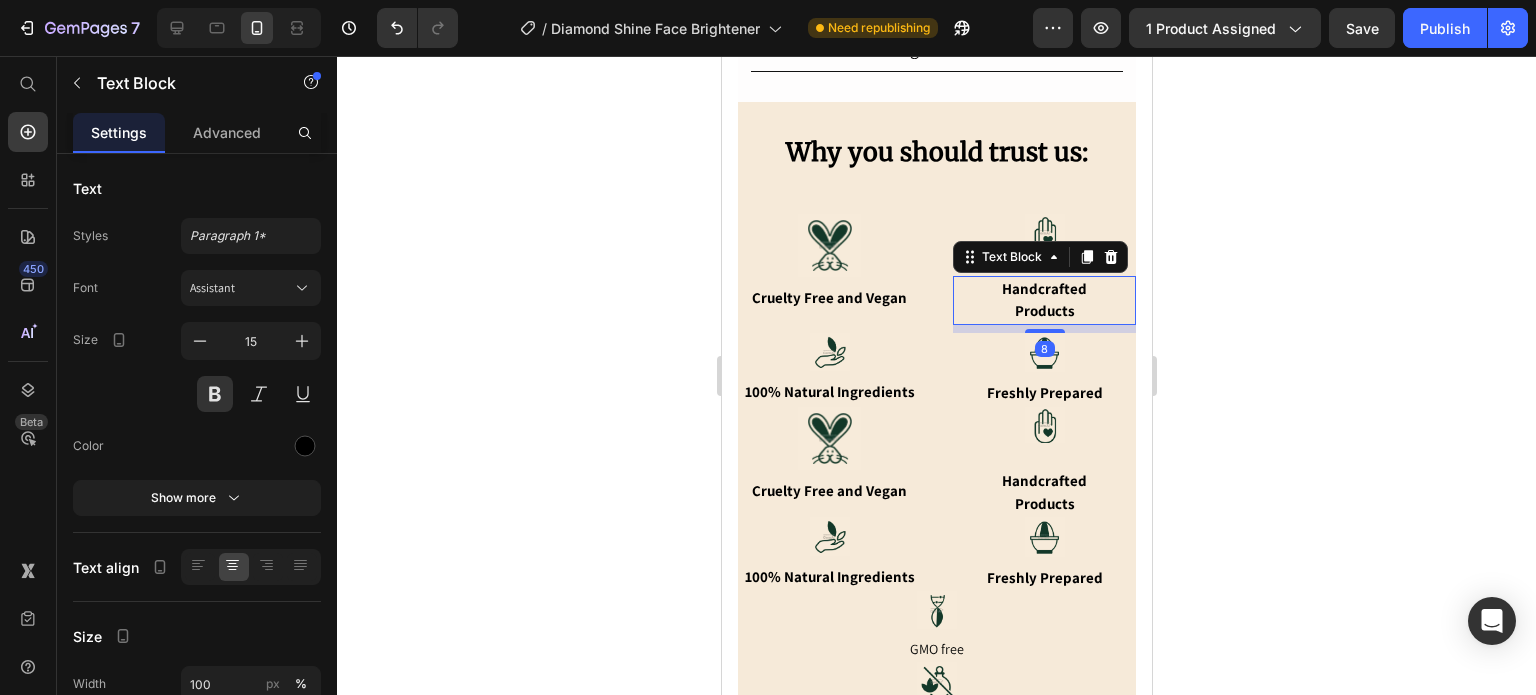 click 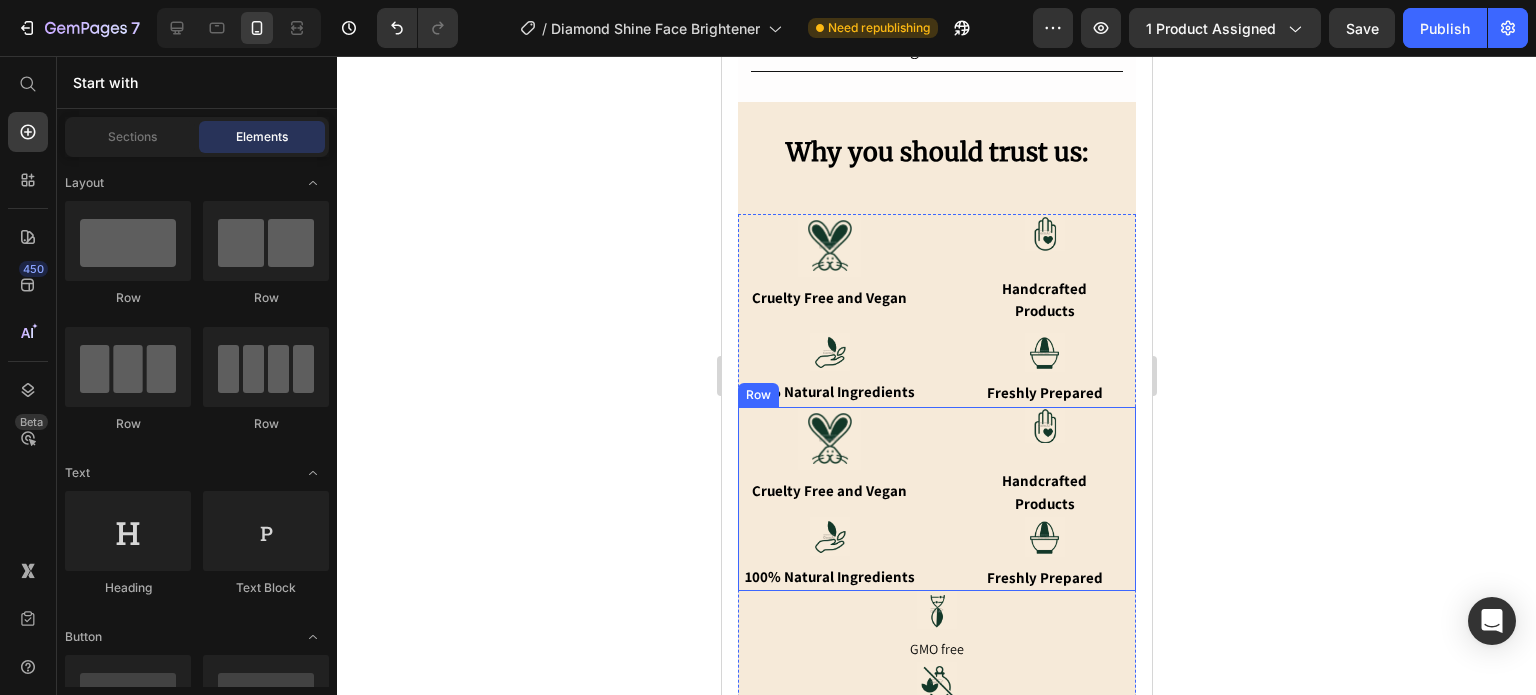 click on "Image Cruelty Free and Vegan Text Block Image Handcrafted Products Text Block Image 100% Natural Ingredients Text Block Image Freshly Prepared Text Block Row" at bounding box center [936, 499] 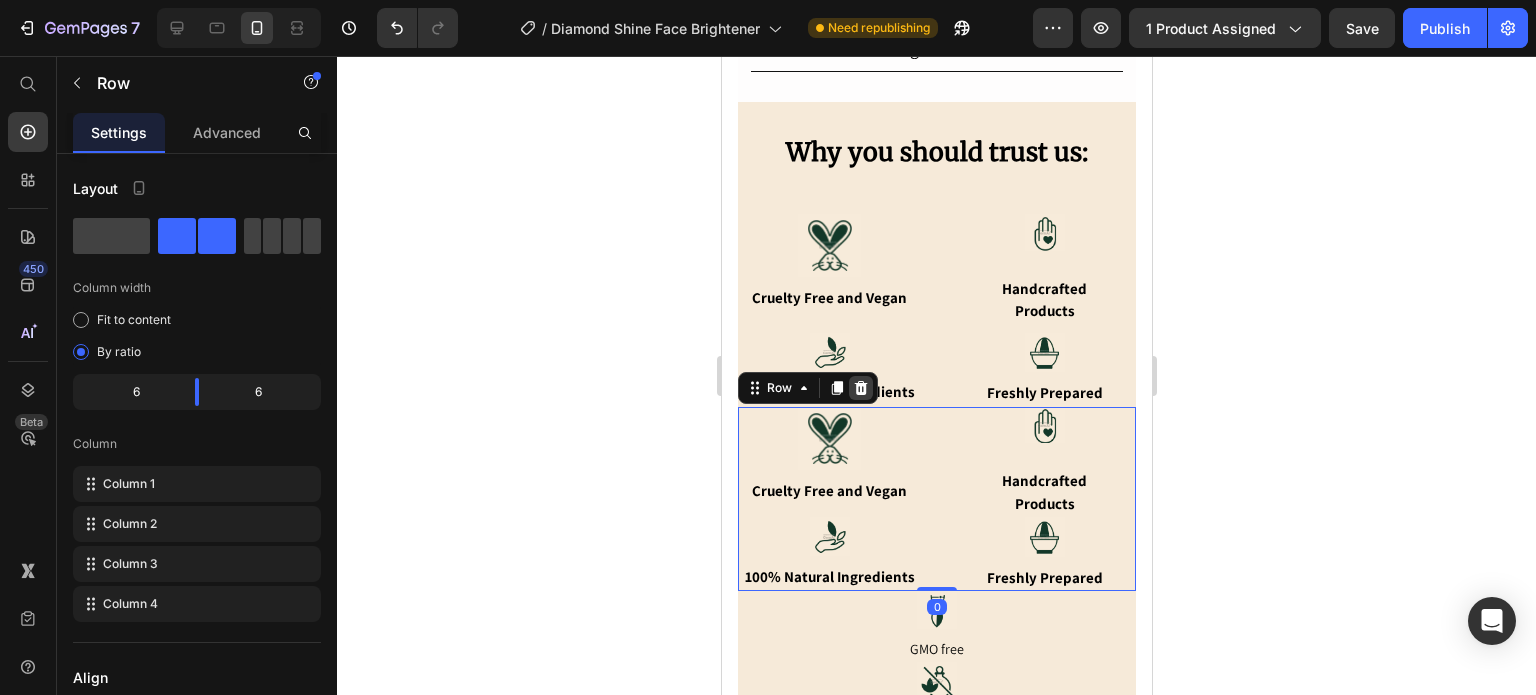 click at bounding box center [860, 388] 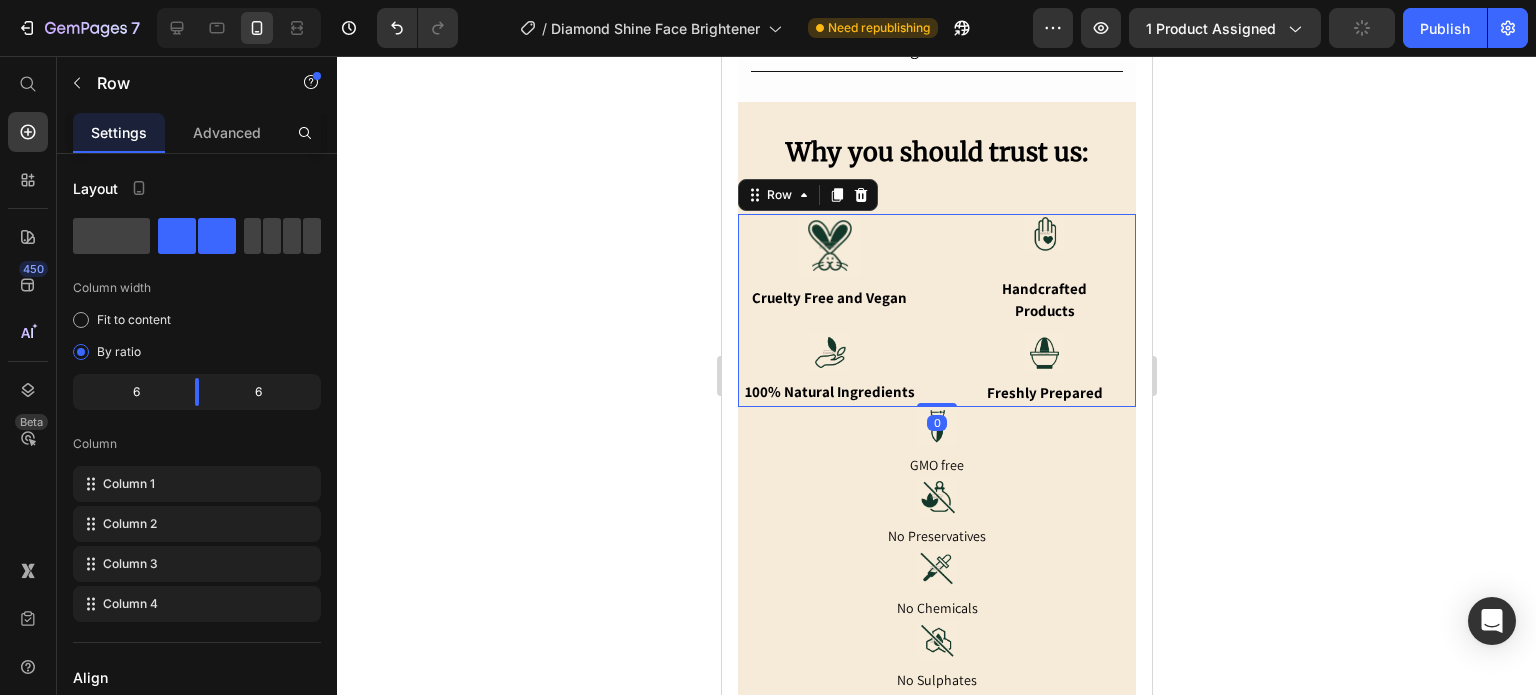 click on "Image Cruelty Free and Vegan Text Block Image Handcrafted Products Text Block Image 100% Natural Ingredients Text Block Image Freshly Prepared Text Block Row   0" at bounding box center (936, 310) 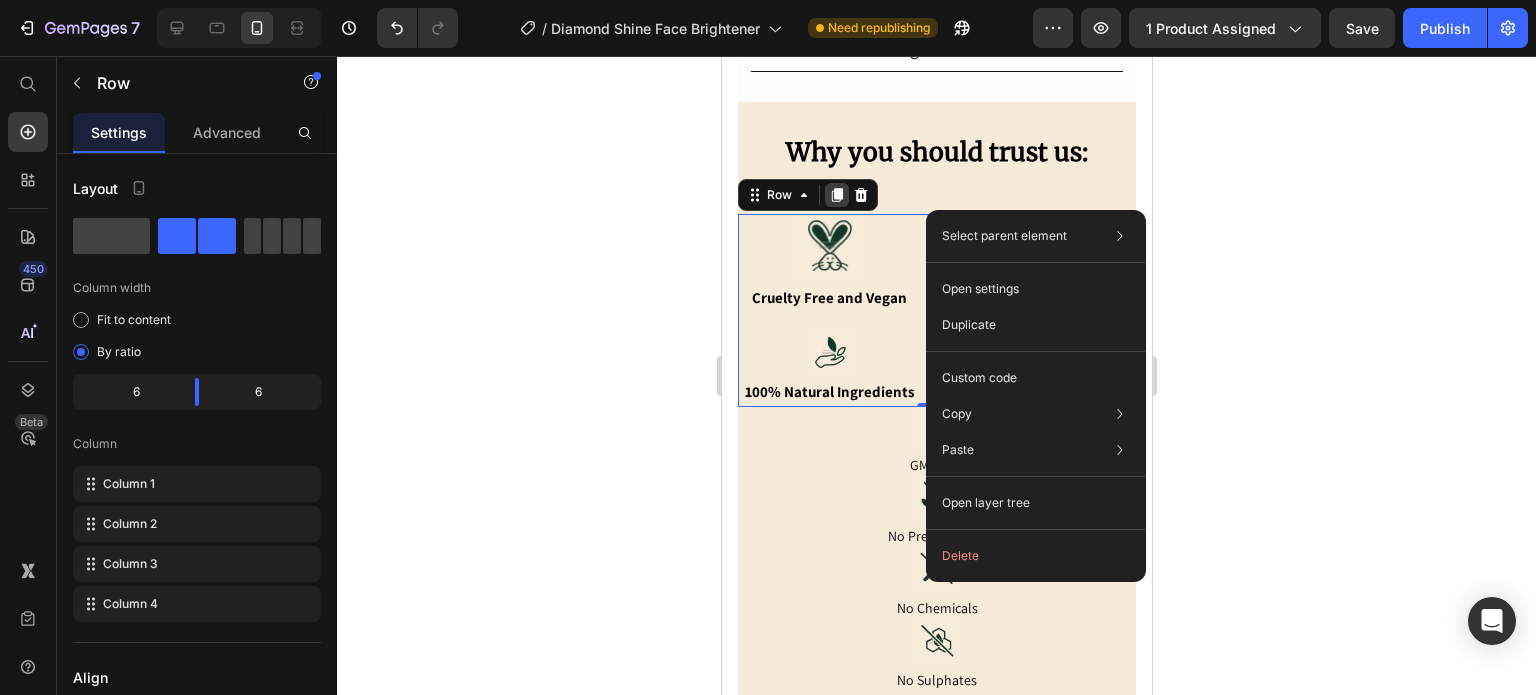 click 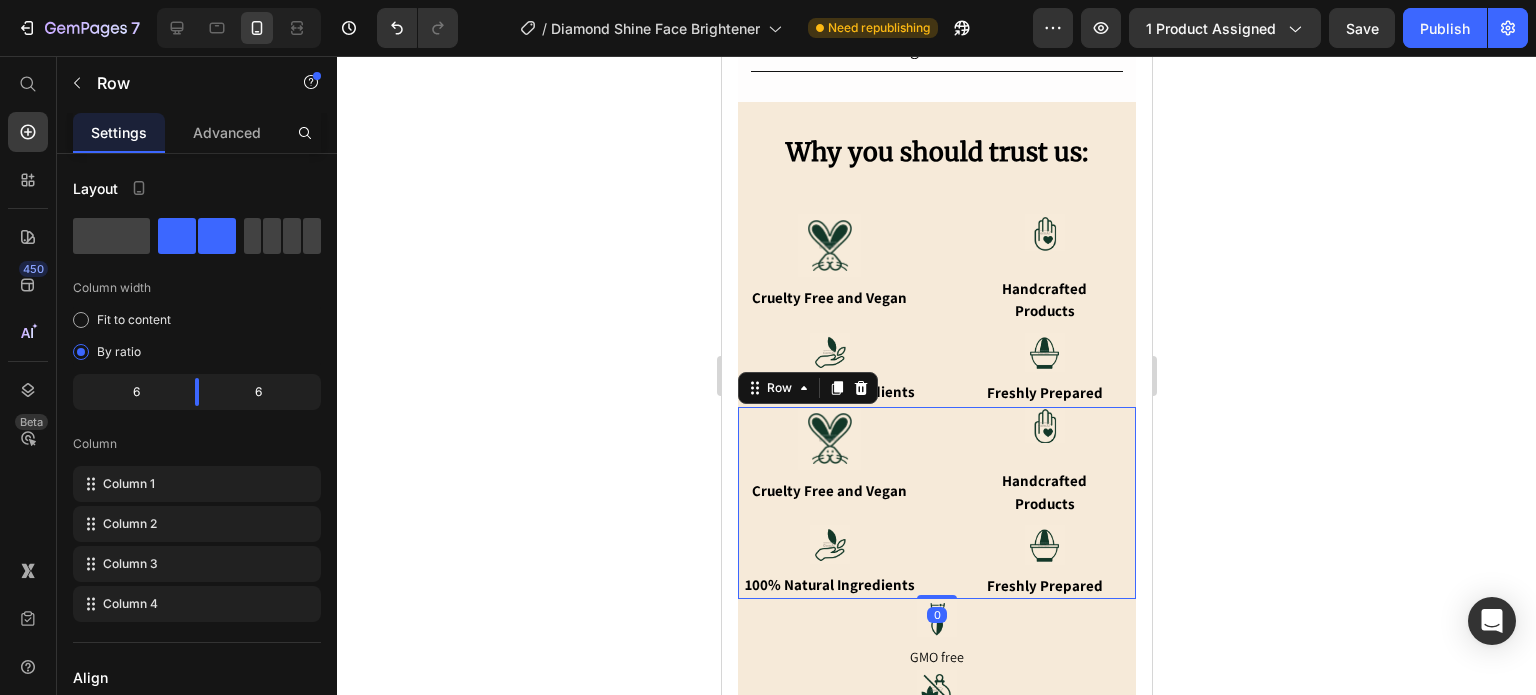 click 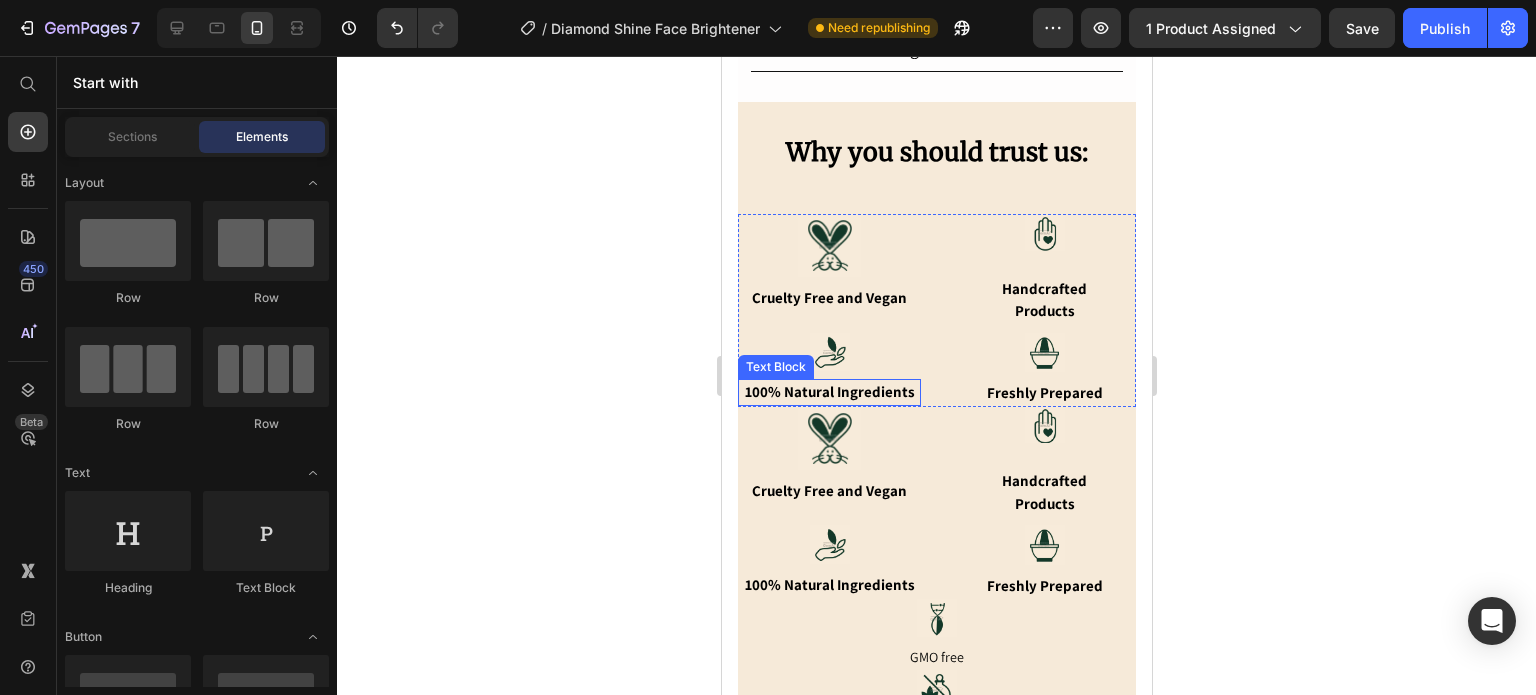 click on "100% Natural Ingredients" at bounding box center (828, 392) 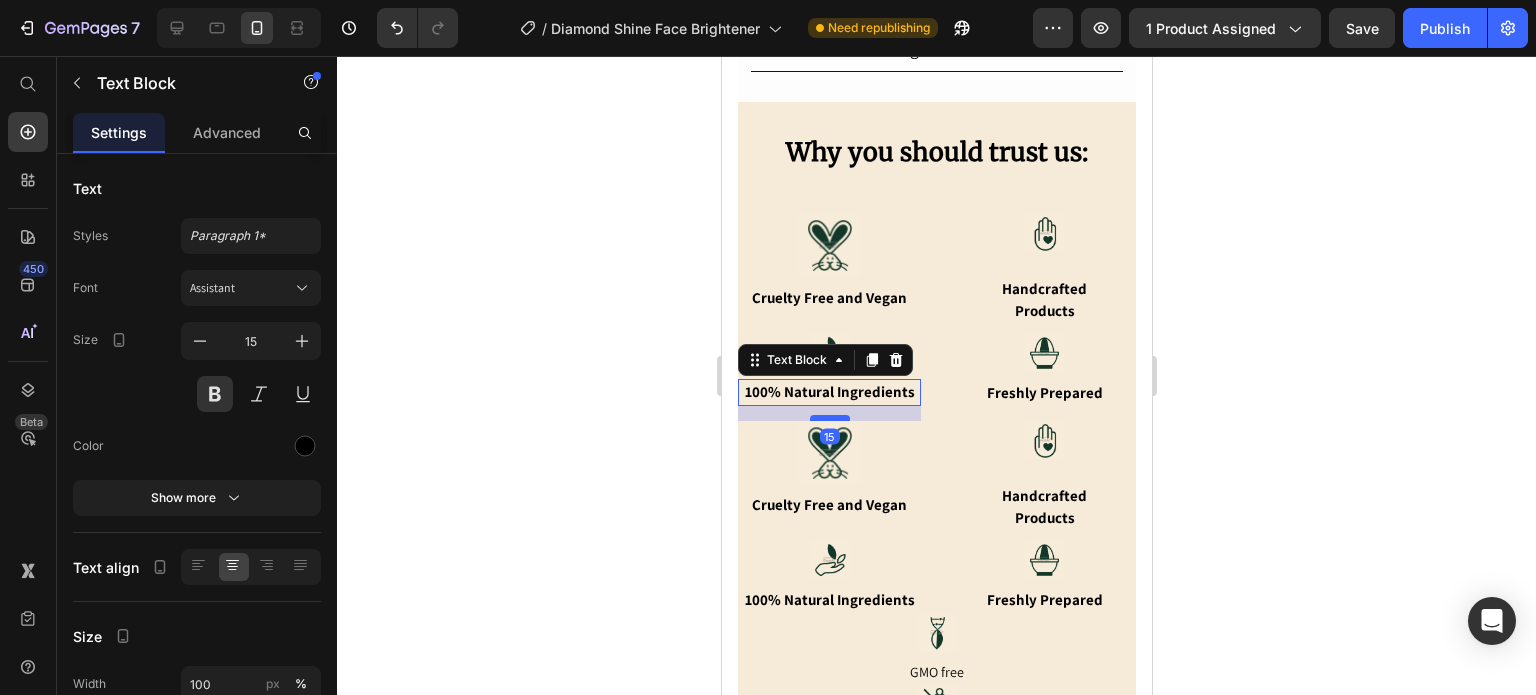drag, startPoint x: 829, startPoint y: 383, endPoint x: 828, endPoint y: 398, distance: 15.033297 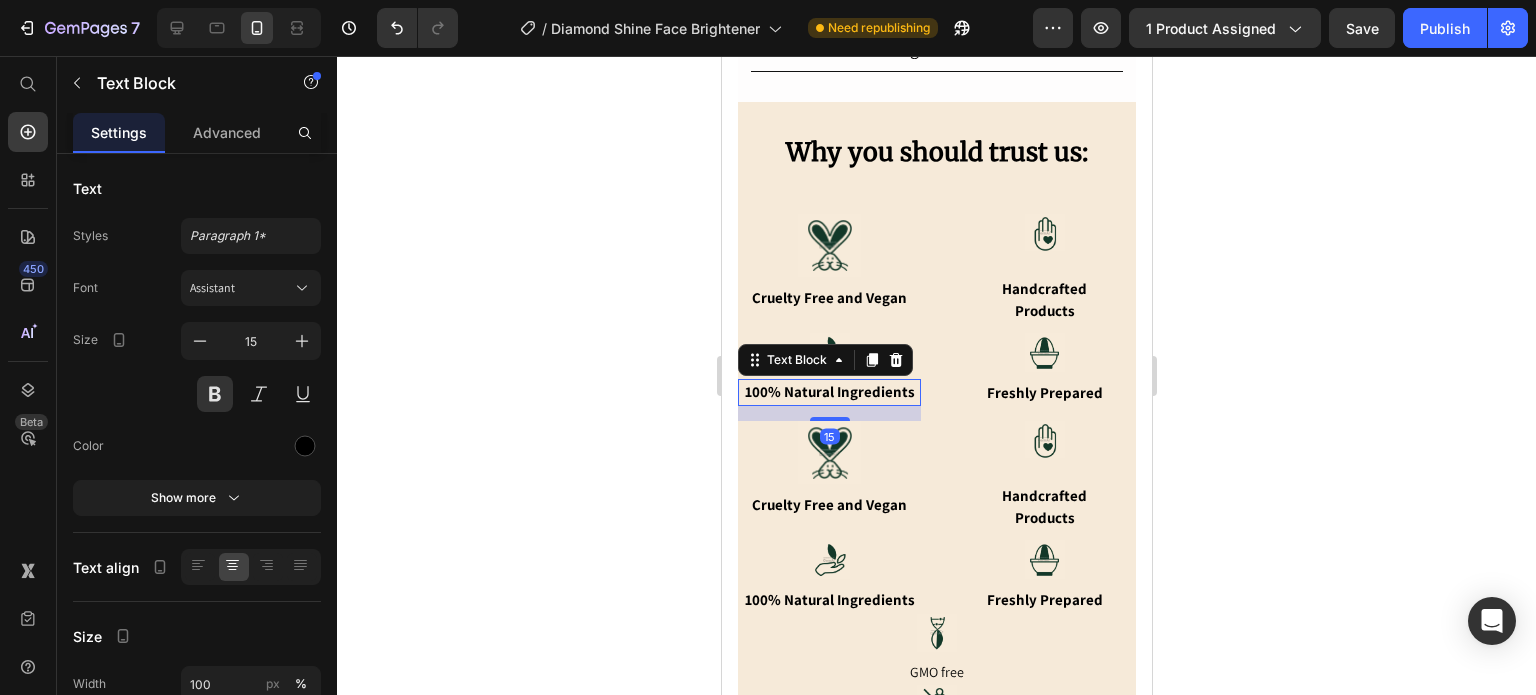 click 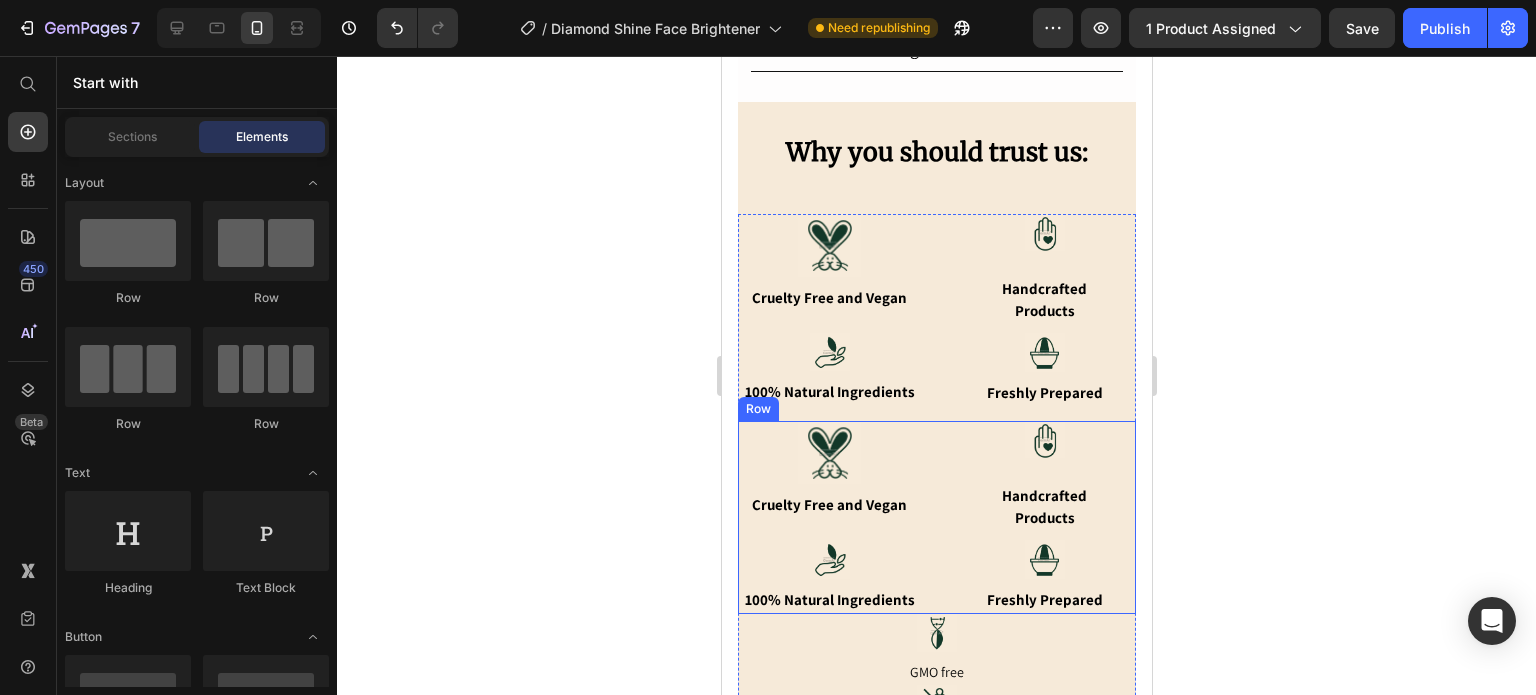 click at bounding box center (936, 633) 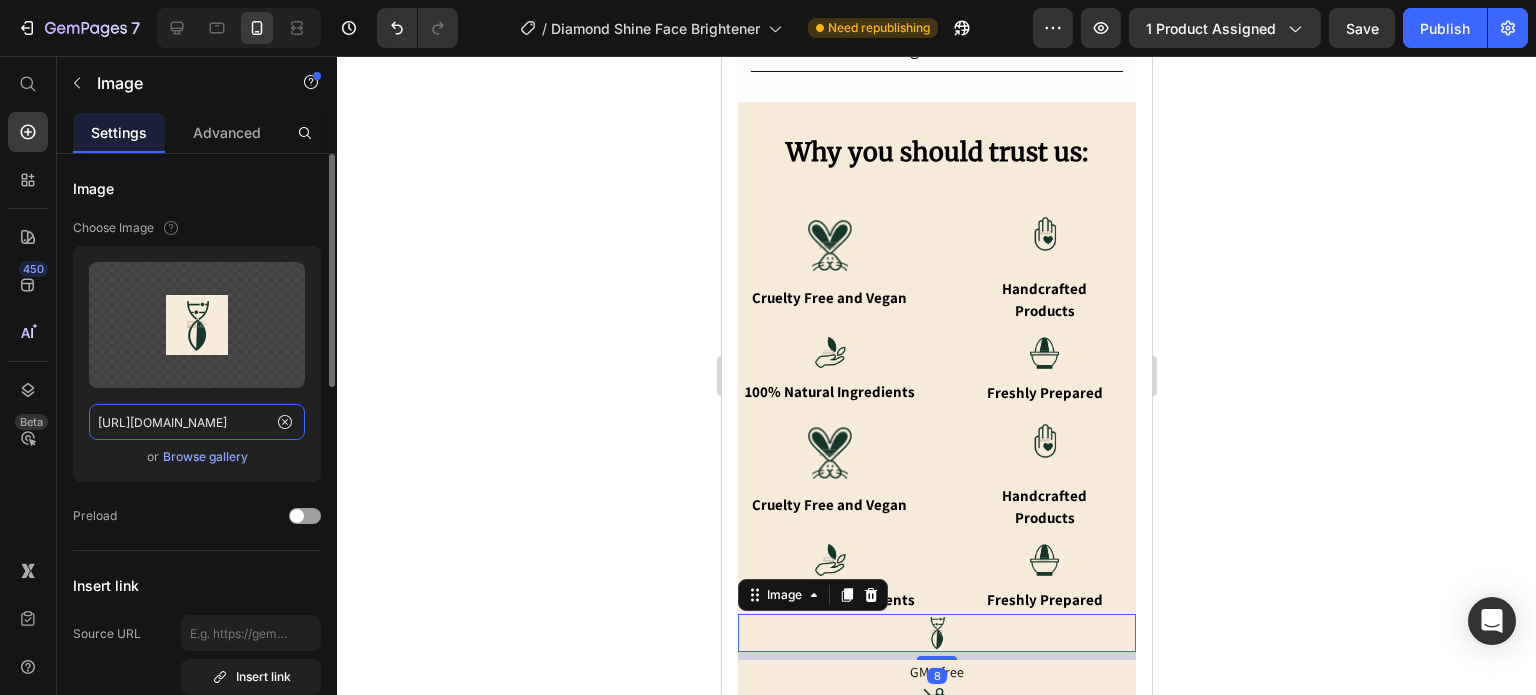 click on "[URL][DOMAIN_NAME]" 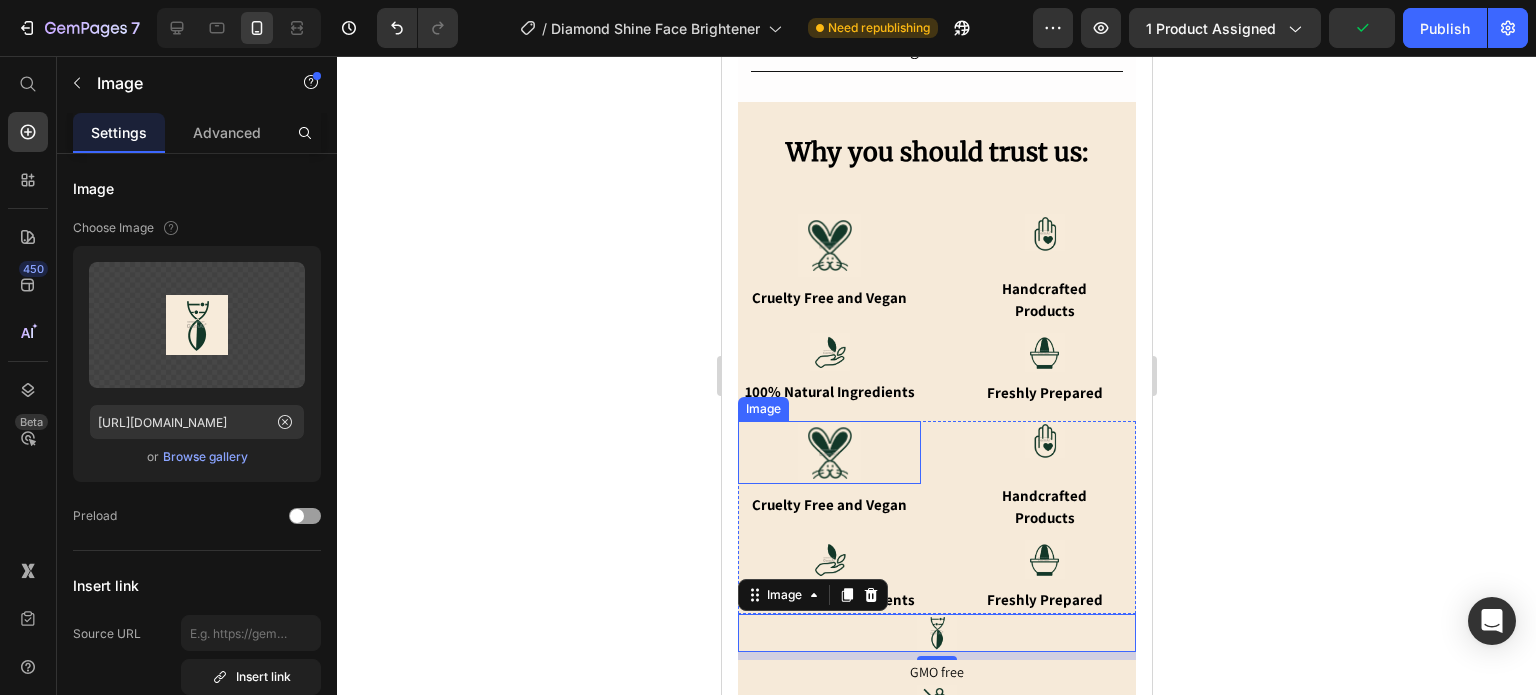 click at bounding box center [828, 452] 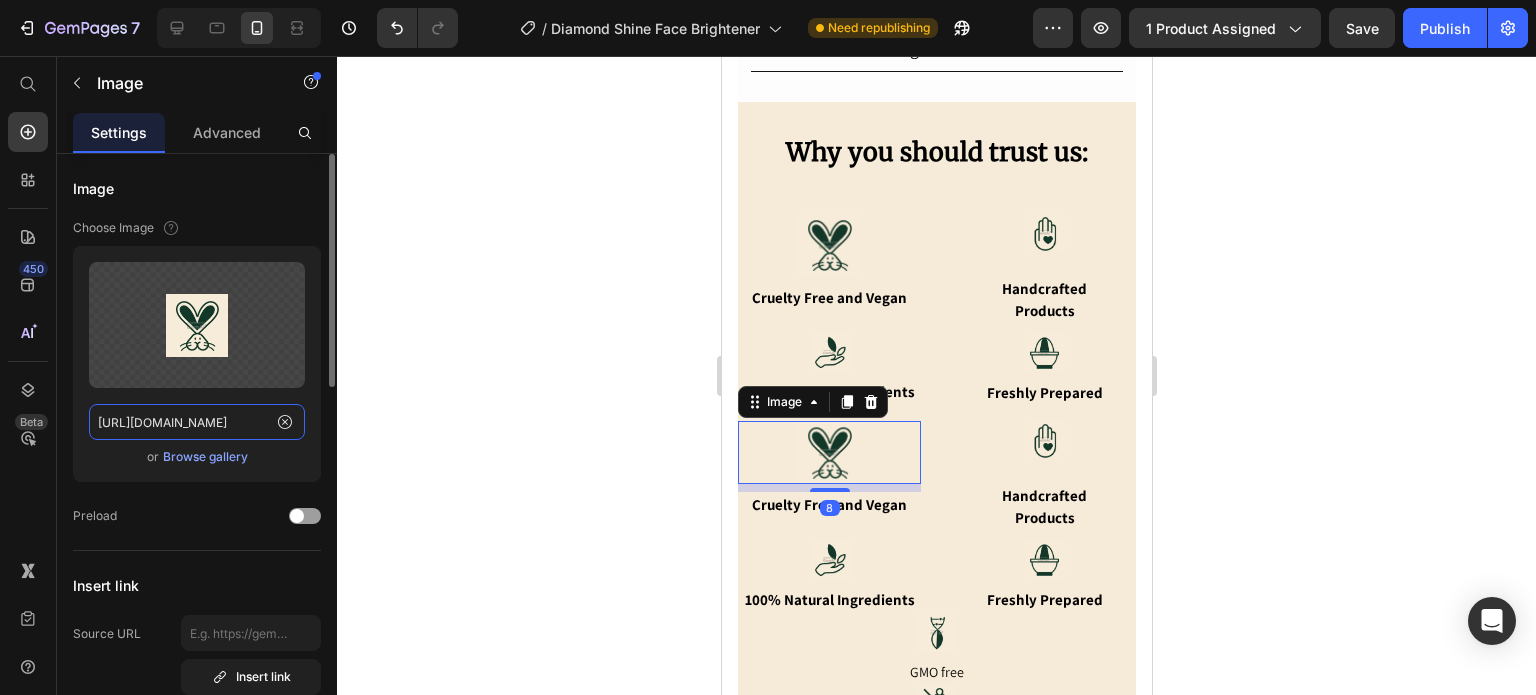 click on "[URL][DOMAIN_NAME]" 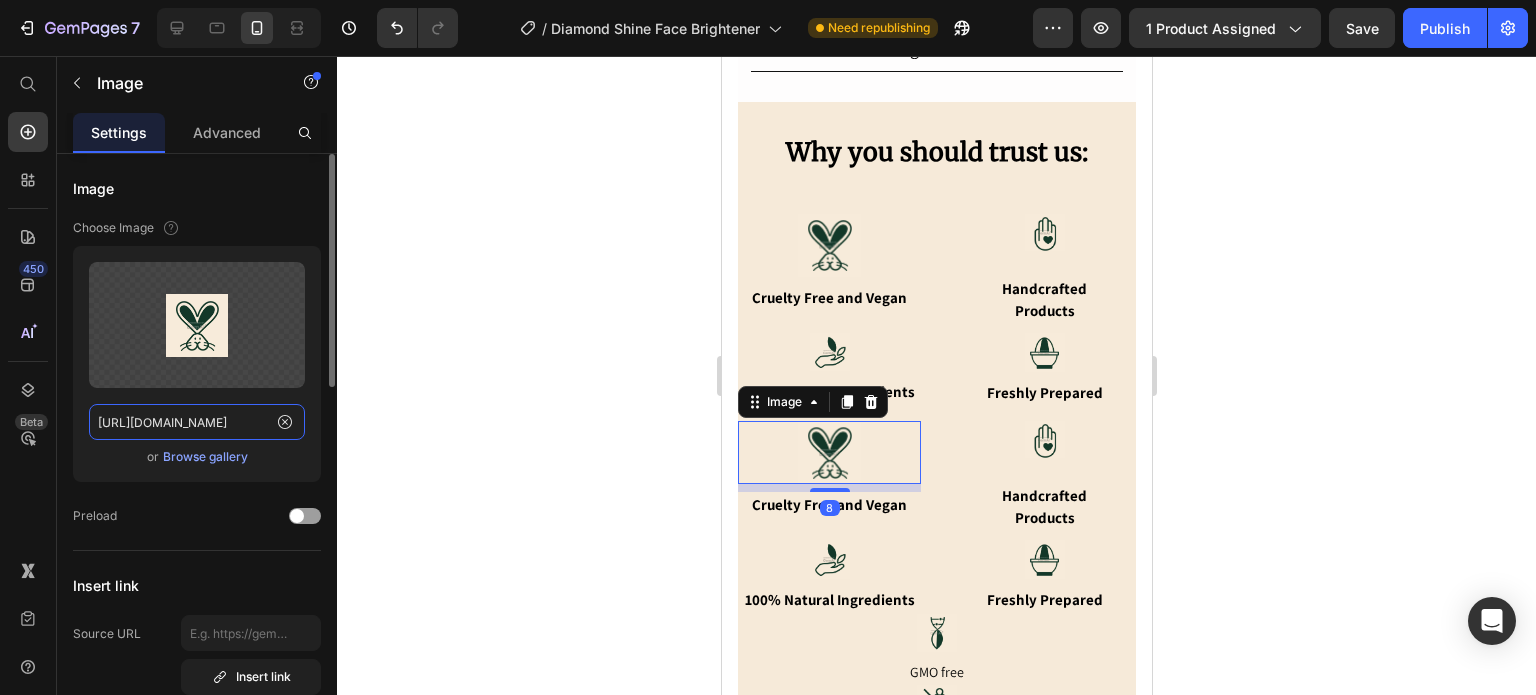 paste on "miceehtxku" 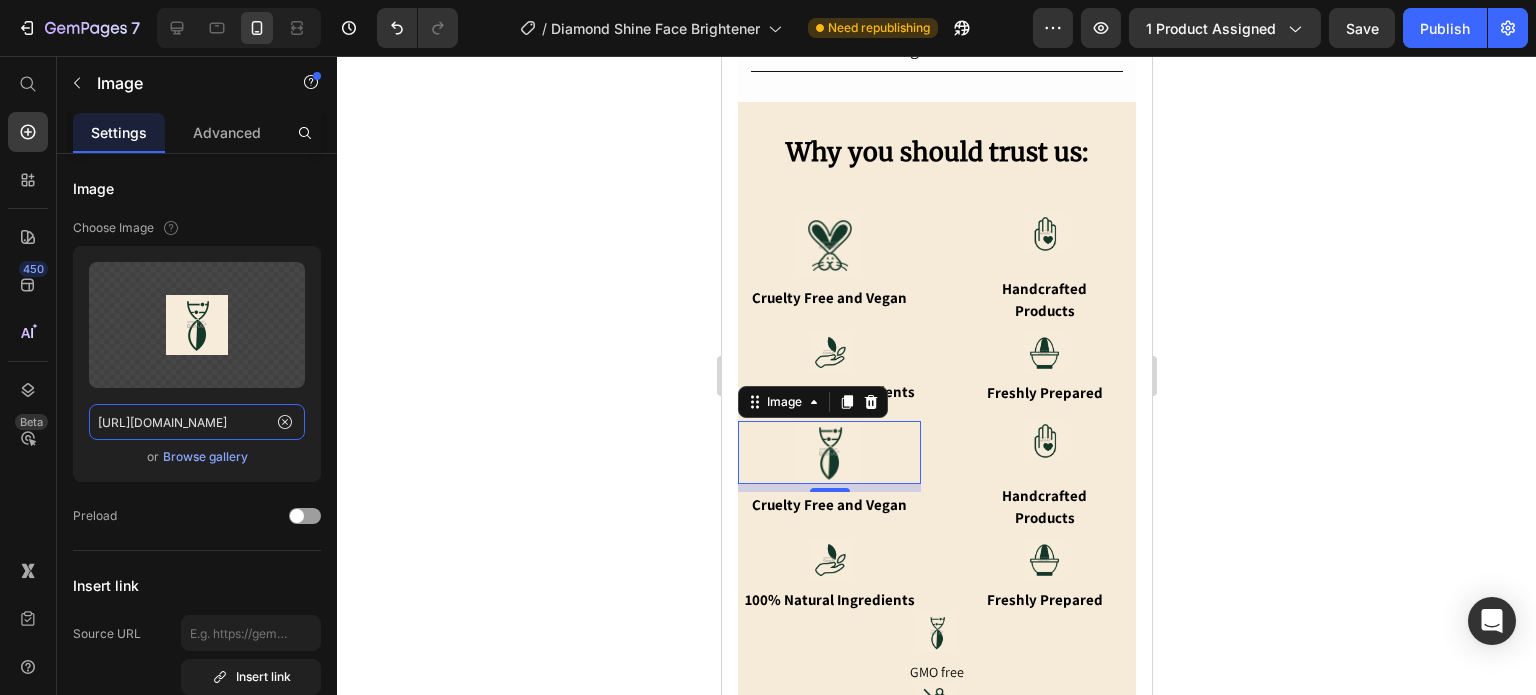 scroll, scrollTop: 0, scrollLeft: 555, axis: horizontal 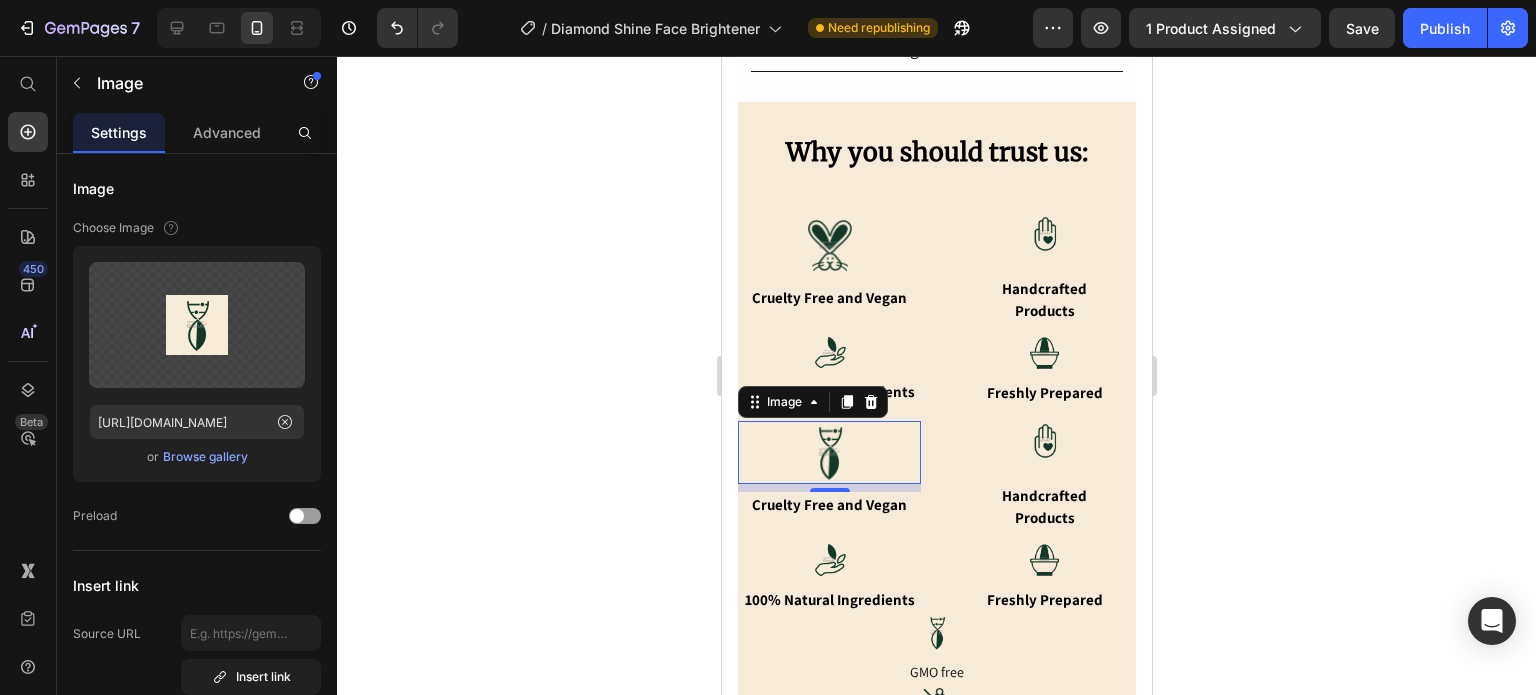 click 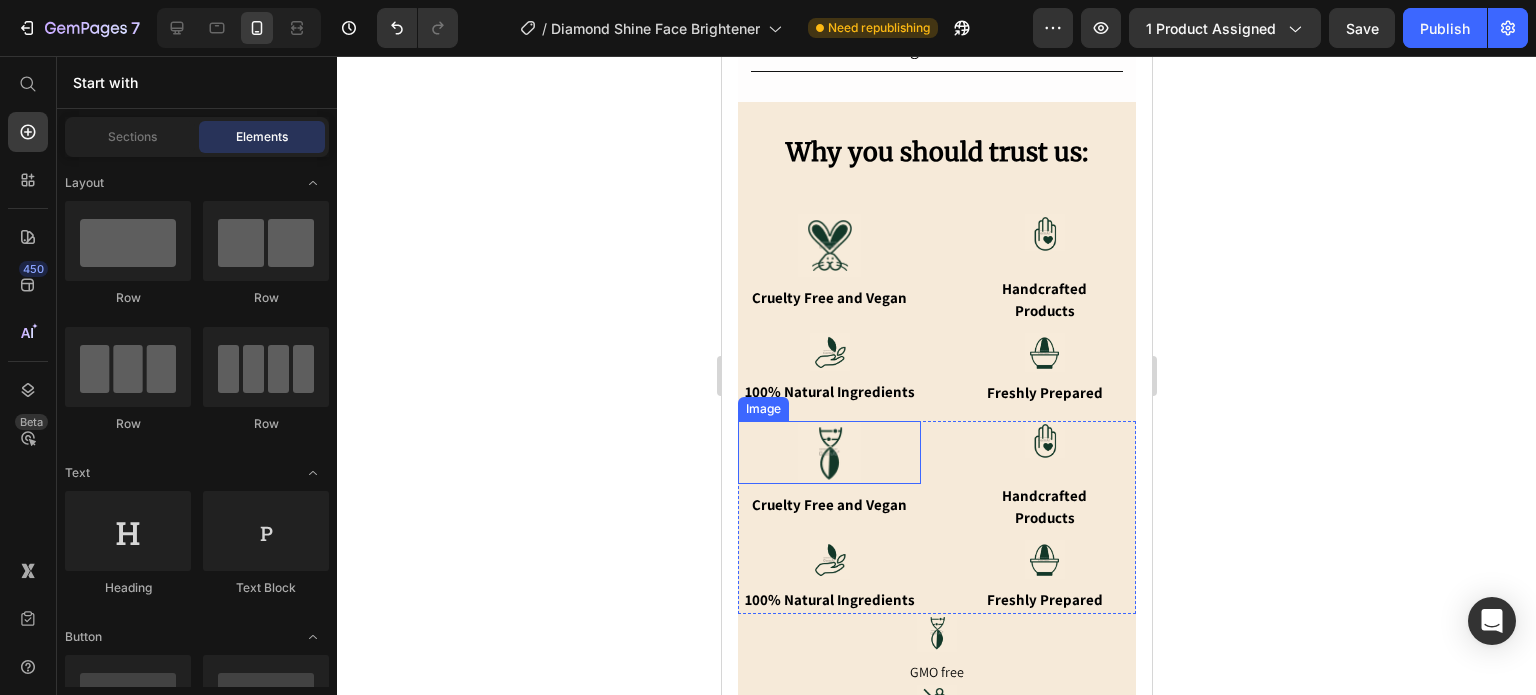 click at bounding box center [828, 452] 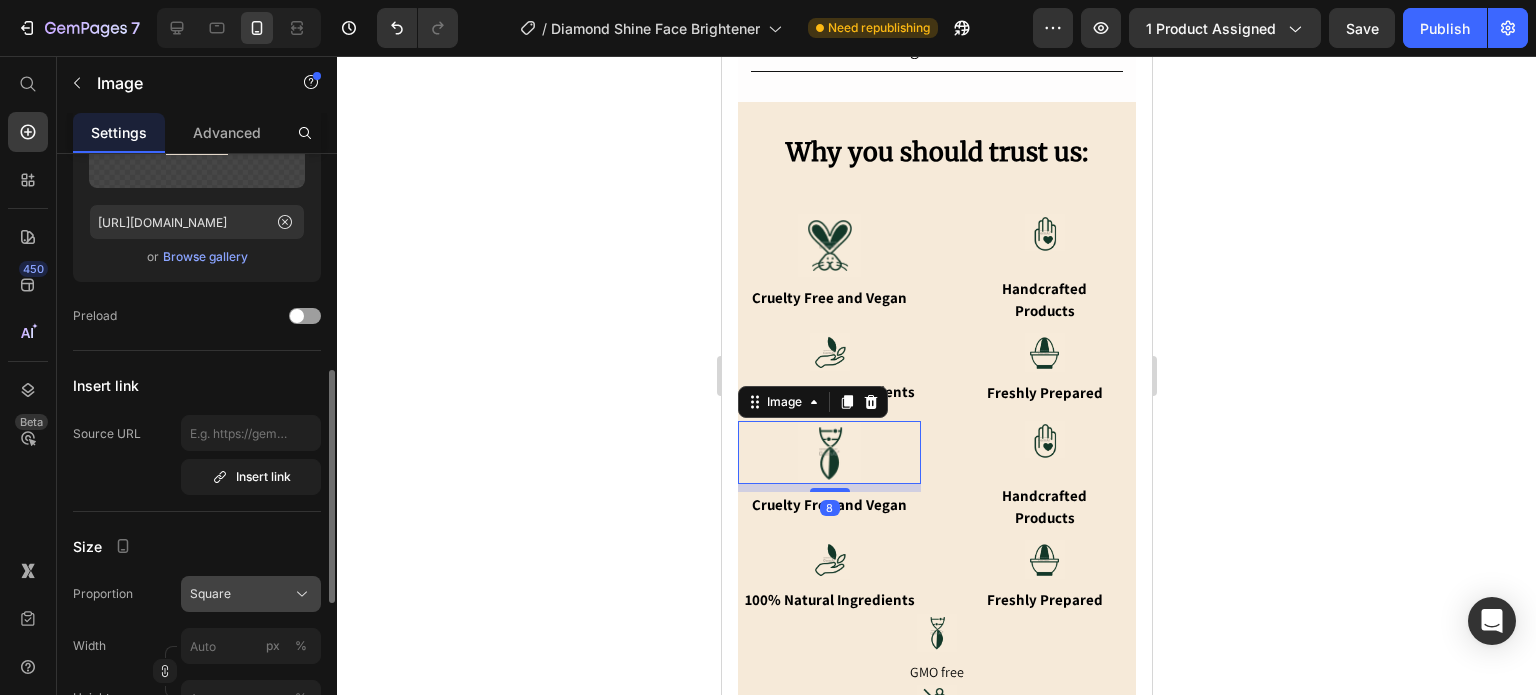scroll, scrollTop: 300, scrollLeft: 0, axis: vertical 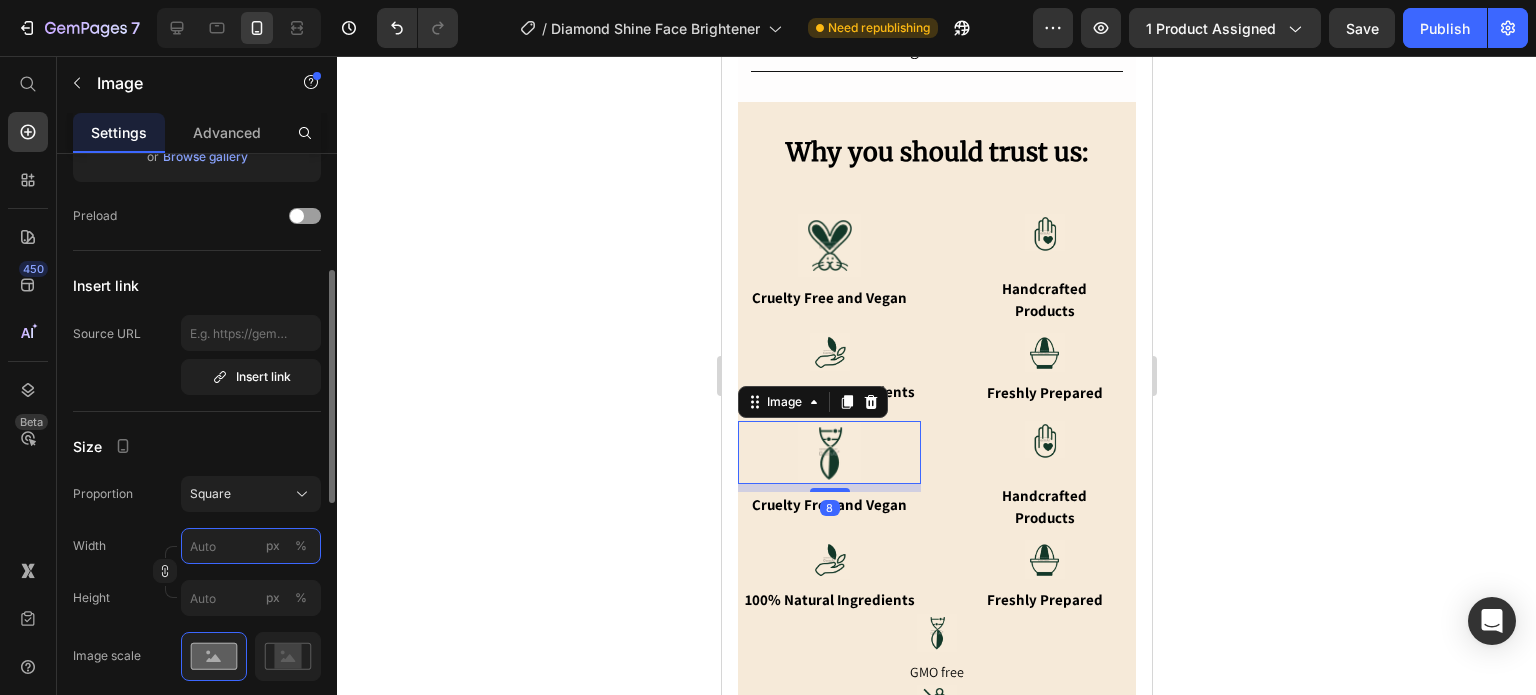 click on "px %" at bounding box center [251, 546] 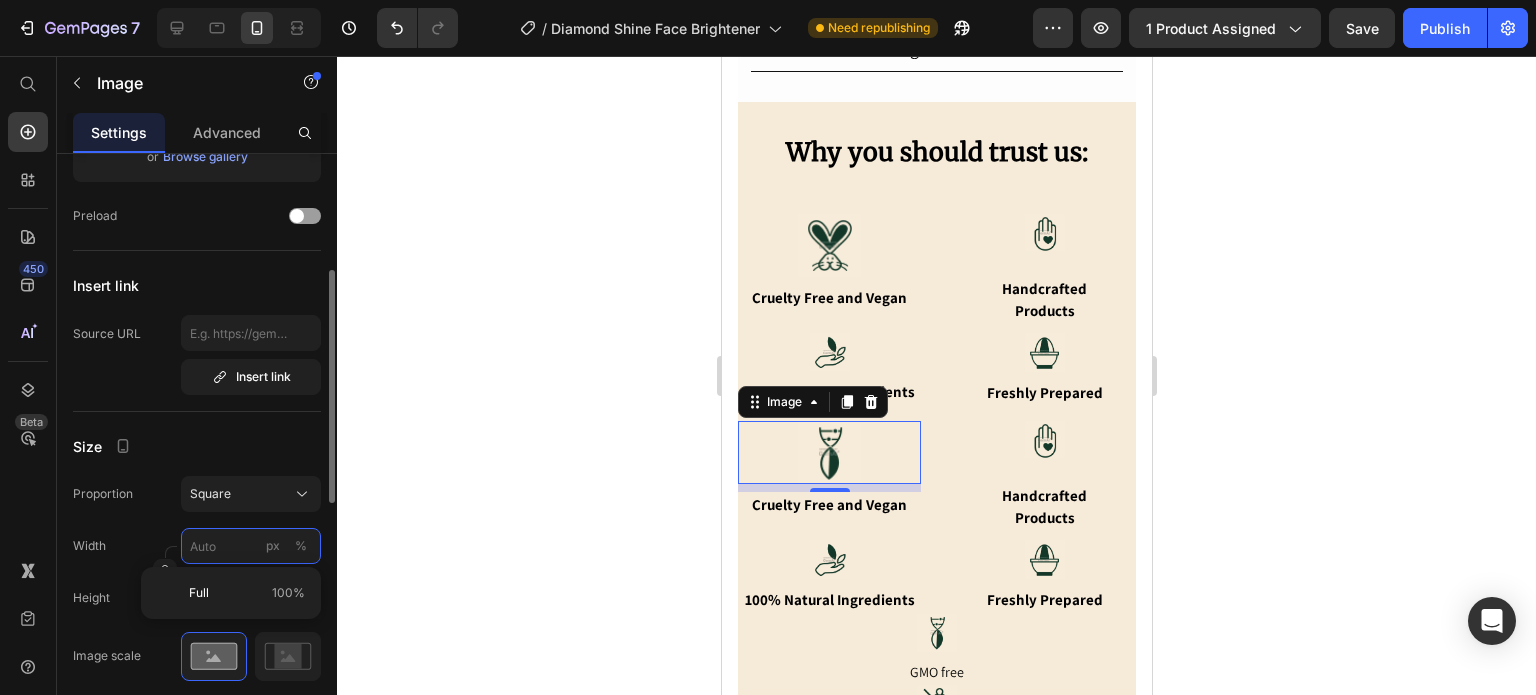 type on "4" 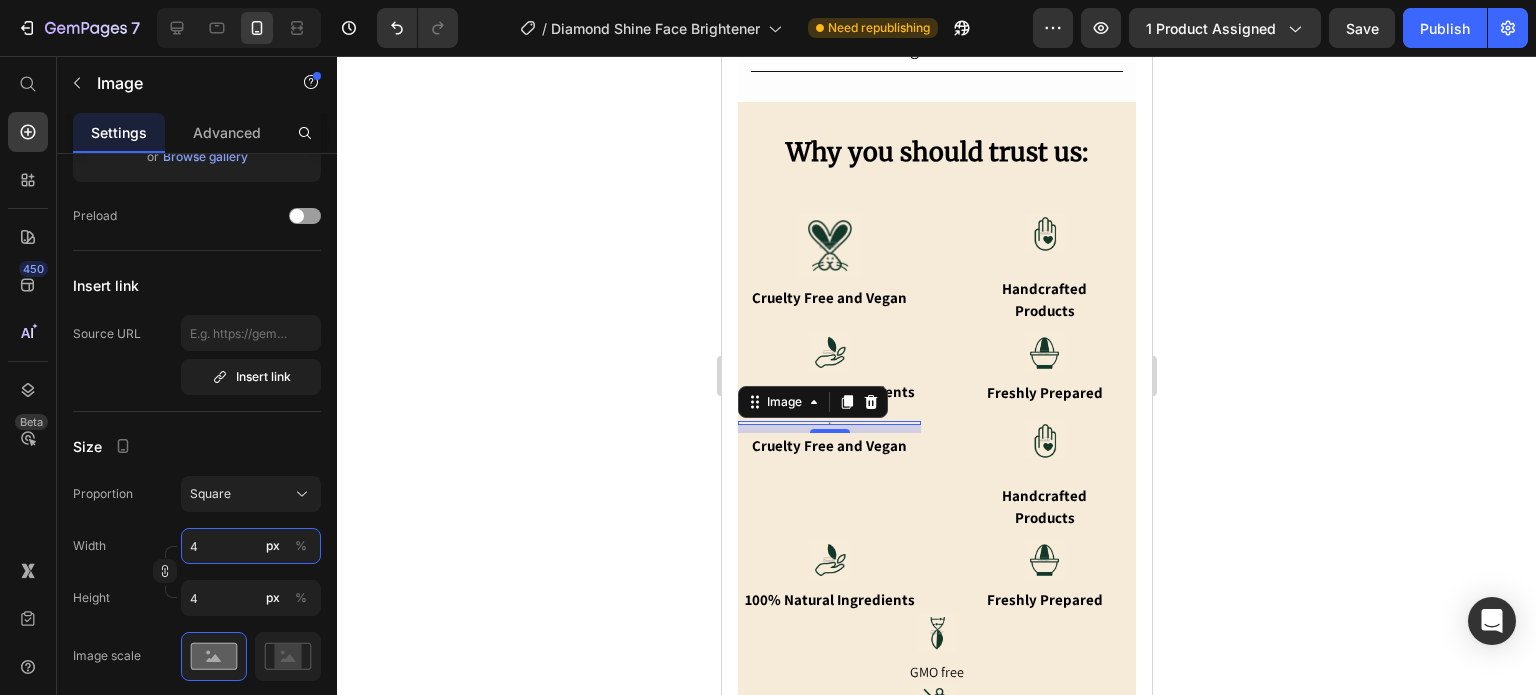 type on "40" 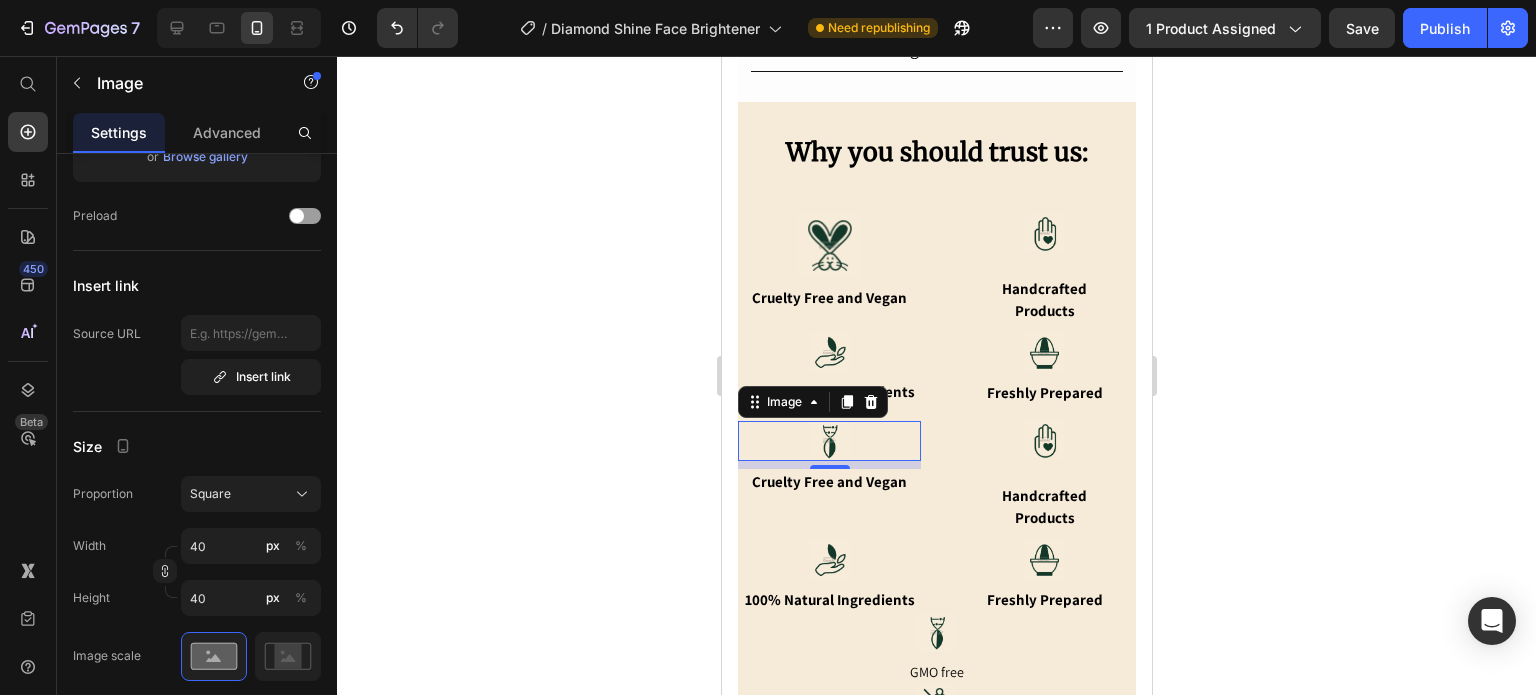 click 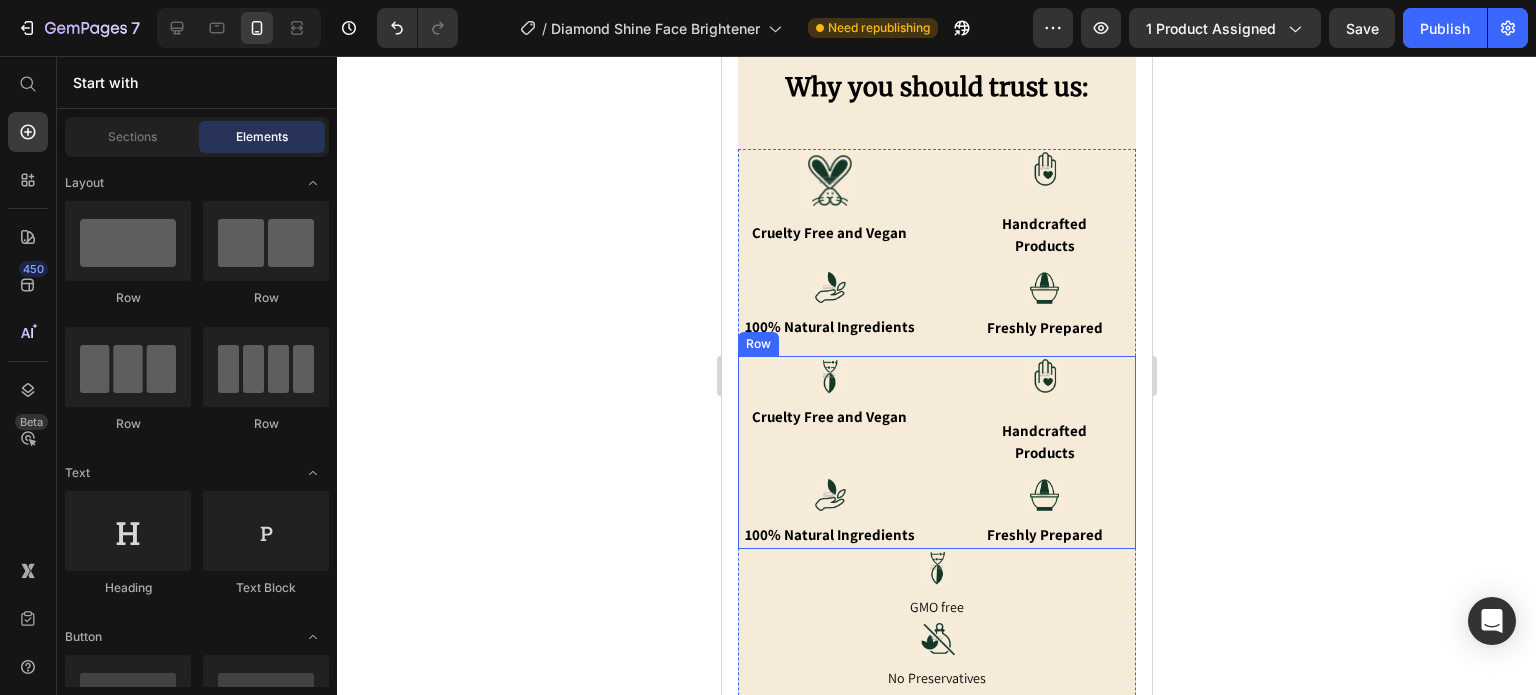 scroll, scrollTop: 1735, scrollLeft: 0, axis: vertical 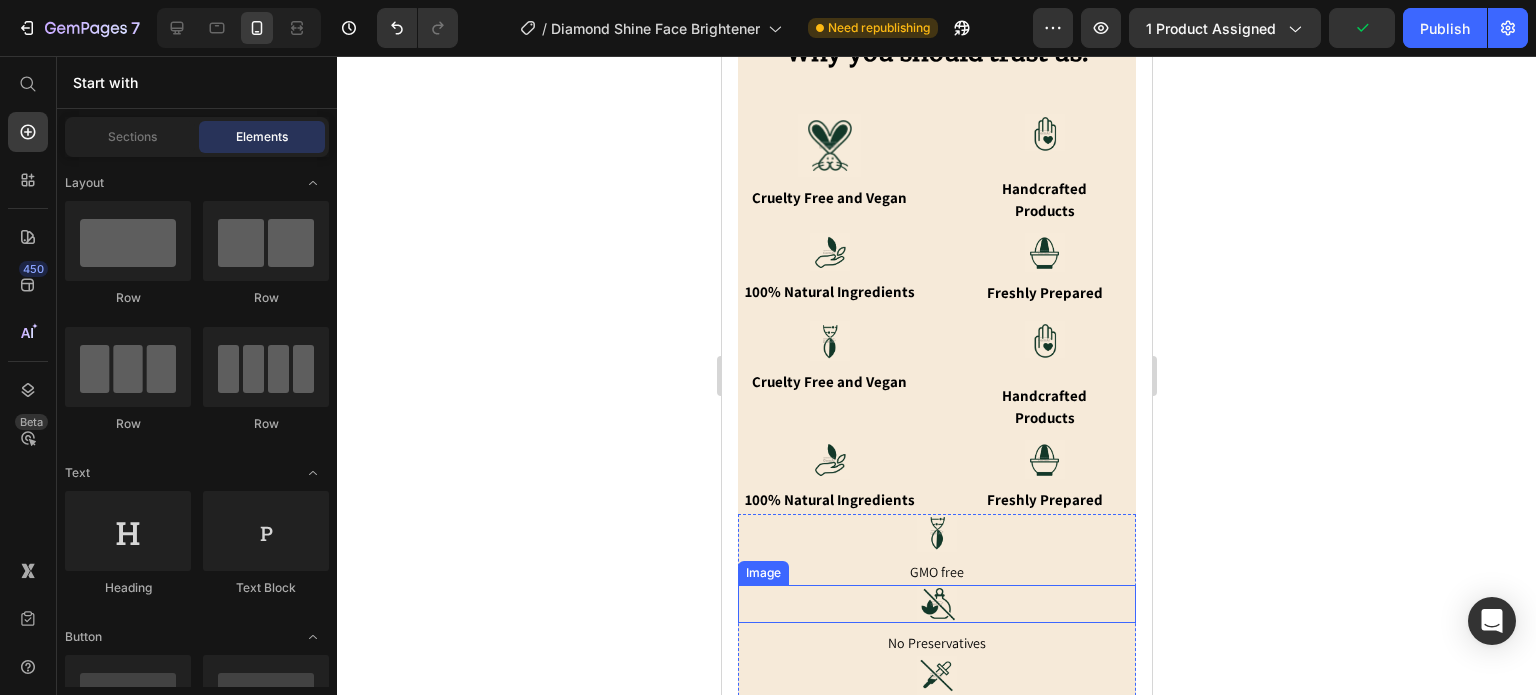 click on "GMO free" at bounding box center [936, 572] 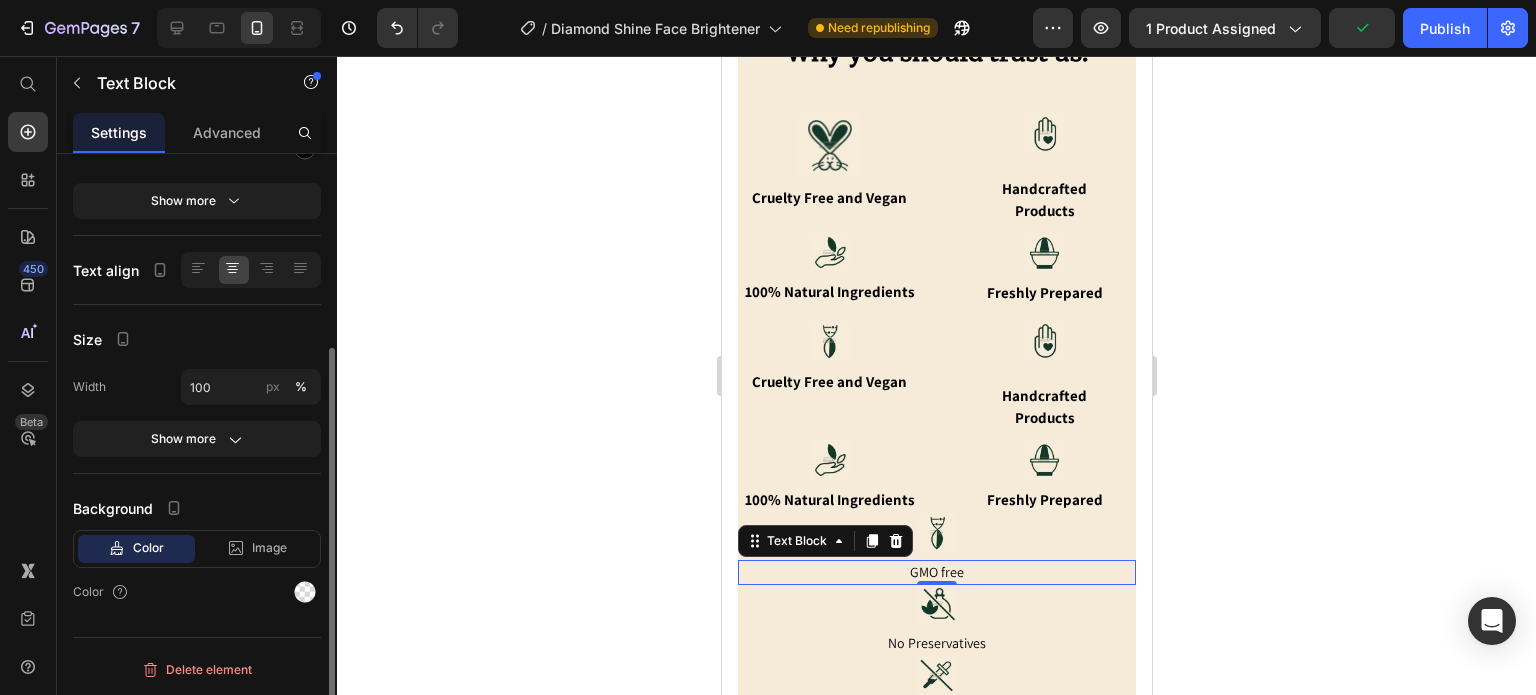scroll, scrollTop: 0, scrollLeft: 0, axis: both 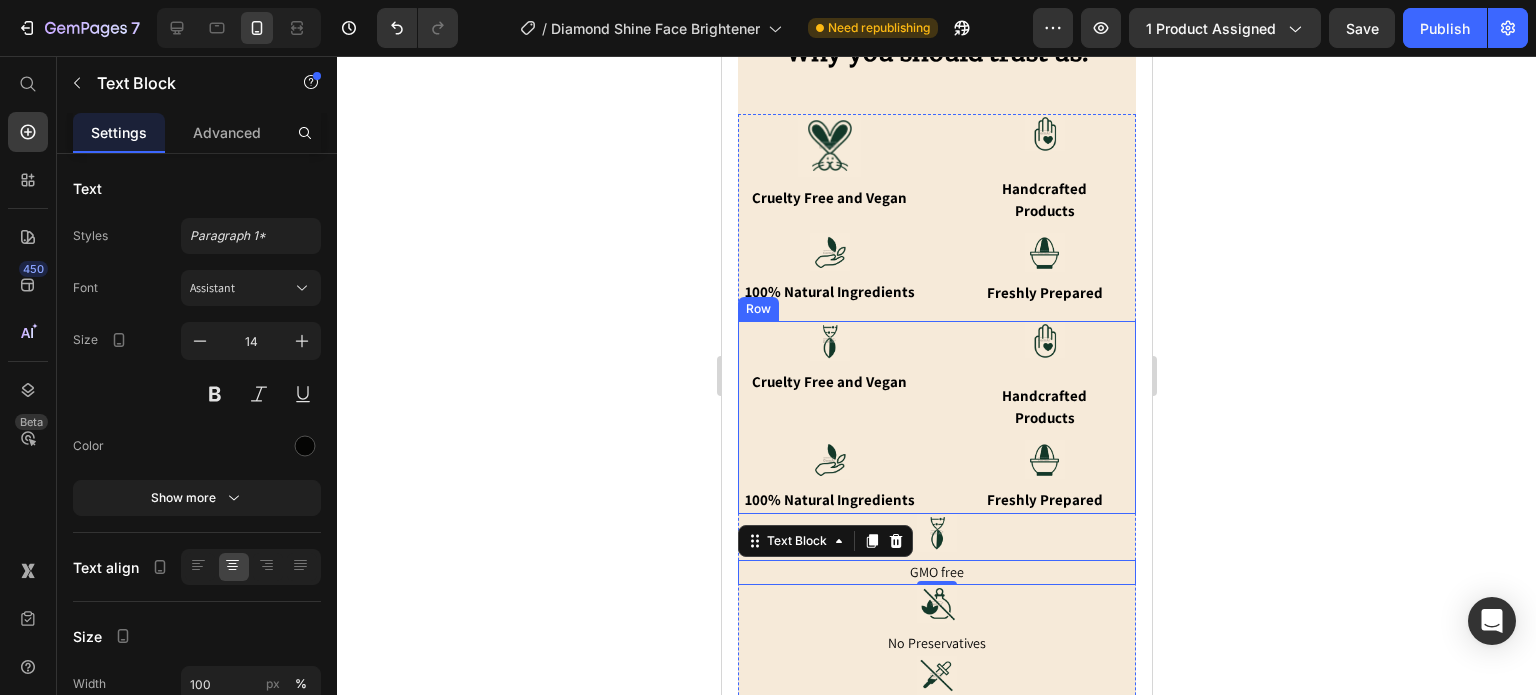 click on "Cruelty Free and Vegan" at bounding box center [828, 382] 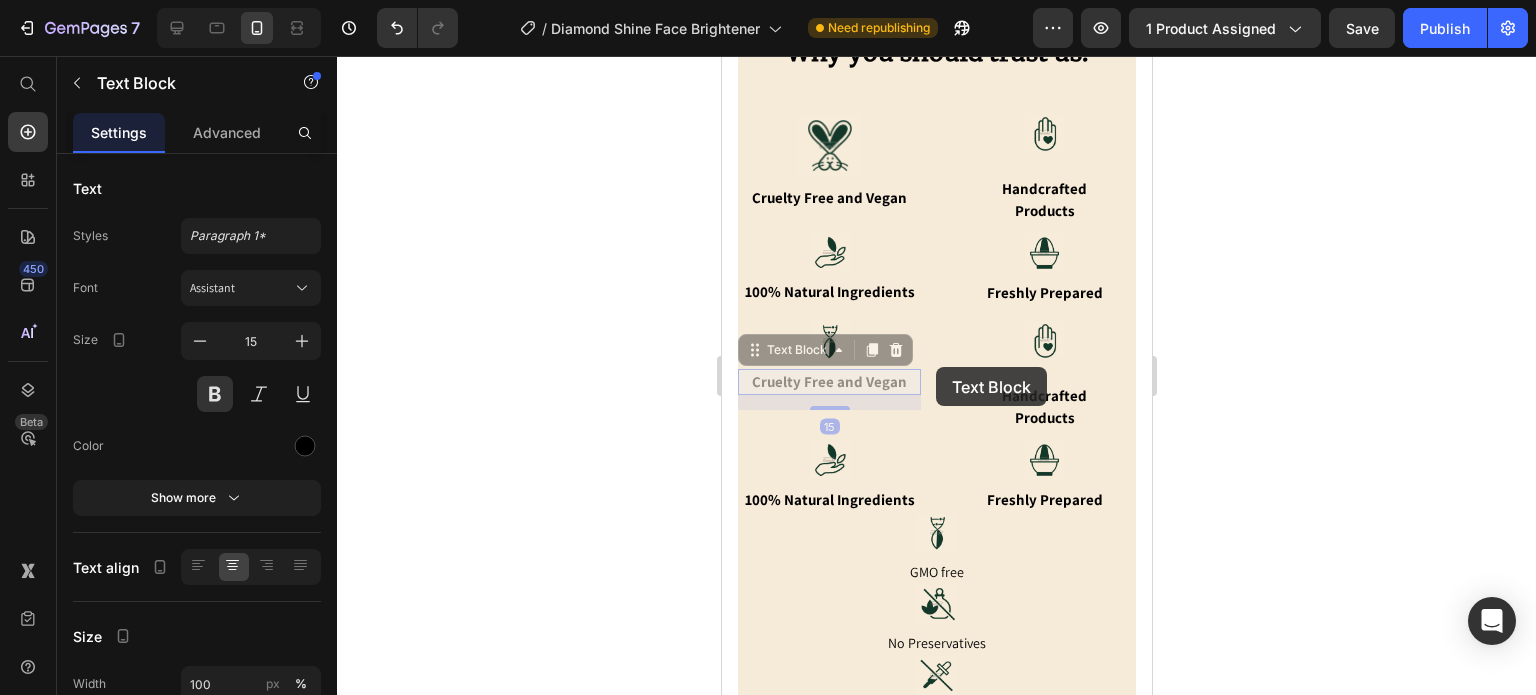 drag, startPoint x: 748, startPoint y: 363, endPoint x: 935, endPoint y: 367, distance: 187.04277 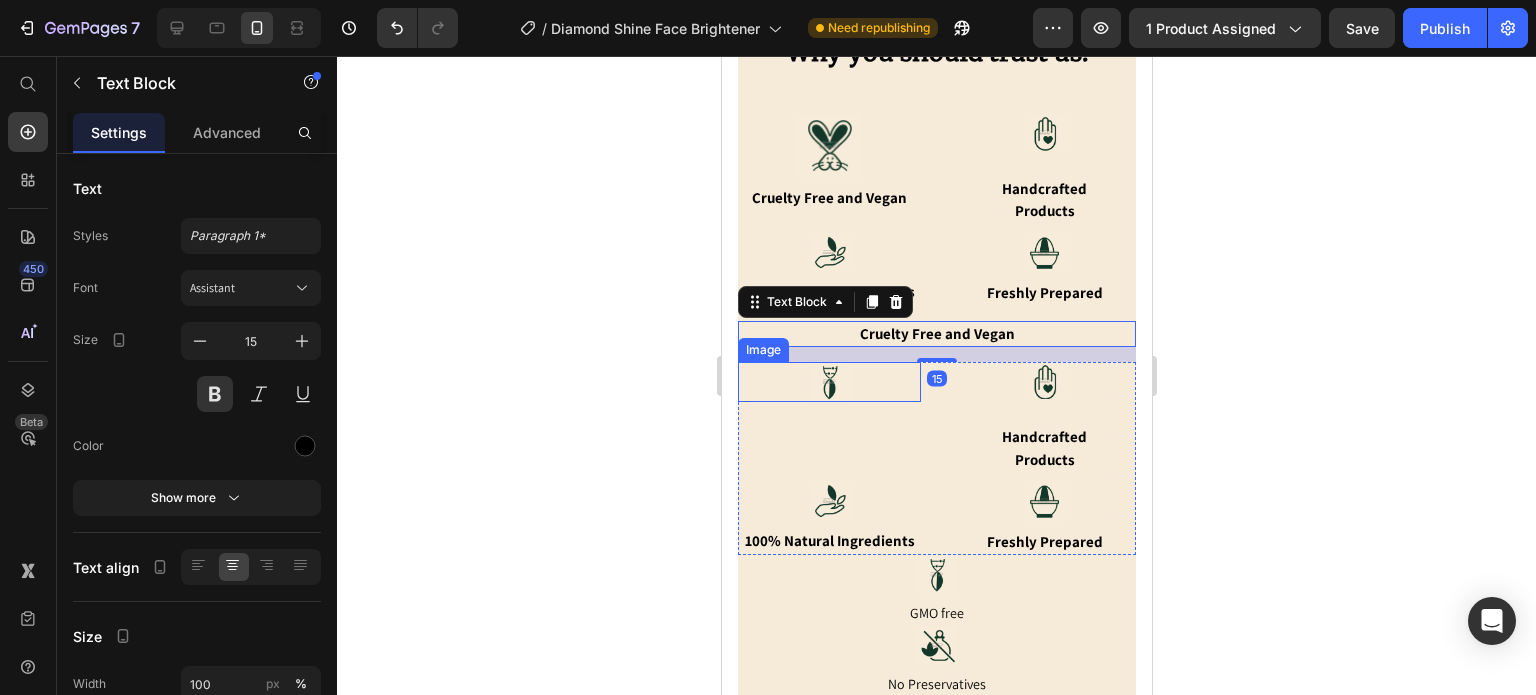 click 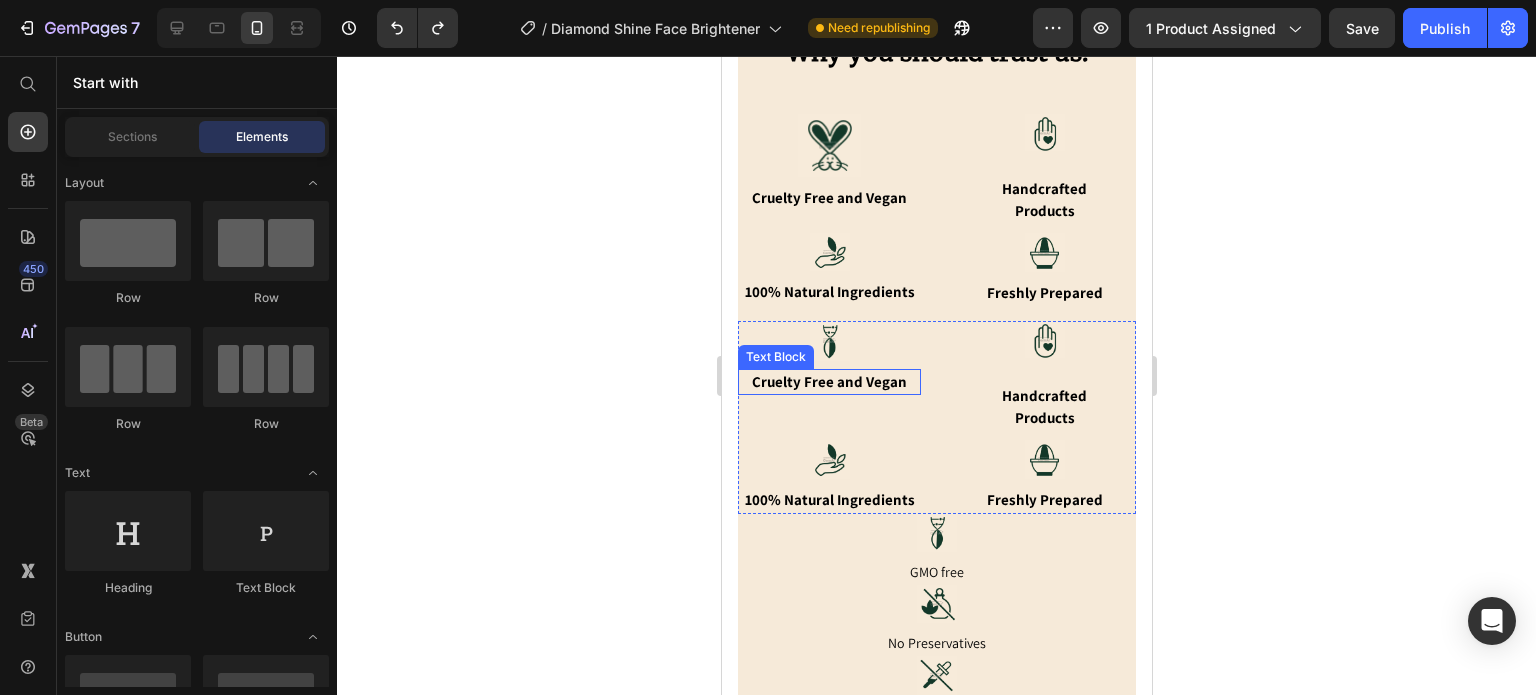 click on "Cruelty Free and Vegan" at bounding box center [828, 382] 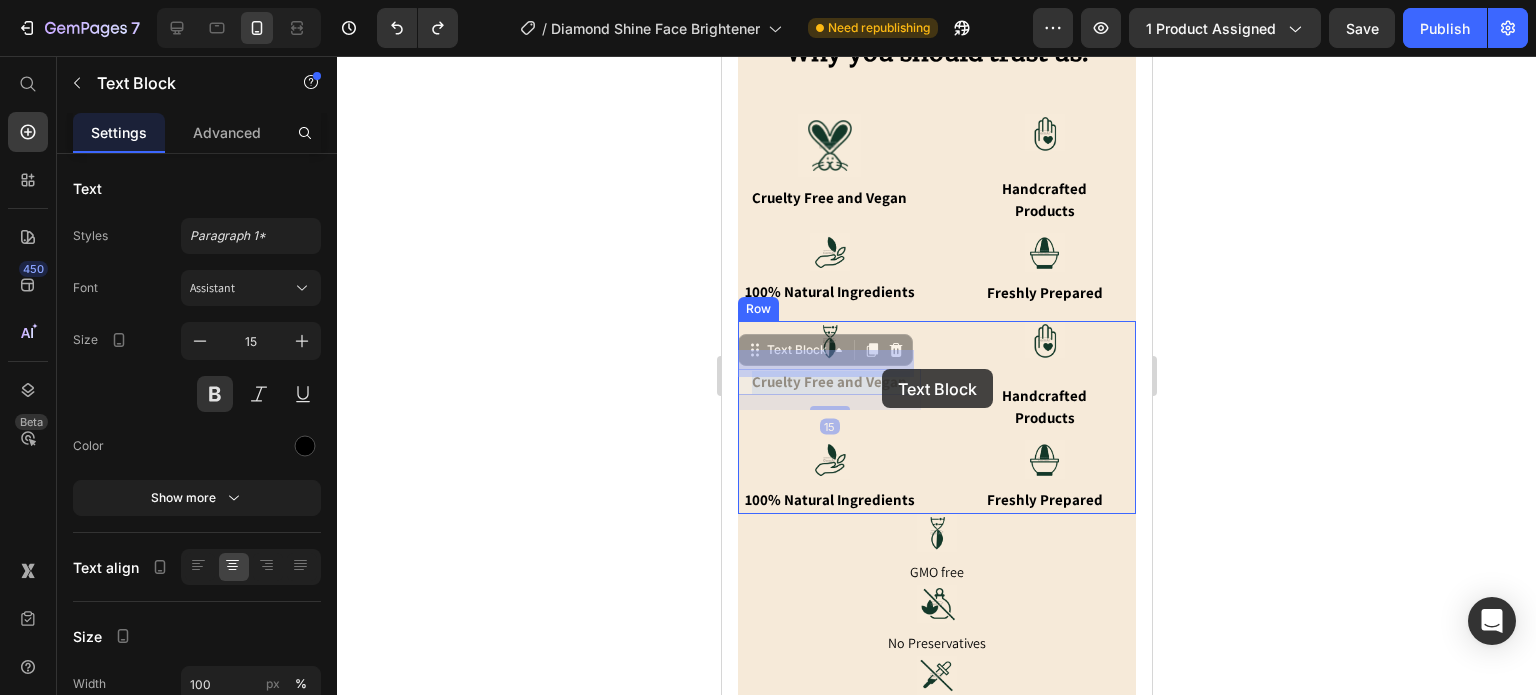 drag, startPoint x: 753, startPoint y: 367, endPoint x: 1397, endPoint y: 429, distance: 646.9776 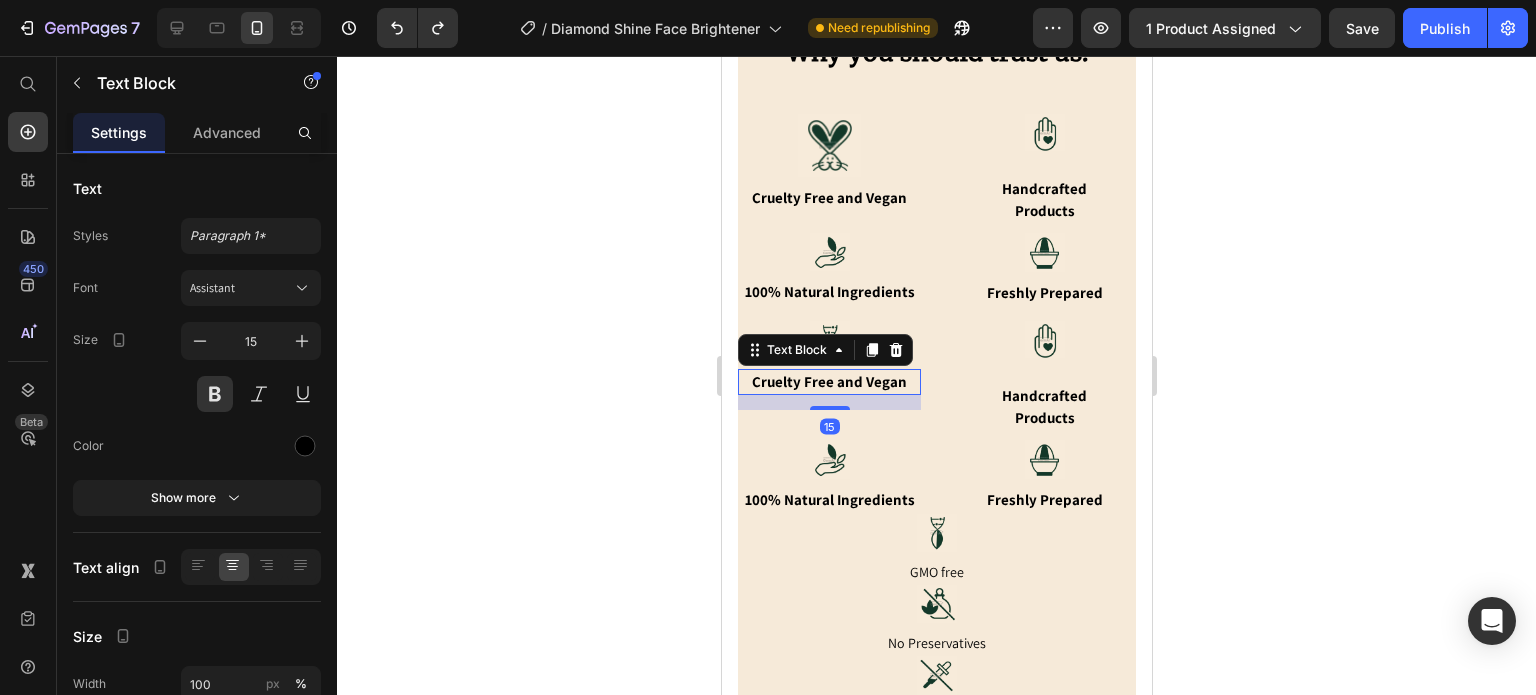 click 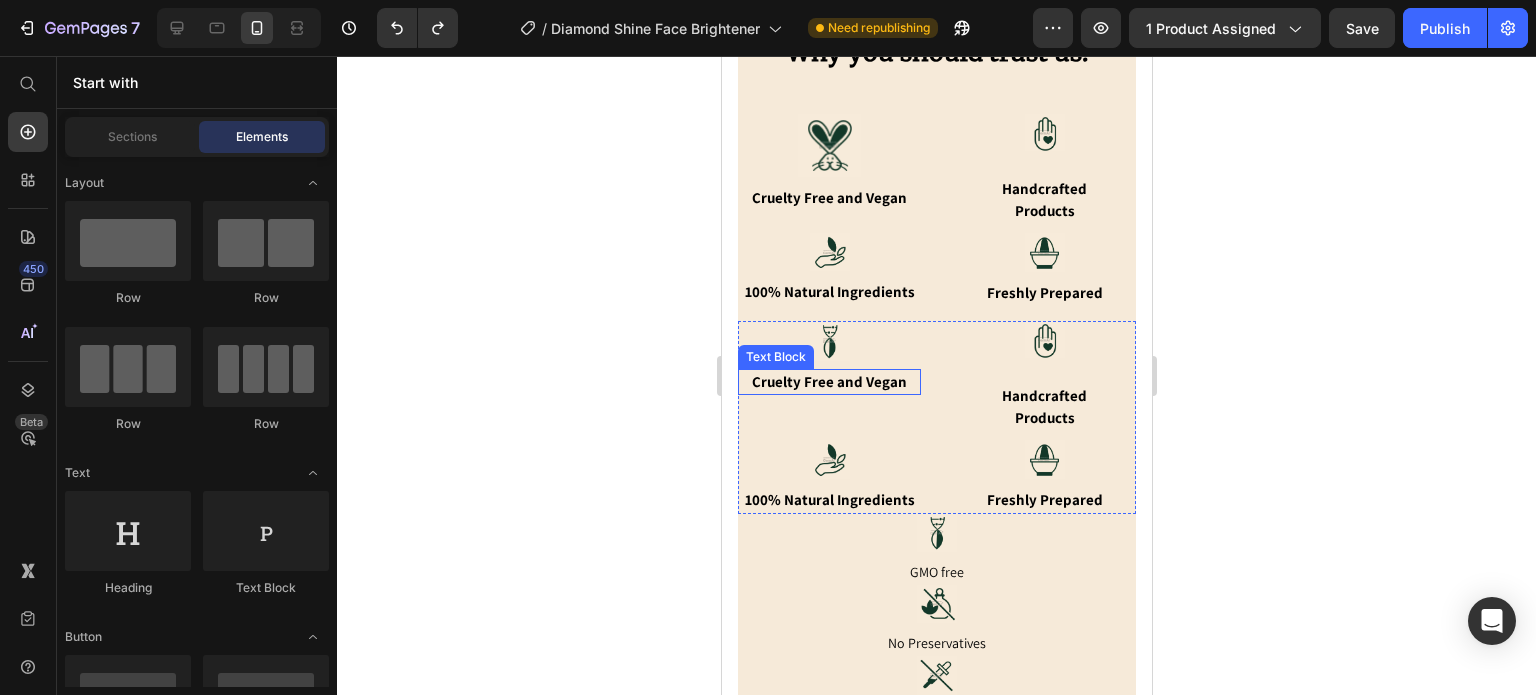 click on "Cruelty Free and Vegan" at bounding box center [828, 382] 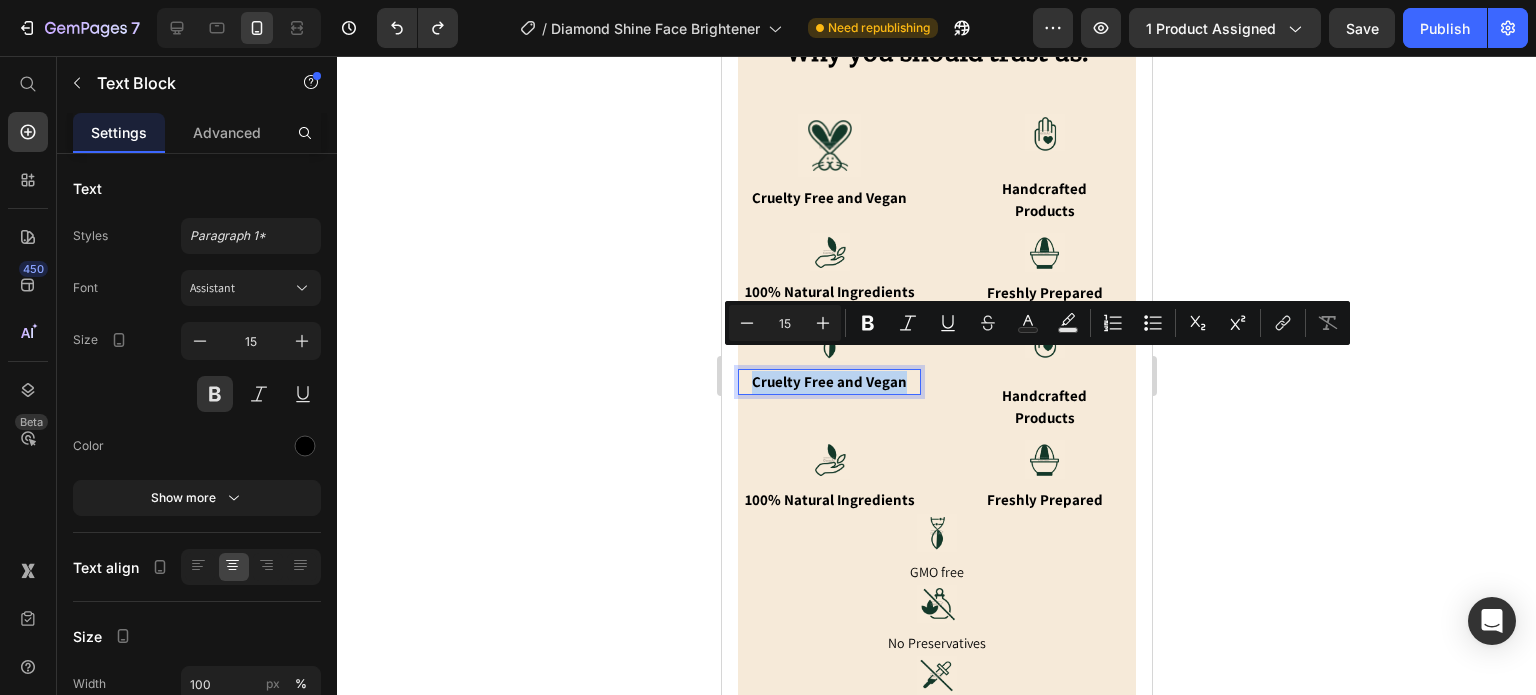 drag, startPoint x: 750, startPoint y: 364, endPoint x: 897, endPoint y: 367, distance: 147.03061 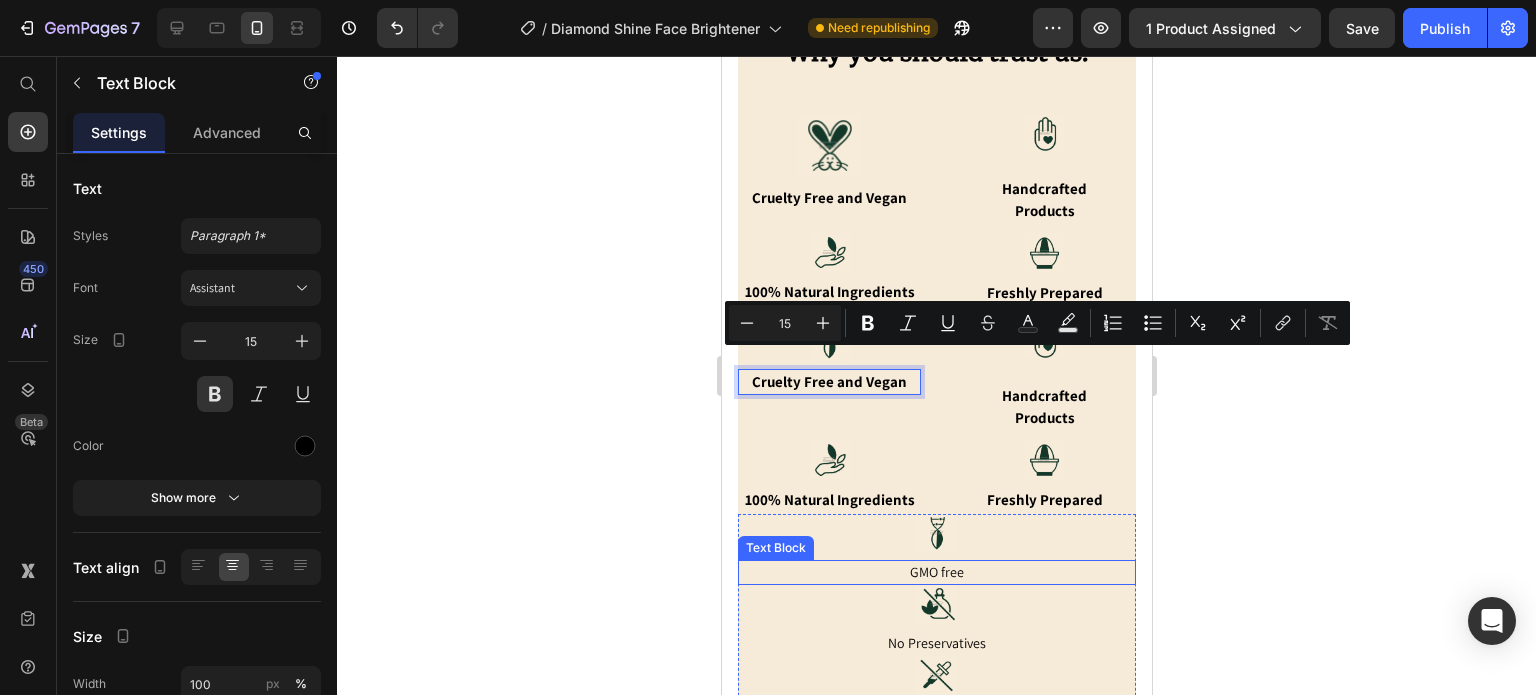 click on "GMO free" at bounding box center (936, 572) 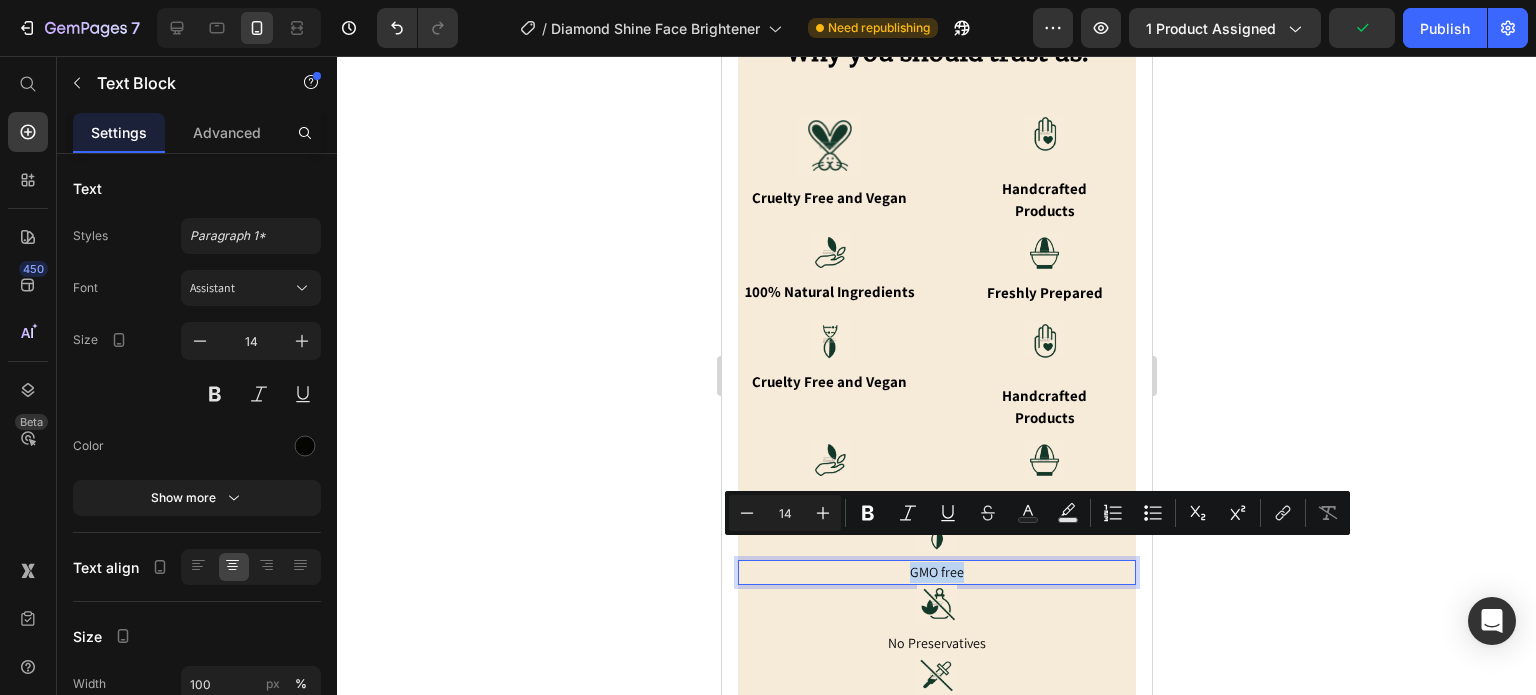 drag, startPoint x: 904, startPoint y: 555, endPoint x: 956, endPoint y: 547, distance: 52.611786 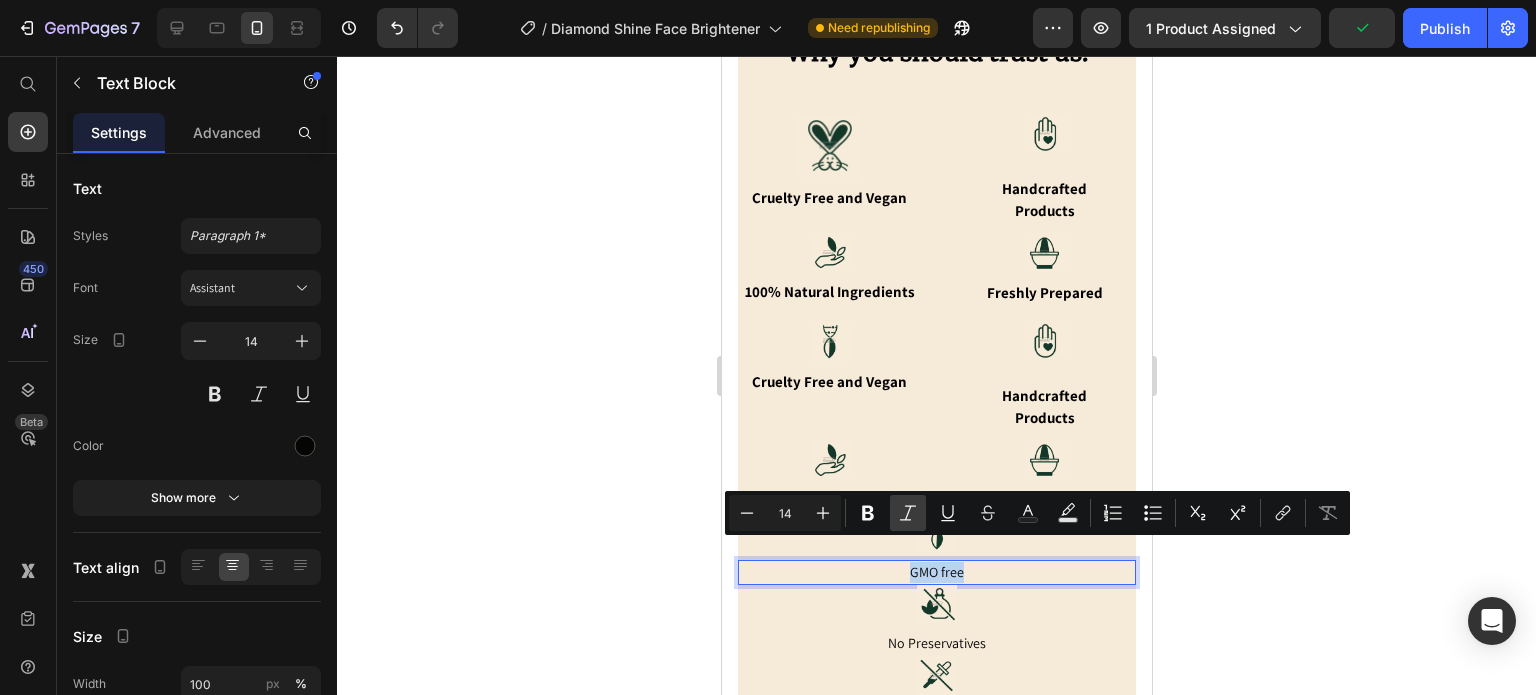 copy on "GMO free" 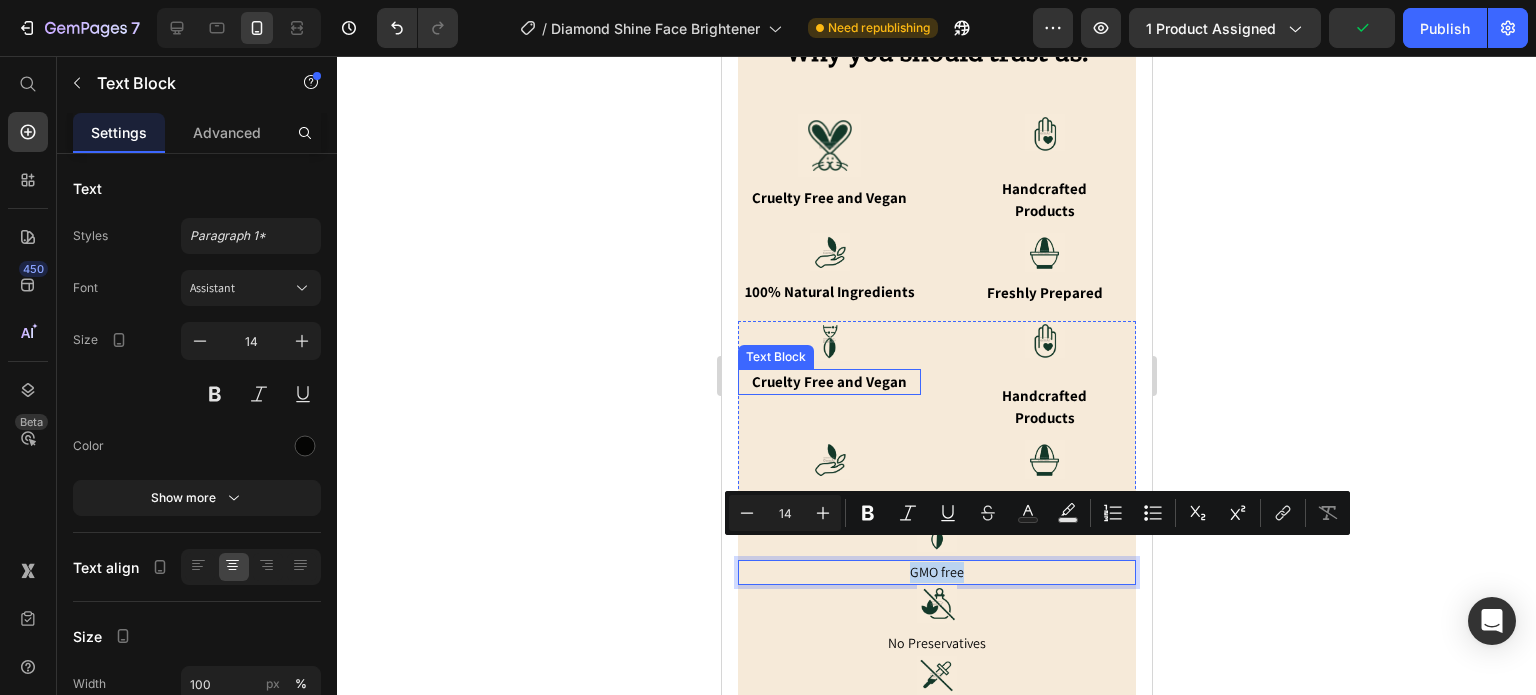 click on "Cruelty Free and Vegan" at bounding box center (828, 382) 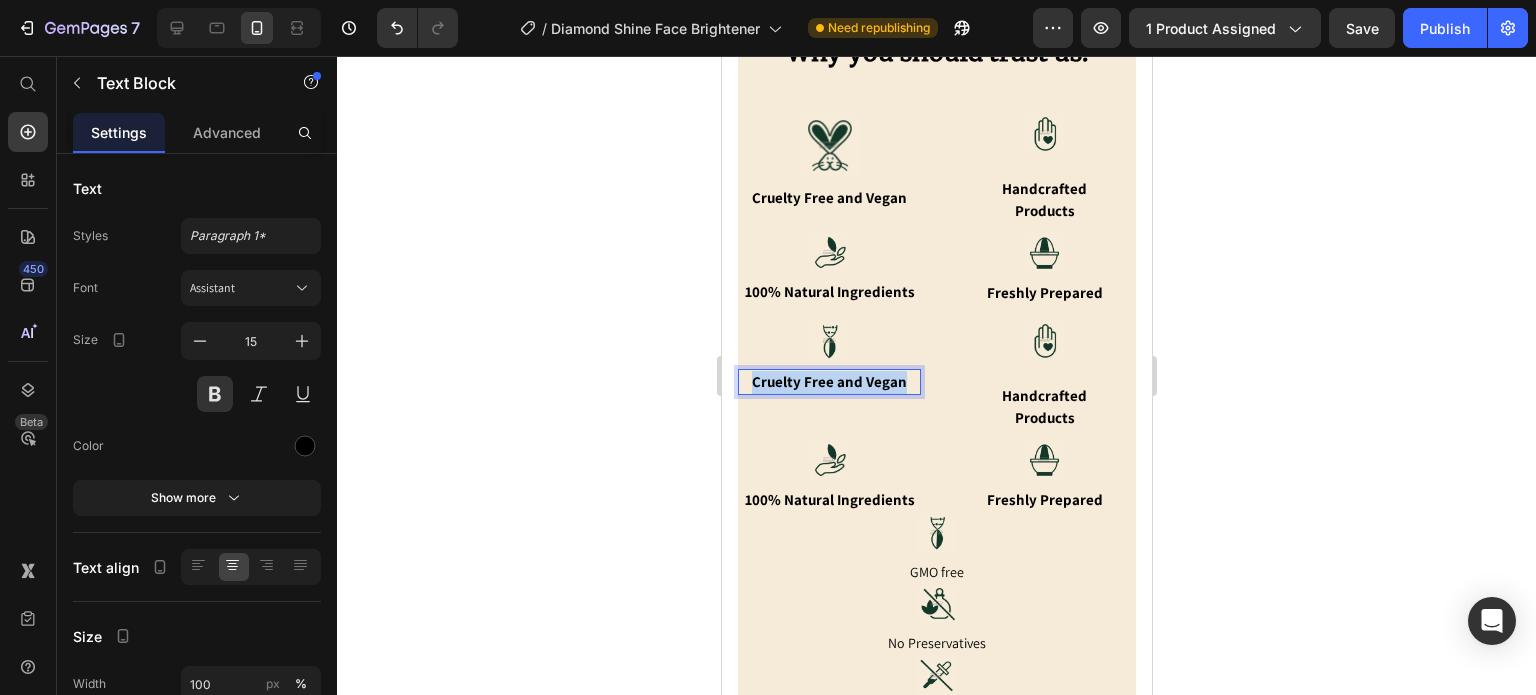drag, startPoint x: 749, startPoint y: 363, endPoint x: 897, endPoint y: 364, distance: 148.00337 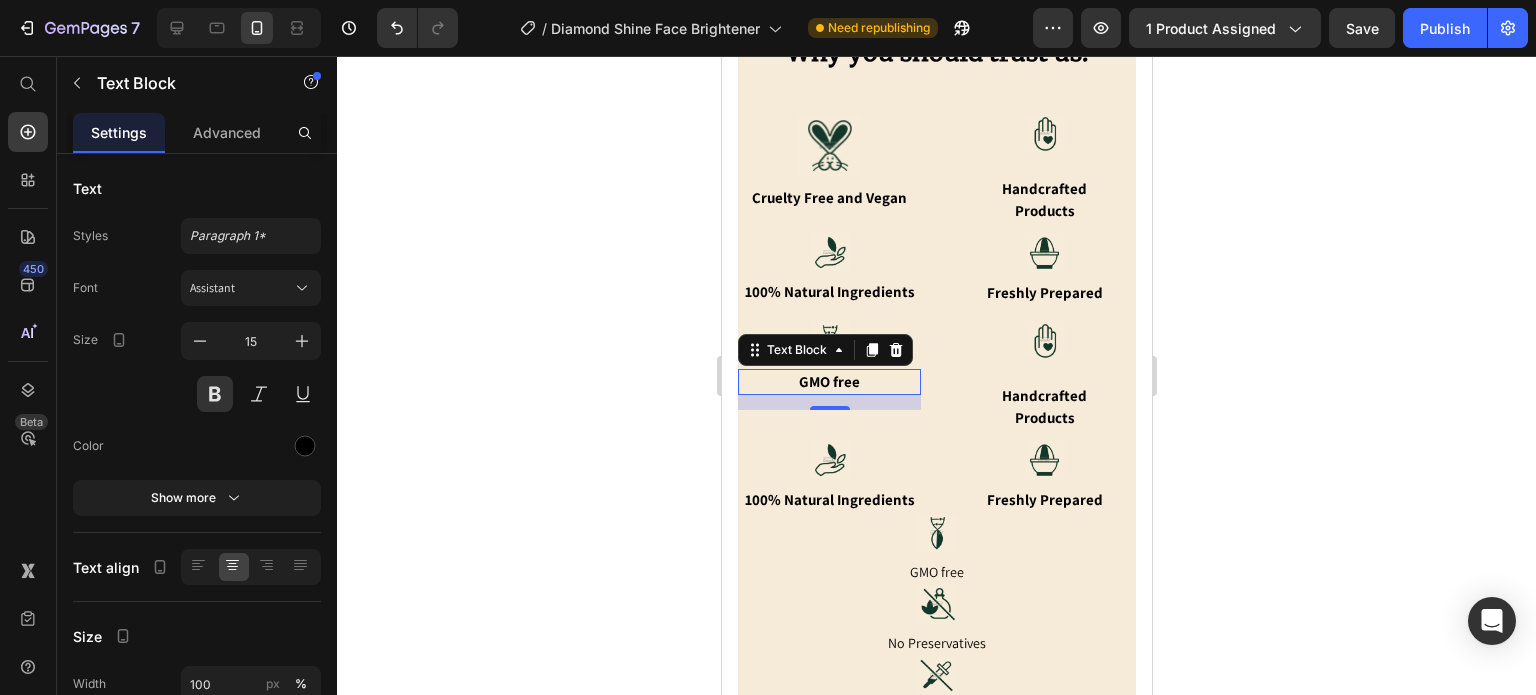 click 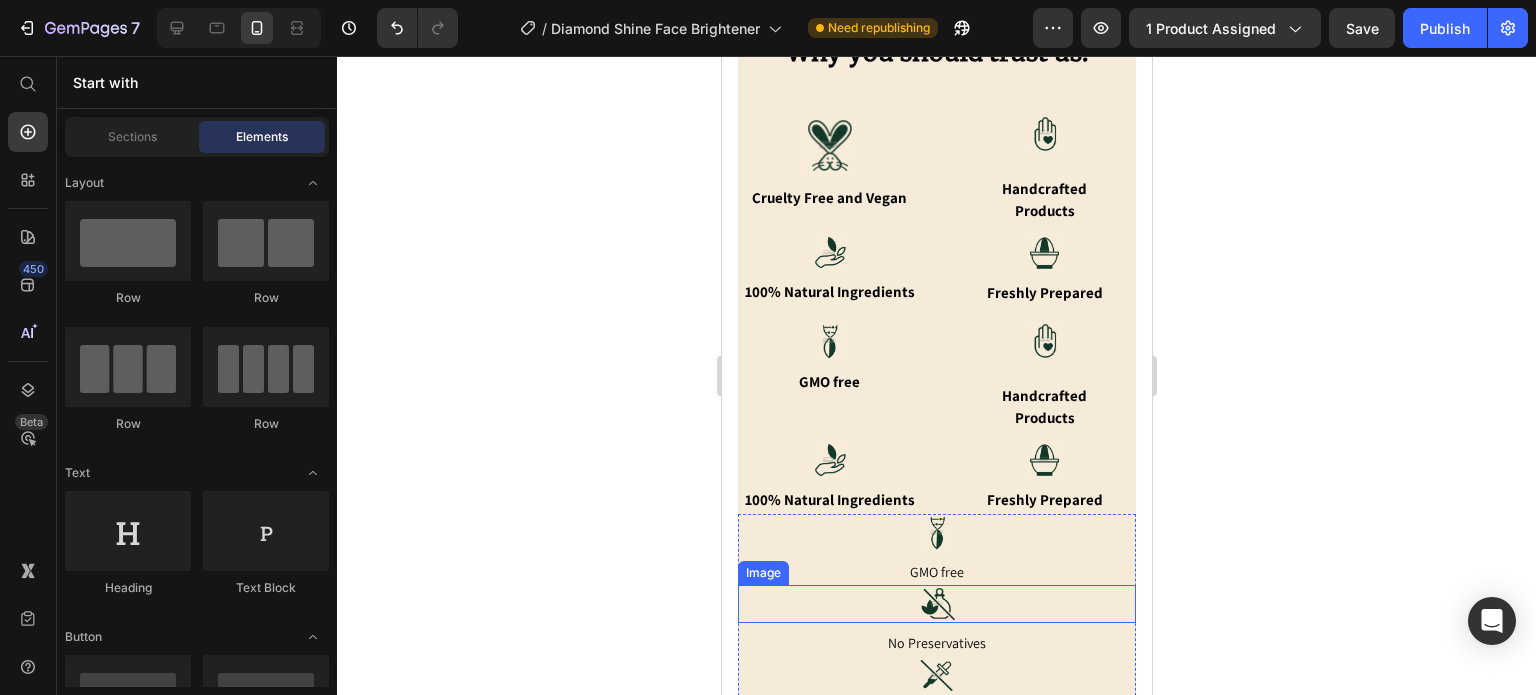 click at bounding box center [936, 604] 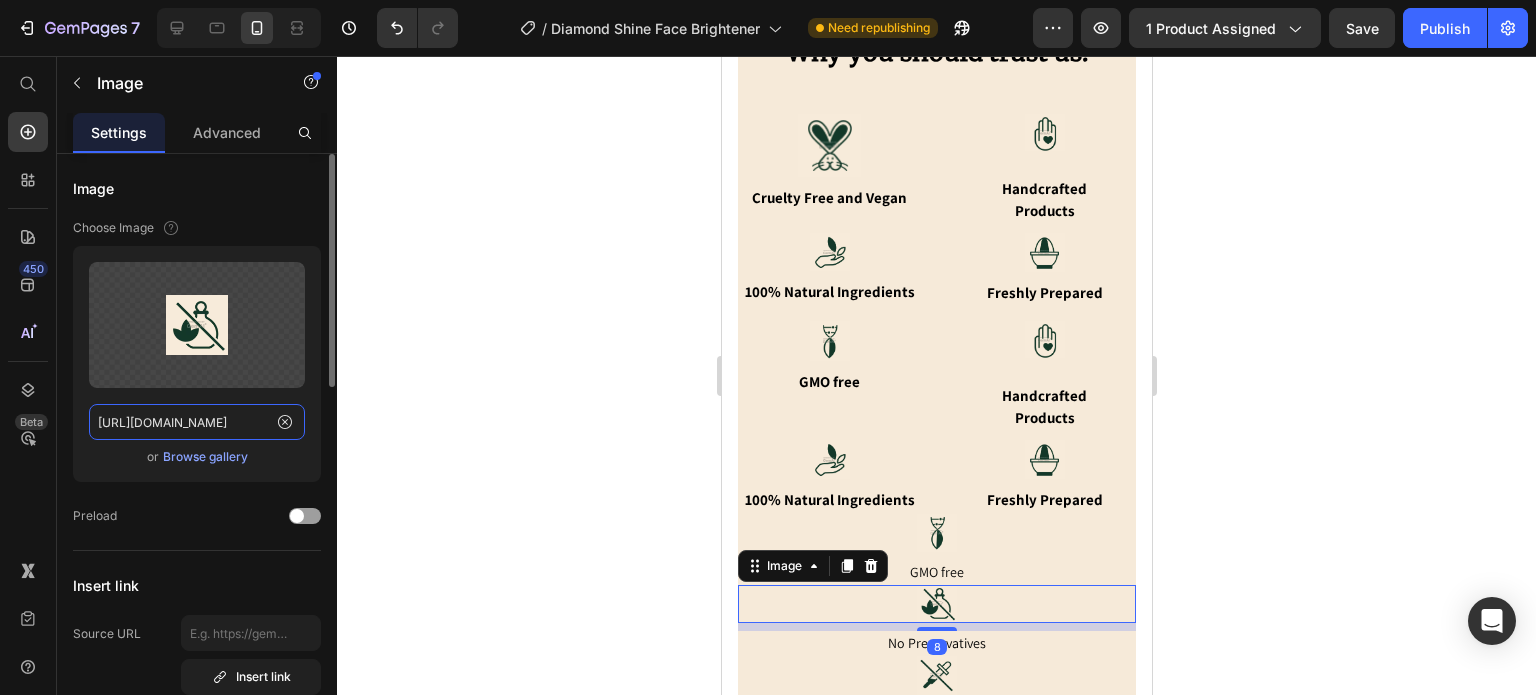 click on "[URL][DOMAIN_NAME]" 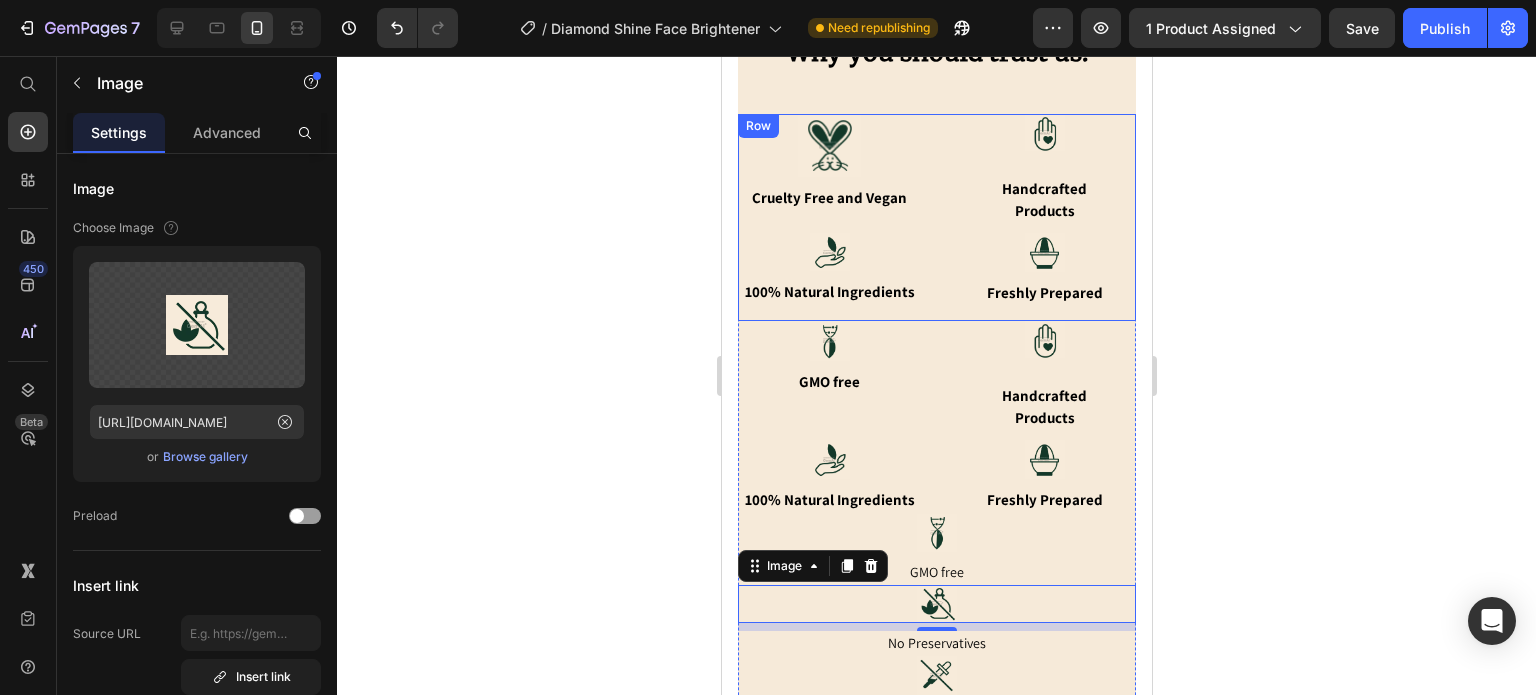 click at bounding box center [1043, 339] 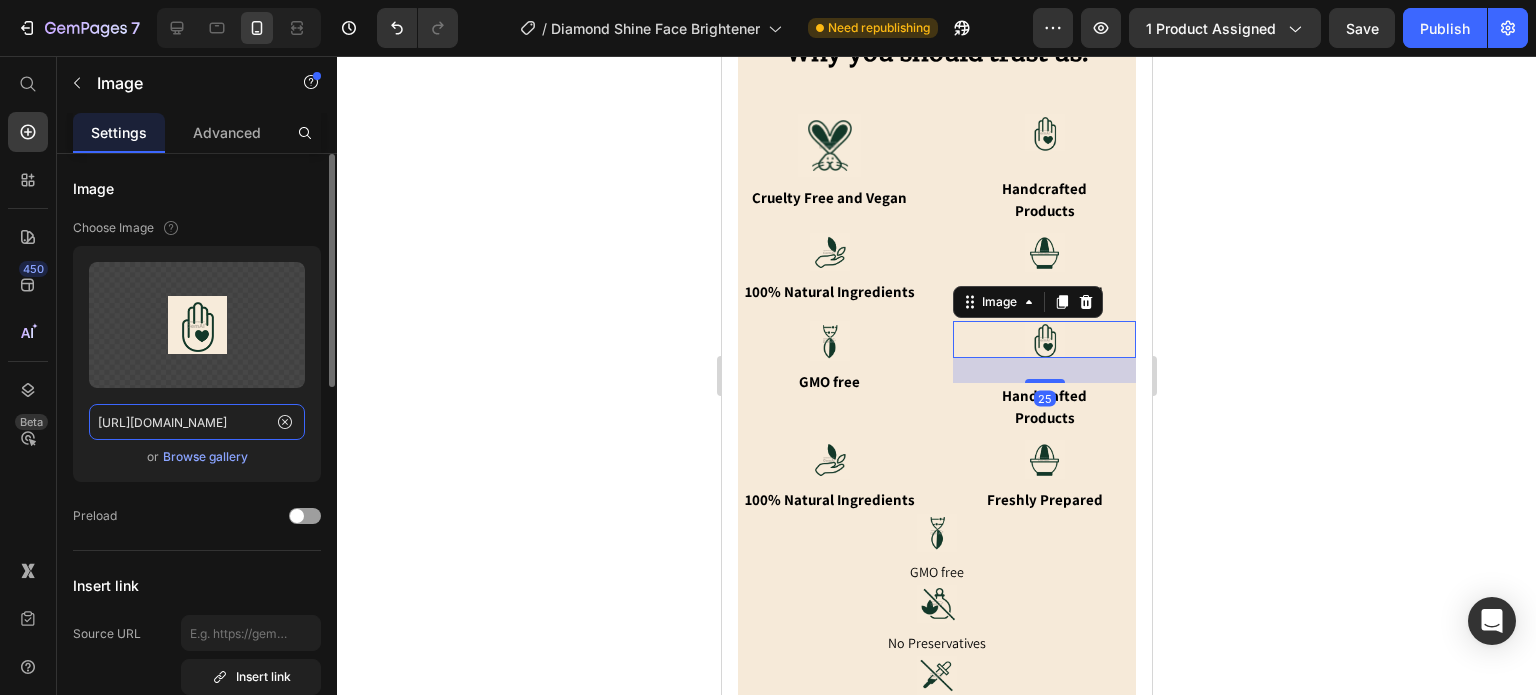 click on "[URL][DOMAIN_NAME]" 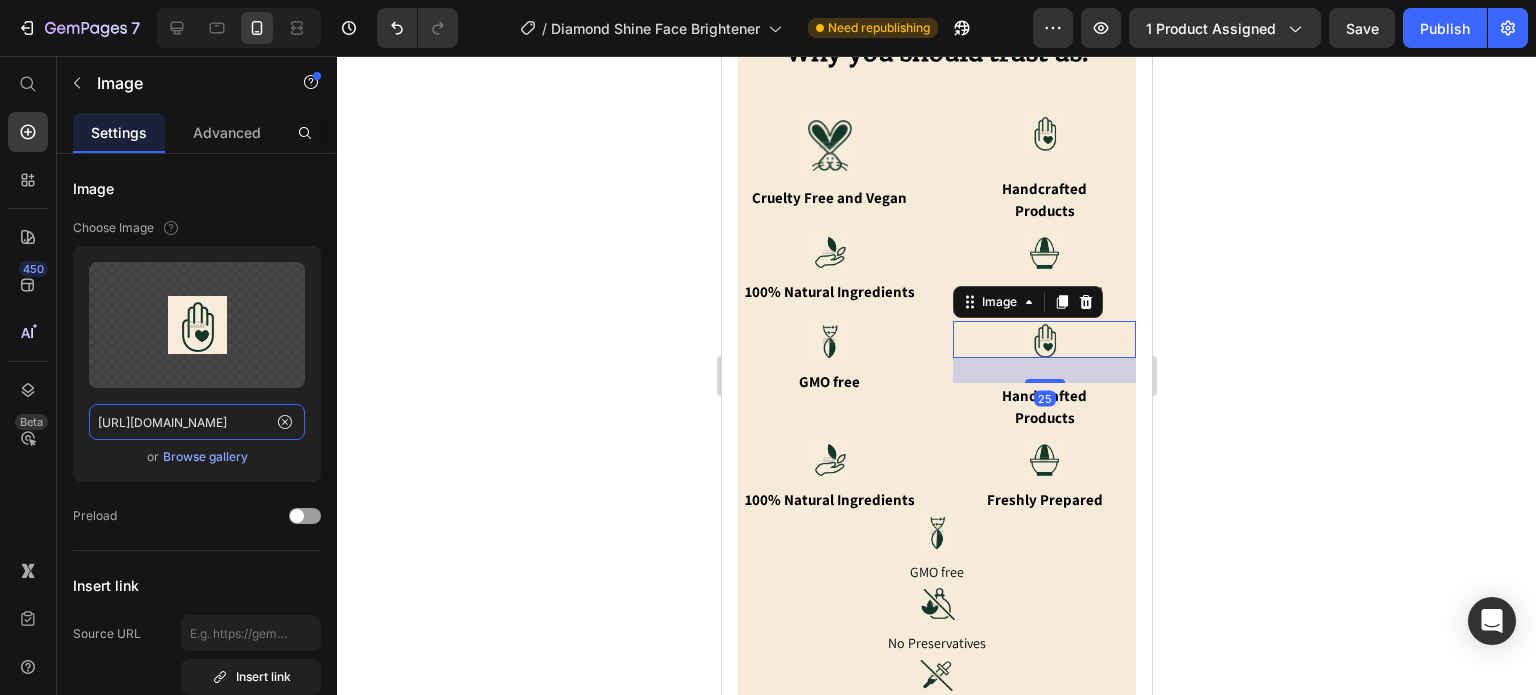 paste on "luaevtuno" 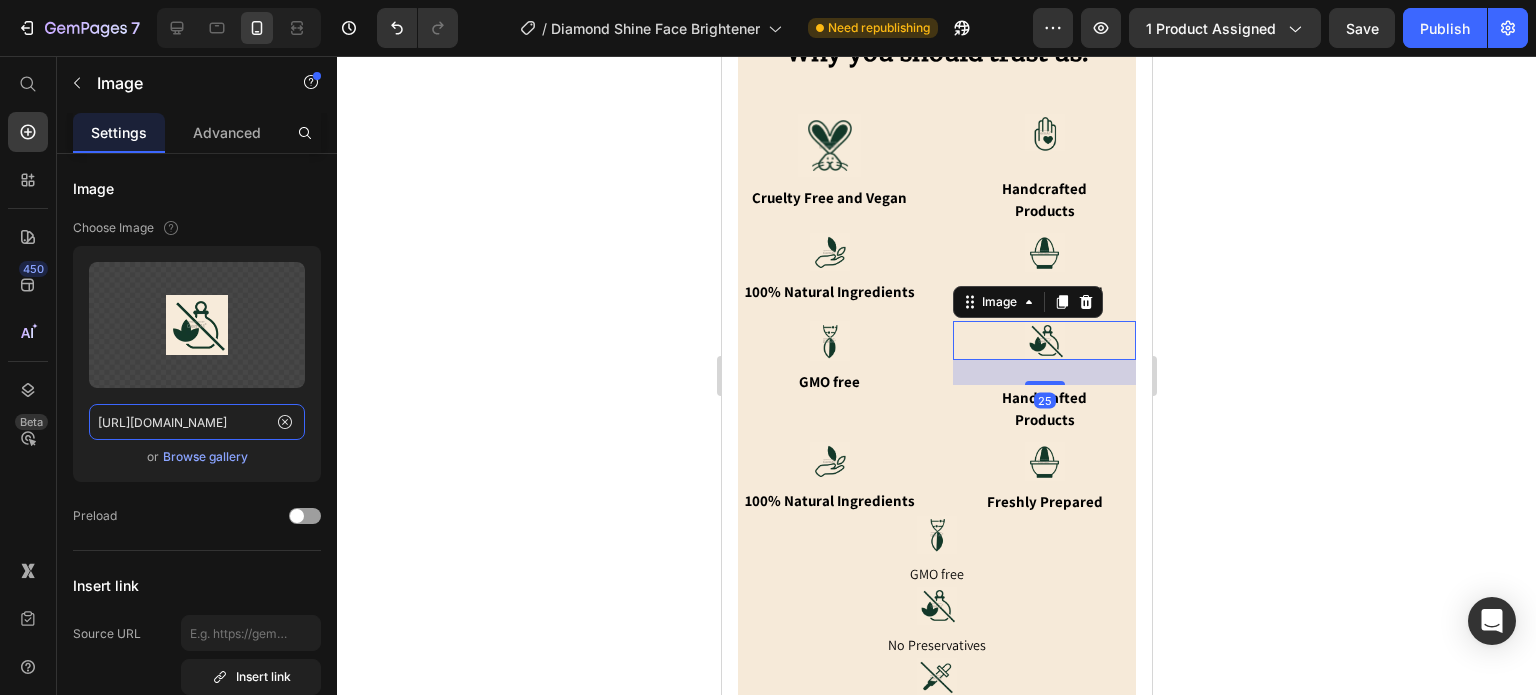 scroll, scrollTop: 0, scrollLeft: 552, axis: horizontal 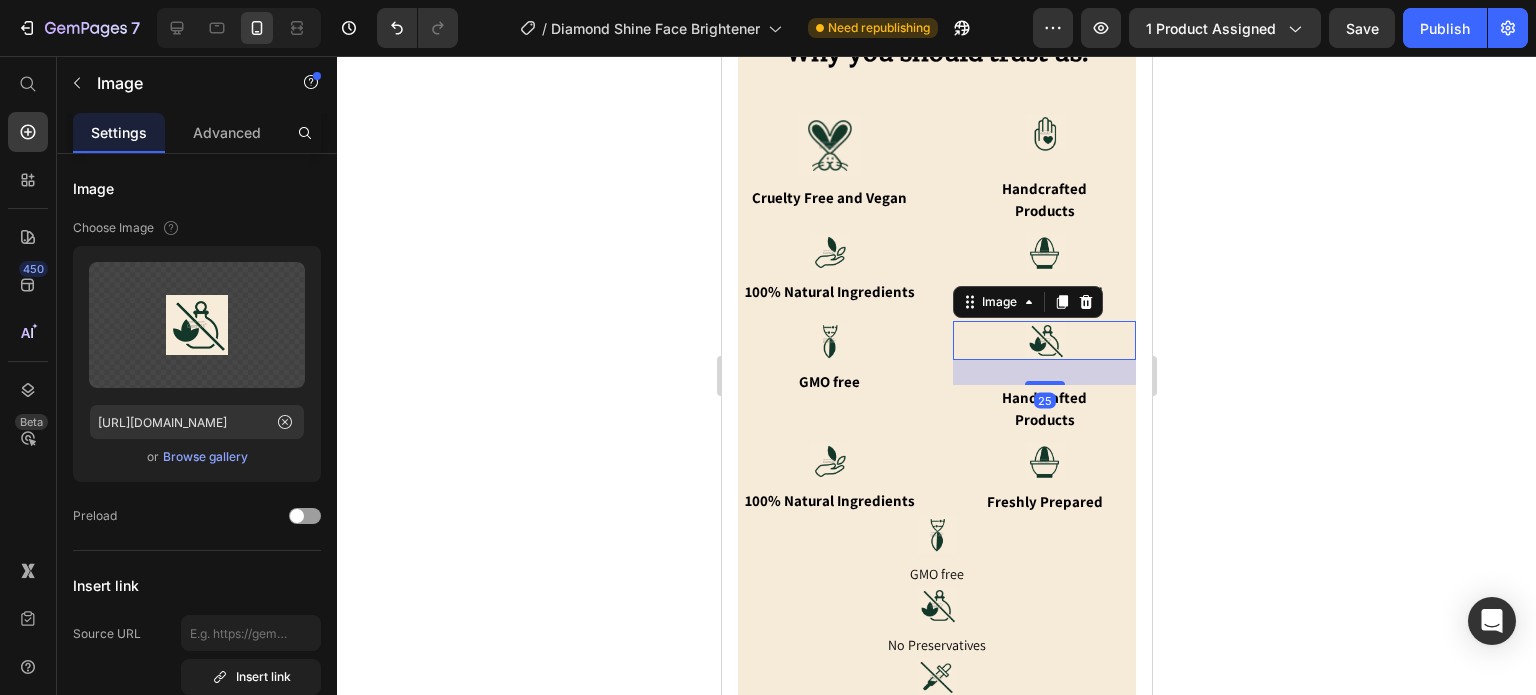click 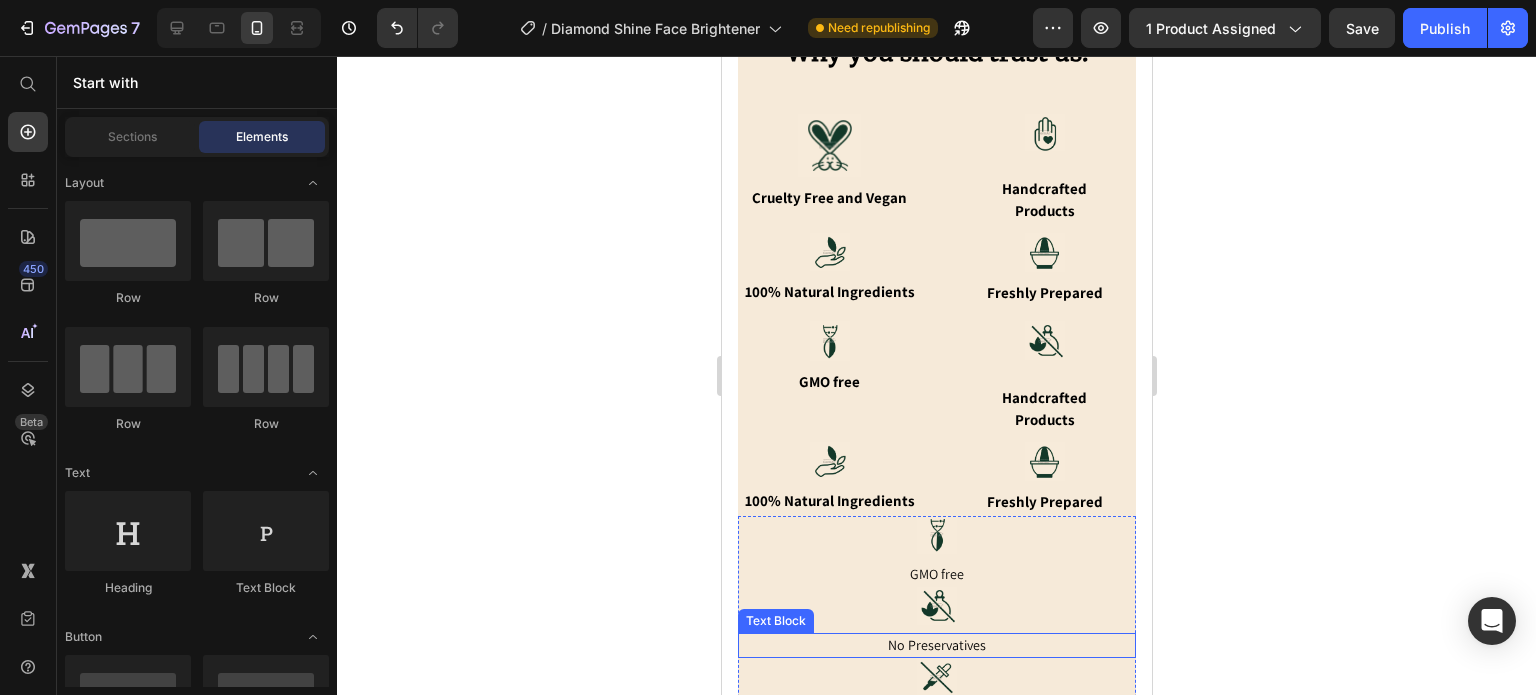 click on "No Preservatives" at bounding box center [936, 645] 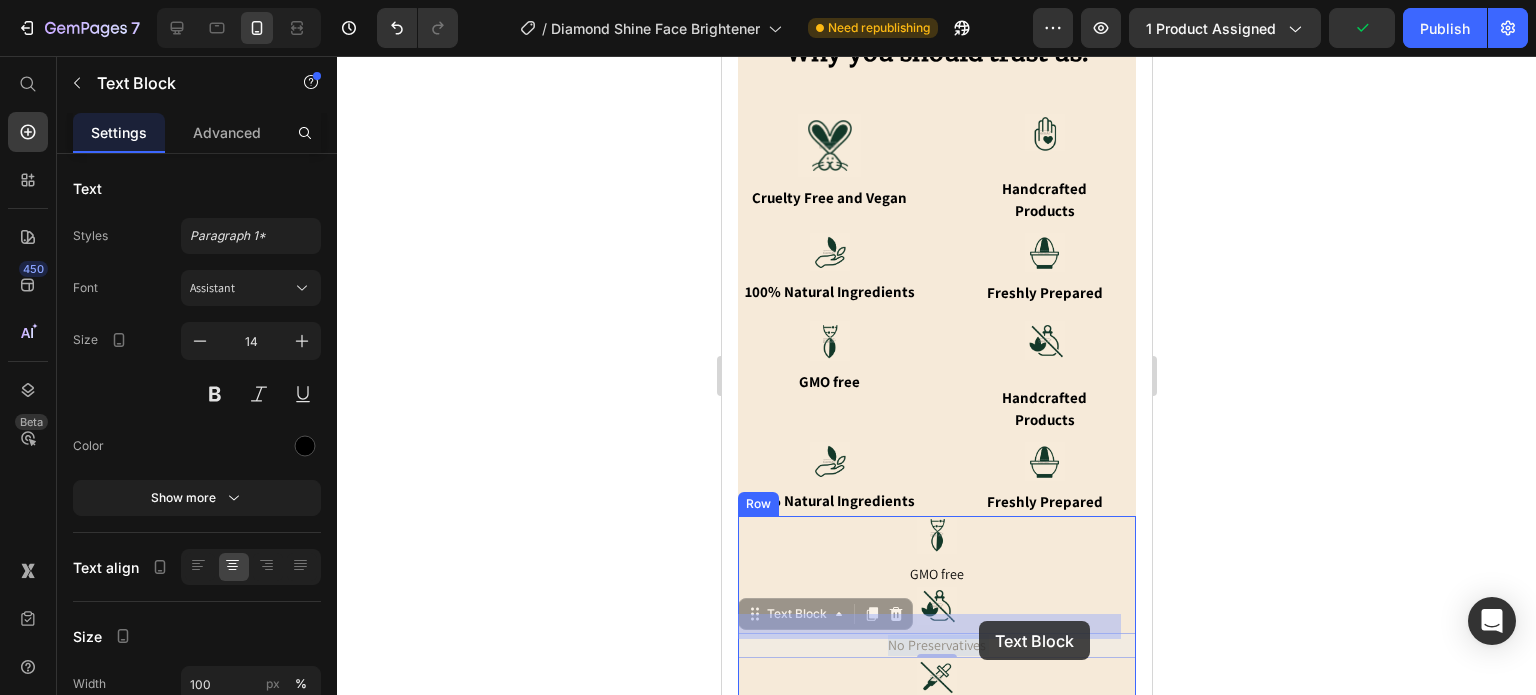drag, startPoint x: 873, startPoint y: 622, endPoint x: 1375, endPoint y: 637, distance: 502.22406 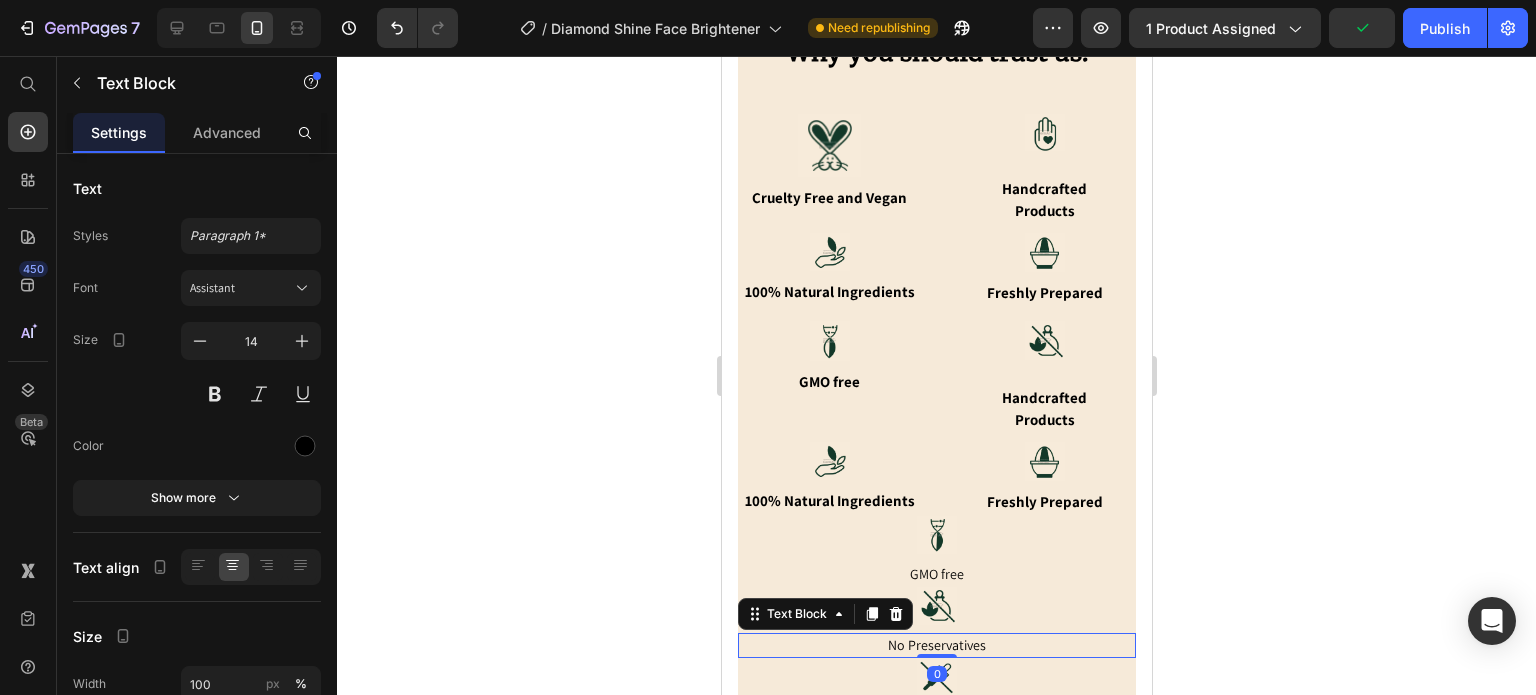 scroll, scrollTop: 1754, scrollLeft: 0, axis: vertical 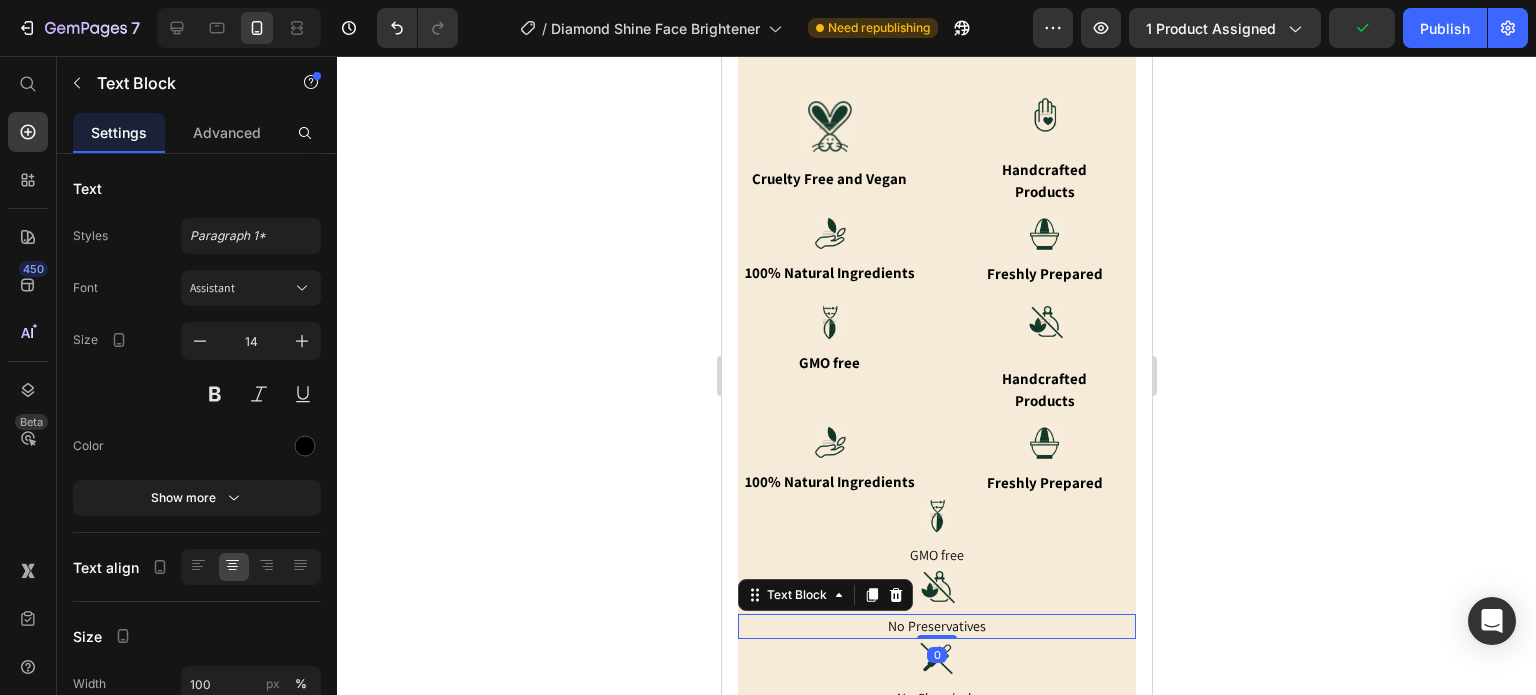 click 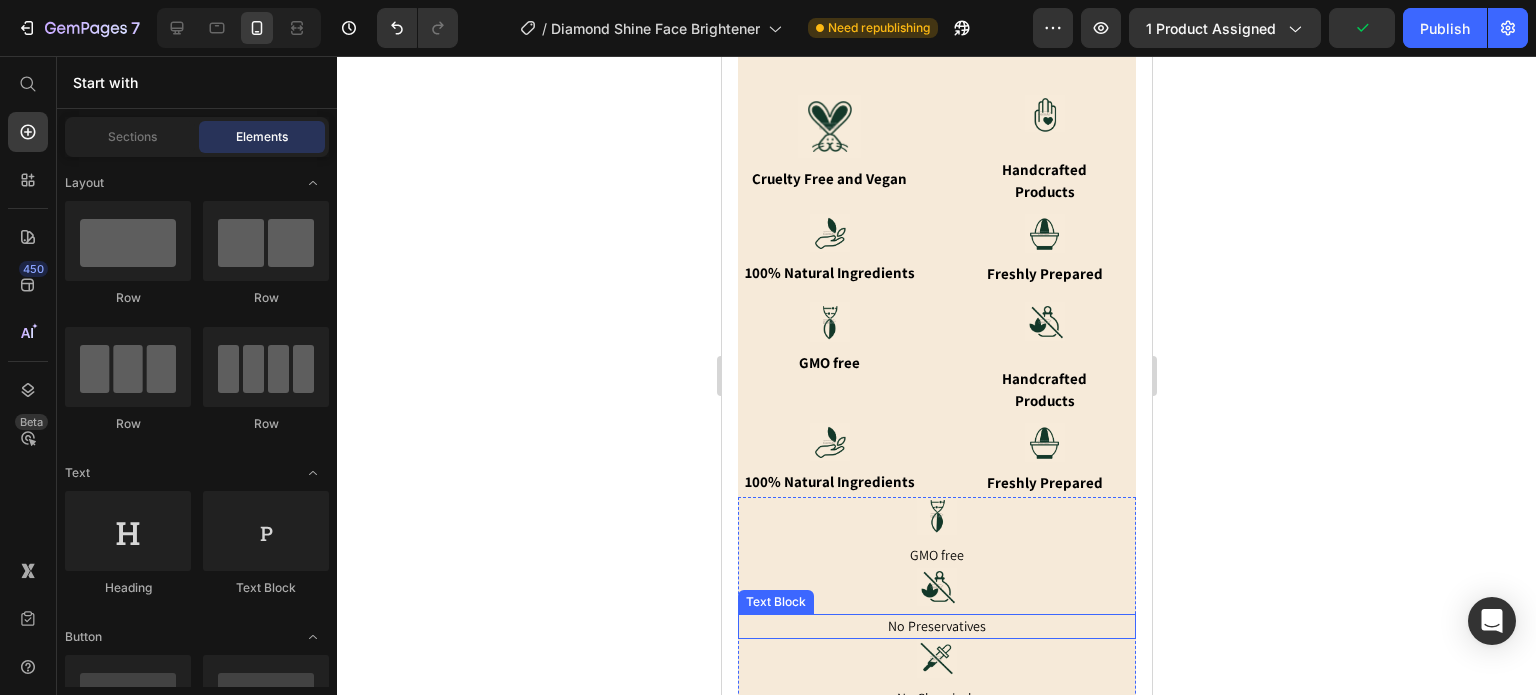 click on "No Preservatives" at bounding box center [936, 626] 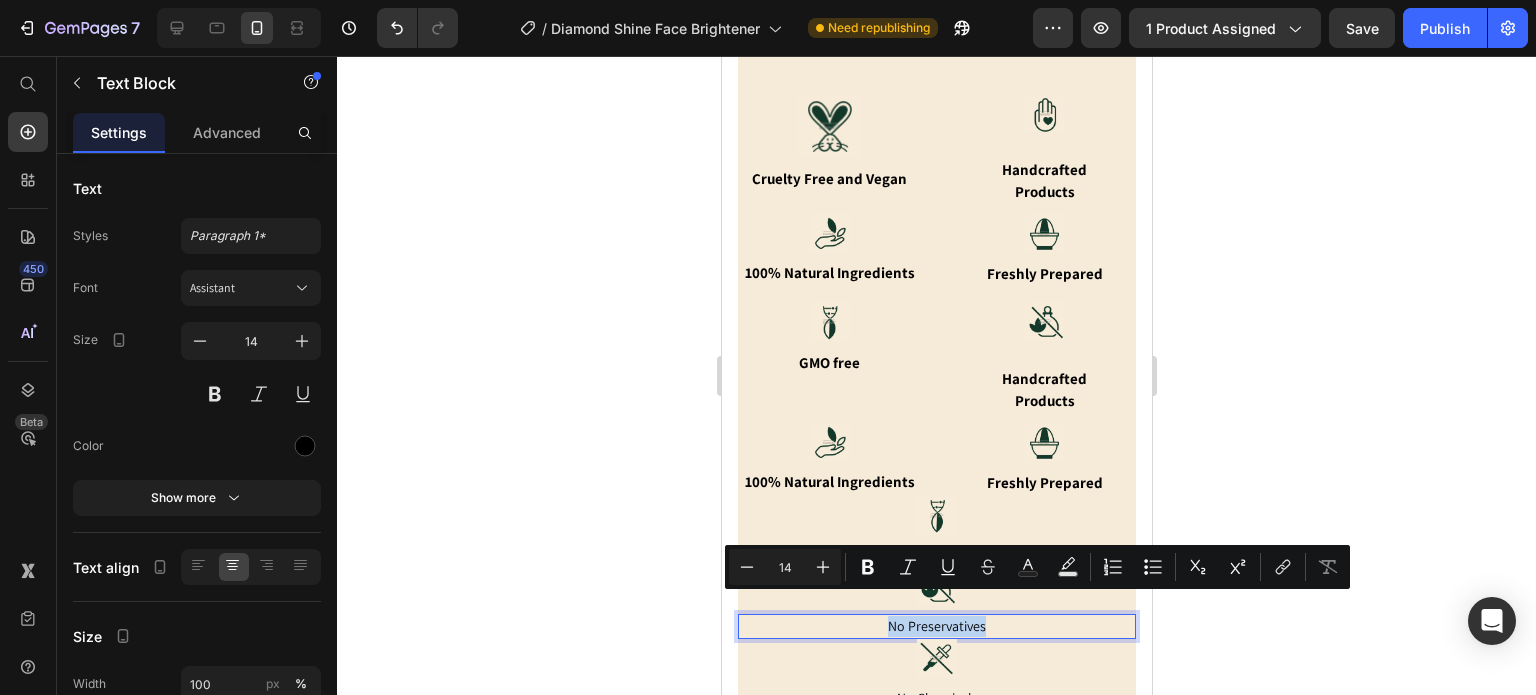 drag, startPoint x: 881, startPoint y: 610, endPoint x: 977, endPoint y: 610, distance: 96 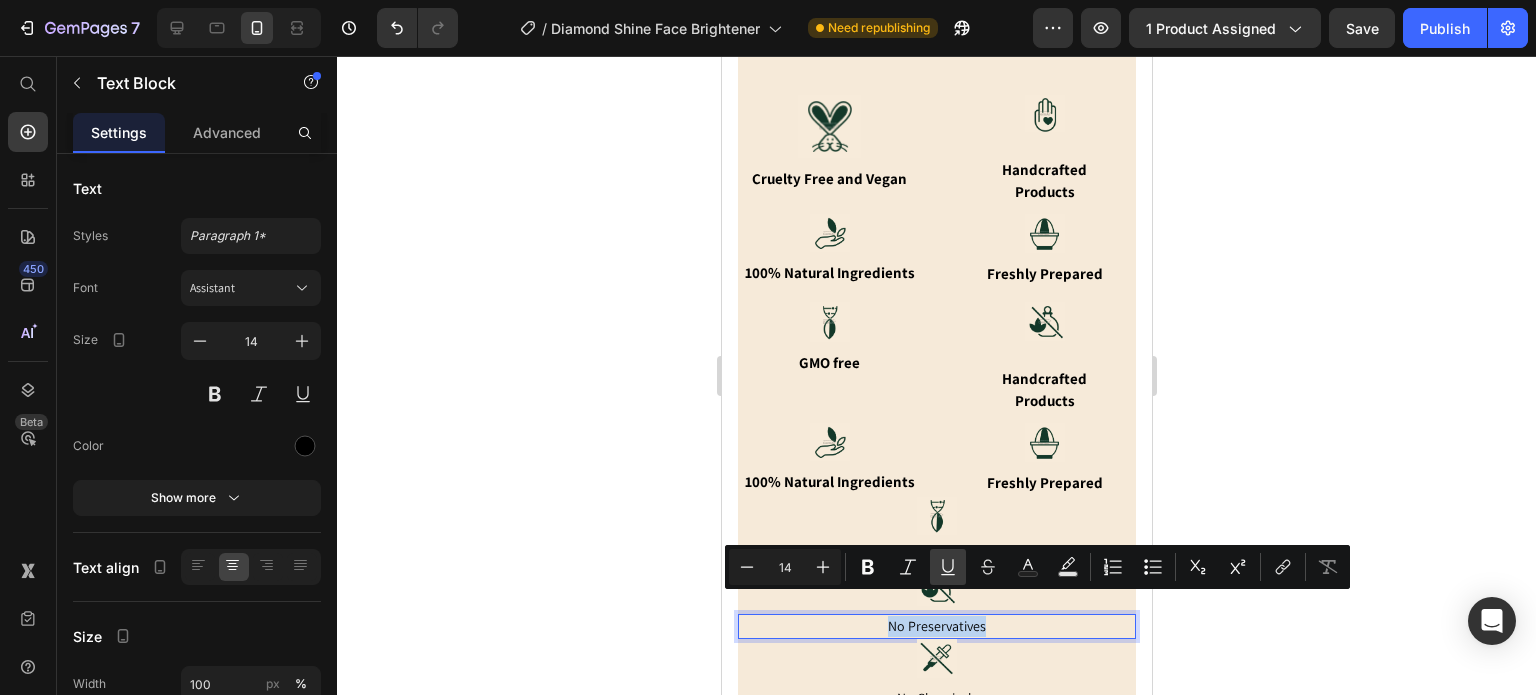 copy on "No Preservatives" 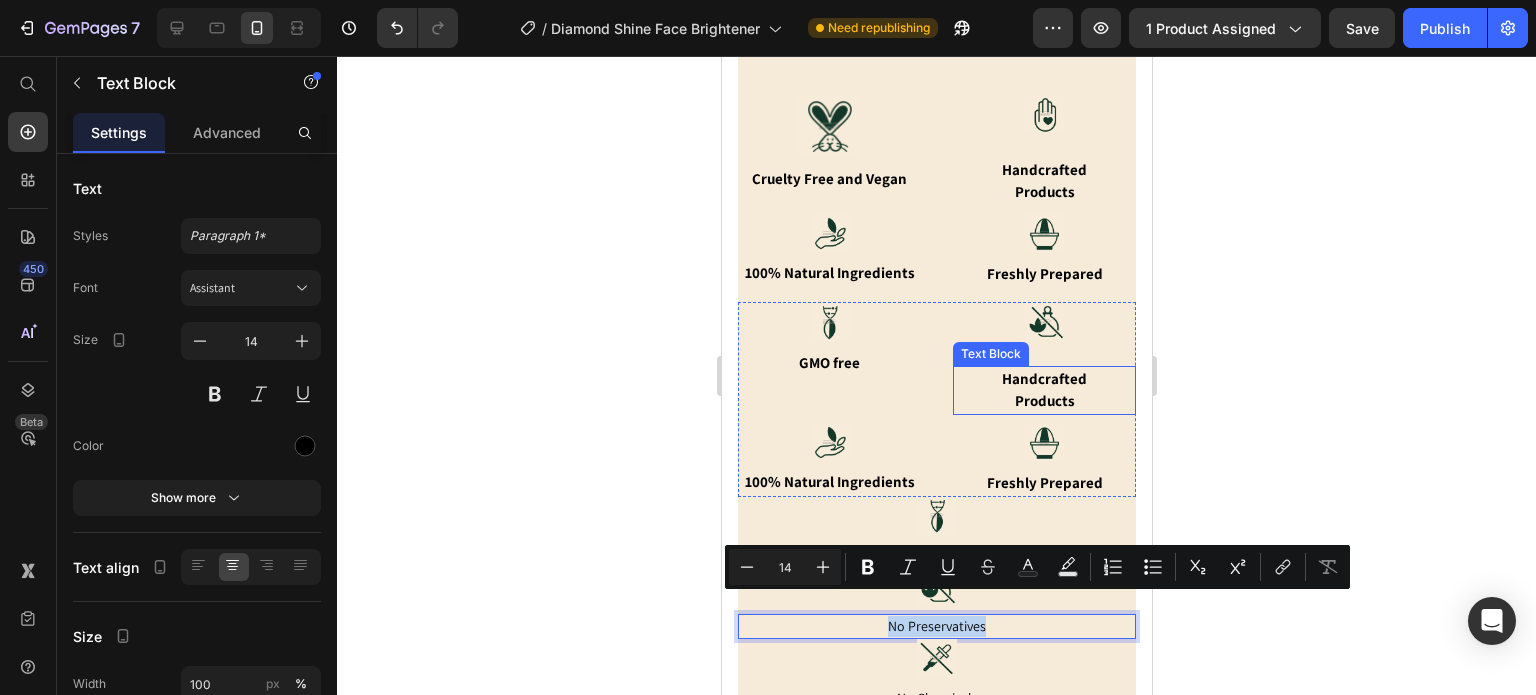 click on "Products" at bounding box center (1043, 401) 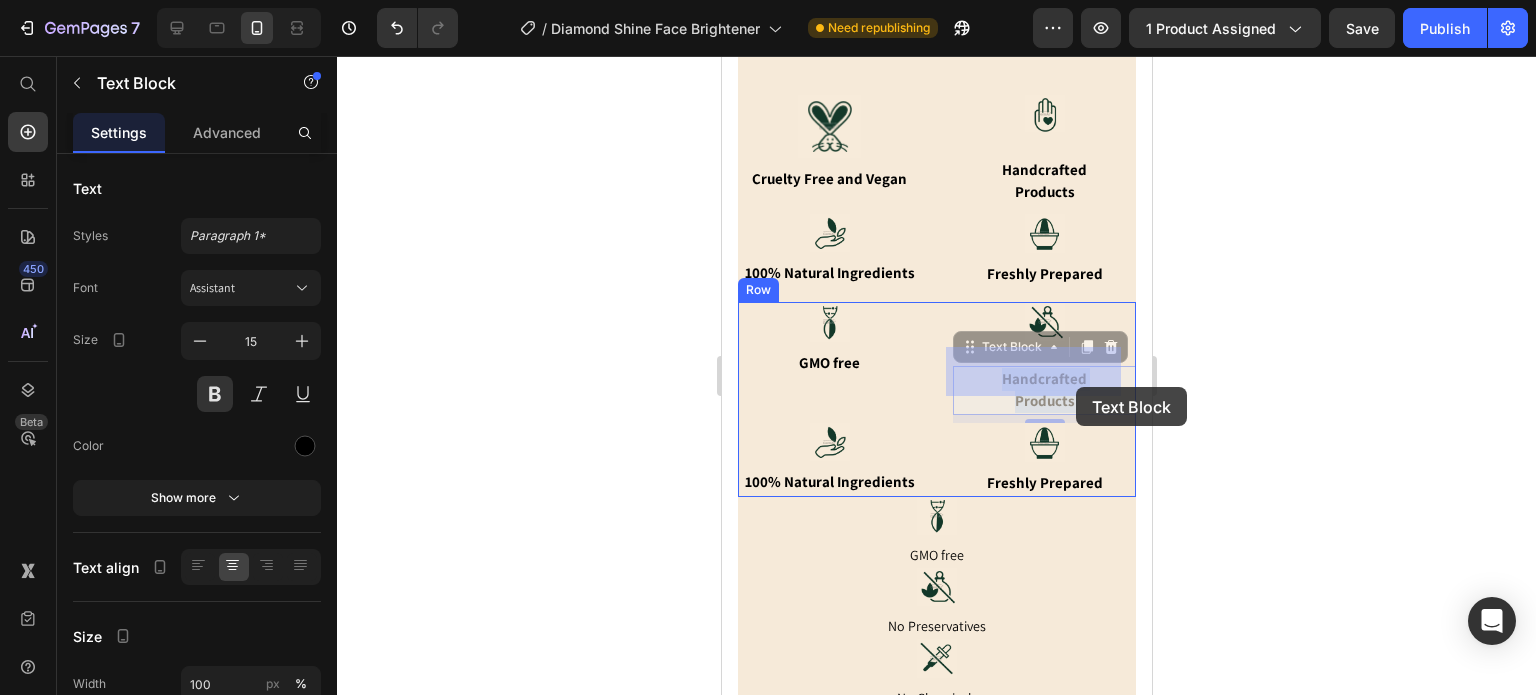drag, startPoint x: 994, startPoint y: 359, endPoint x: 1055, endPoint y: 377, distance: 63.600315 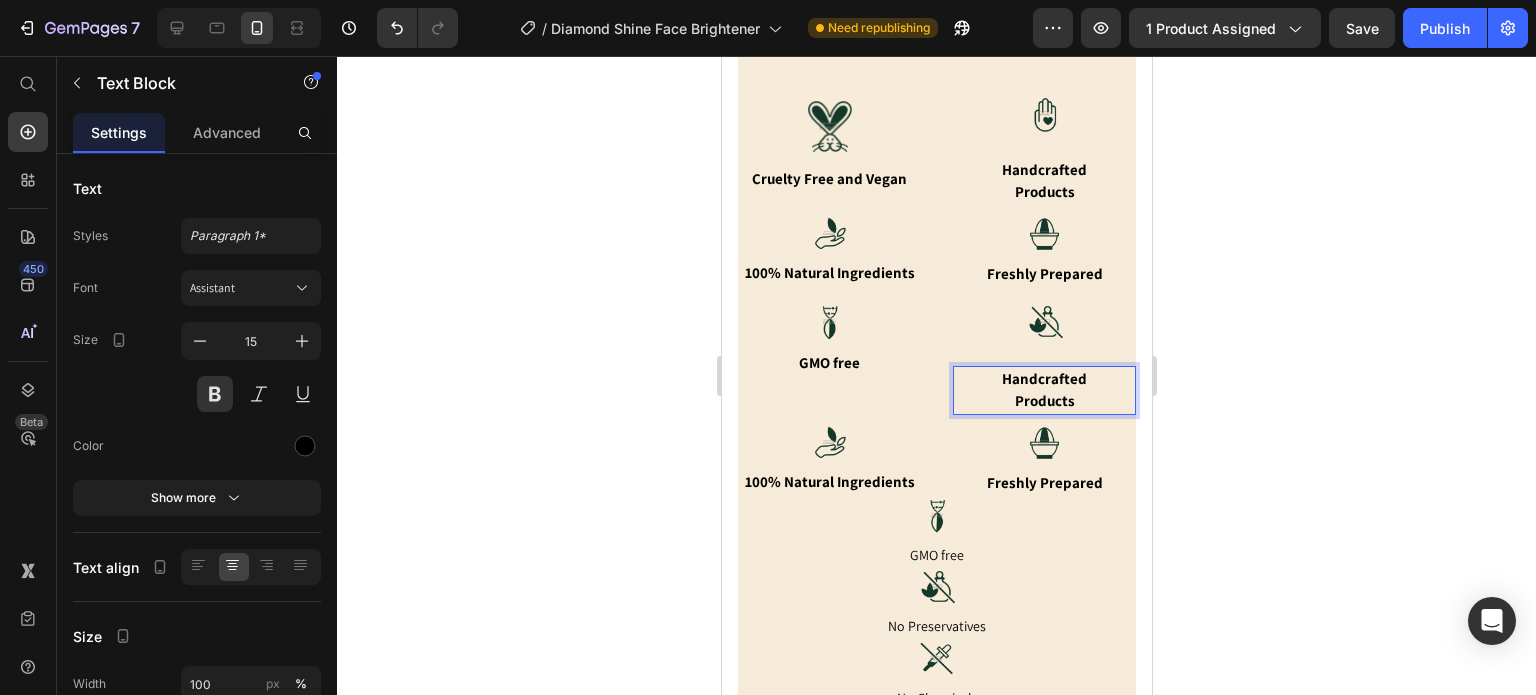 click 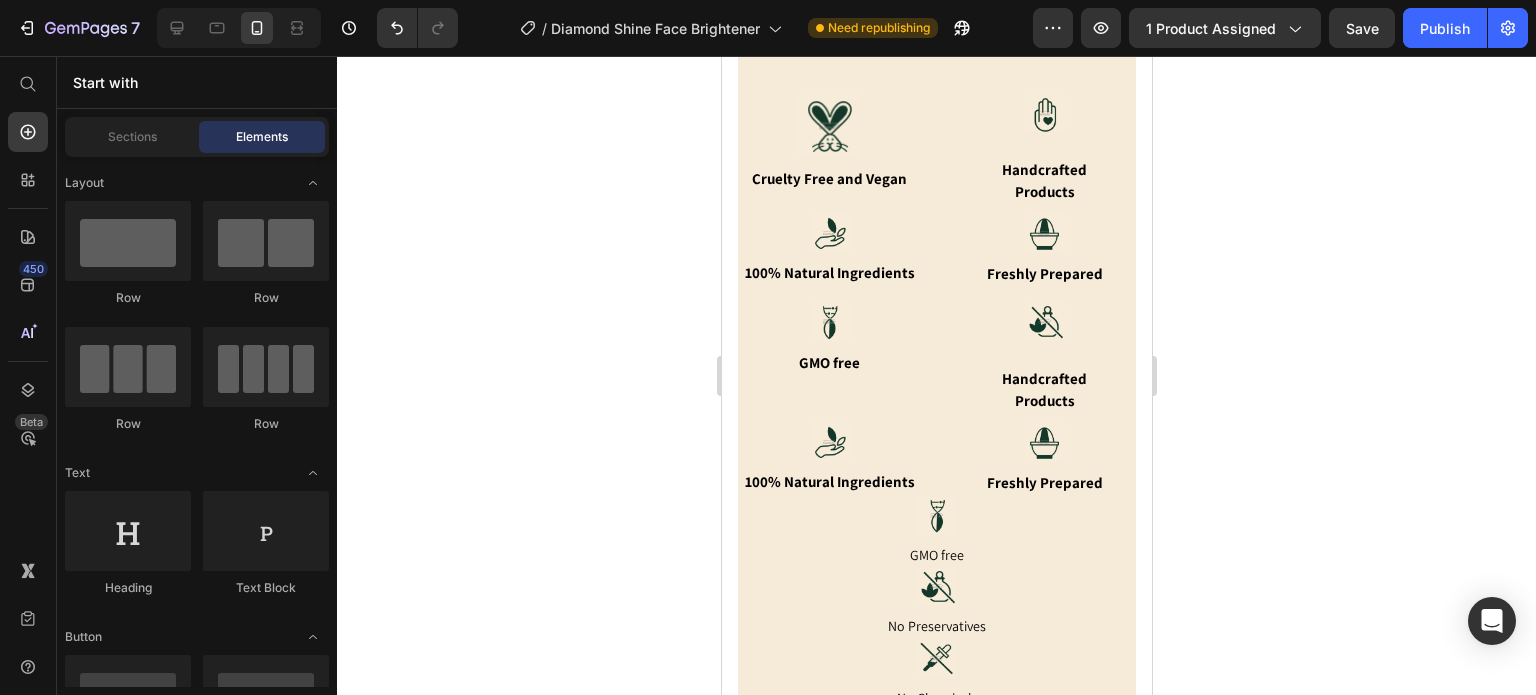 click on "Handcrafted" at bounding box center (1043, 379) 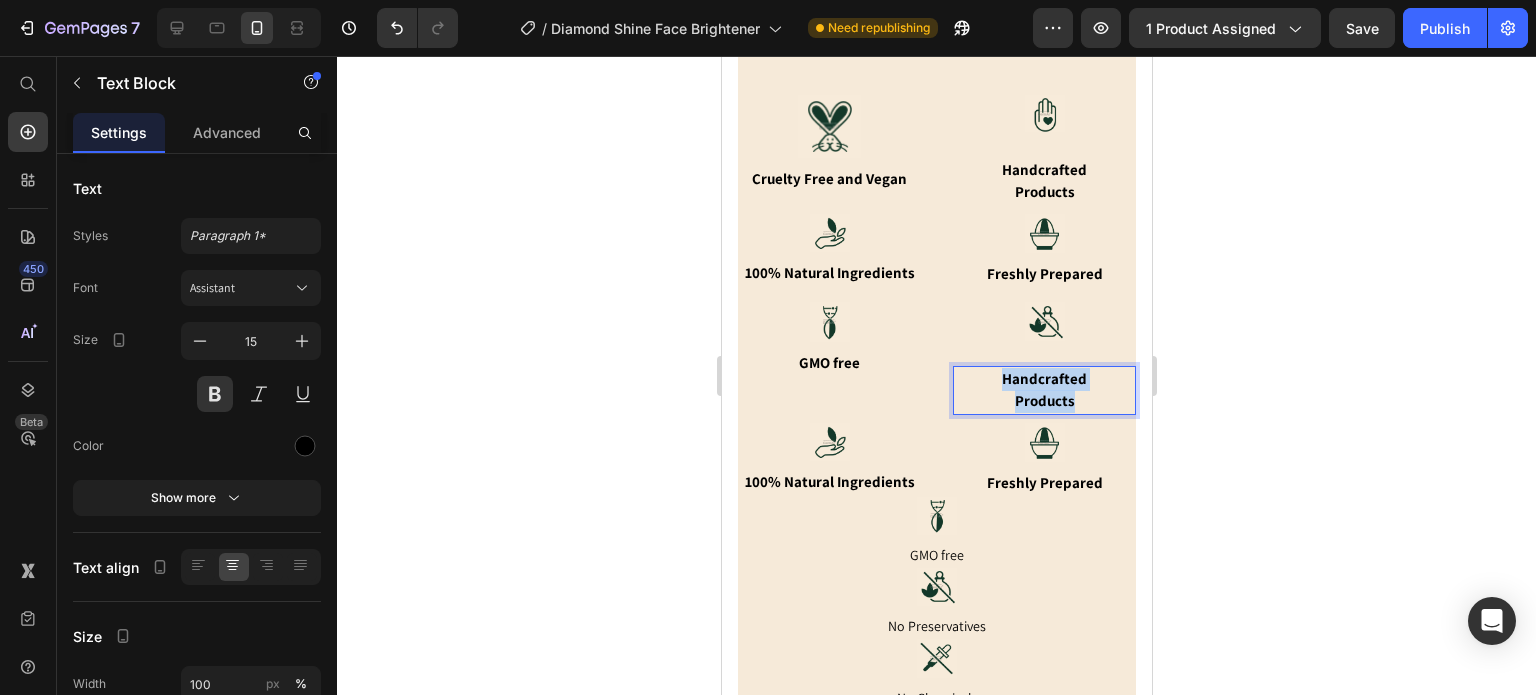 drag, startPoint x: 993, startPoint y: 361, endPoint x: 1061, endPoint y: 384, distance: 71.7844 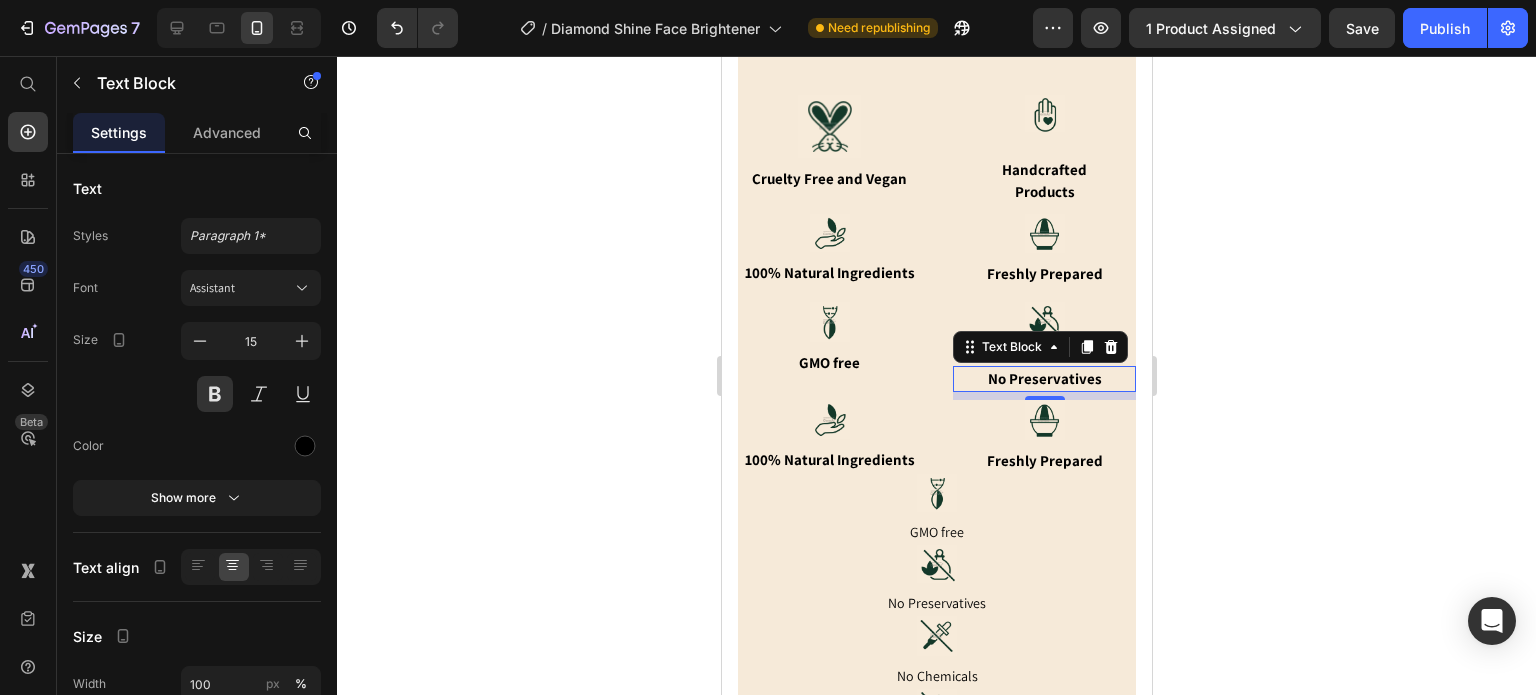 click 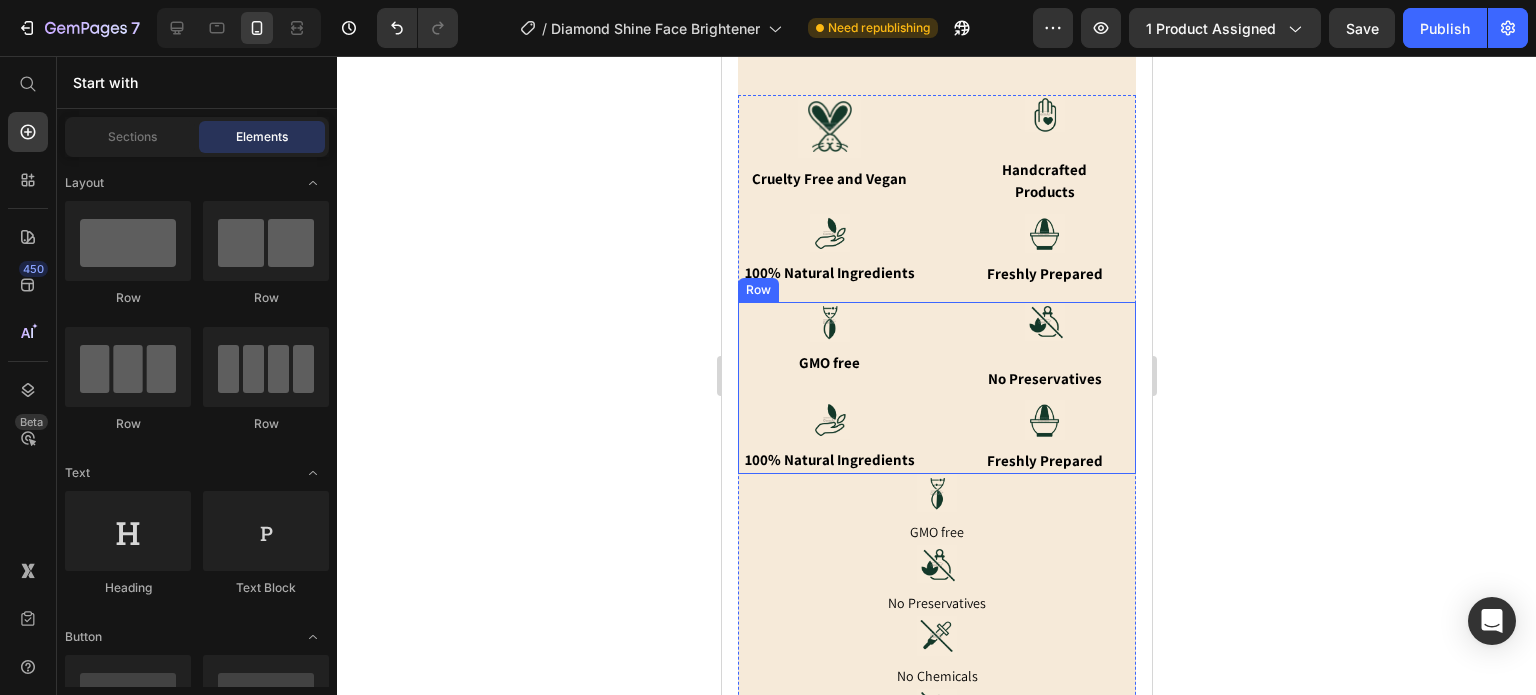 click on "Image No Preservatives Text Block" at bounding box center [1043, 351] 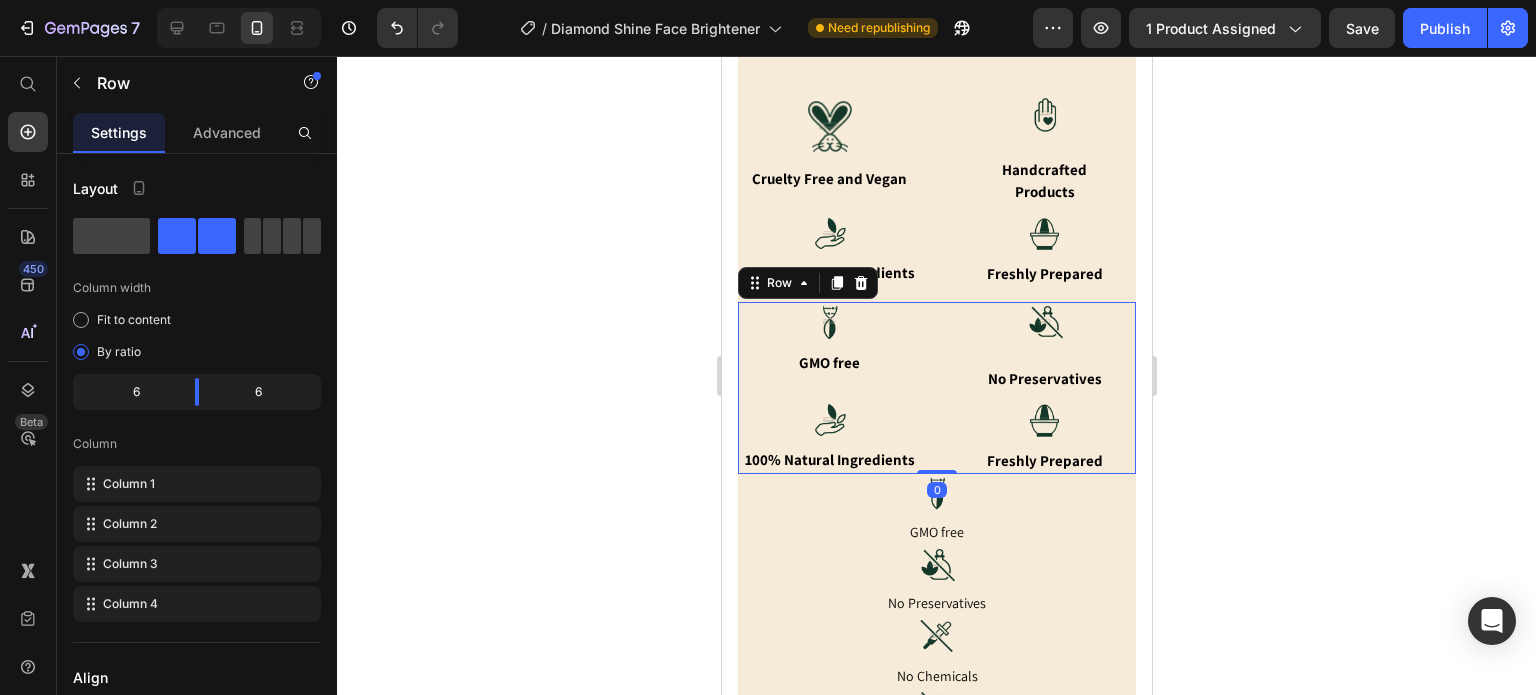 click at bounding box center [1043, 321] 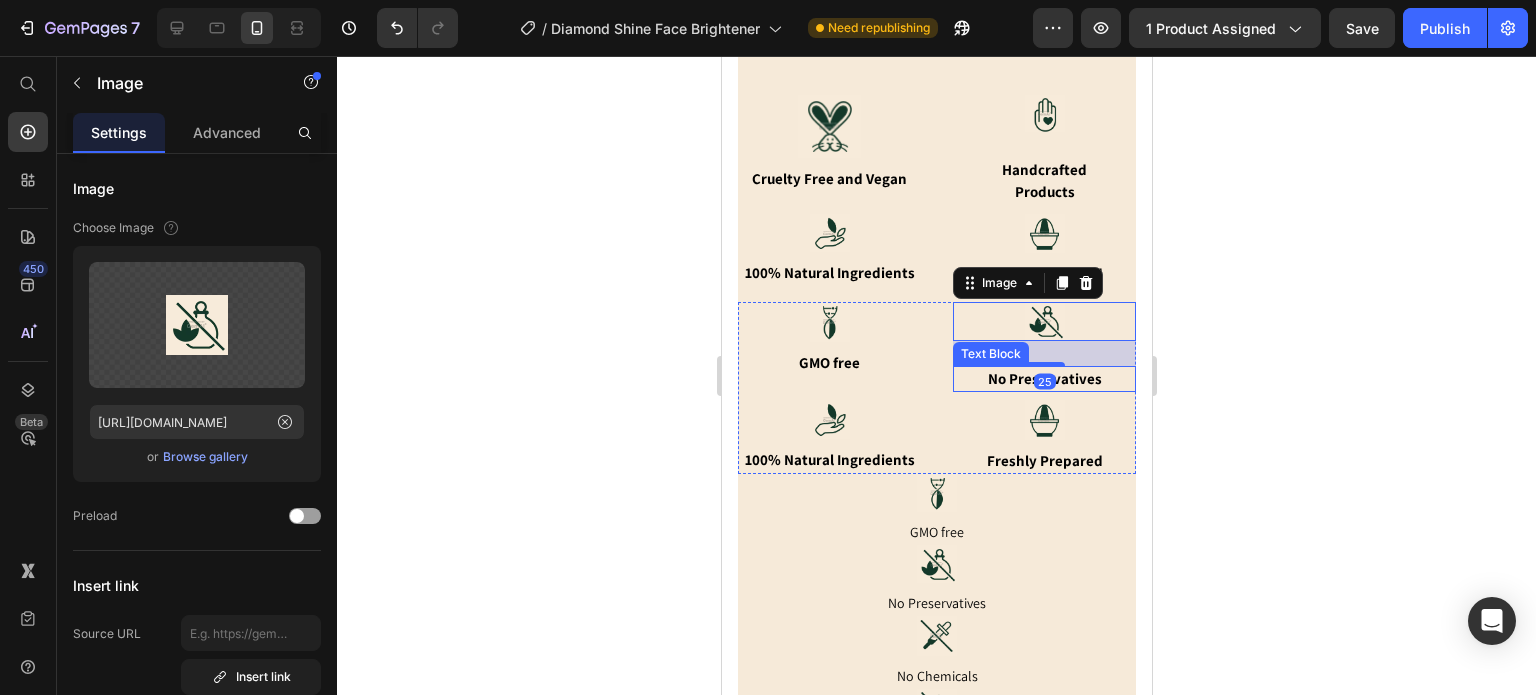 click on "No Preservatives" at bounding box center (1043, 379) 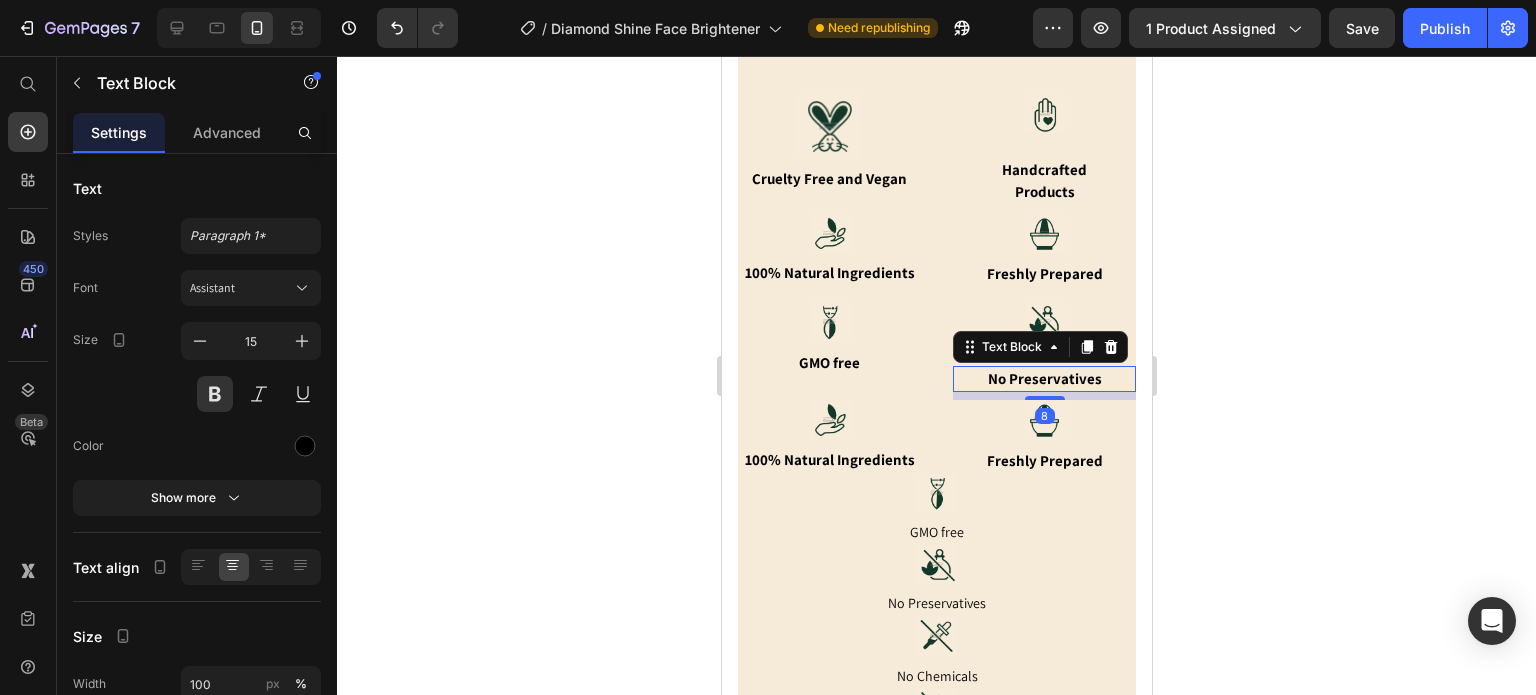 click 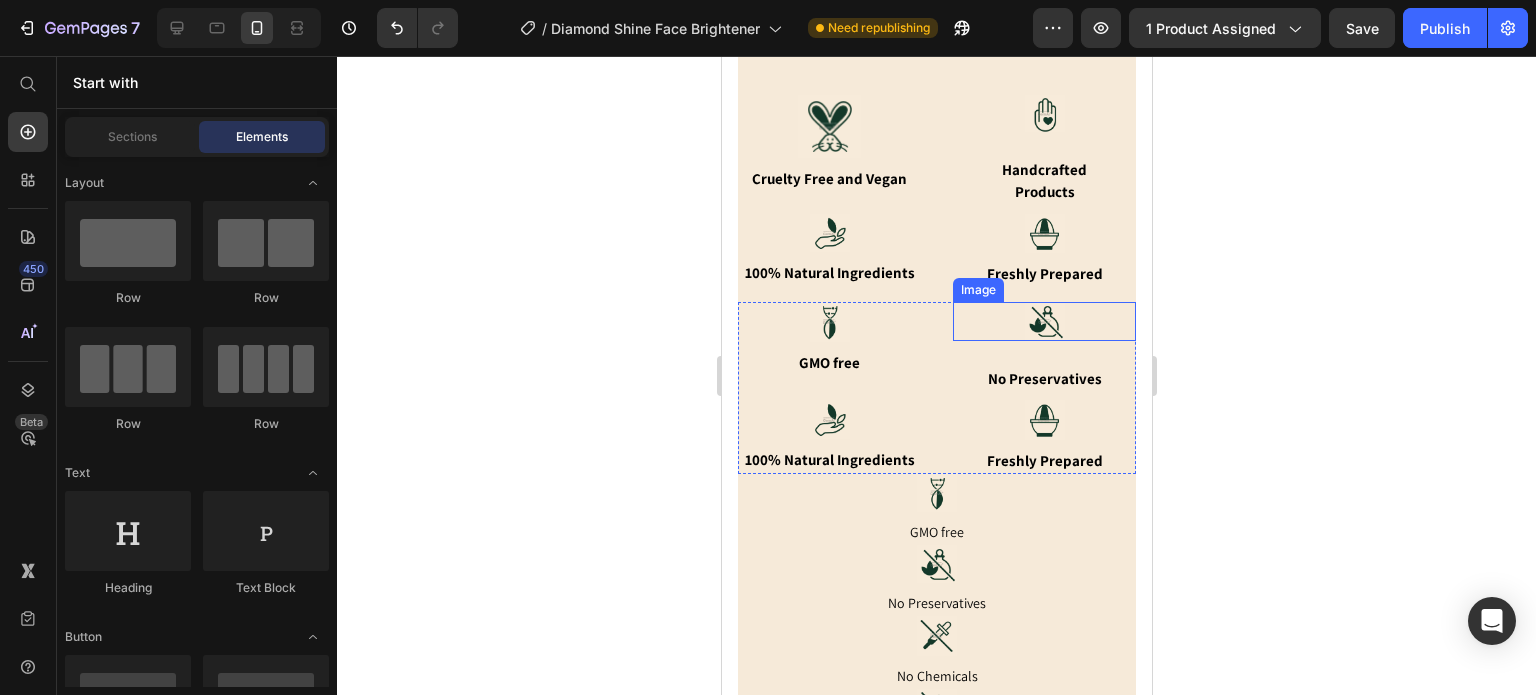 click at bounding box center (1043, 321) 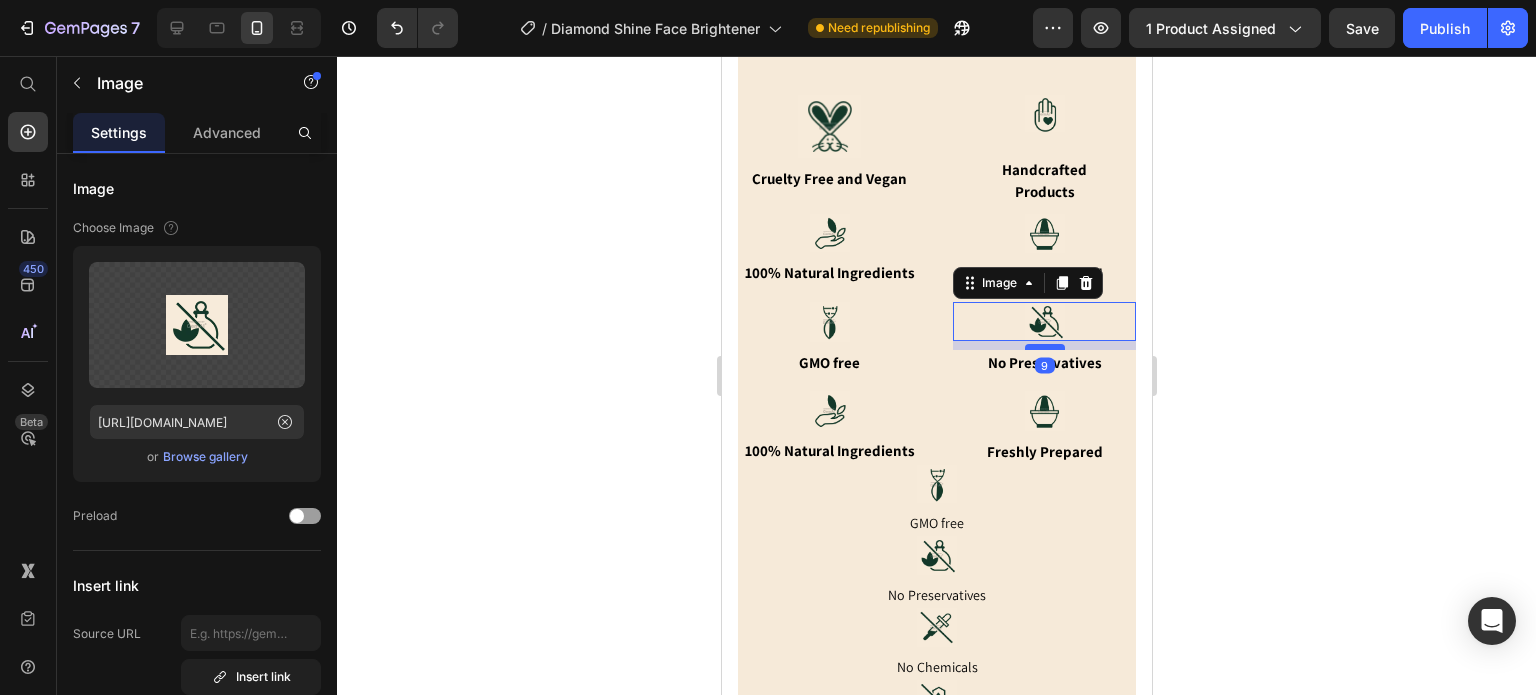 drag, startPoint x: 1039, startPoint y: 344, endPoint x: 1045, endPoint y: 328, distance: 17.088007 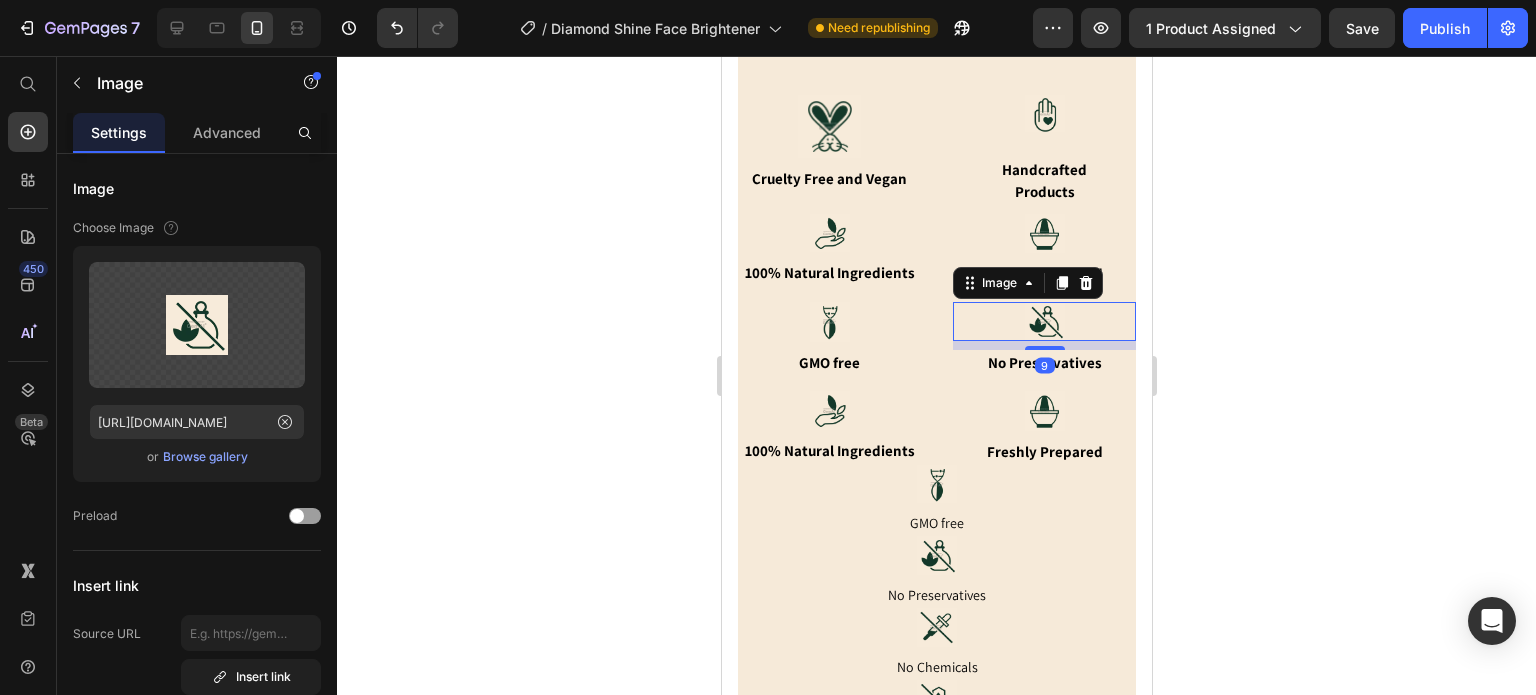 click 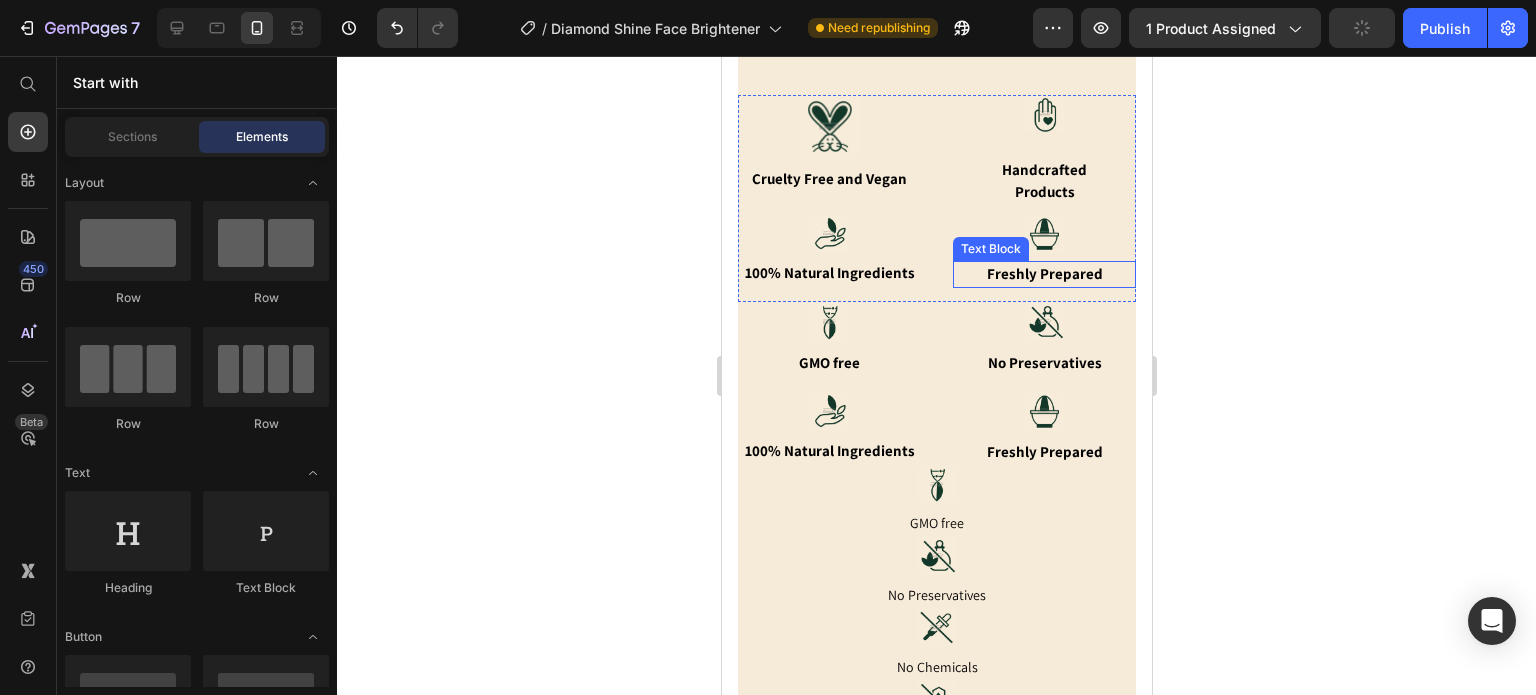 click on "Freshly Prepared" at bounding box center [1043, 274] 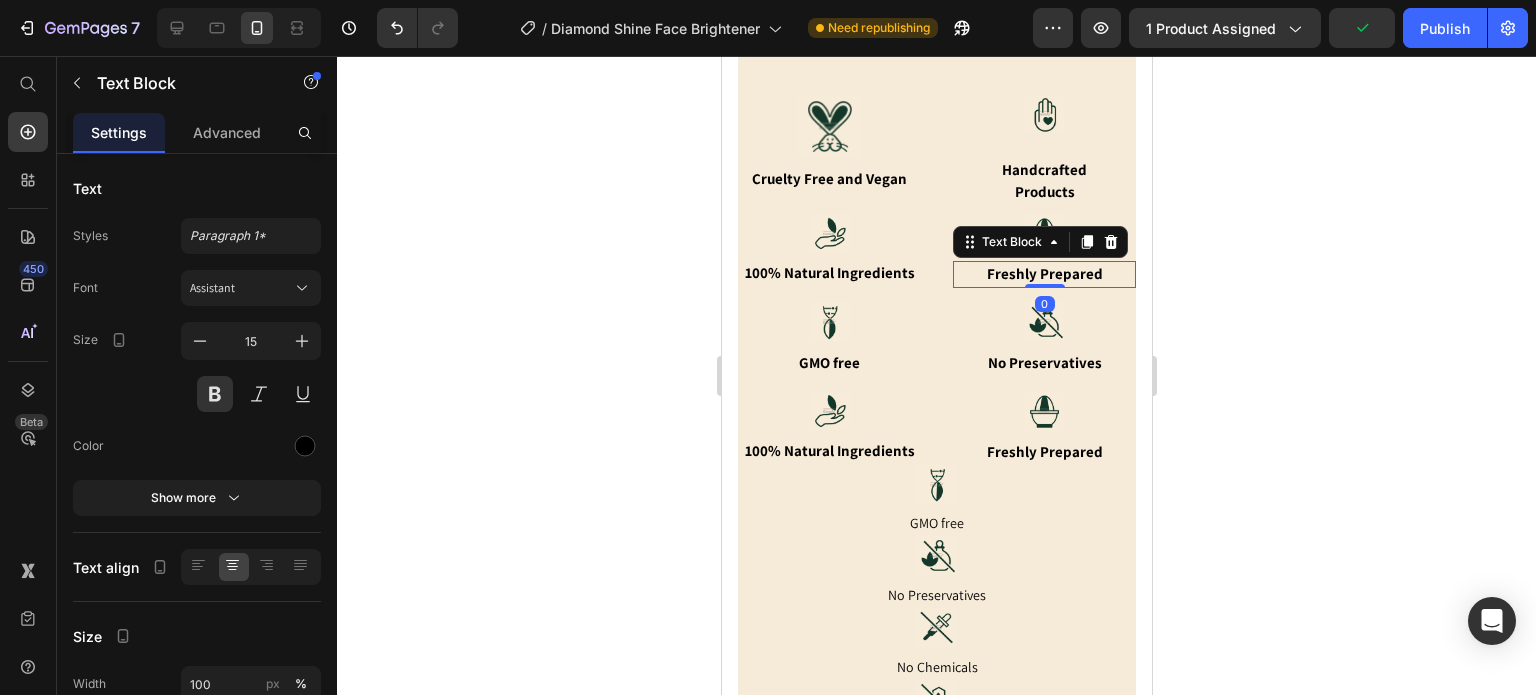 click on "Image Cruelty Free and Vegan Text Block Image Handcrafted Products Text Block Image 100% Natural Ingredients Text Block Image Freshly Prepared Text Block   0 Row" at bounding box center (936, 198) 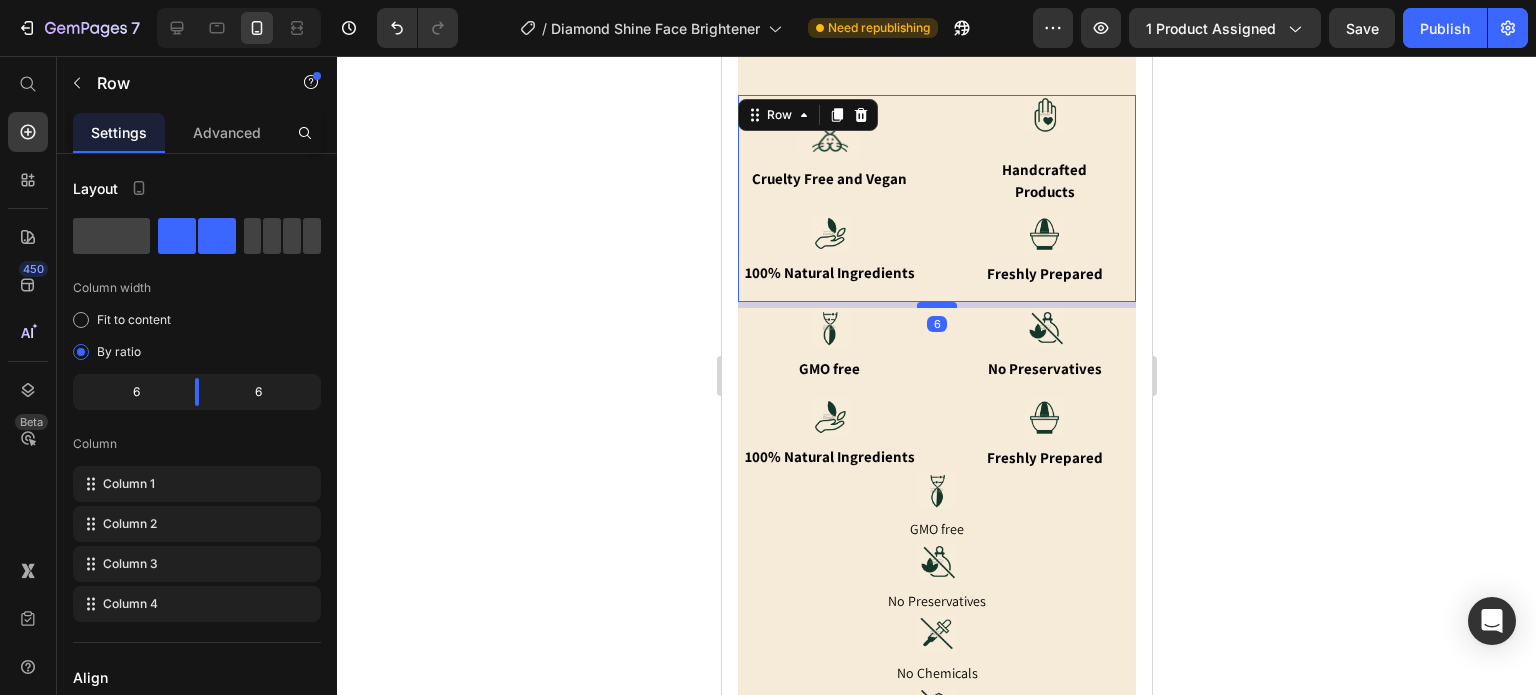click at bounding box center [936, 305] 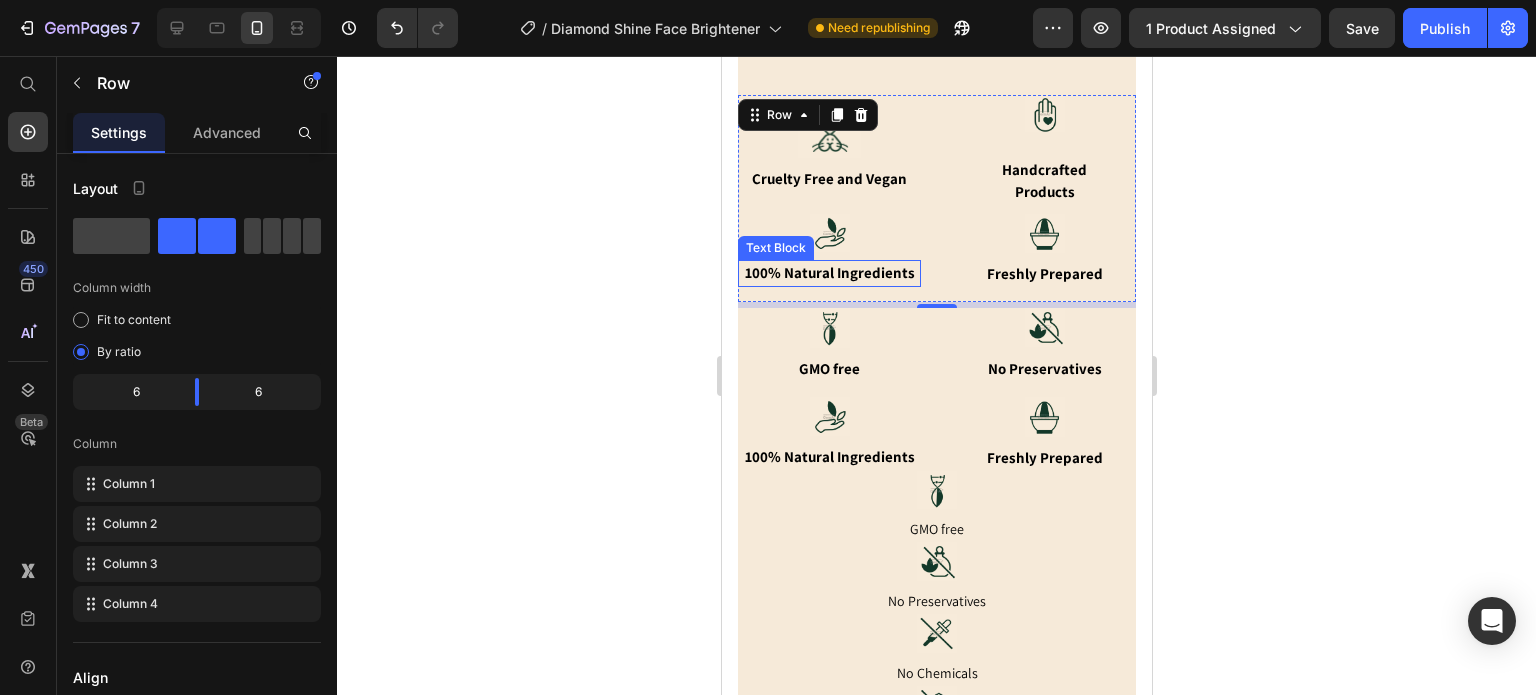 click on "100% Natural Ingredients" at bounding box center (828, 273) 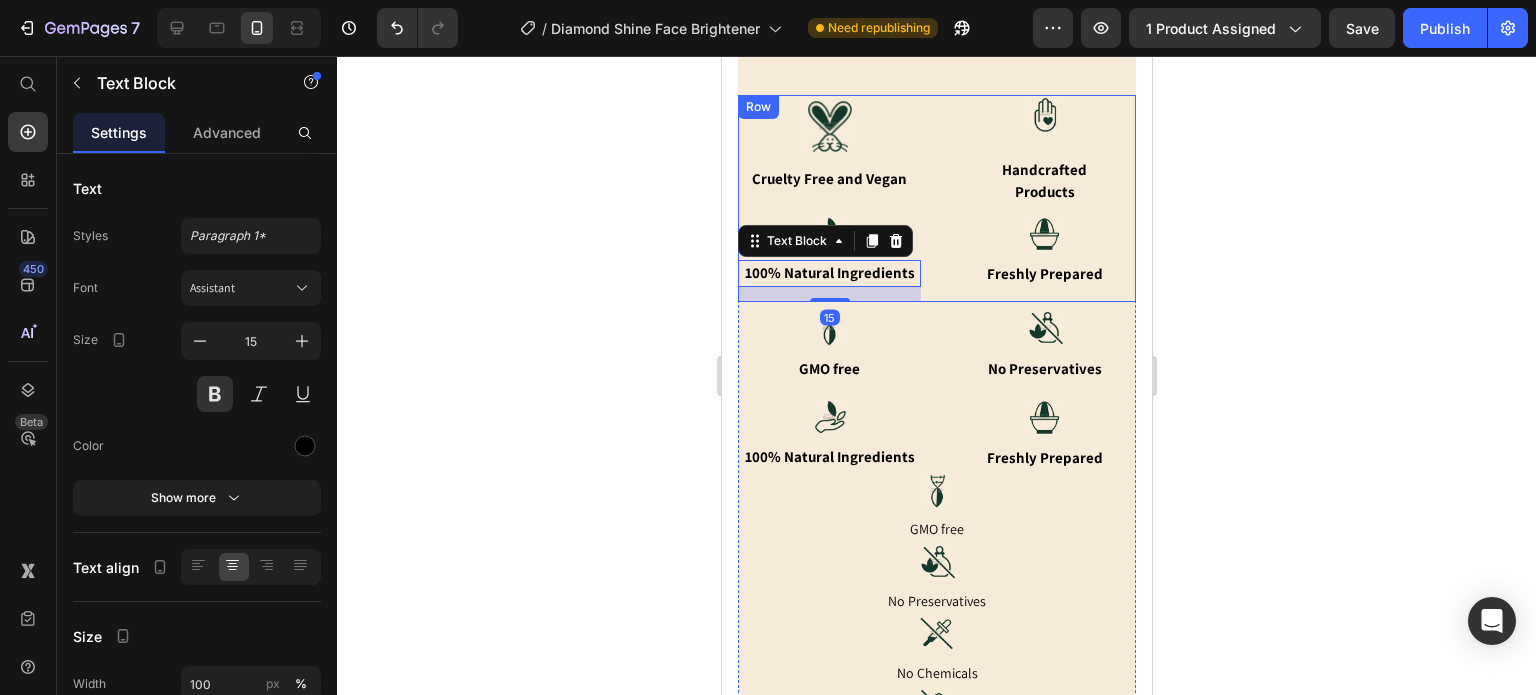click on "Image Cruelty Free and Vegan Text Block Image Handcrafted Products Text Block Image 100% Natural Ingredients Text Block   15 Image Freshly Prepared Text Block Row" at bounding box center (936, 198) 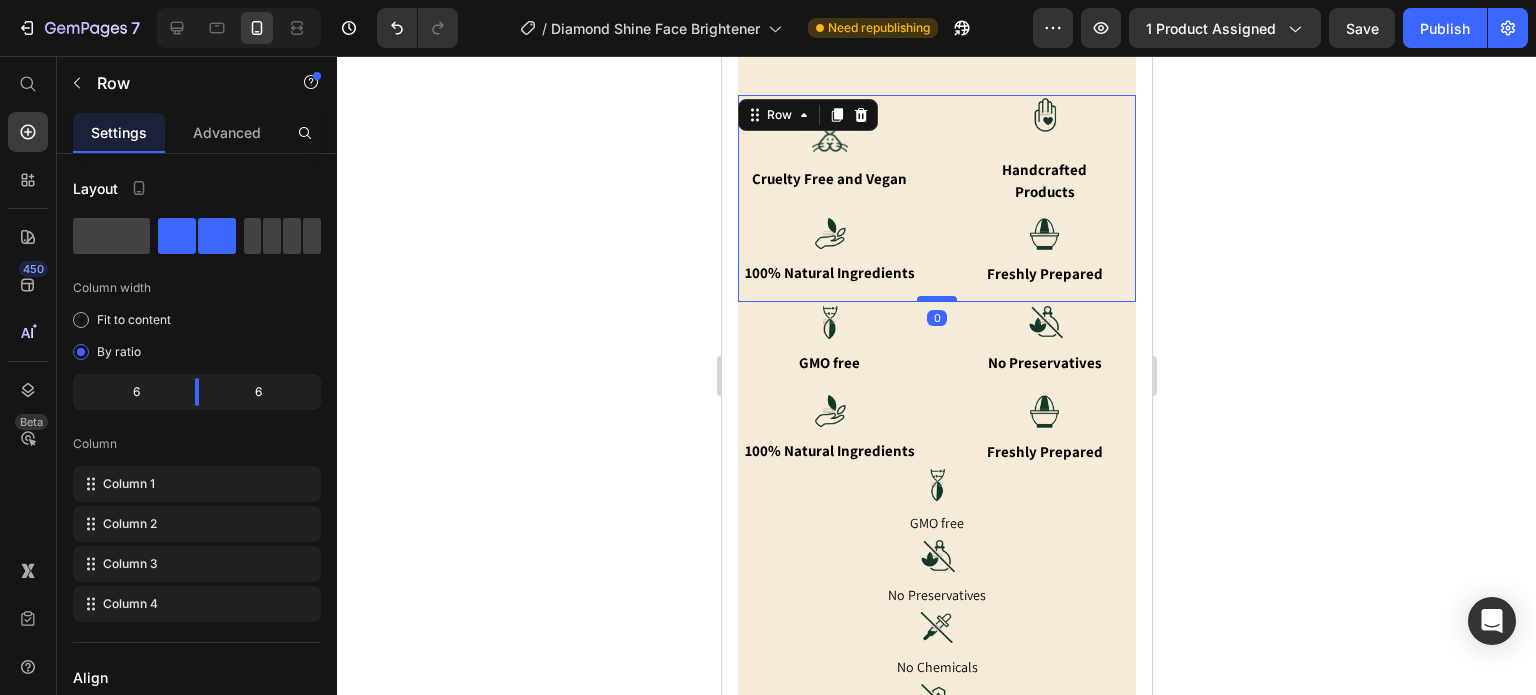 click at bounding box center [936, 299] 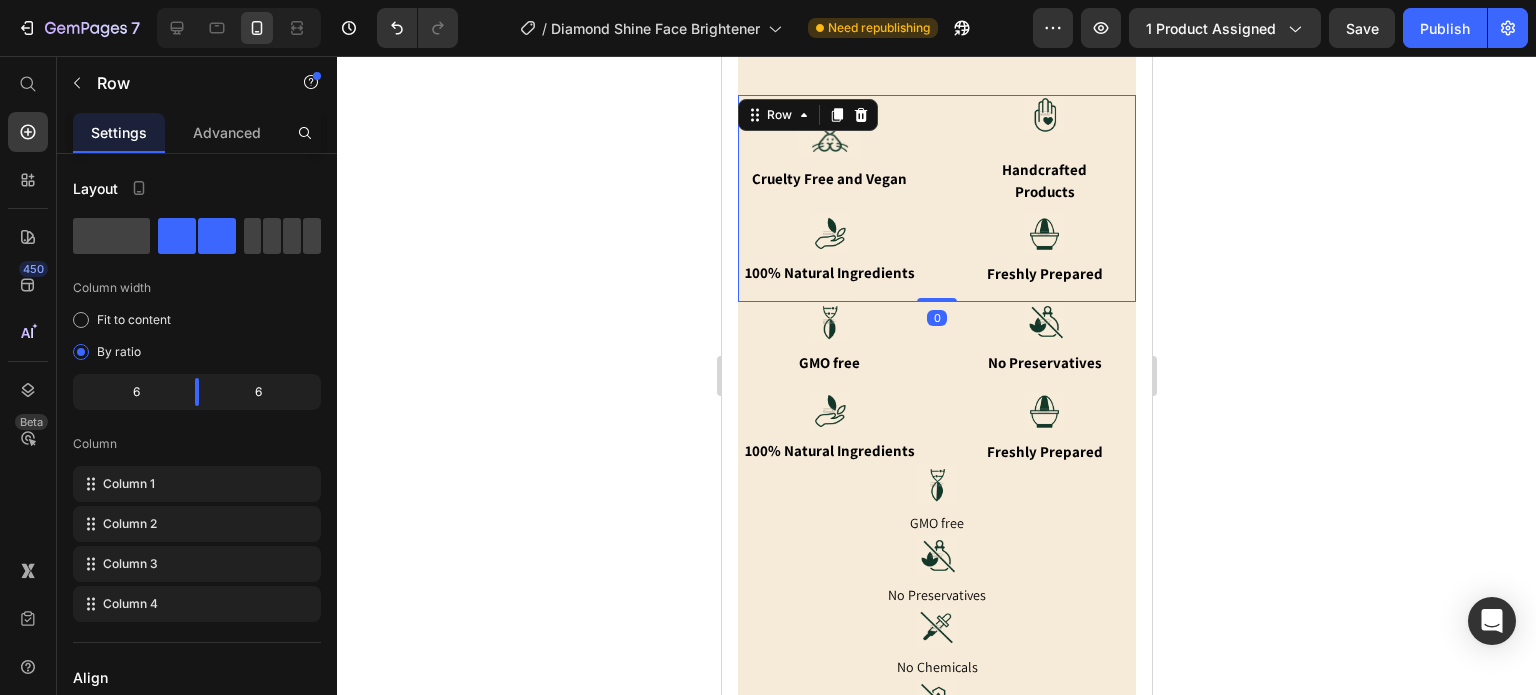 click 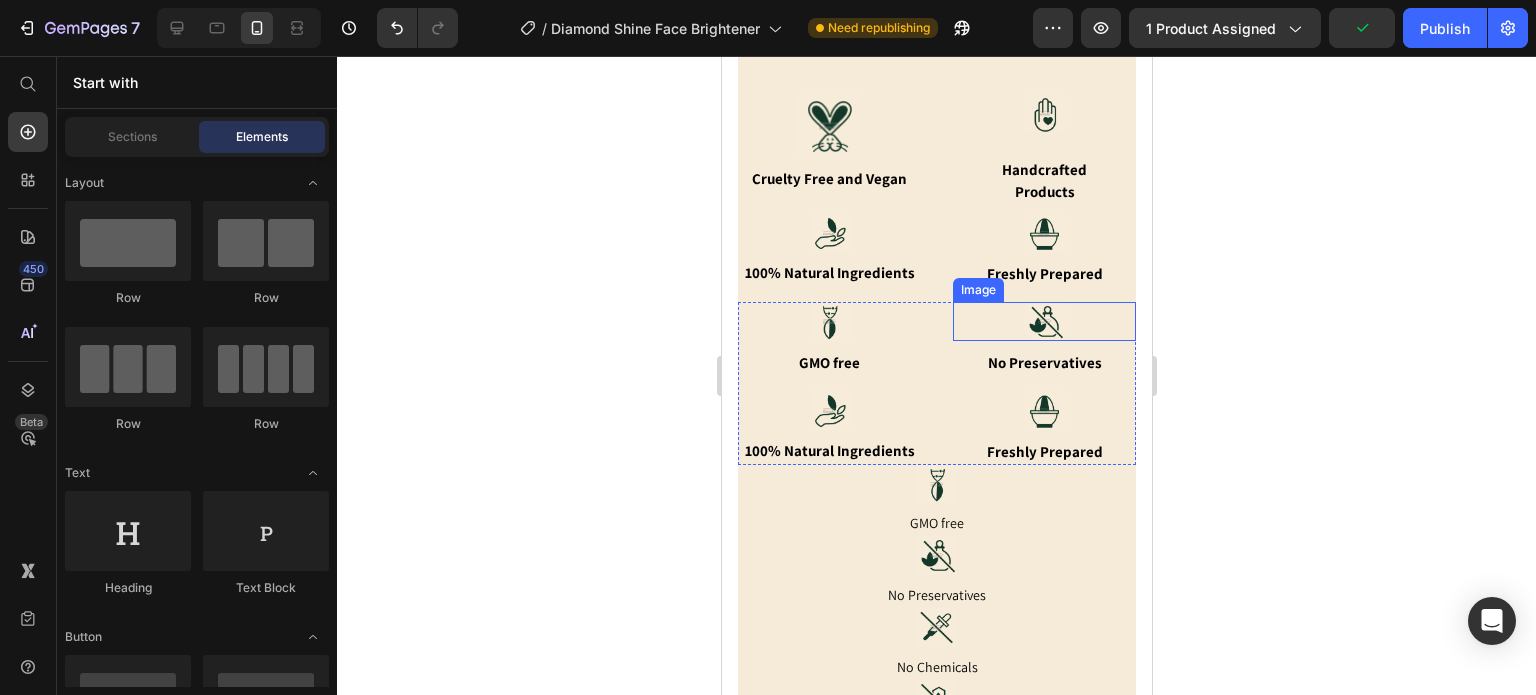 click at bounding box center [1043, 321] 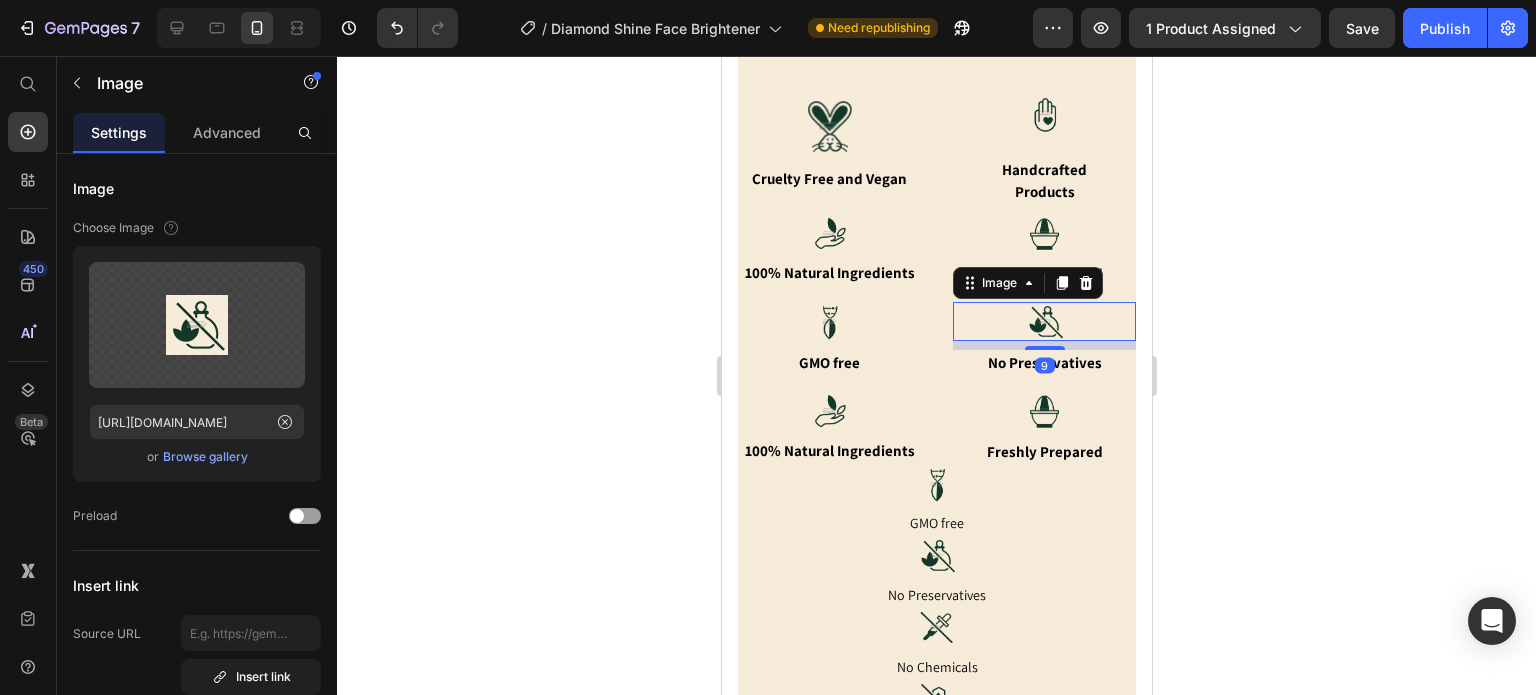 click 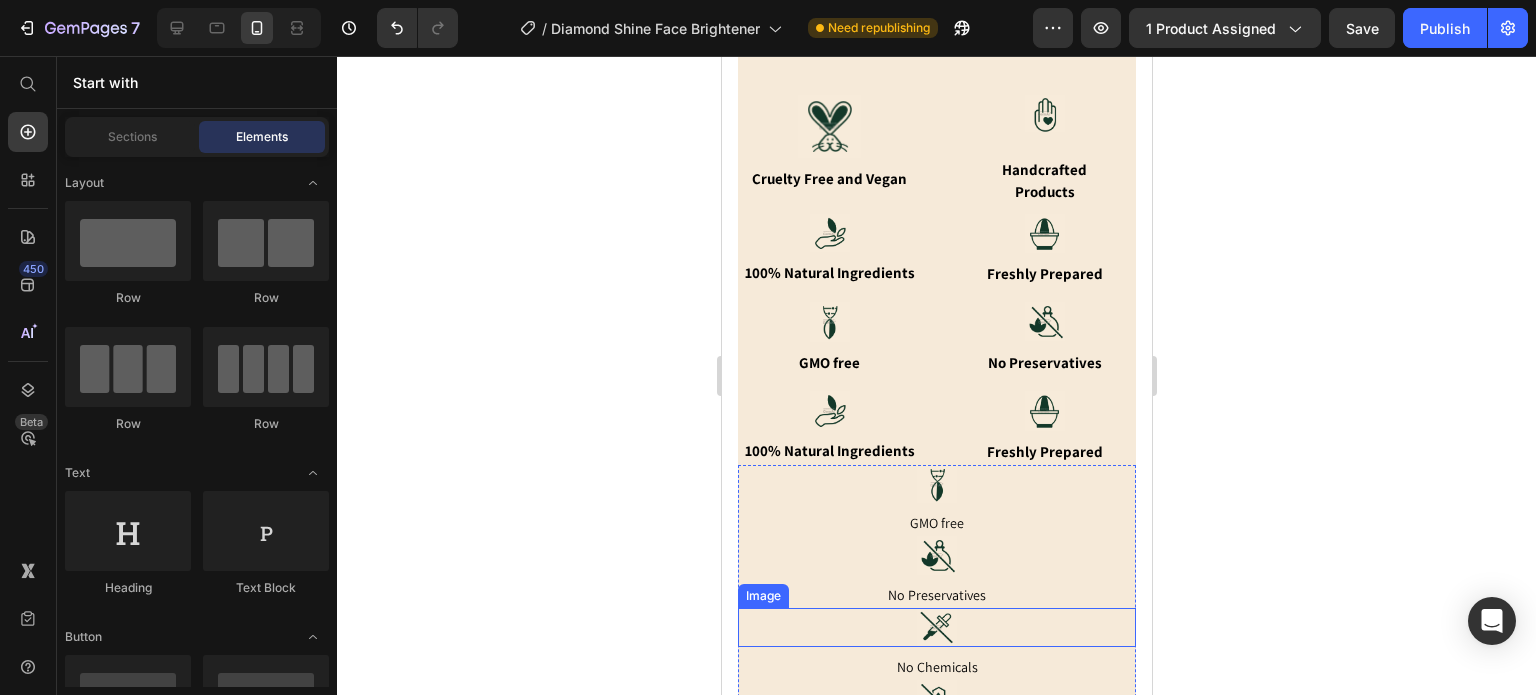 click at bounding box center [936, 627] 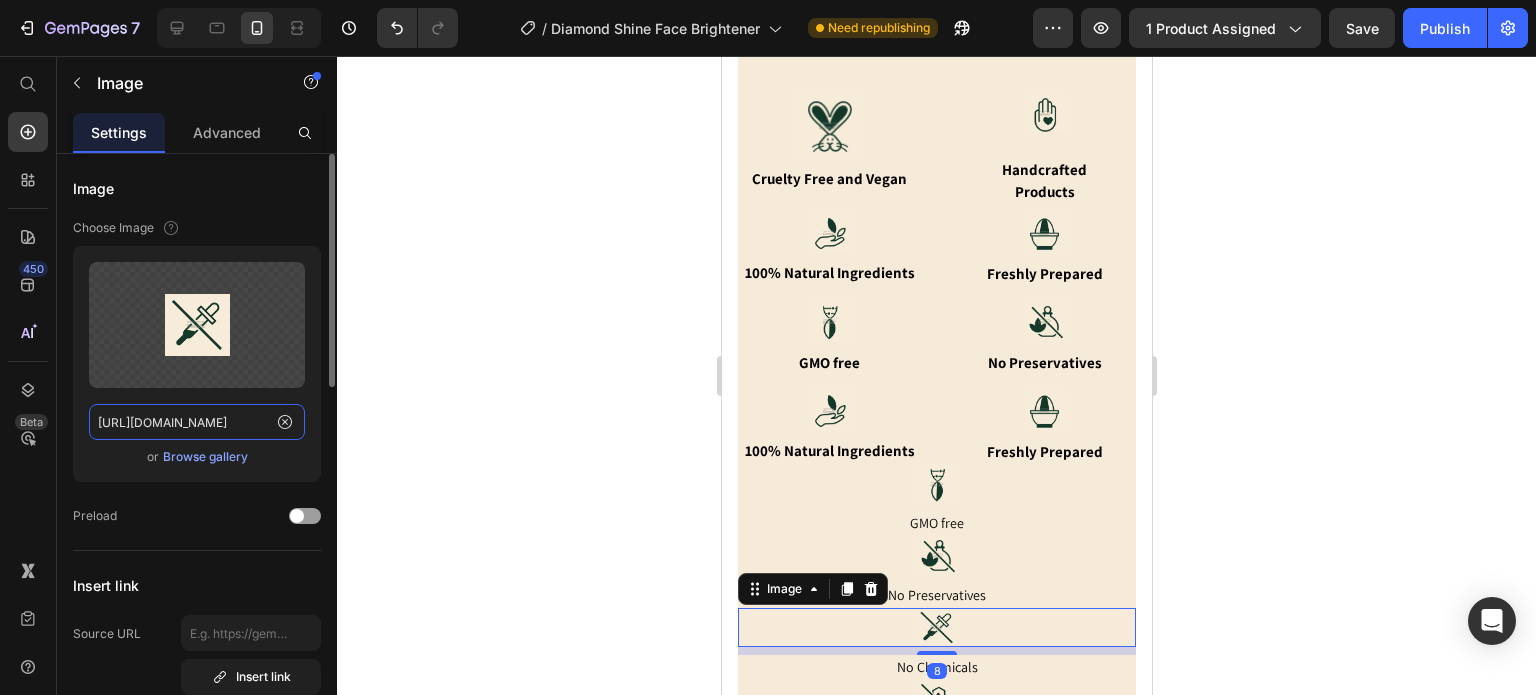 click on "[URL][DOMAIN_NAME]" 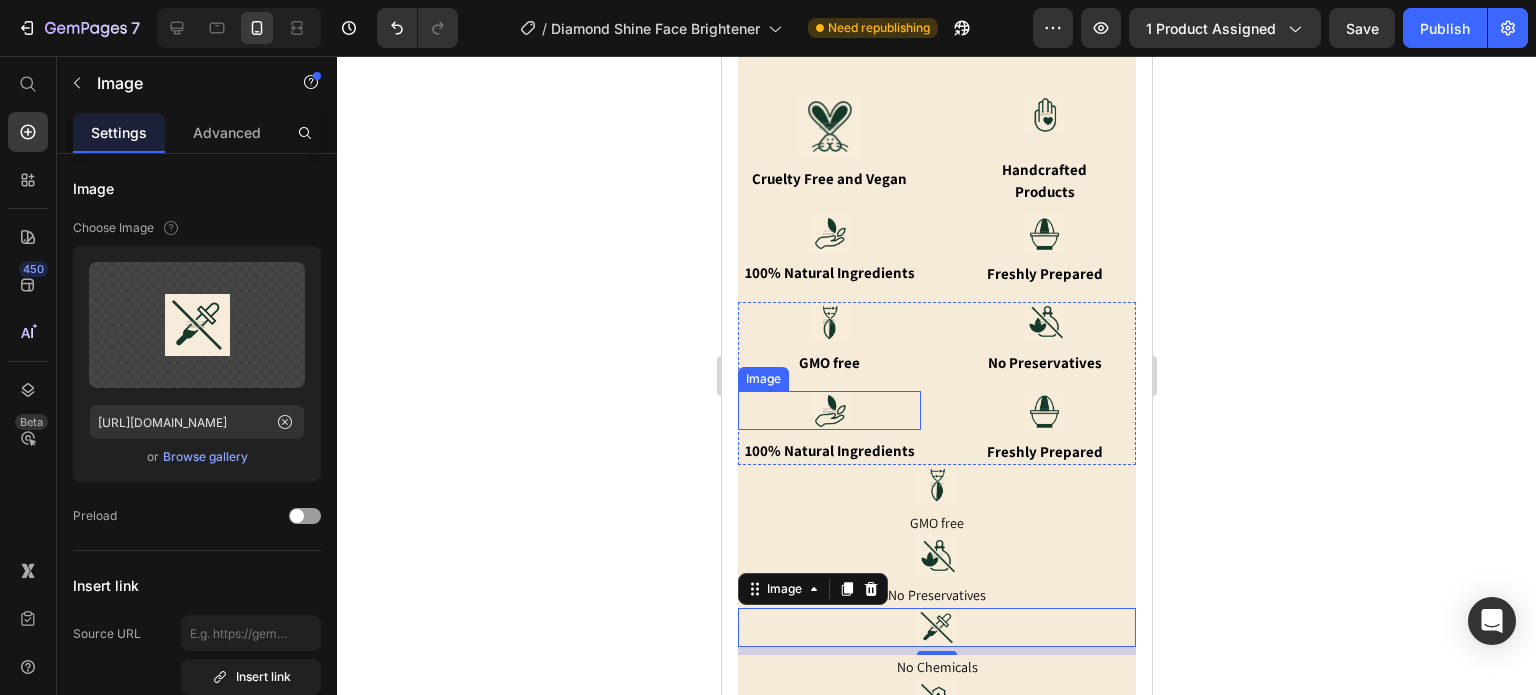 click at bounding box center [828, 410] 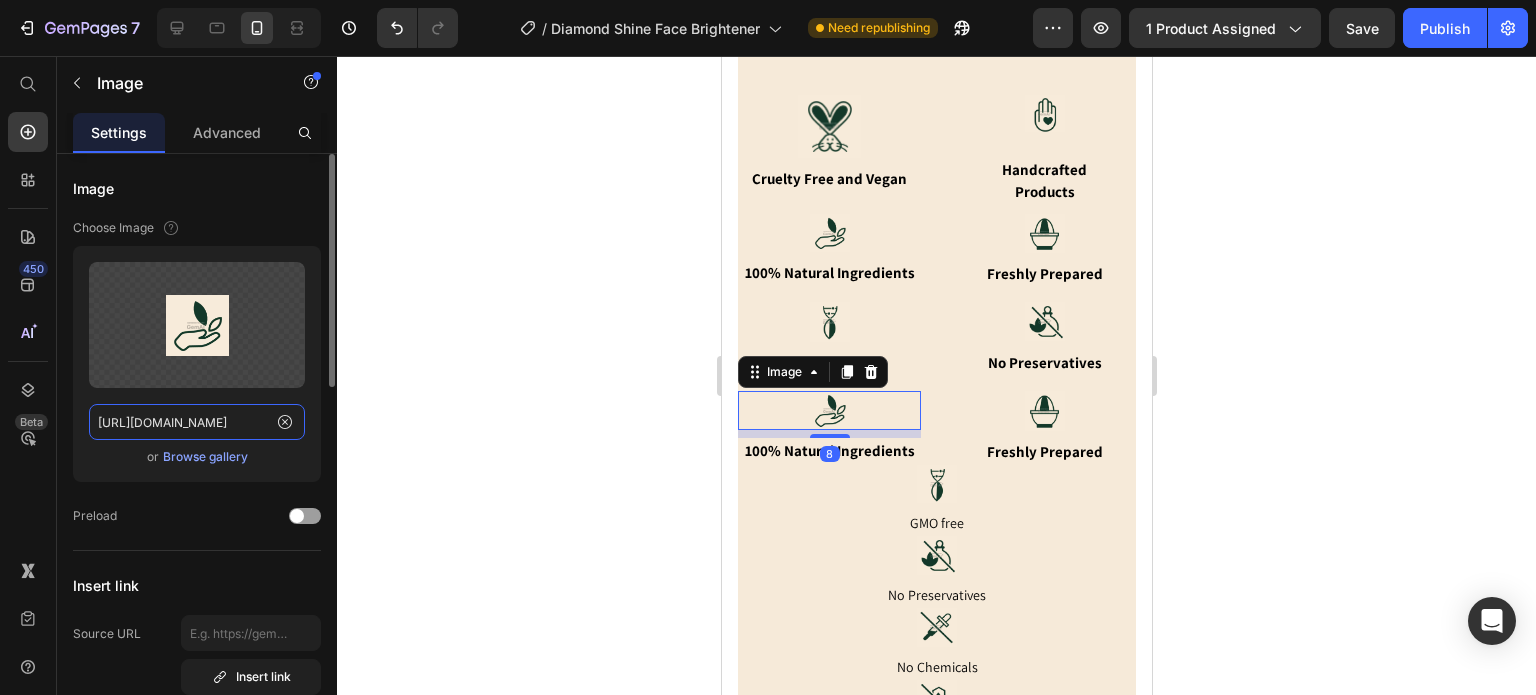 click on "[URL][DOMAIN_NAME]" 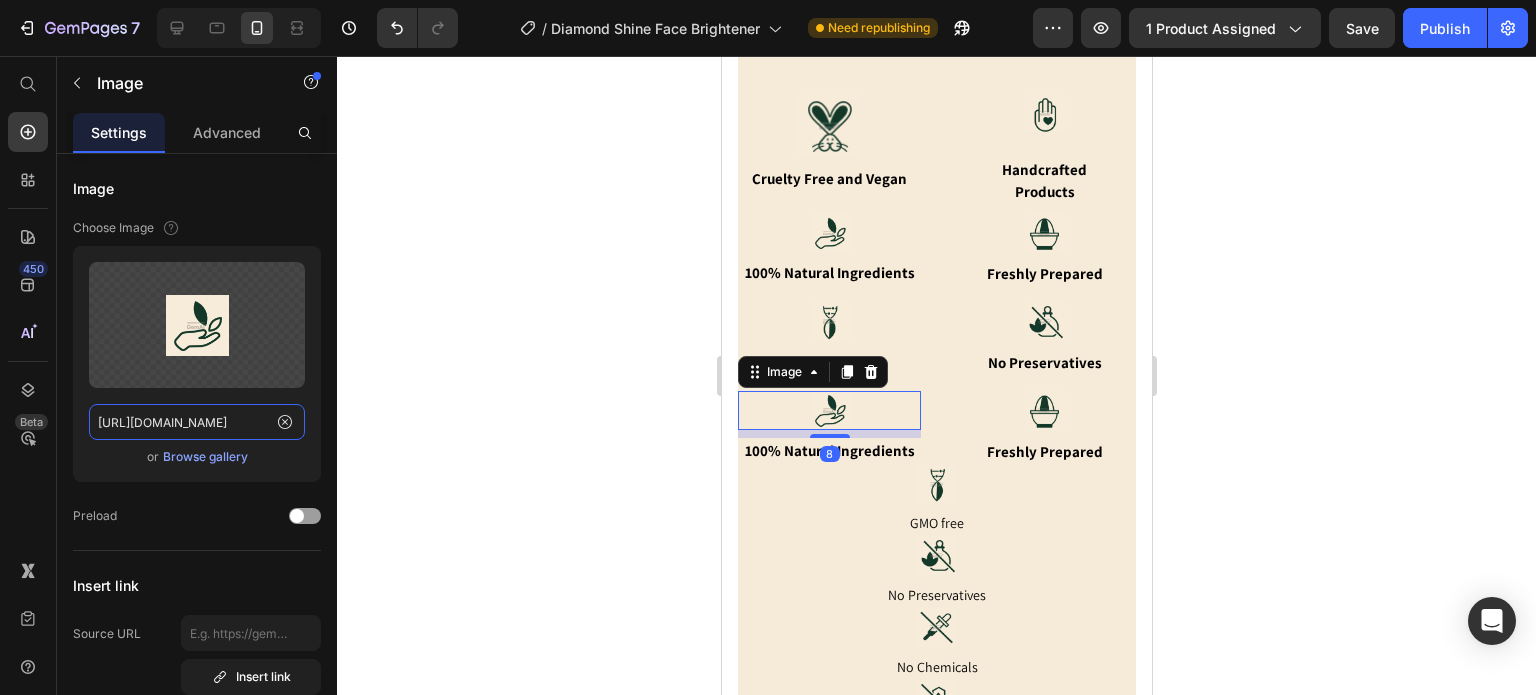 paste on "hesxchfzuc" 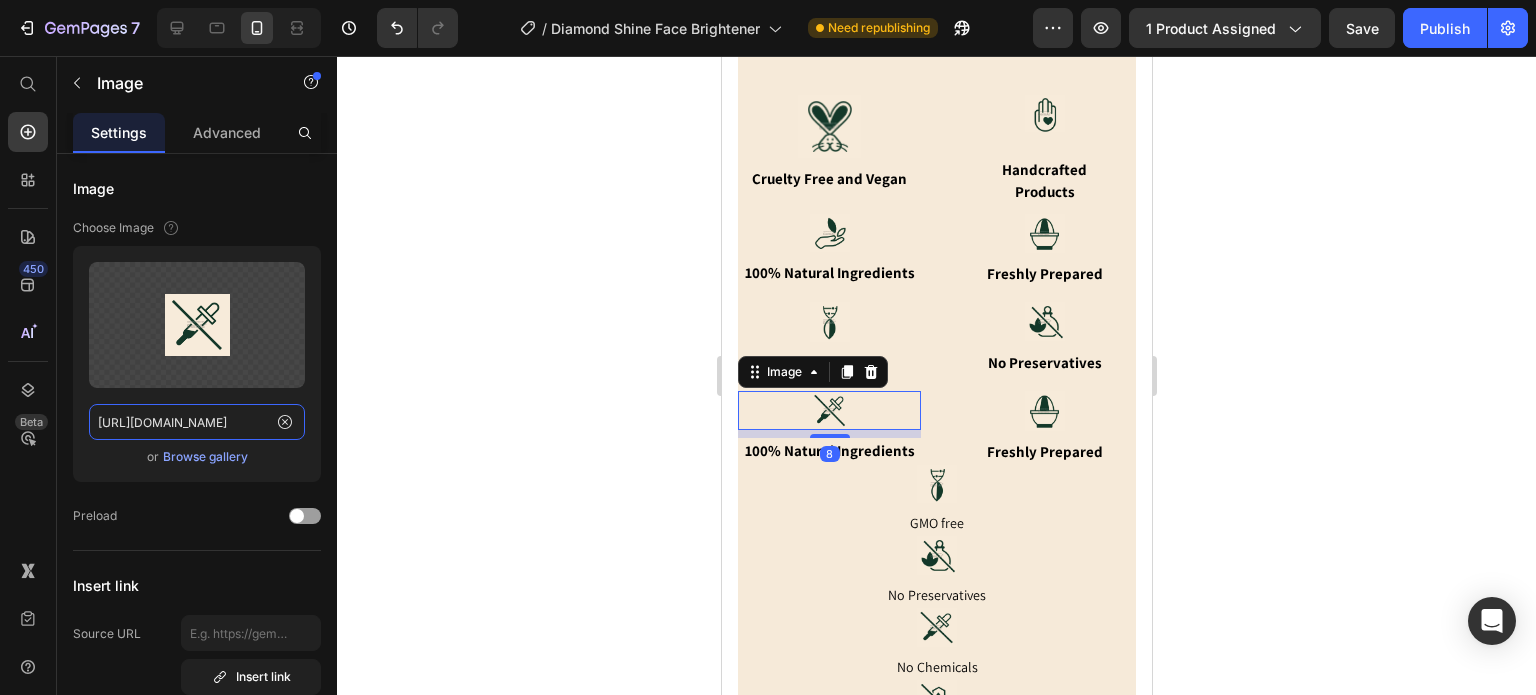 type on "[URL][DOMAIN_NAME]" 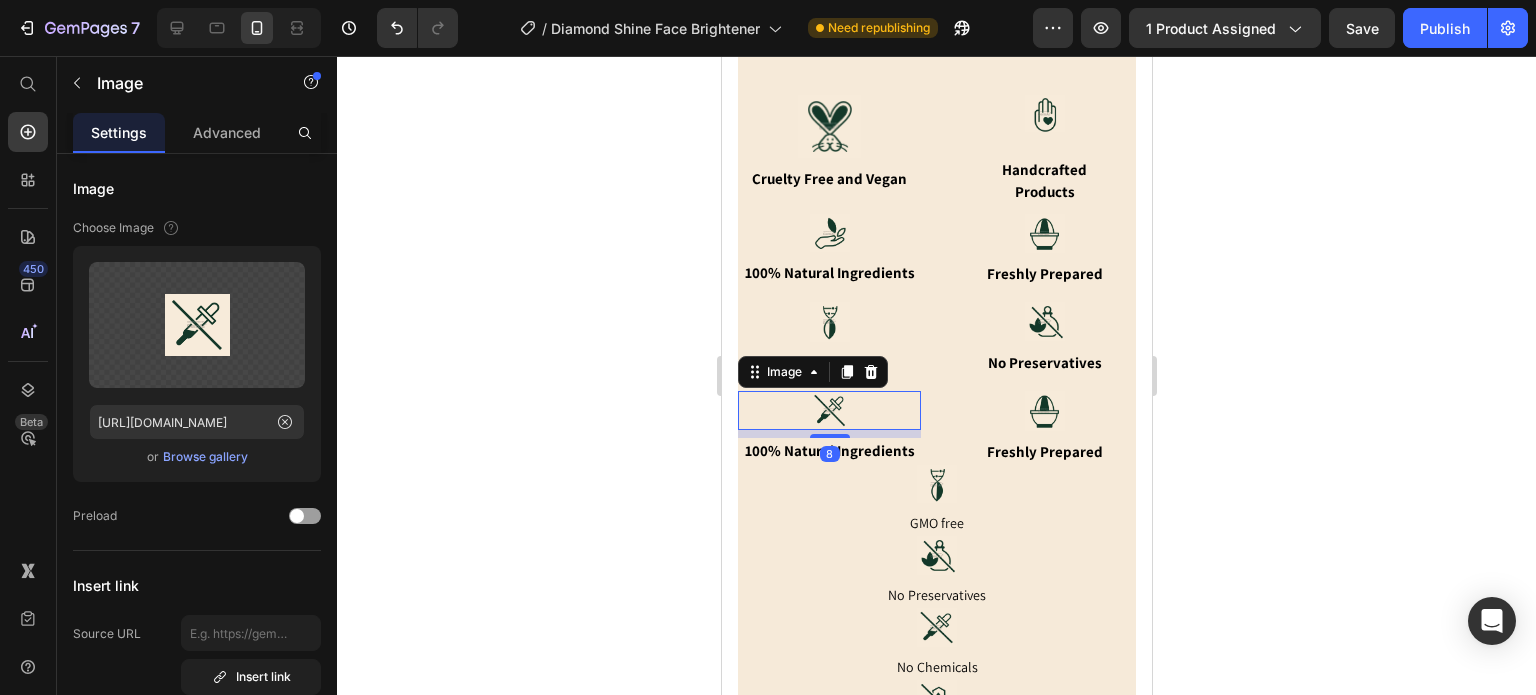 click 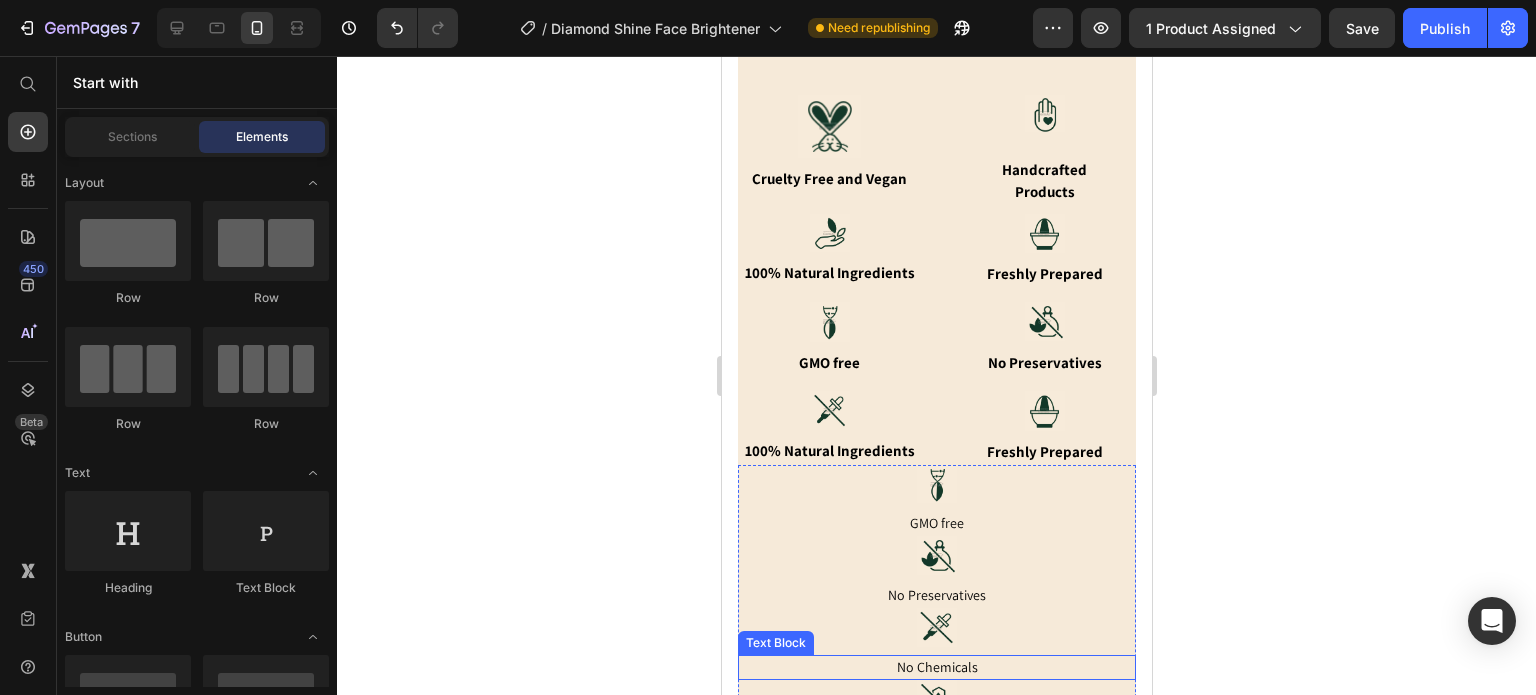 click on "No Chemicals" at bounding box center [936, 667] 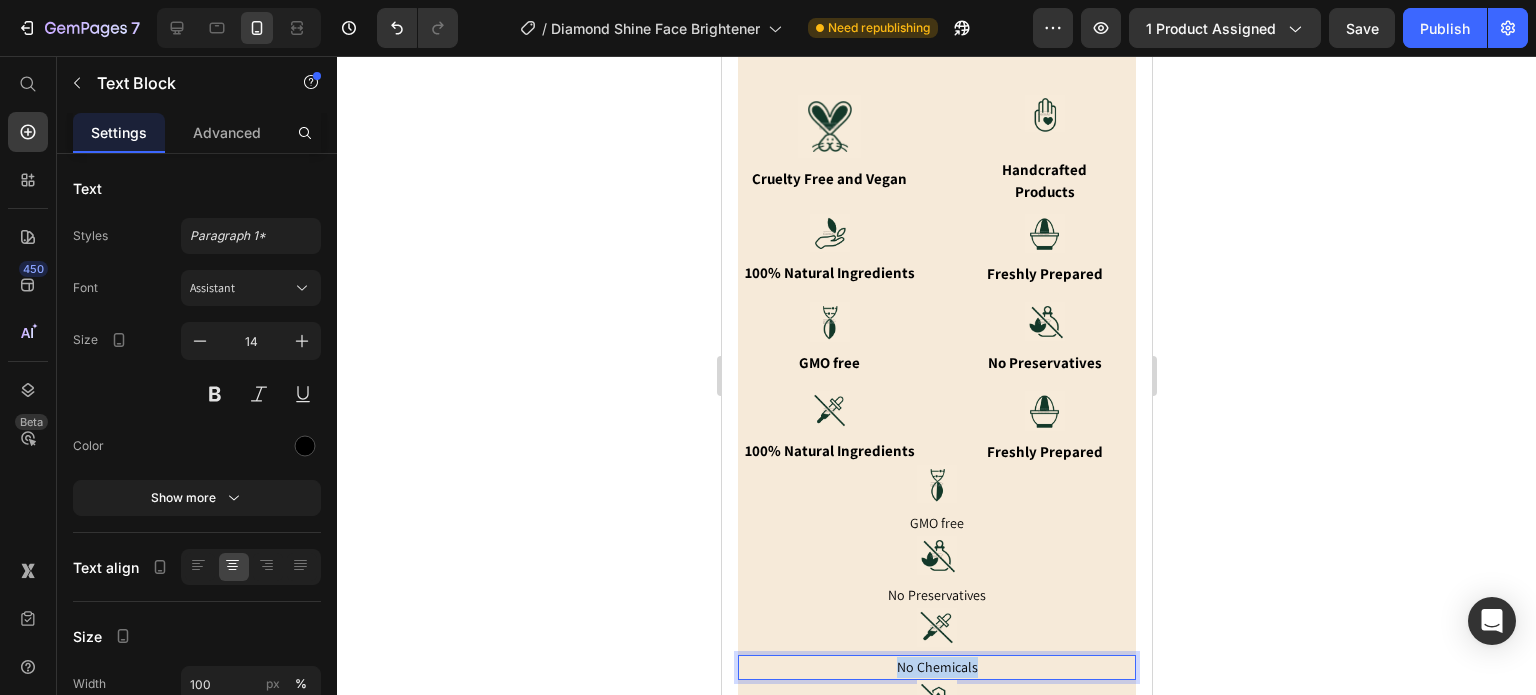 drag, startPoint x: 892, startPoint y: 641, endPoint x: 973, endPoint y: 647, distance: 81.22192 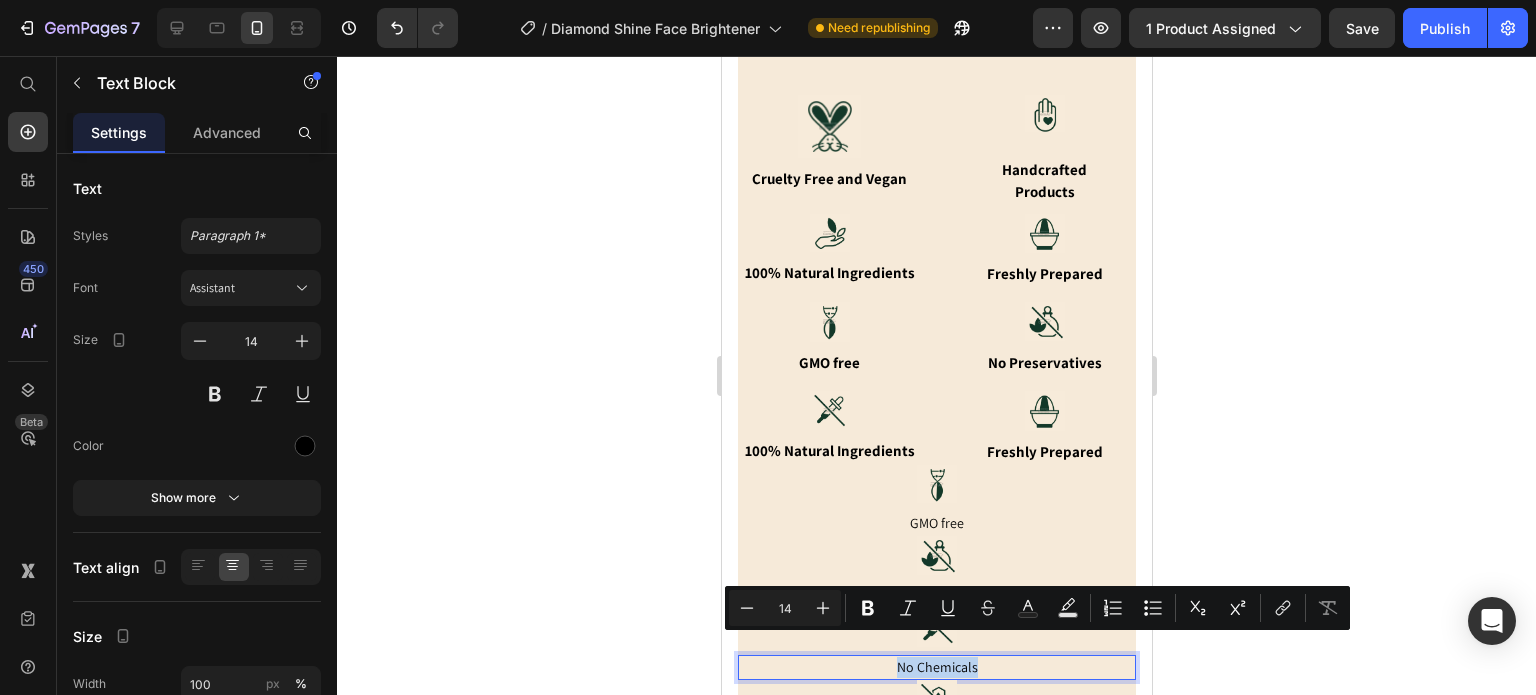 copy on "No Chemicals" 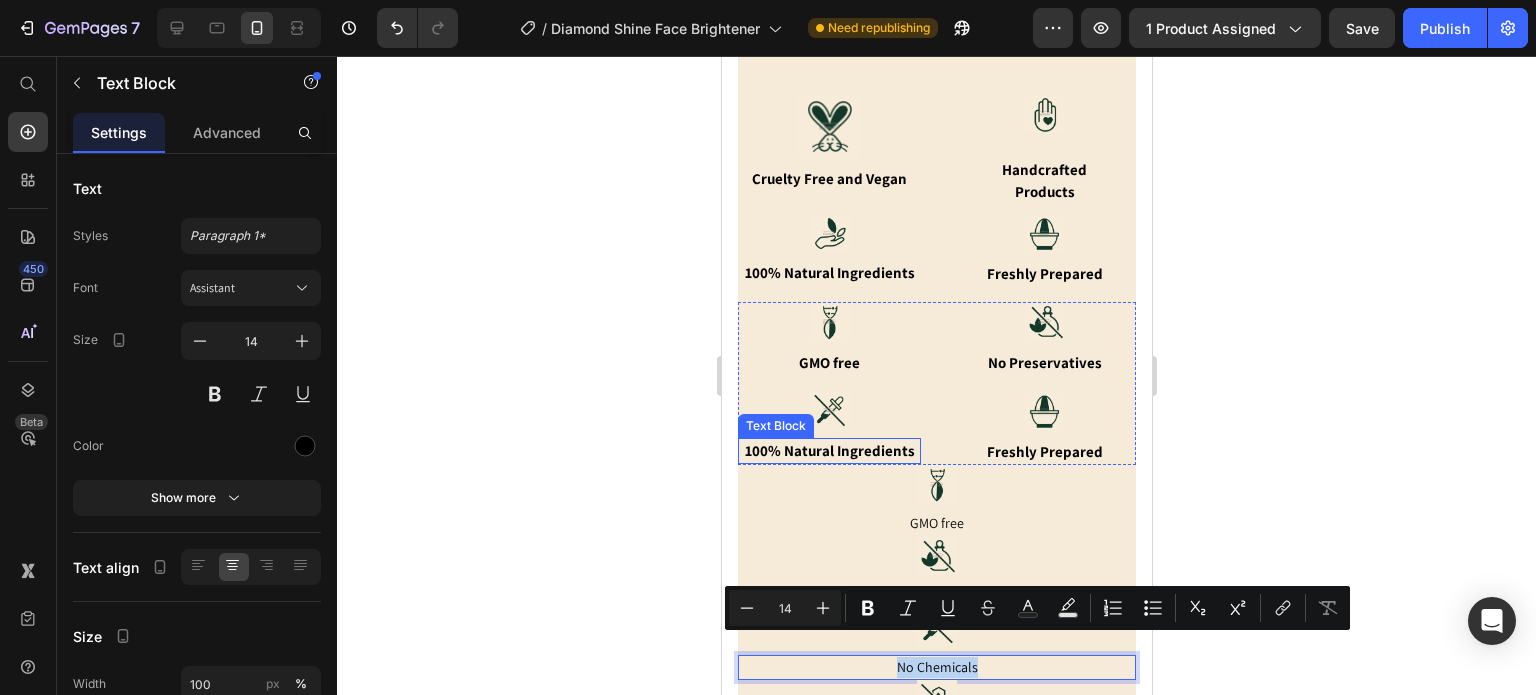 click on "100% Natural Ingredients" at bounding box center (828, 451) 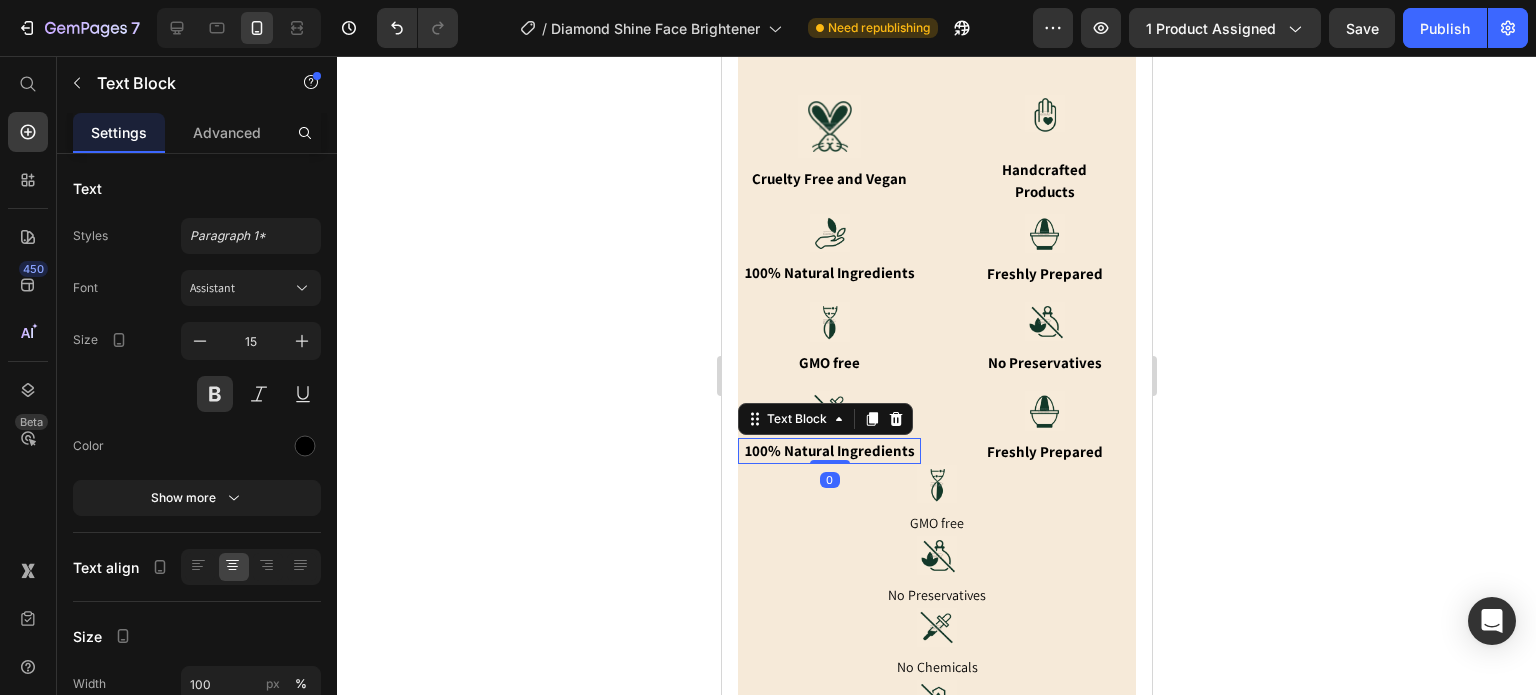 click on "100% Natural Ingredients" at bounding box center (828, 451) 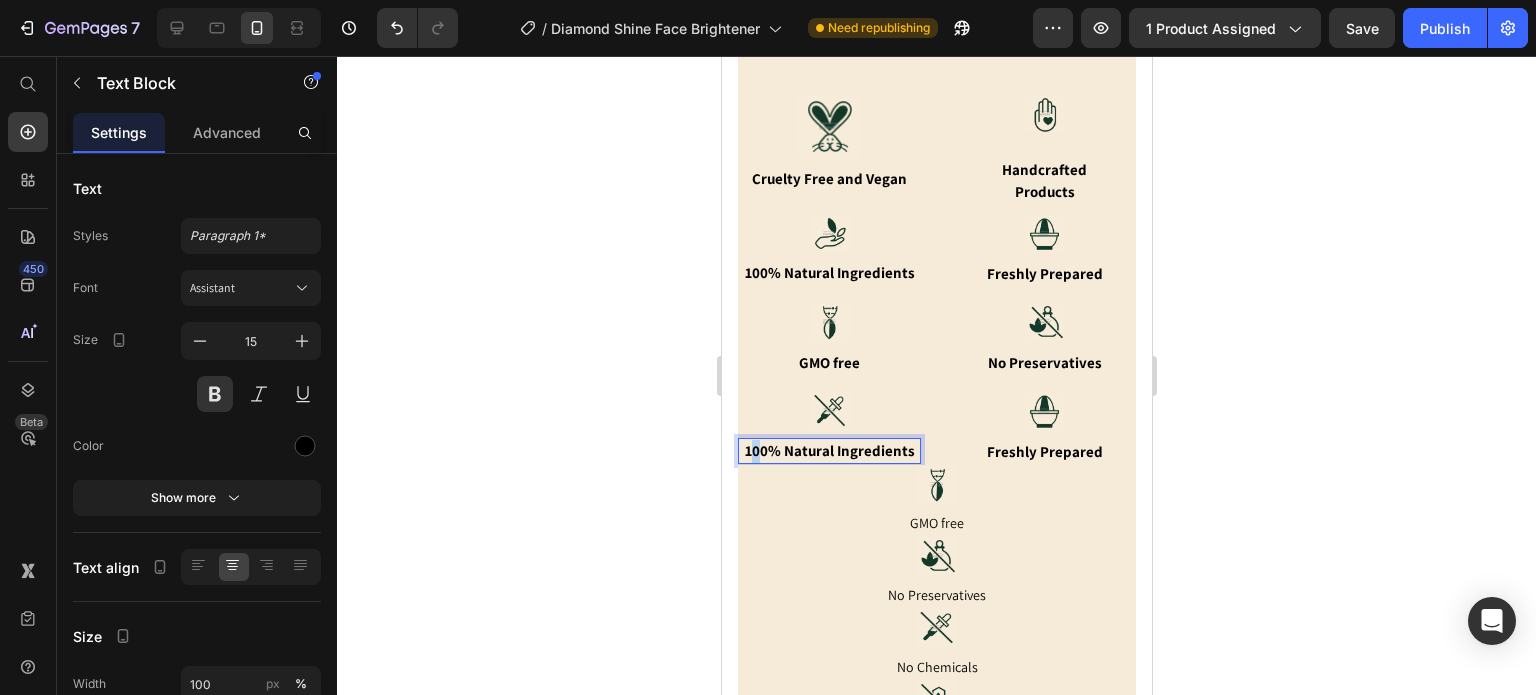 click on "100% Natural Ingredients" at bounding box center (828, 451) 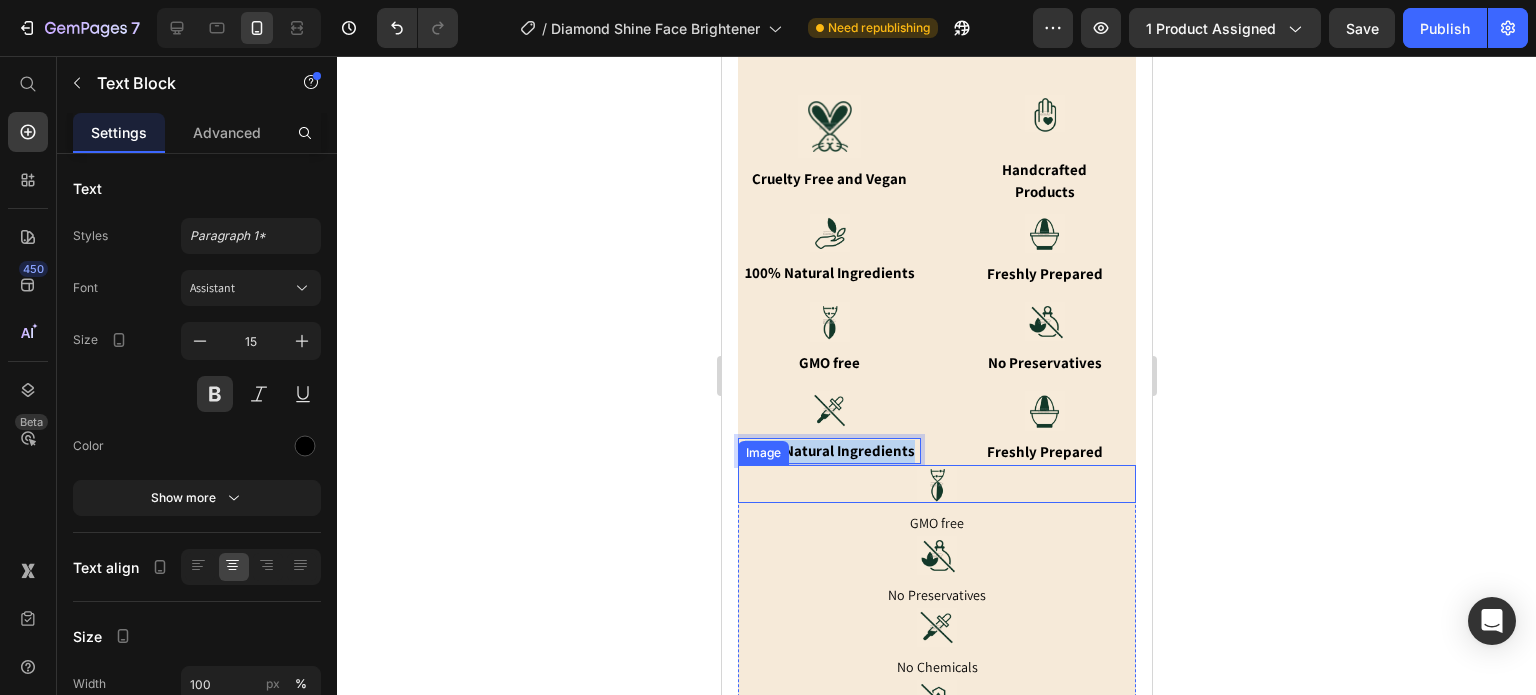 drag, startPoint x: 744, startPoint y: 431, endPoint x: 913, endPoint y: 446, distance: 169.66437 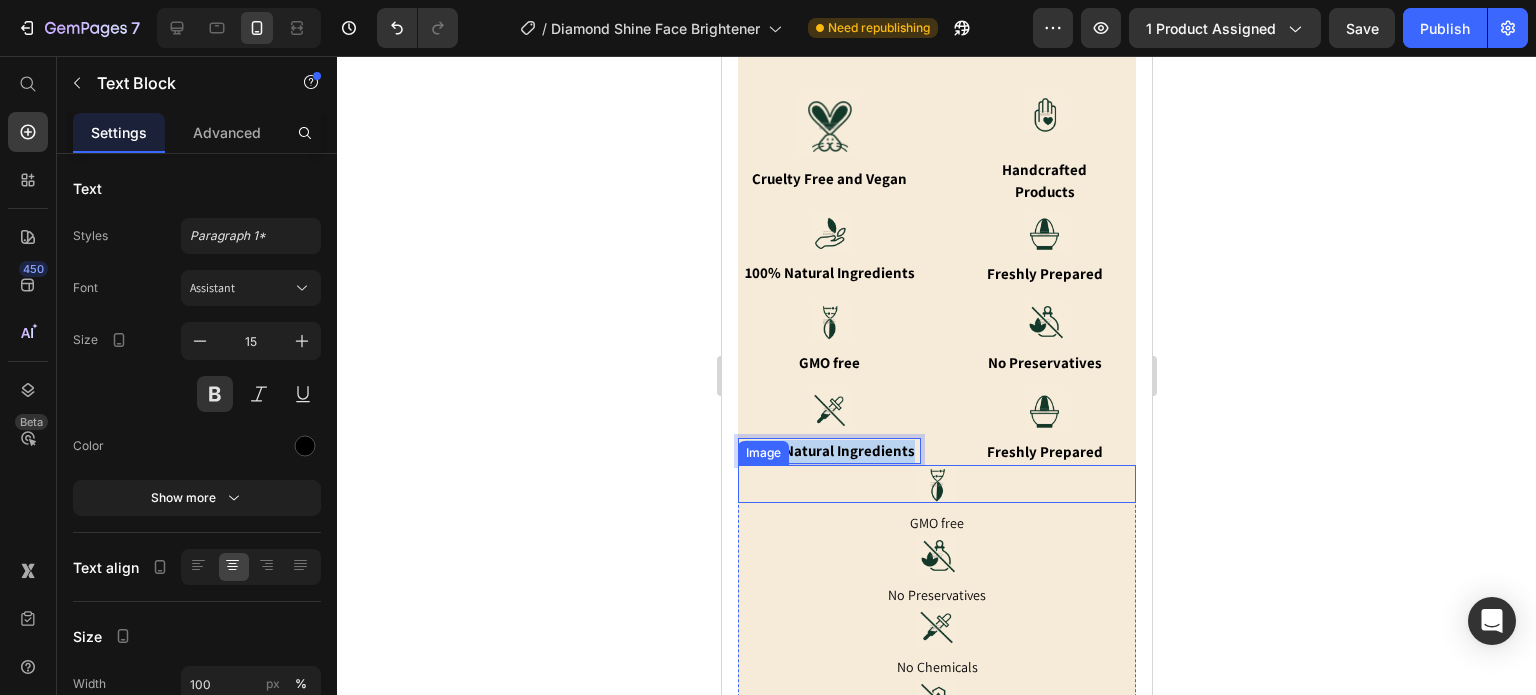 click on "Image Cruelty Free and Vegan Text Block Image Handcrafted Products Text Block Image 100% Natural Ingredients Text Block Image Freshly Prepared Text Block Row Image GMO free Text Block Image No Preservatives Text Block Image 100% Natural Ingredients Text Block   0 Image Freshly Prepared Text Block Row Image GMO free Text Block Image No Preservatives Text Block Image No Chemicals Text Block Image No Sulphates Text Block Row Row" at bounding box center [936, 423] 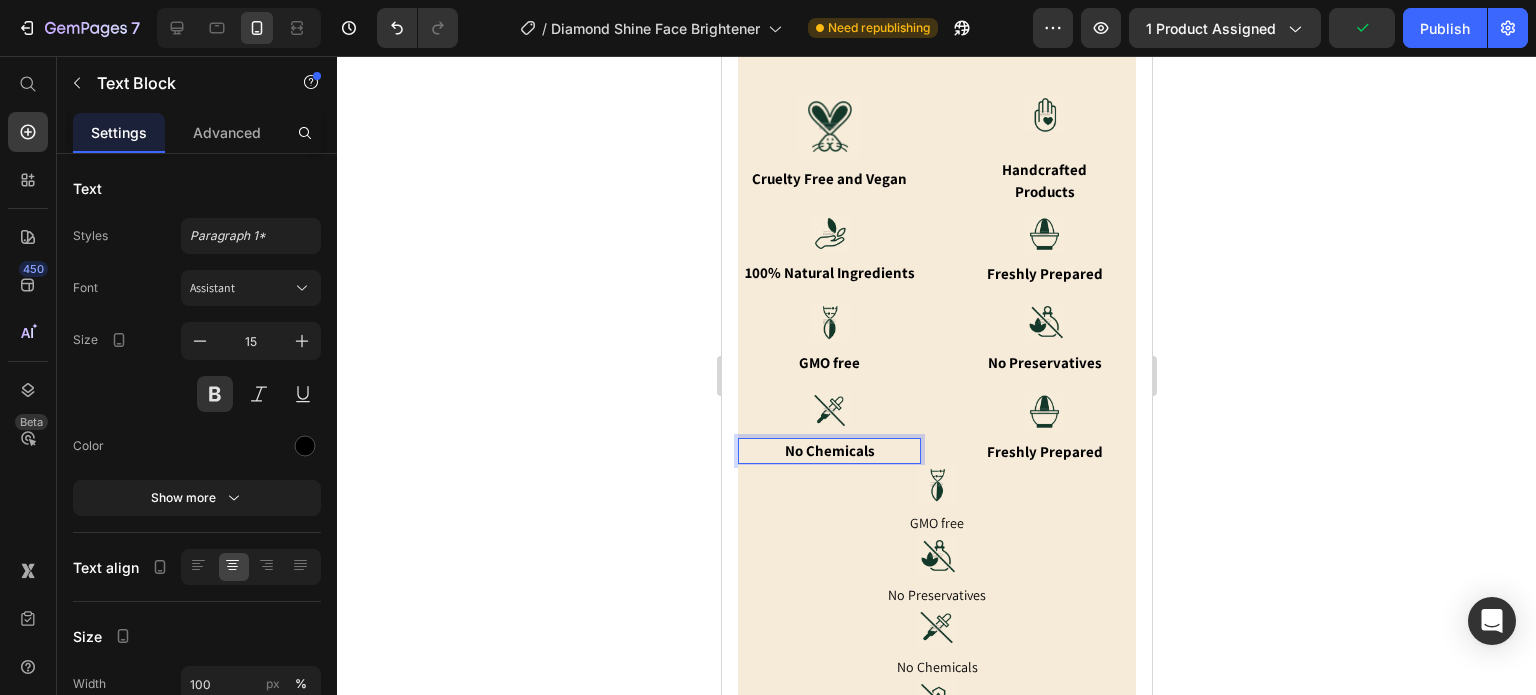 click 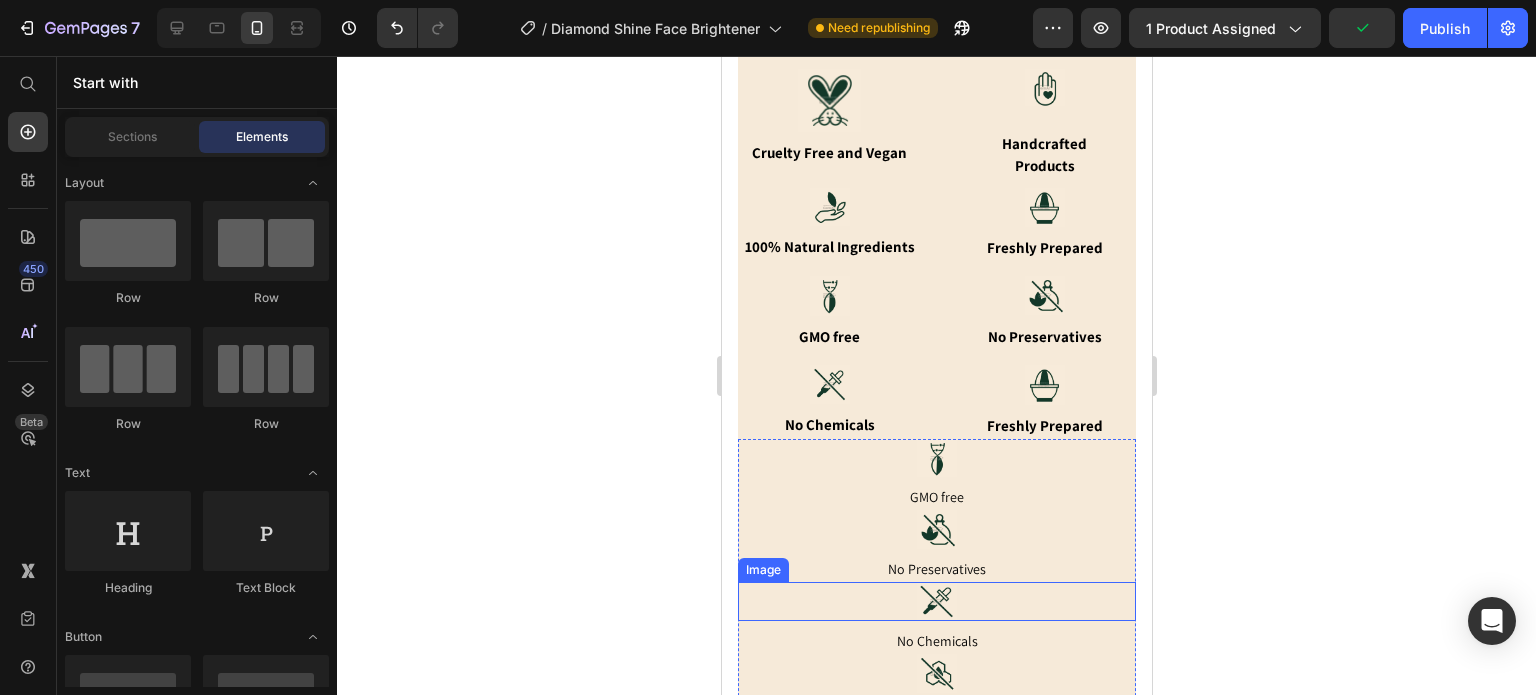 scroll, scrollTop: 1854, scrollLeft: 0, axis: vertical 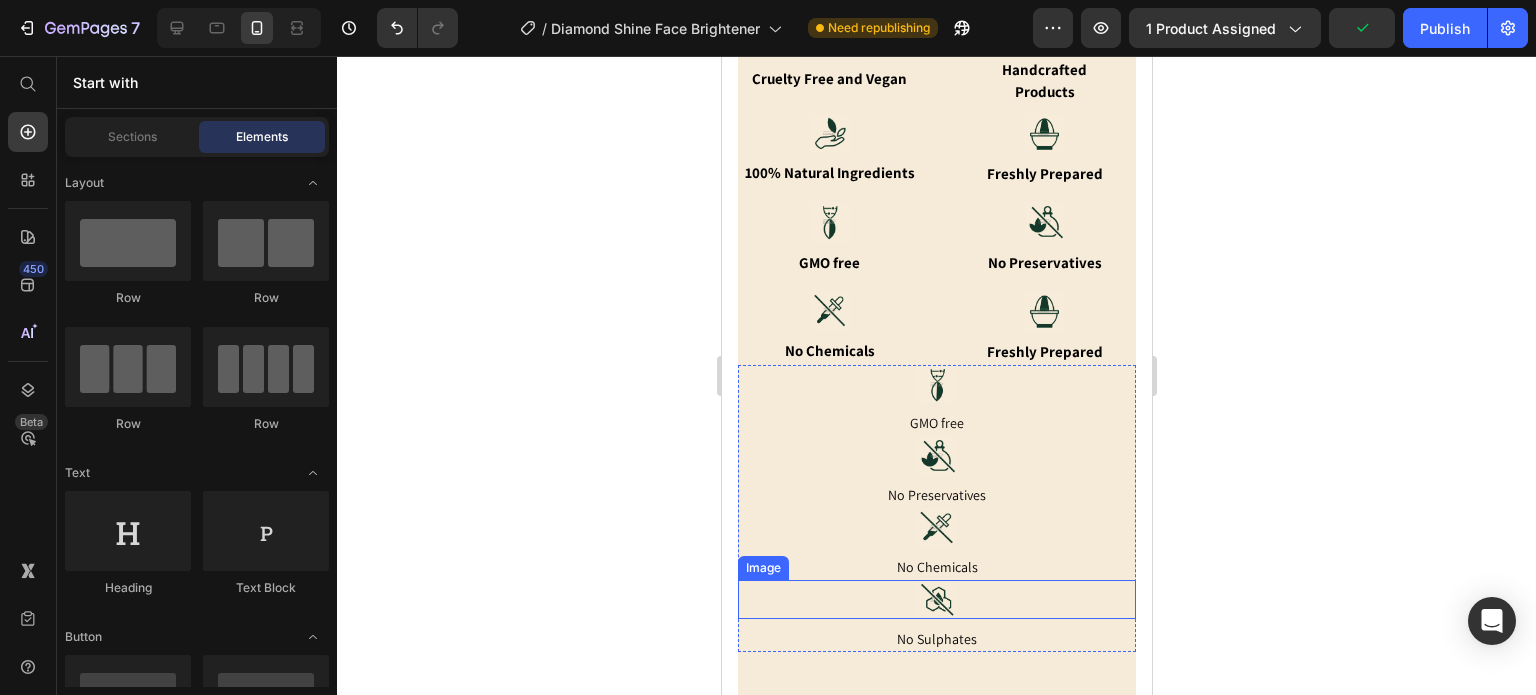 click at bounding box center [936, 599] 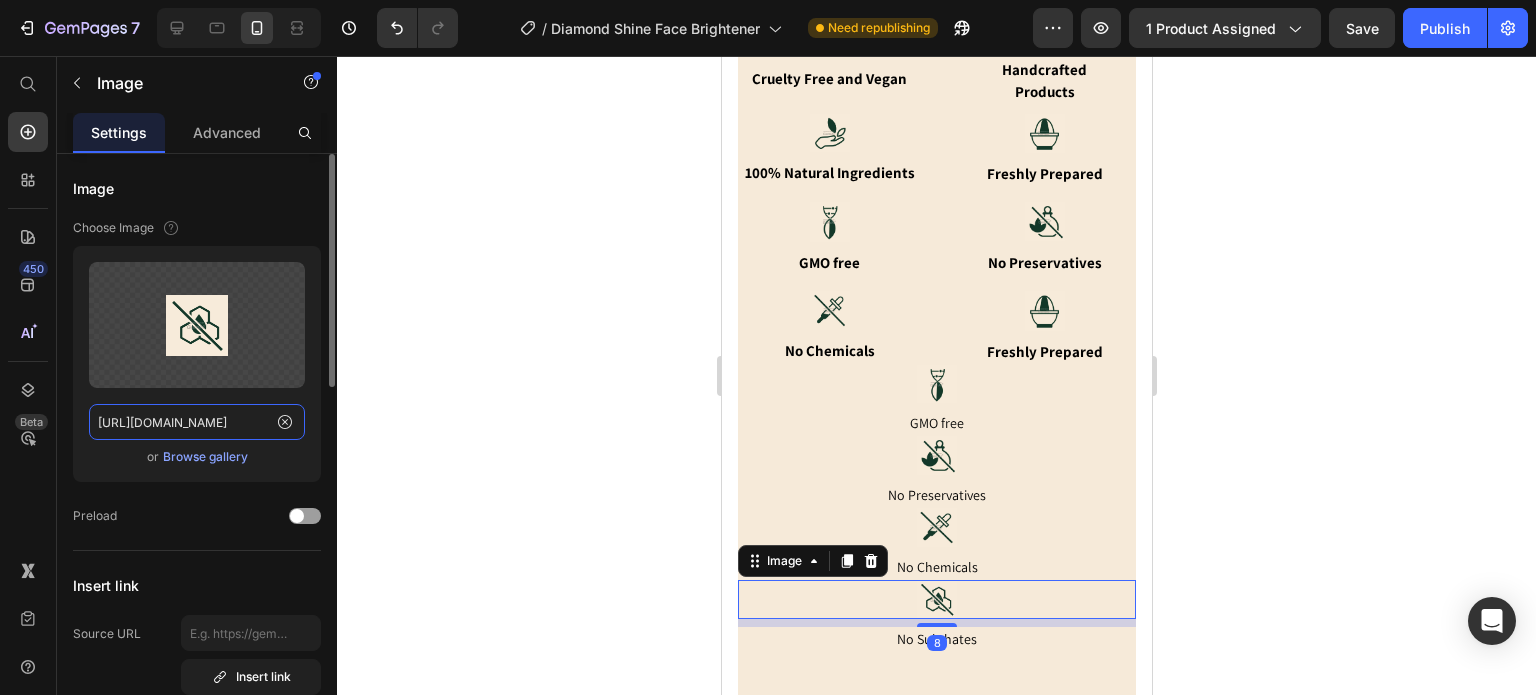 click on "[URL][DOMAIN_NAME]" 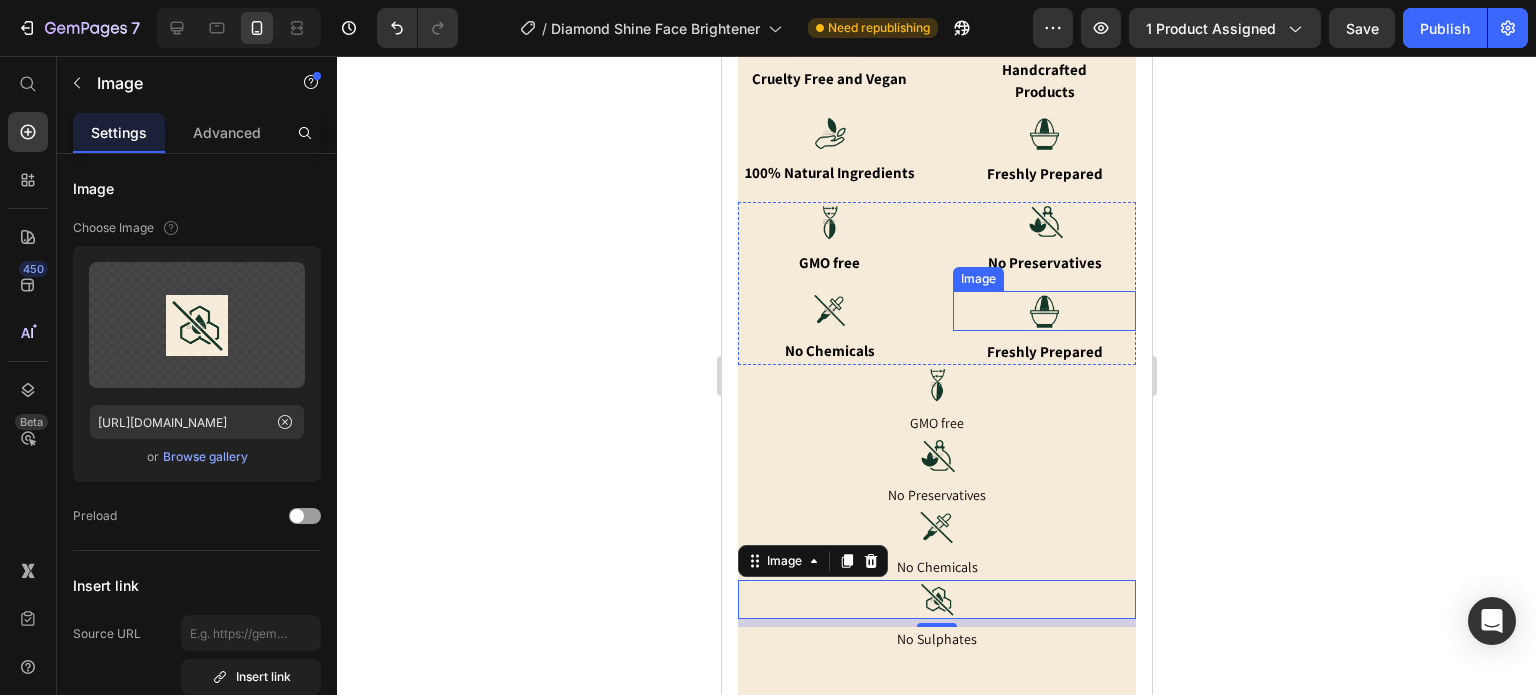 click at bounding box center [1043, 310] 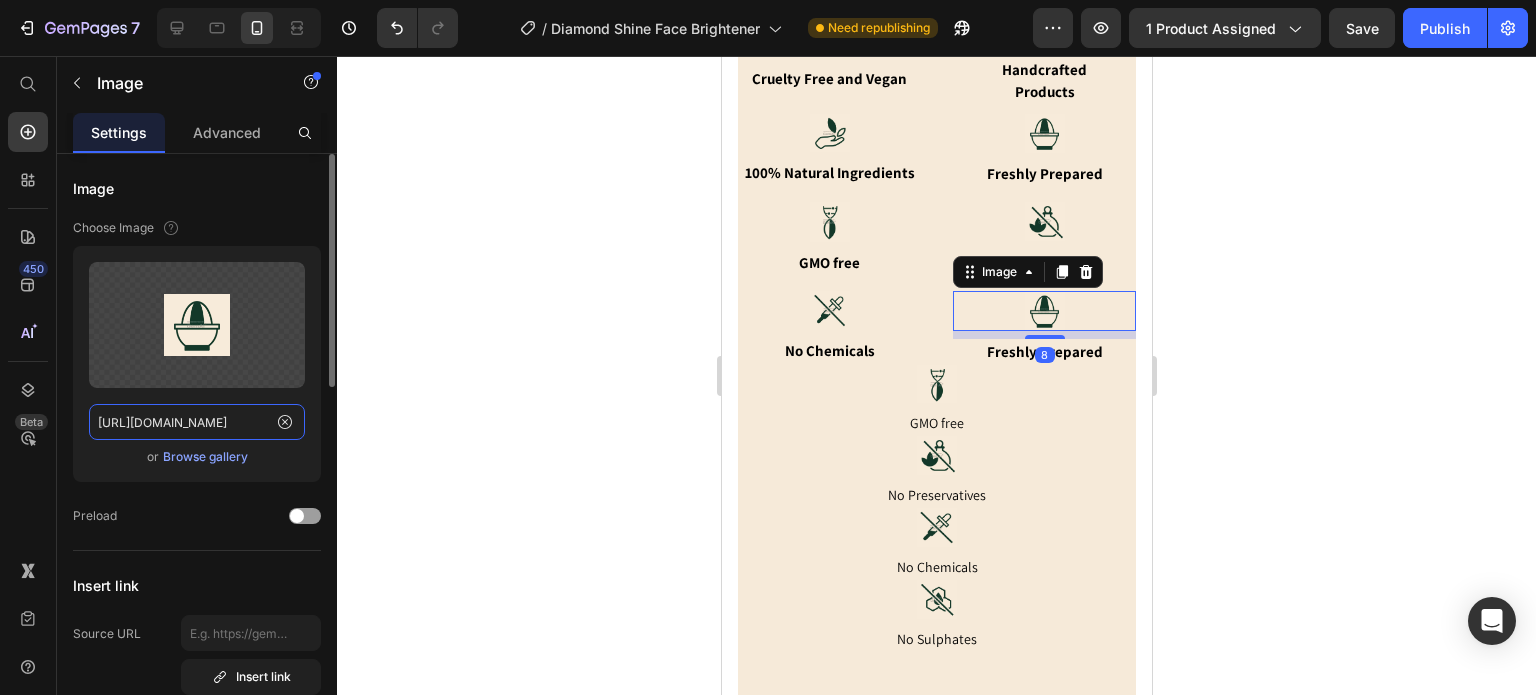 click on "[URL][DOMAIN_NAME]" 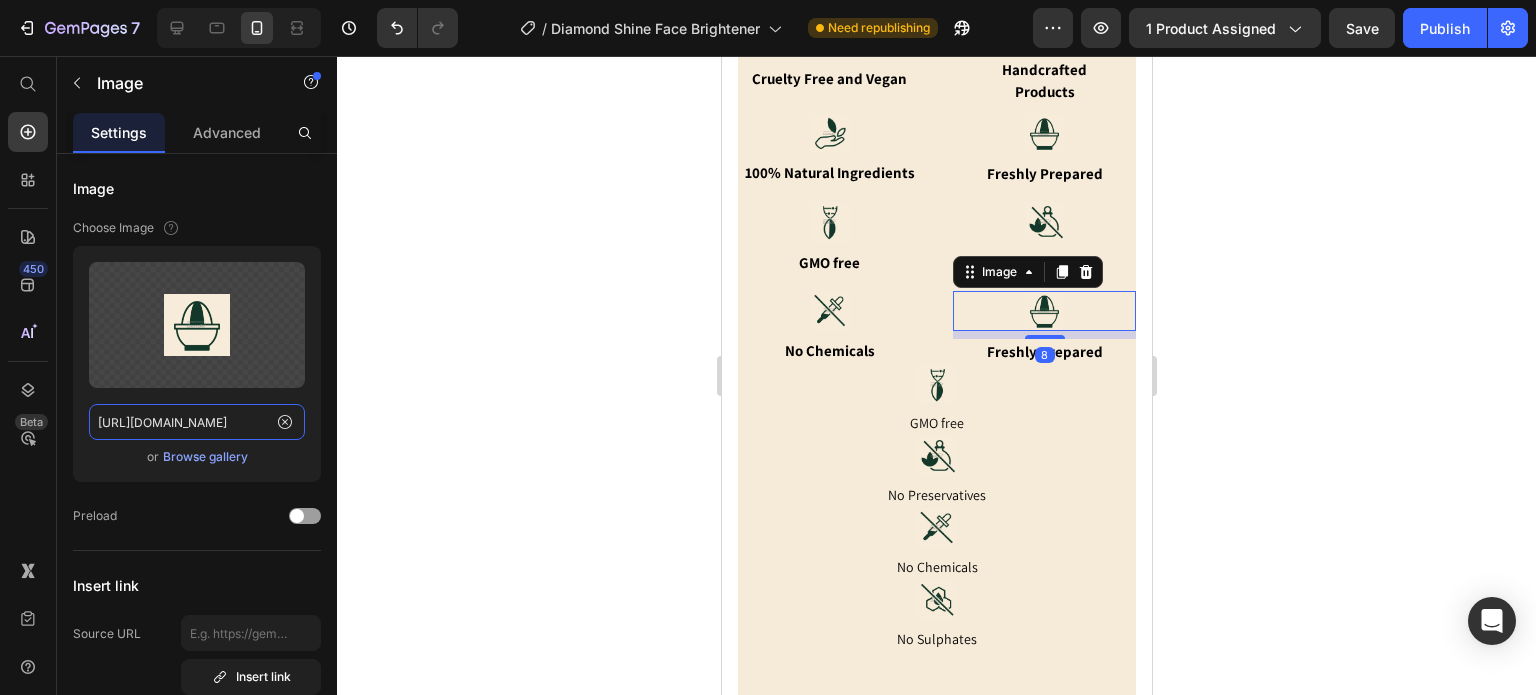 paste on "mlmhywnyot" 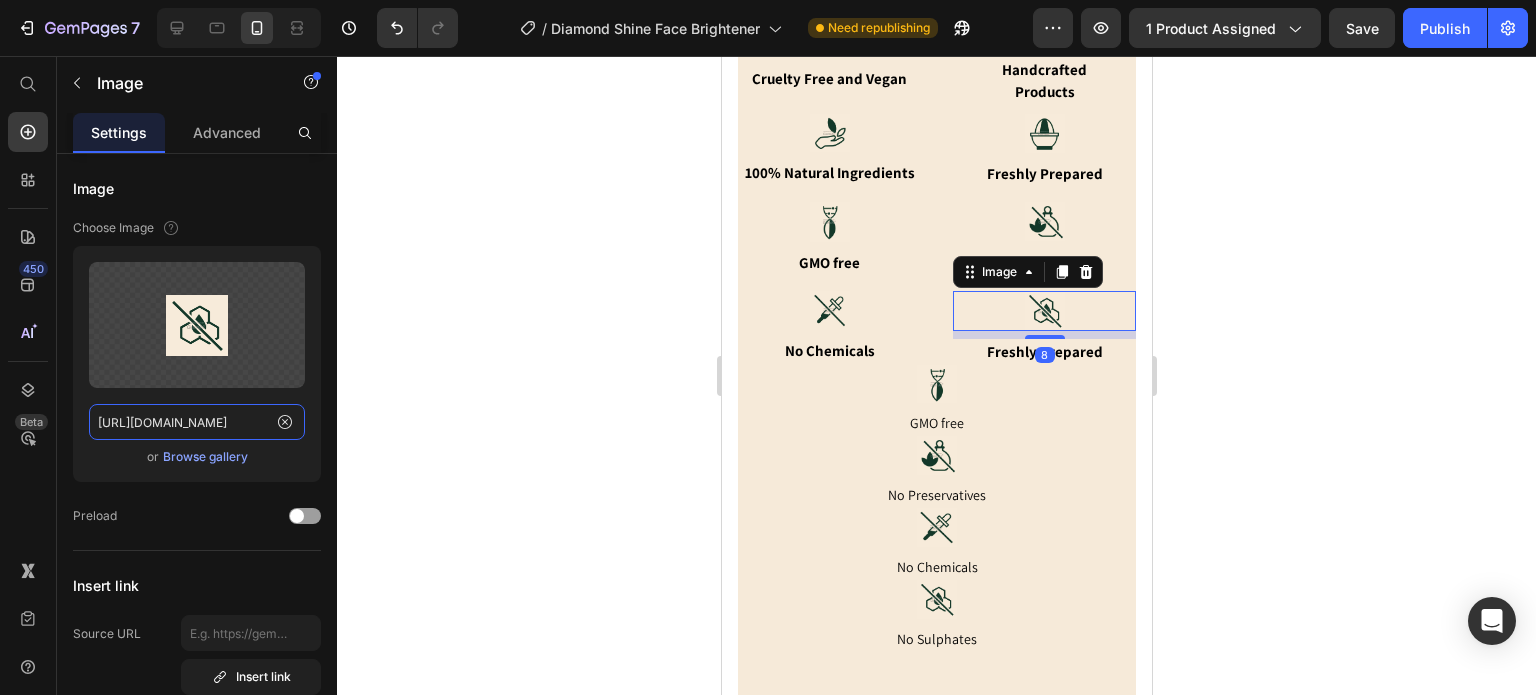 type on "[URL][DOMAIN_NAME]" 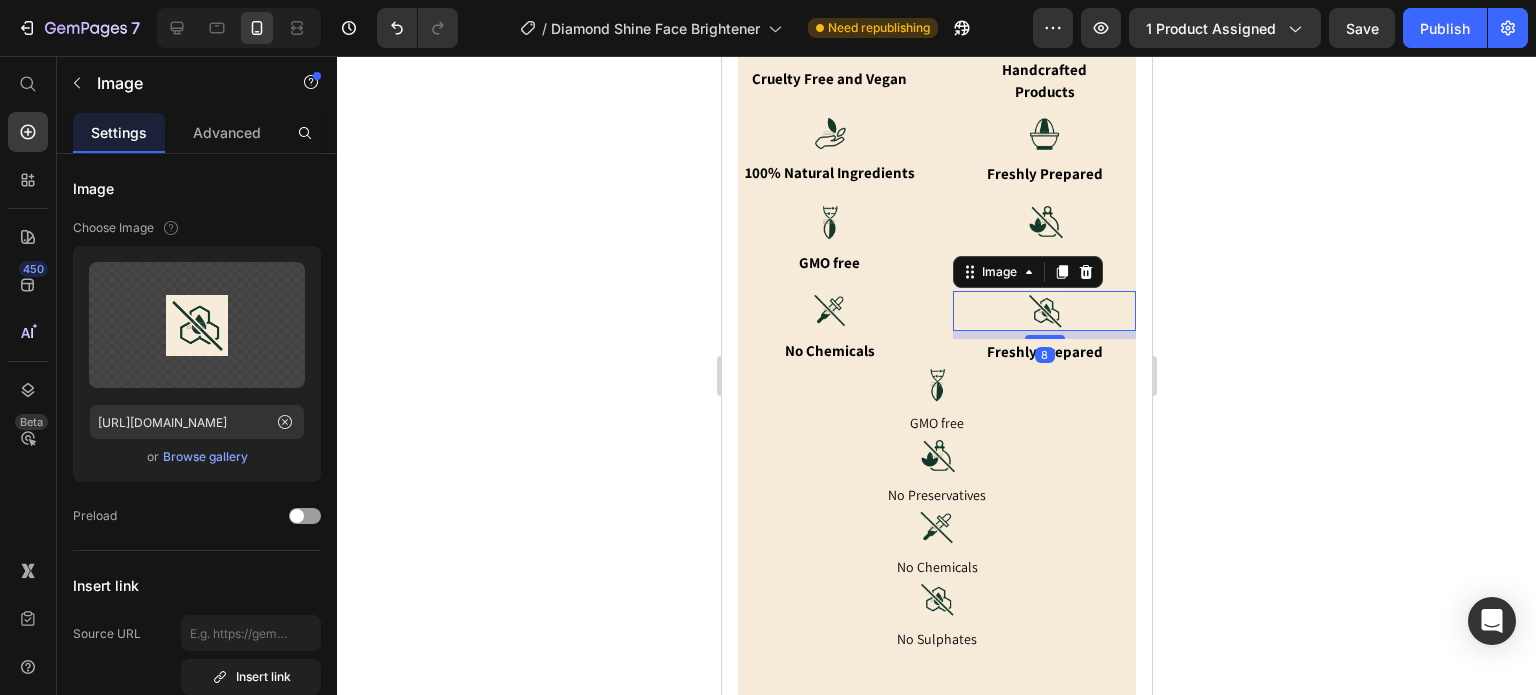 click 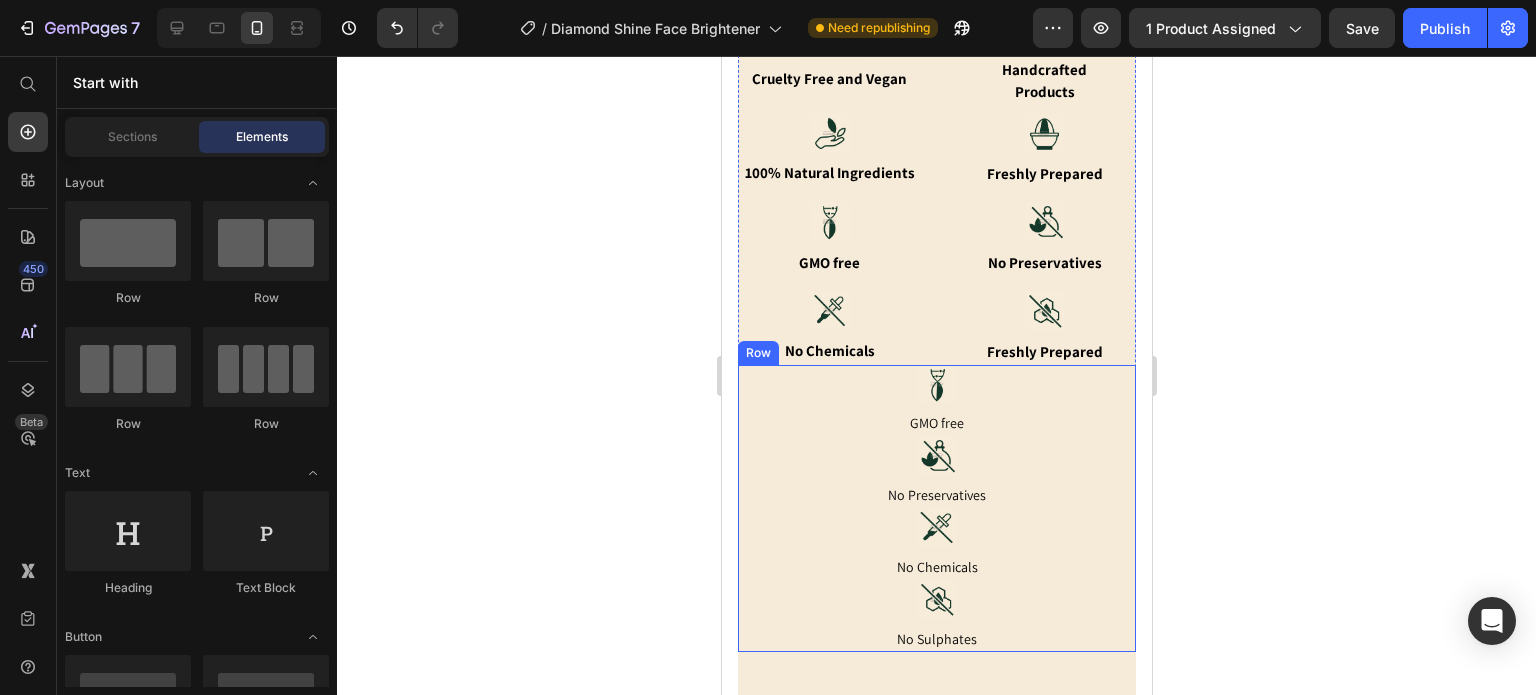 click on "No Sulphates" at bounding box center (936, 639) 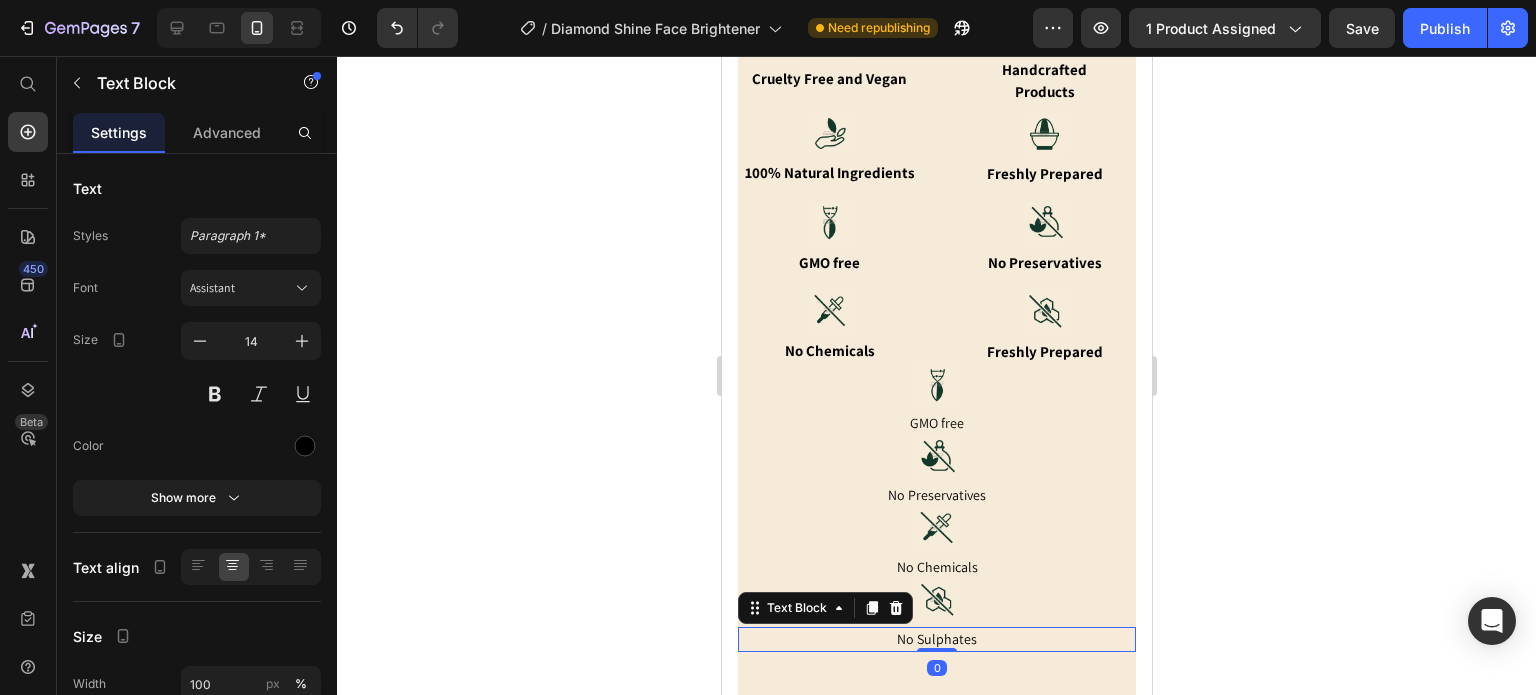 click on "No Sulphates" at bounding box center (936, 639) 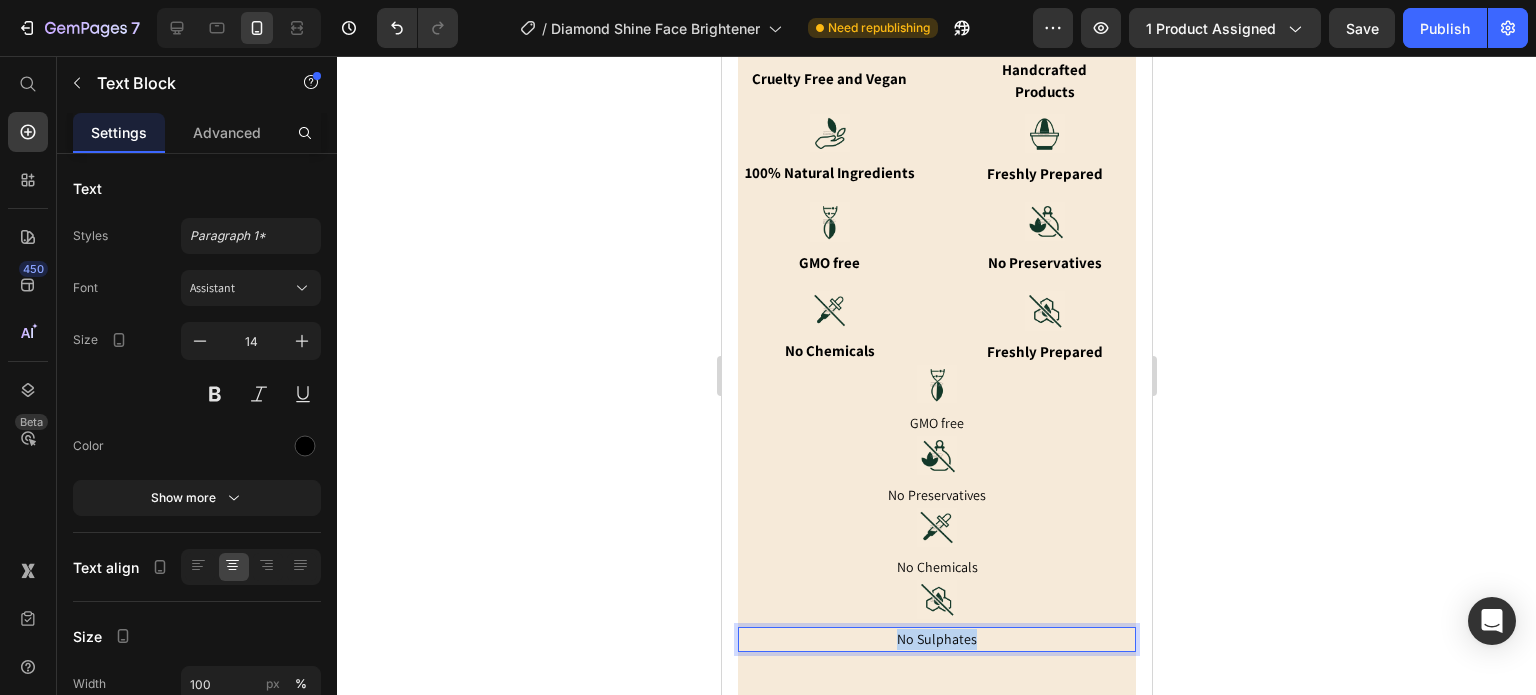 drag, startPoint x: 876, startPoint y: 623, endPoint x: 997, endPoint y: 611, distance: 121.59358 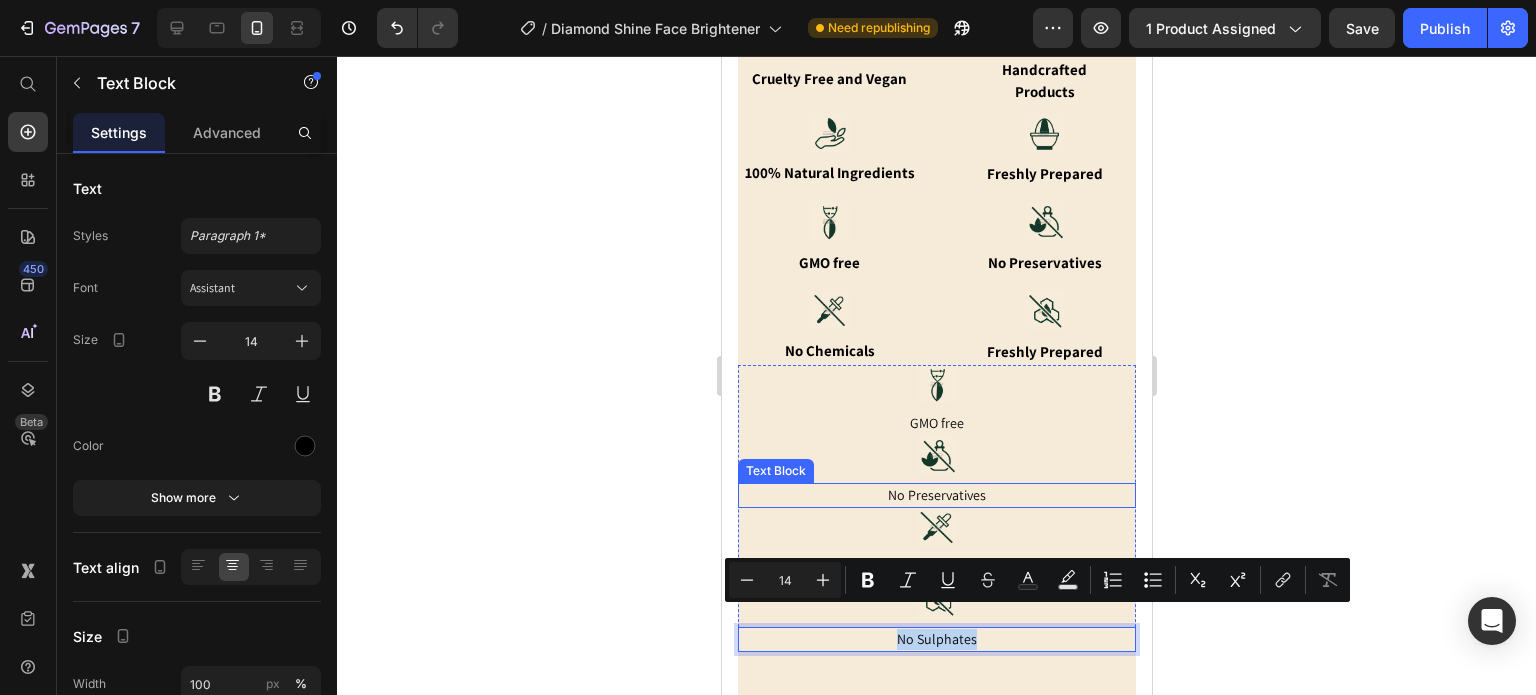 copy on "No Sulphates" 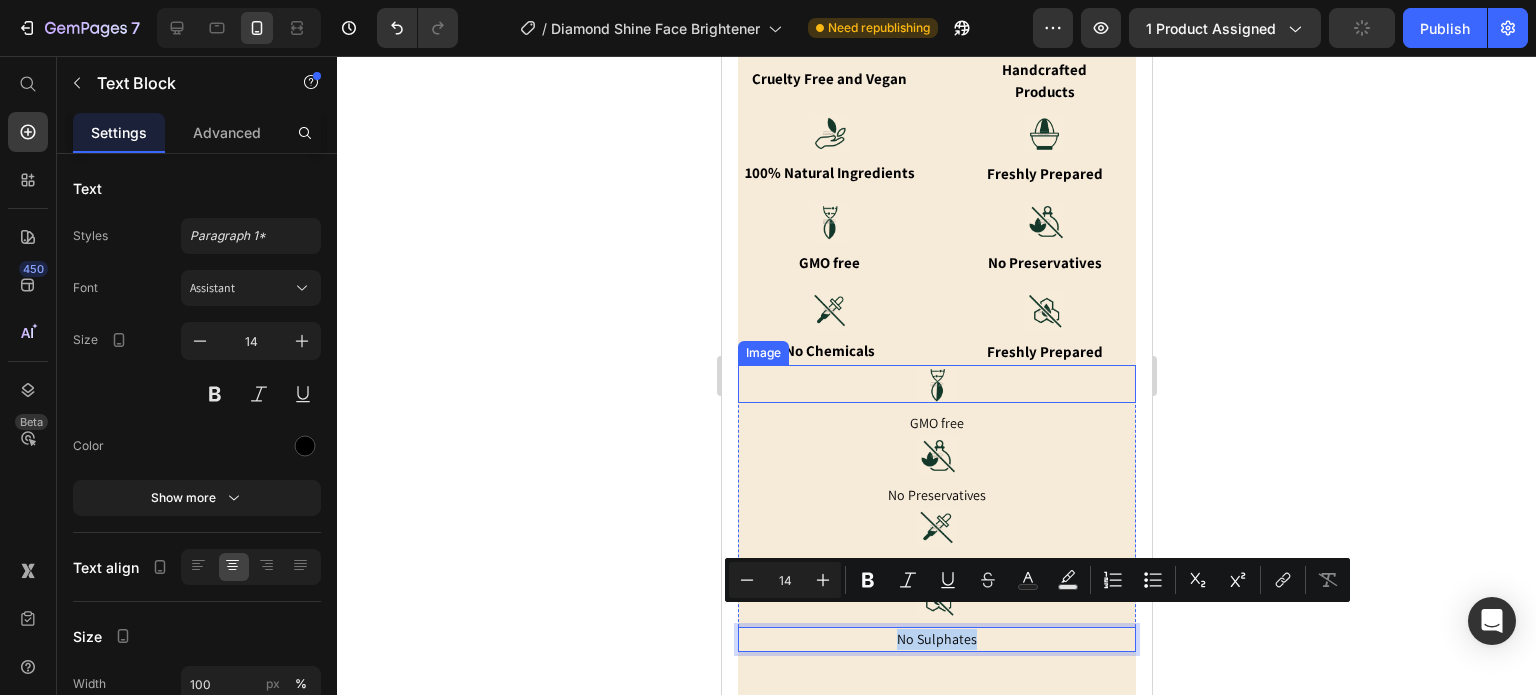 click on "Freshly Prepared" at bounding box center (1043, 352) 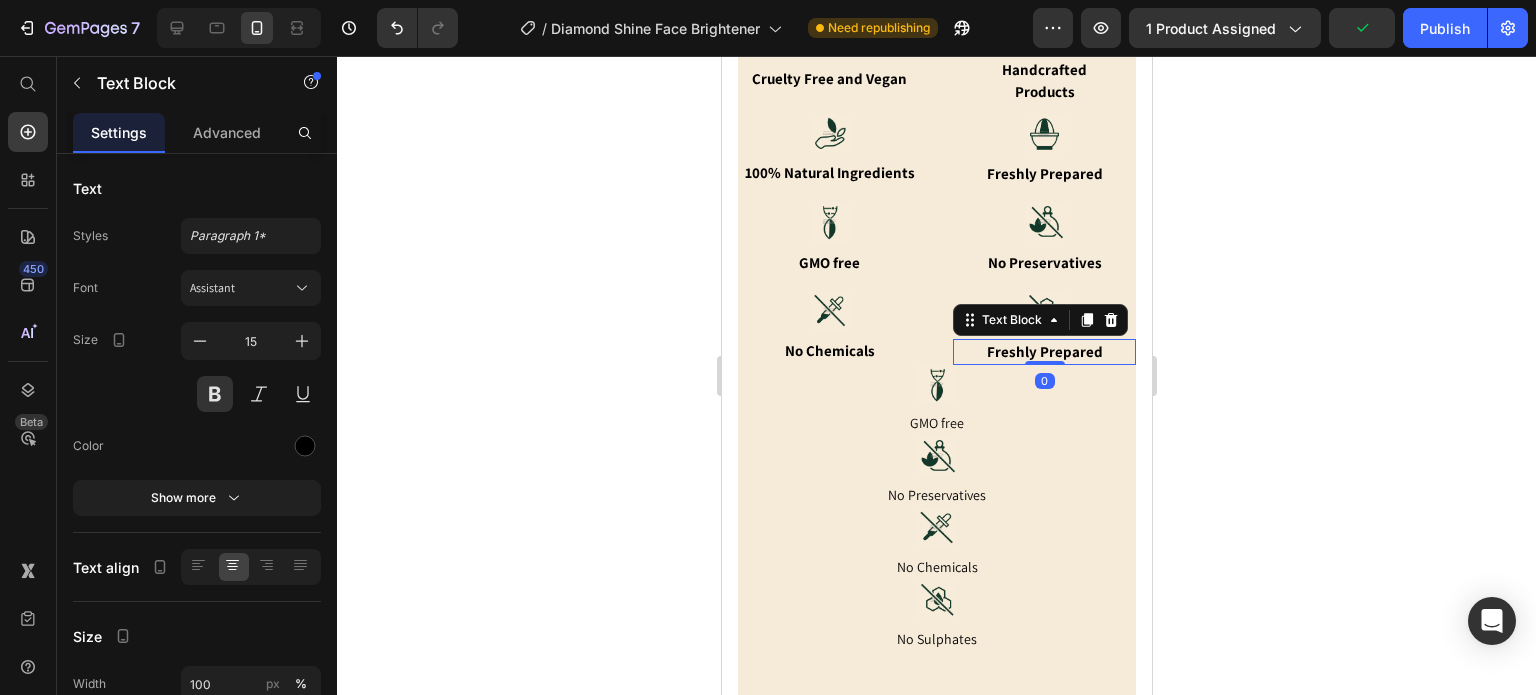 click on "Freshly Prepared" at bounding box center [1043, 352] 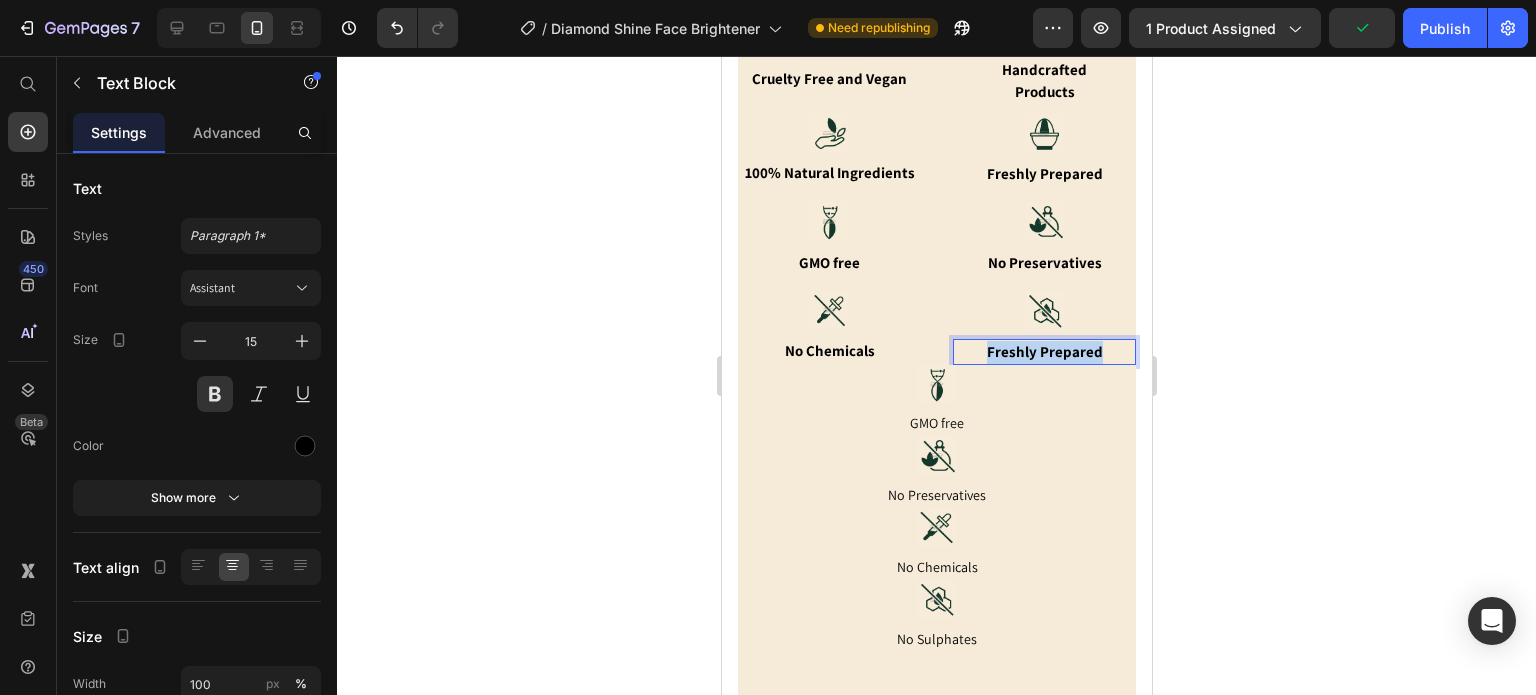 drag, startPoint x: 970, startPoint y: 334, endPoint x: 1087, endPoint y: 343, distance: 117.34564 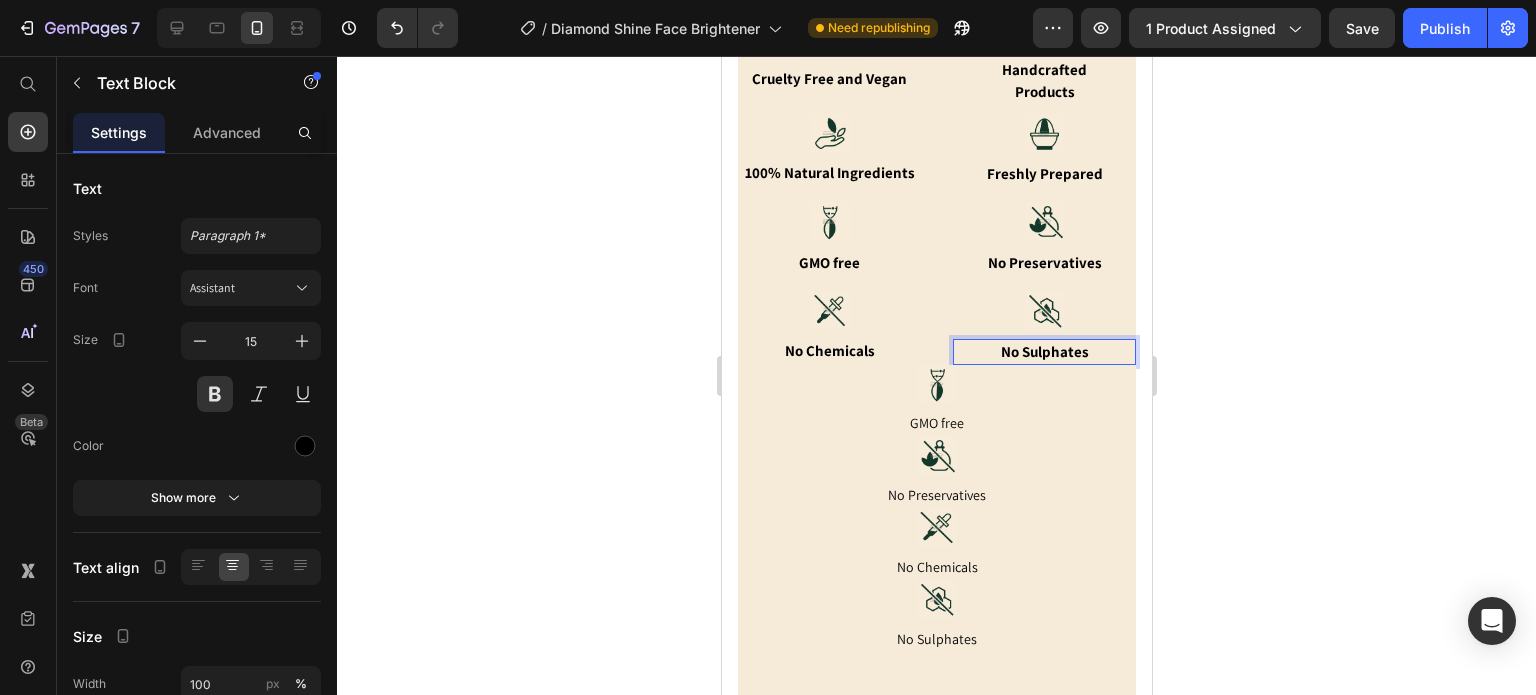 click 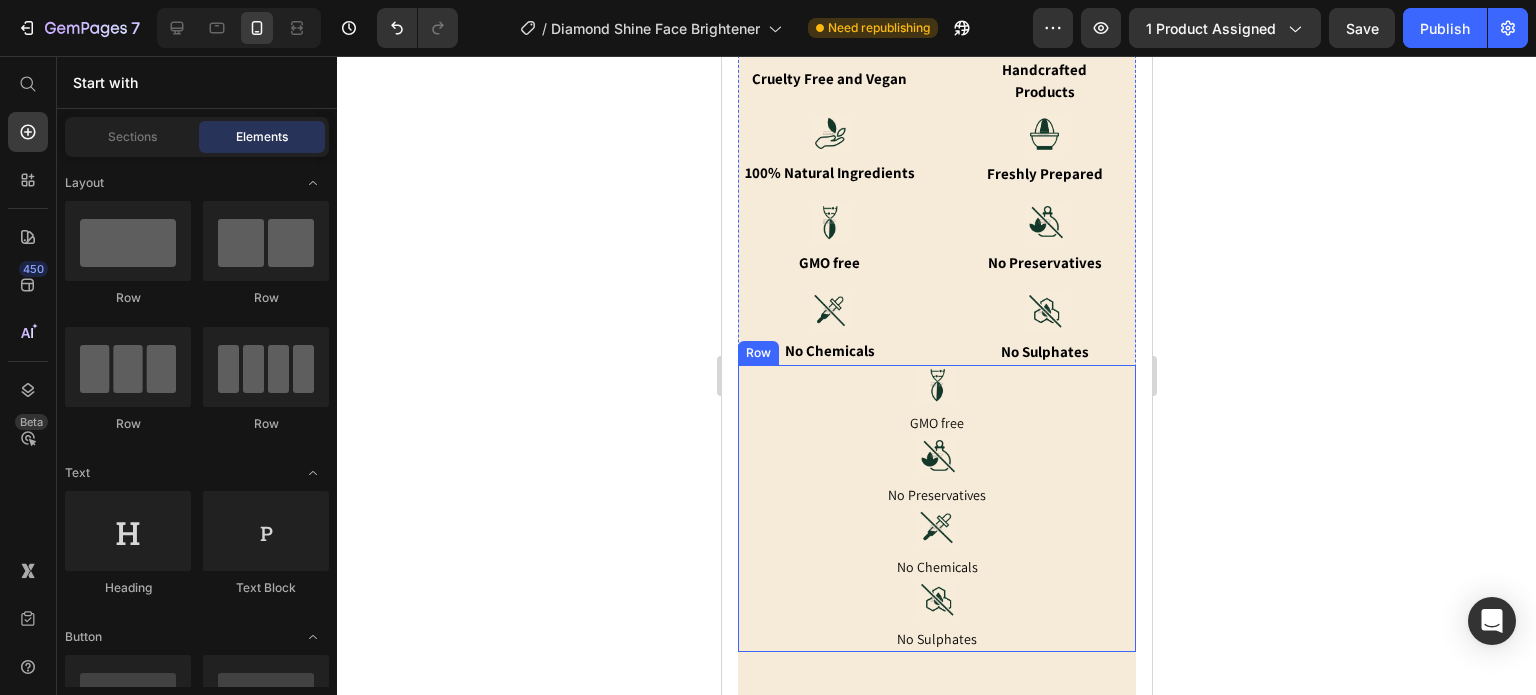 click on "GMO free" at bounding box center [936, 423] 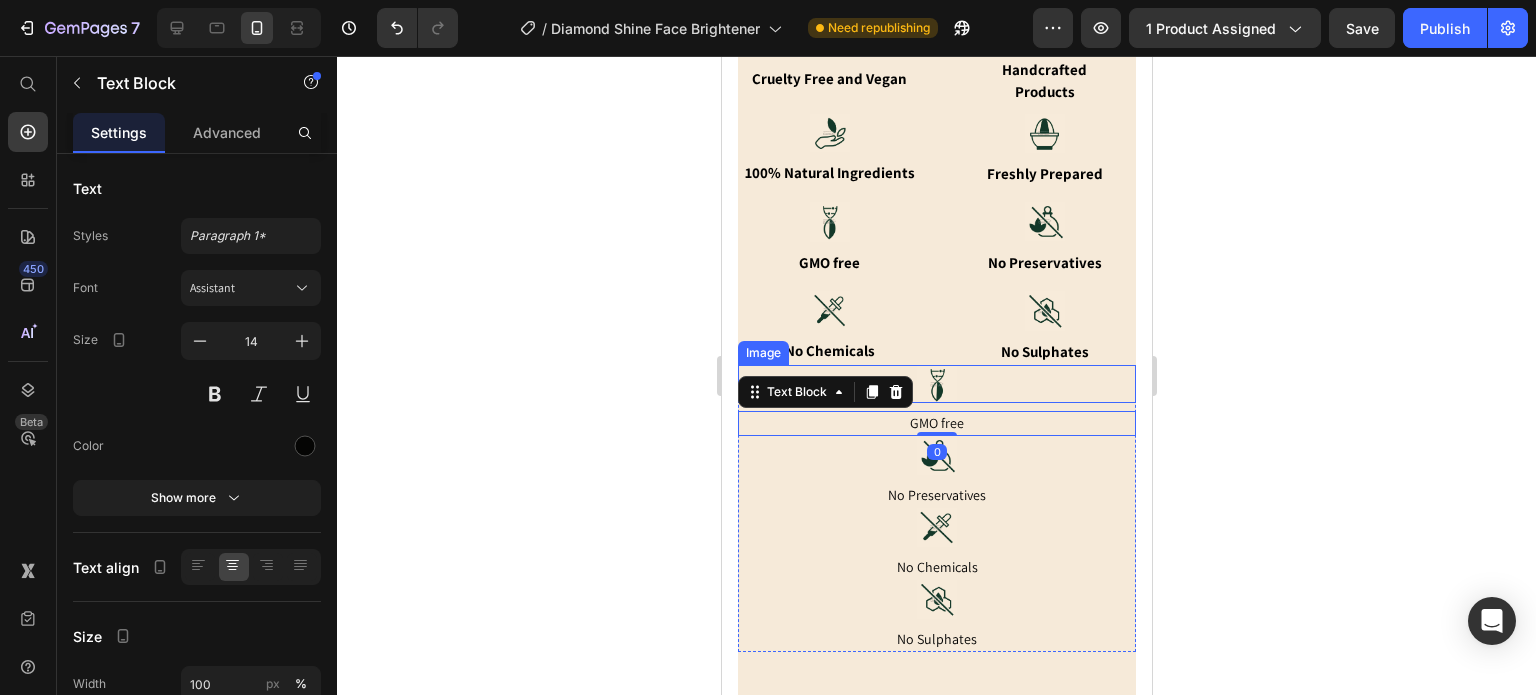 click at bounding box center (936, 384) 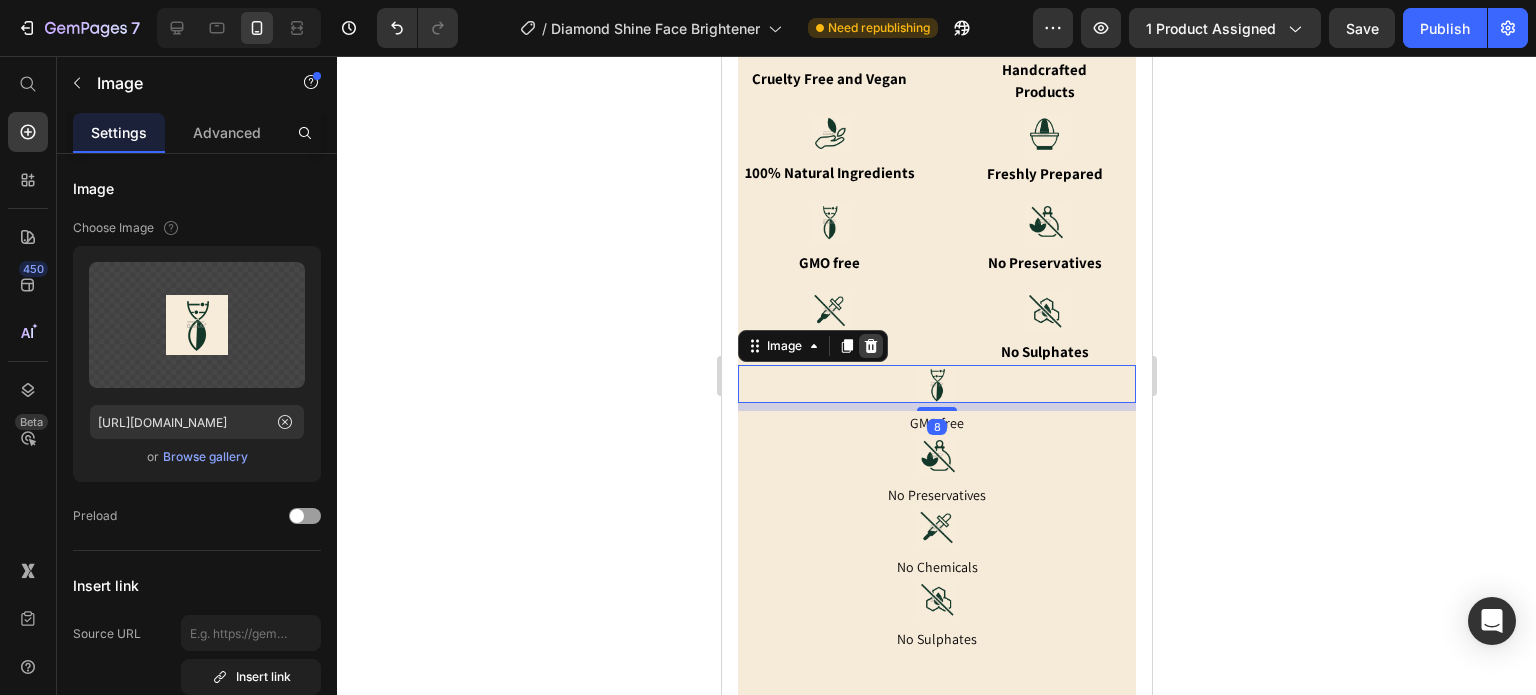click 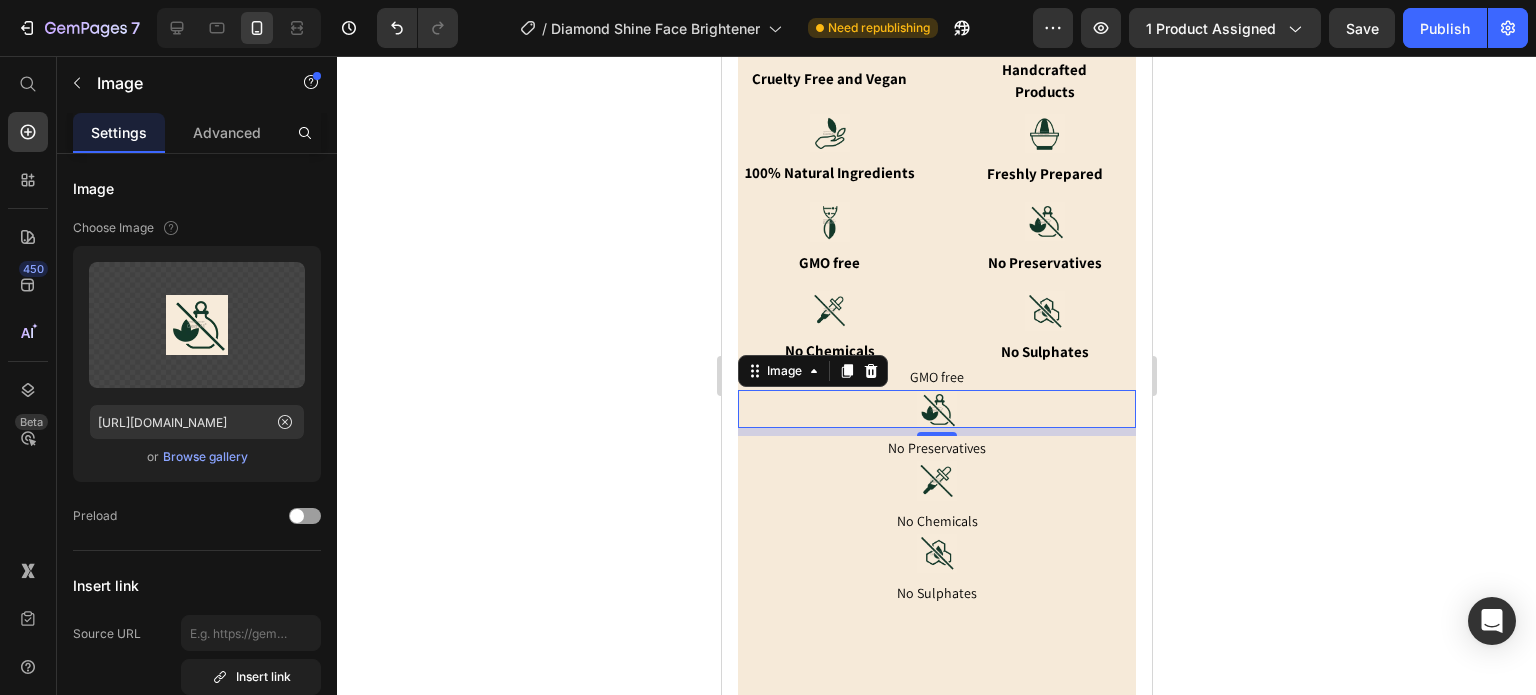 click at bounding box center (936, 409) 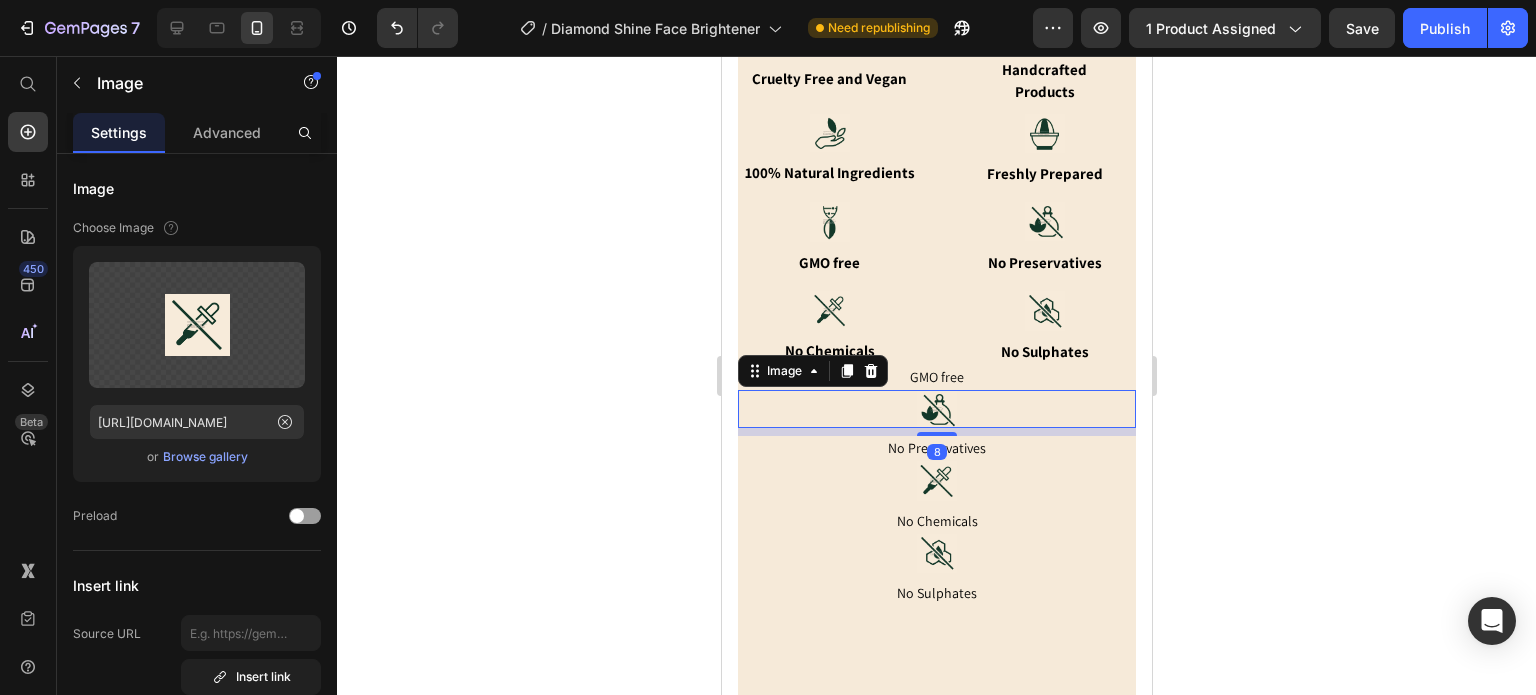 click at bounding box center (936, 480) 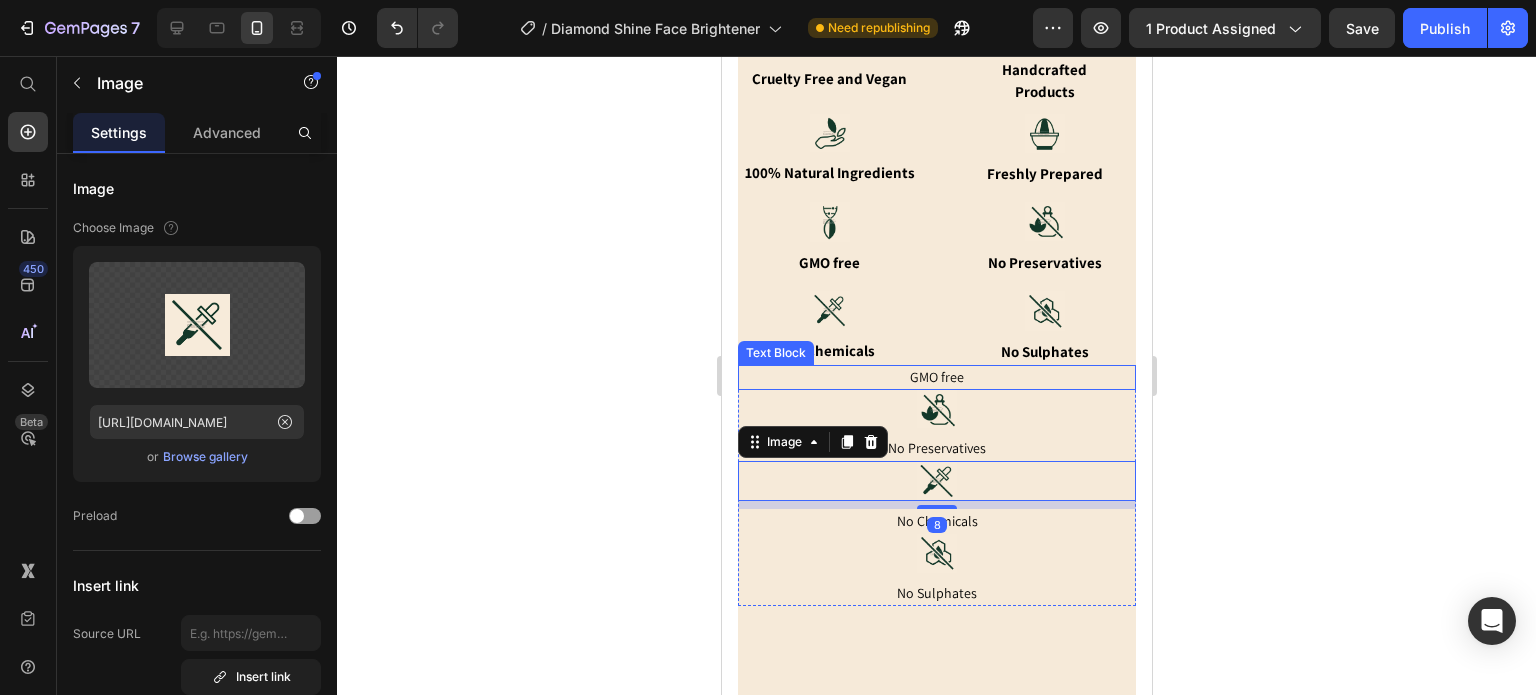 click on "GMO free" at bounding box center (936, 377) 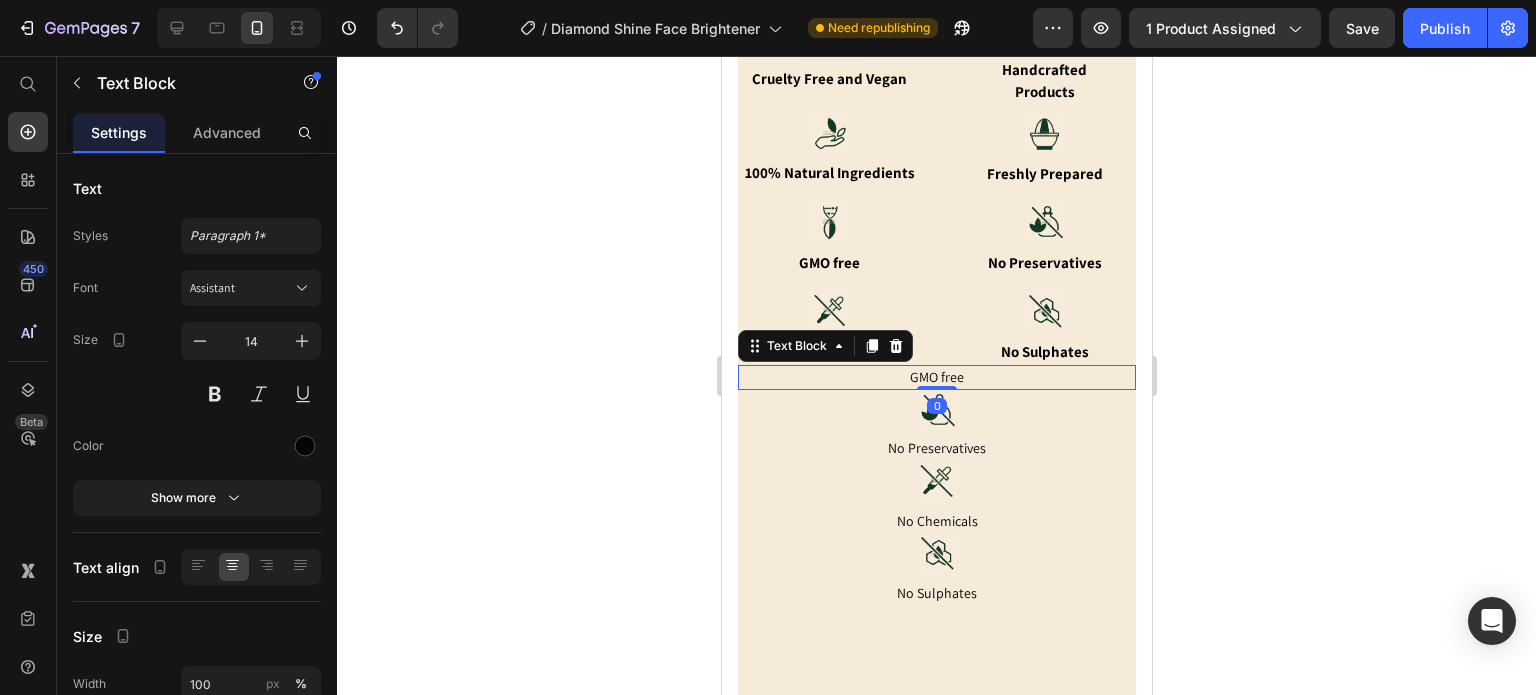 click at bounding box center (936, 409) 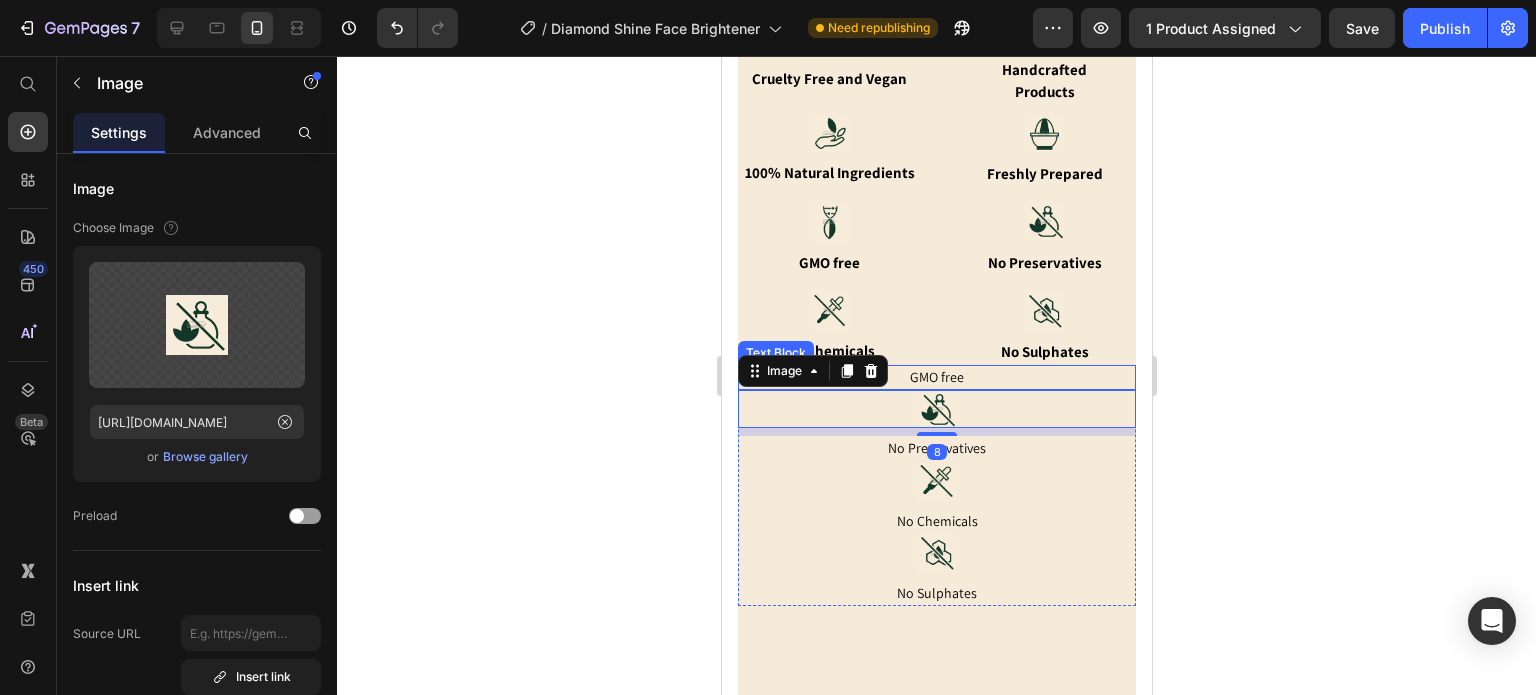 click on "GMO free" at bounding box center (936, 377) 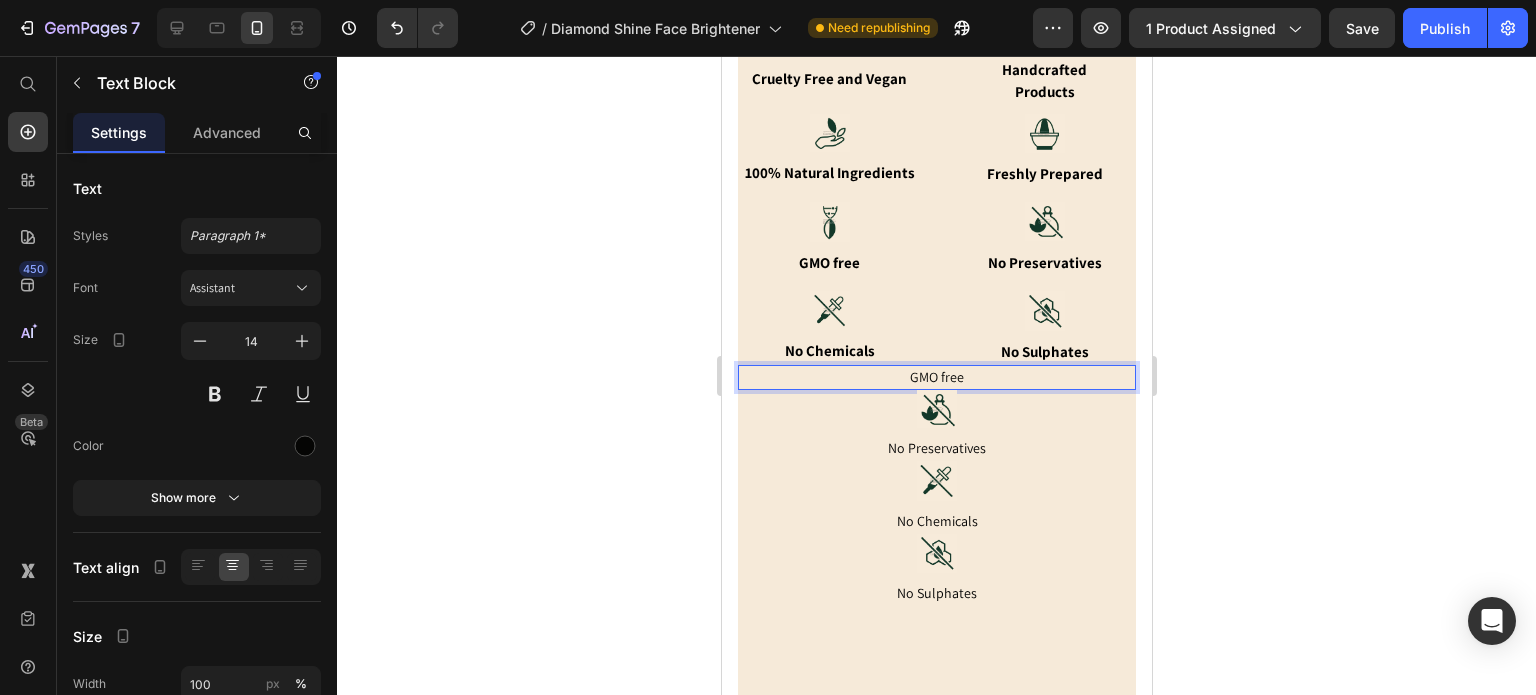 click on "GMO free" at bounding box center (936, 377) 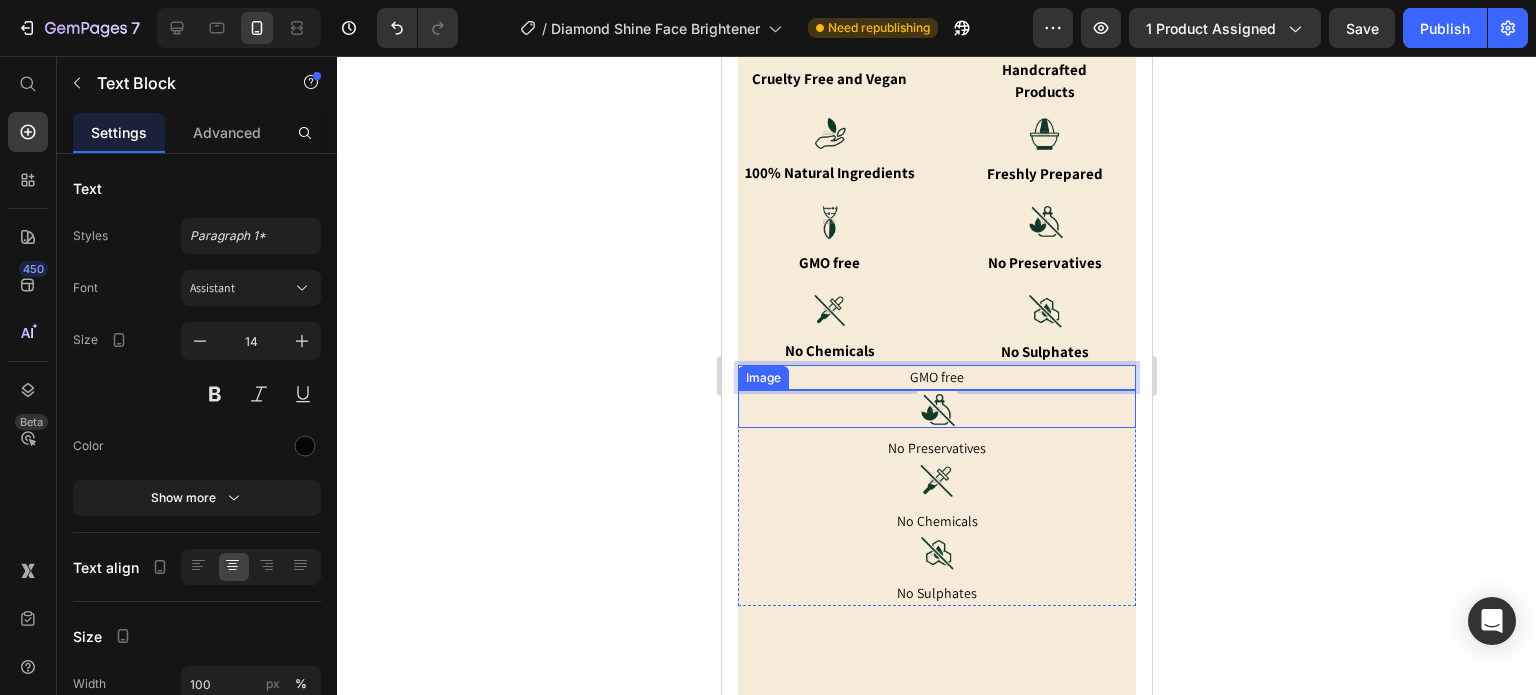 click at bounding box center [936, 409] 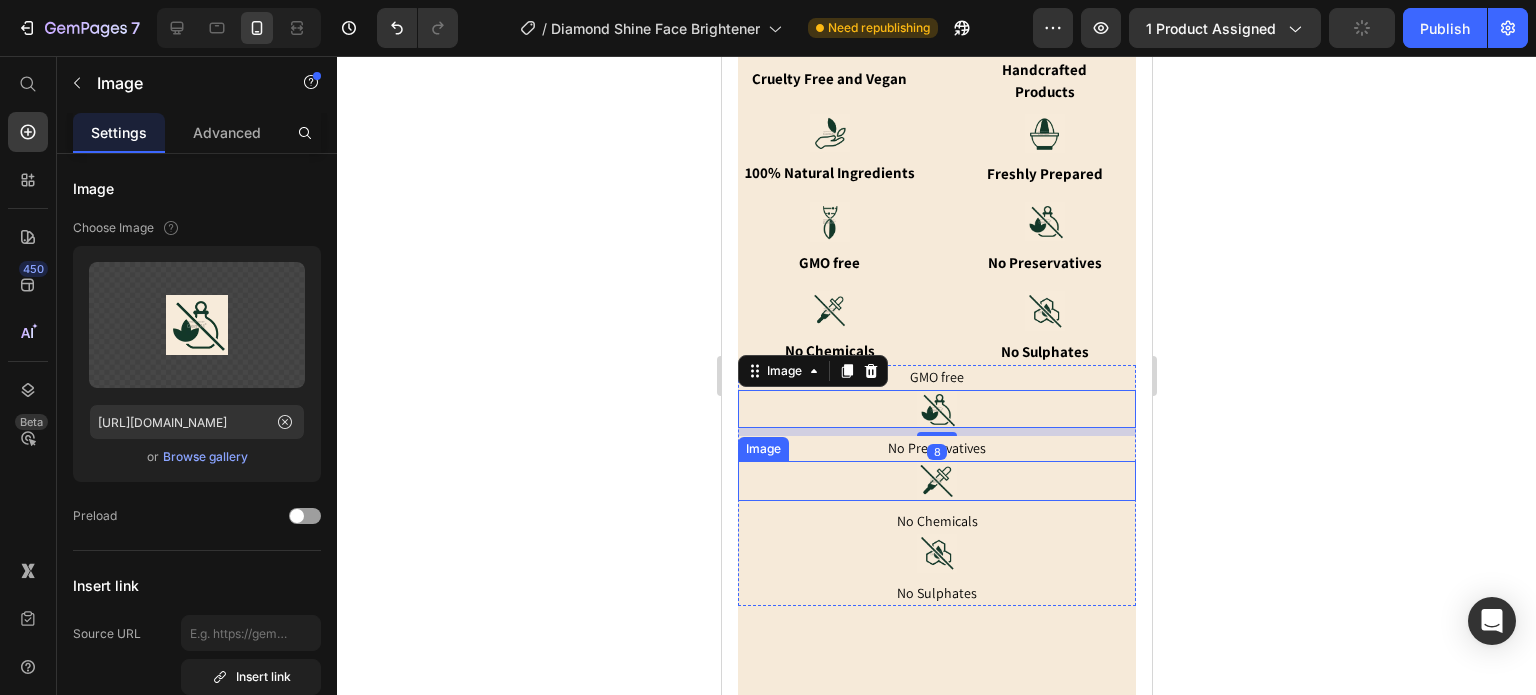click at bounding box center (936, 480) 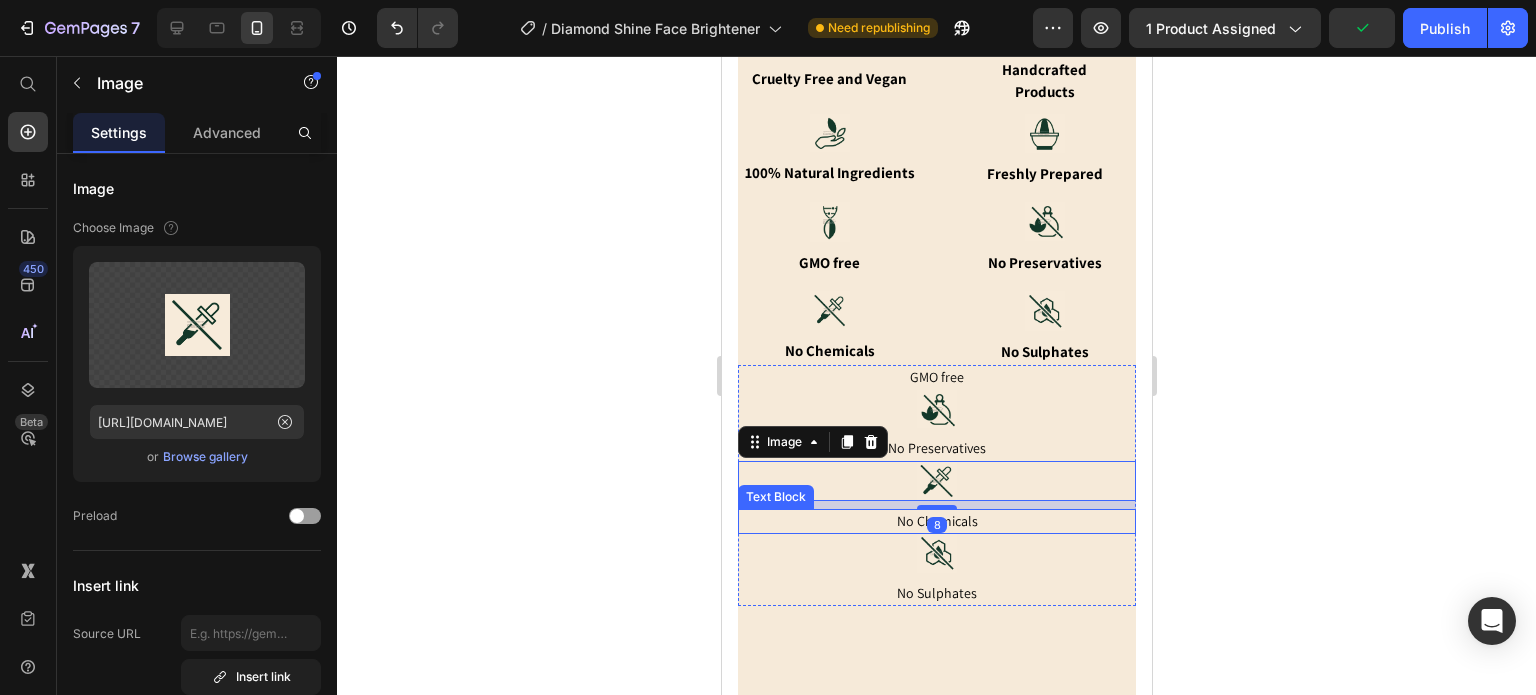 click on "No Chemicals" at bounding box center [936, 521] 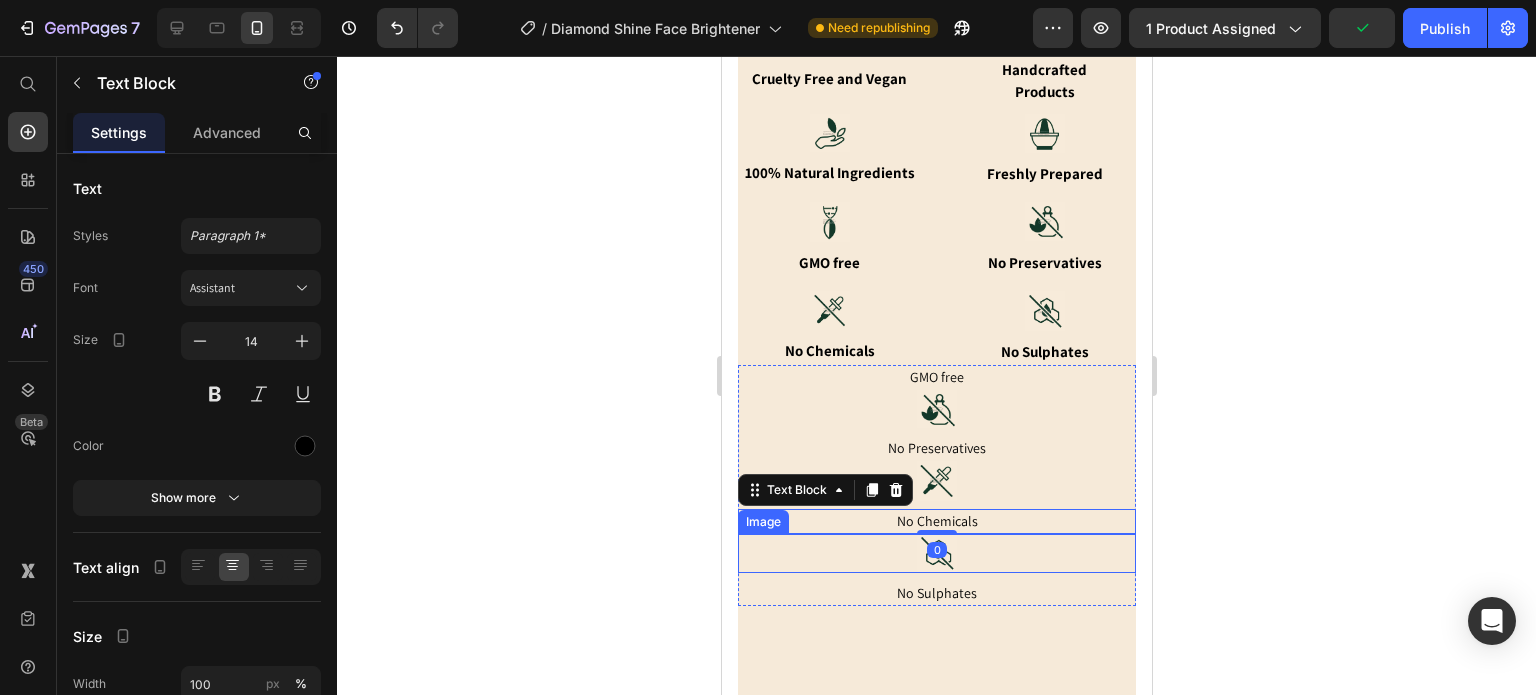 click on "No Sulphates" at bounding box center [936, 593] 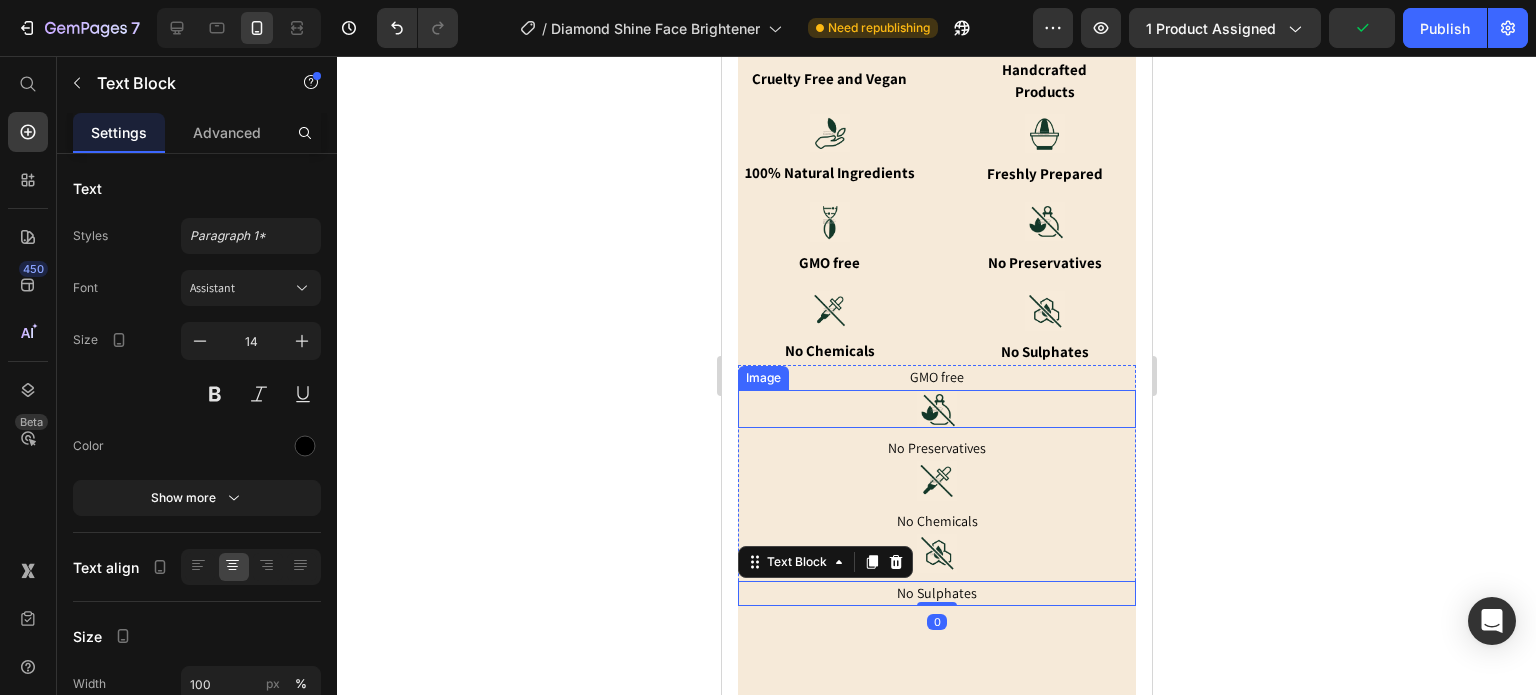 click at bounding box center (936, 409) 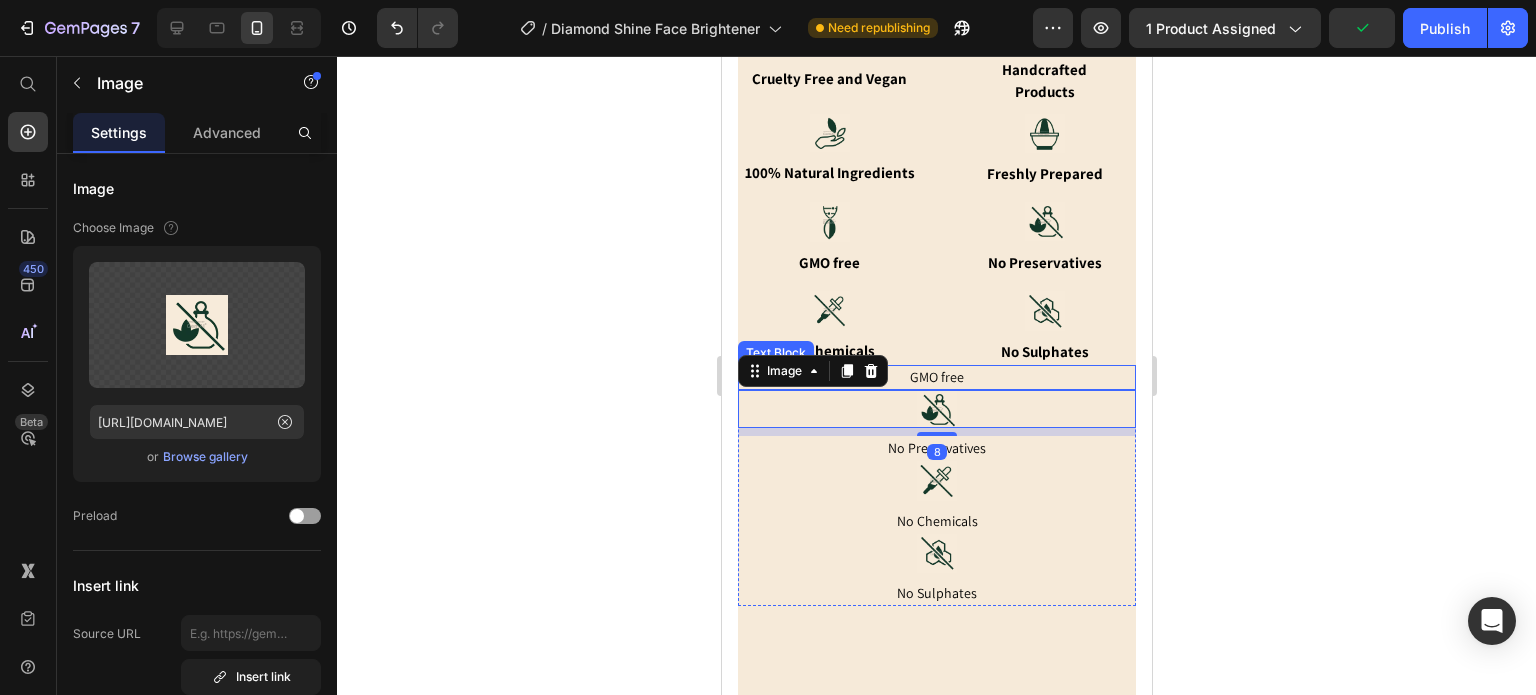 click on "GMO free" at bounding box center (936, 377) 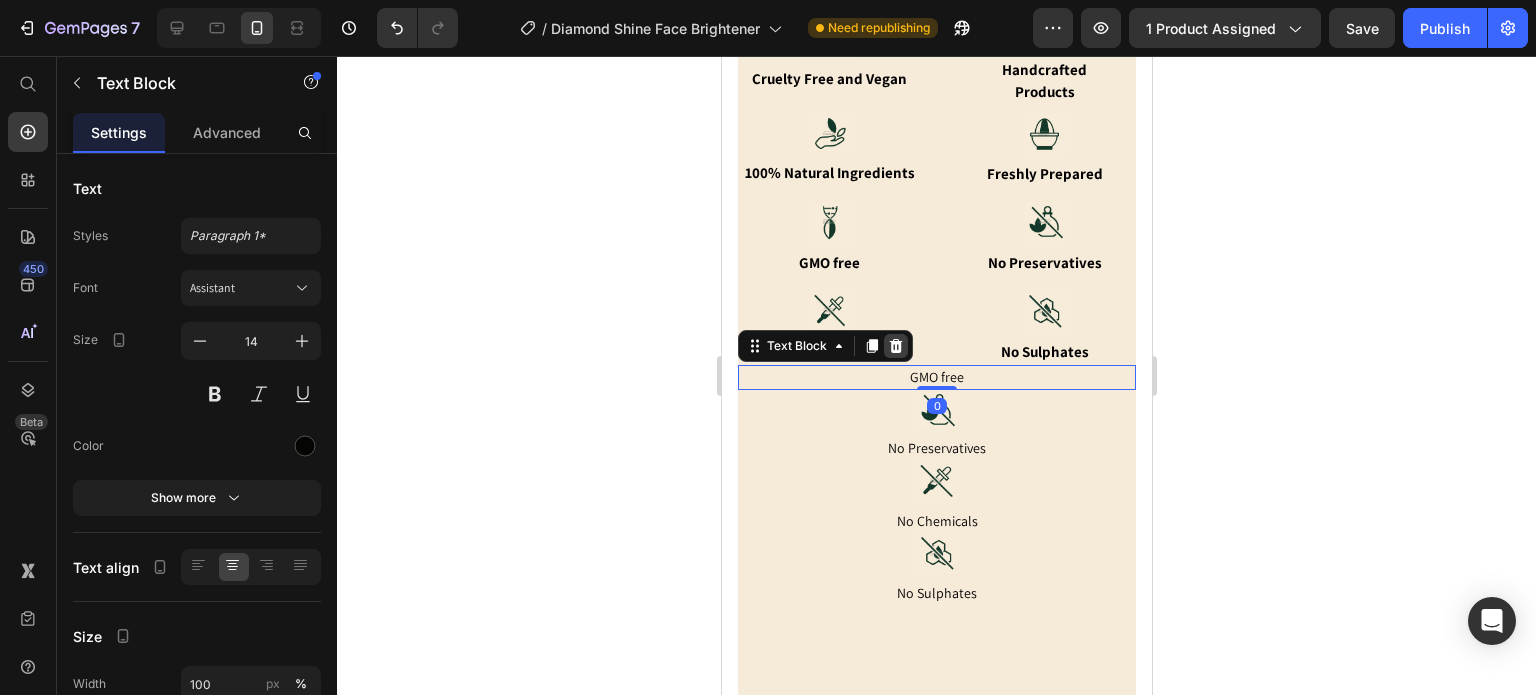 click 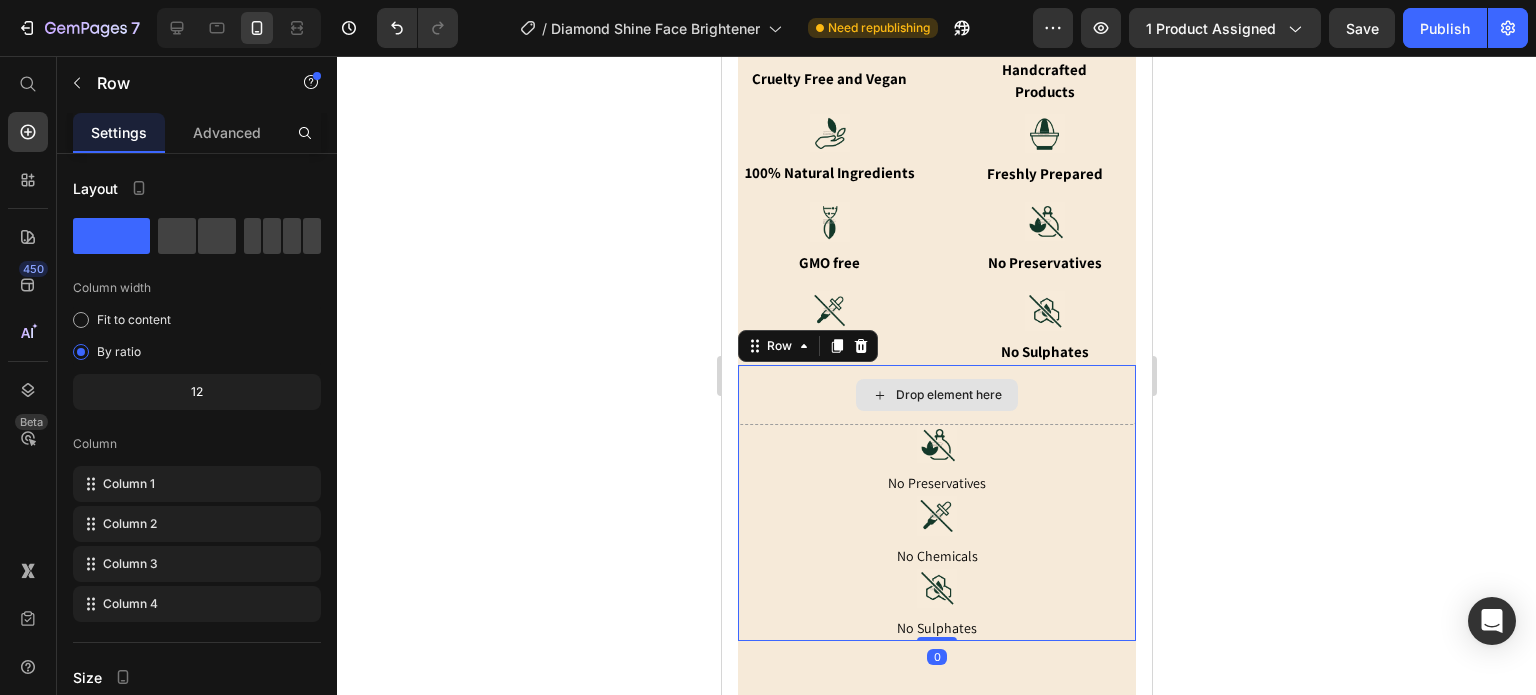 click on "Drop element here" at bounding box center (936, 395) 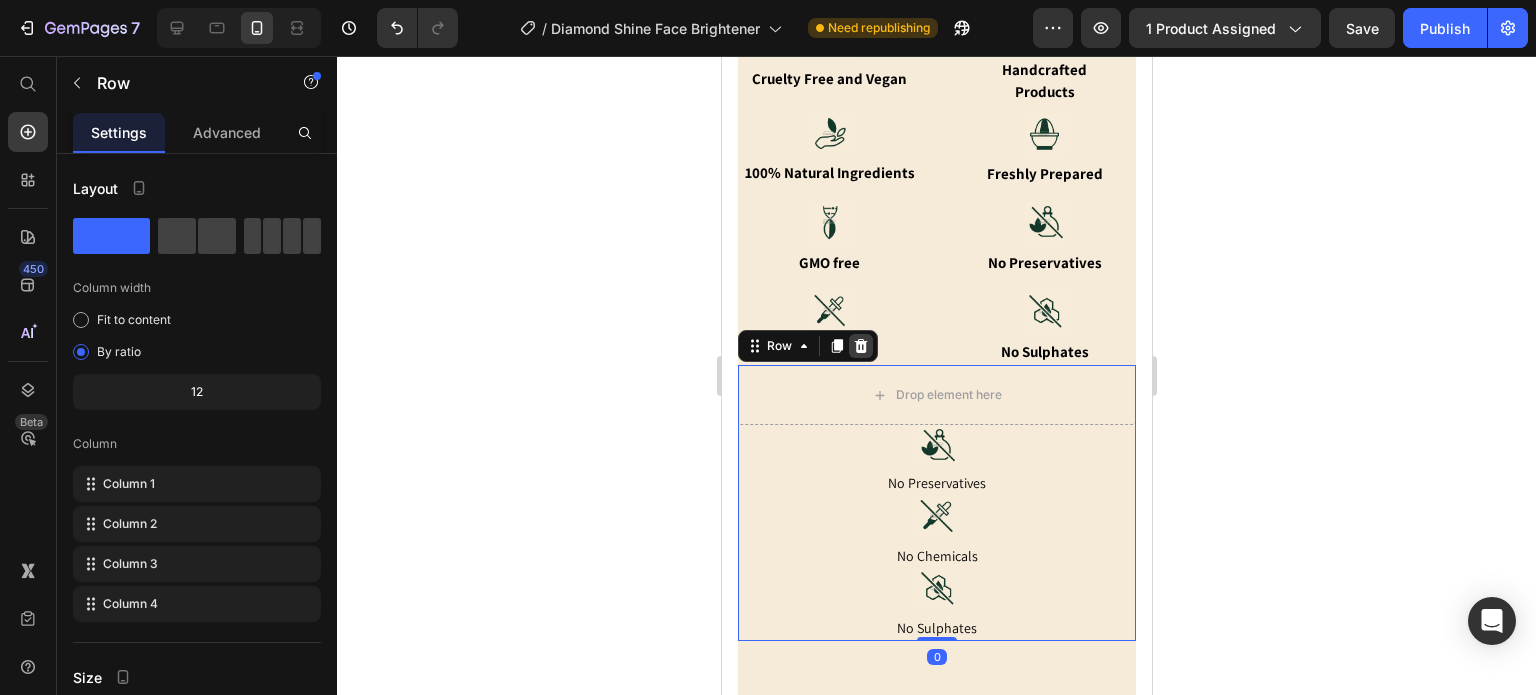 click 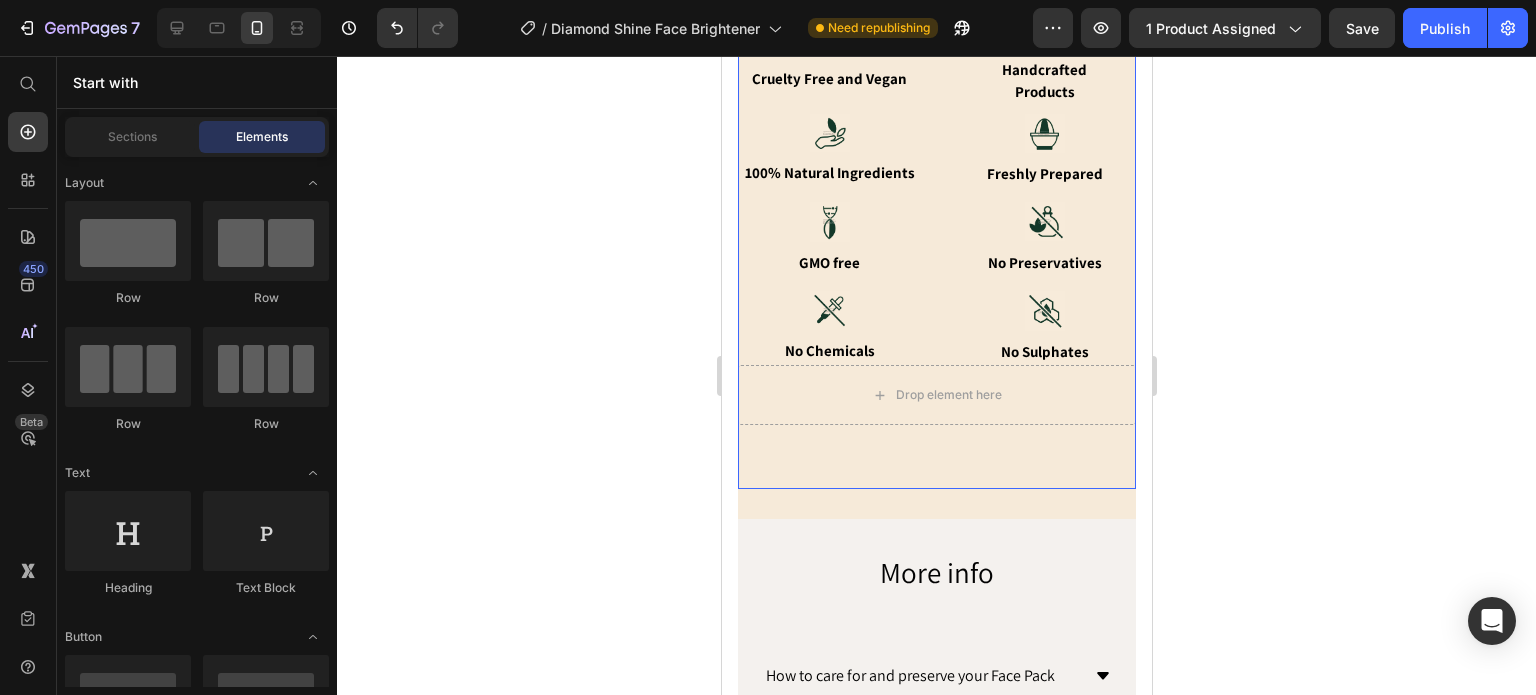 click on "Image Cruelty Free and Vegan Text Block Image Handcrafted Products Text Block Image 100% Natural Ingredients Text Block Image Freshly Prepared Text Block Row Image GMO free Text Block Image No Preservatives Text Block Image No Chemicals Text Block Image No Sulphates Text Block Row
Drop element here Row" at bounding box center (936, 242) 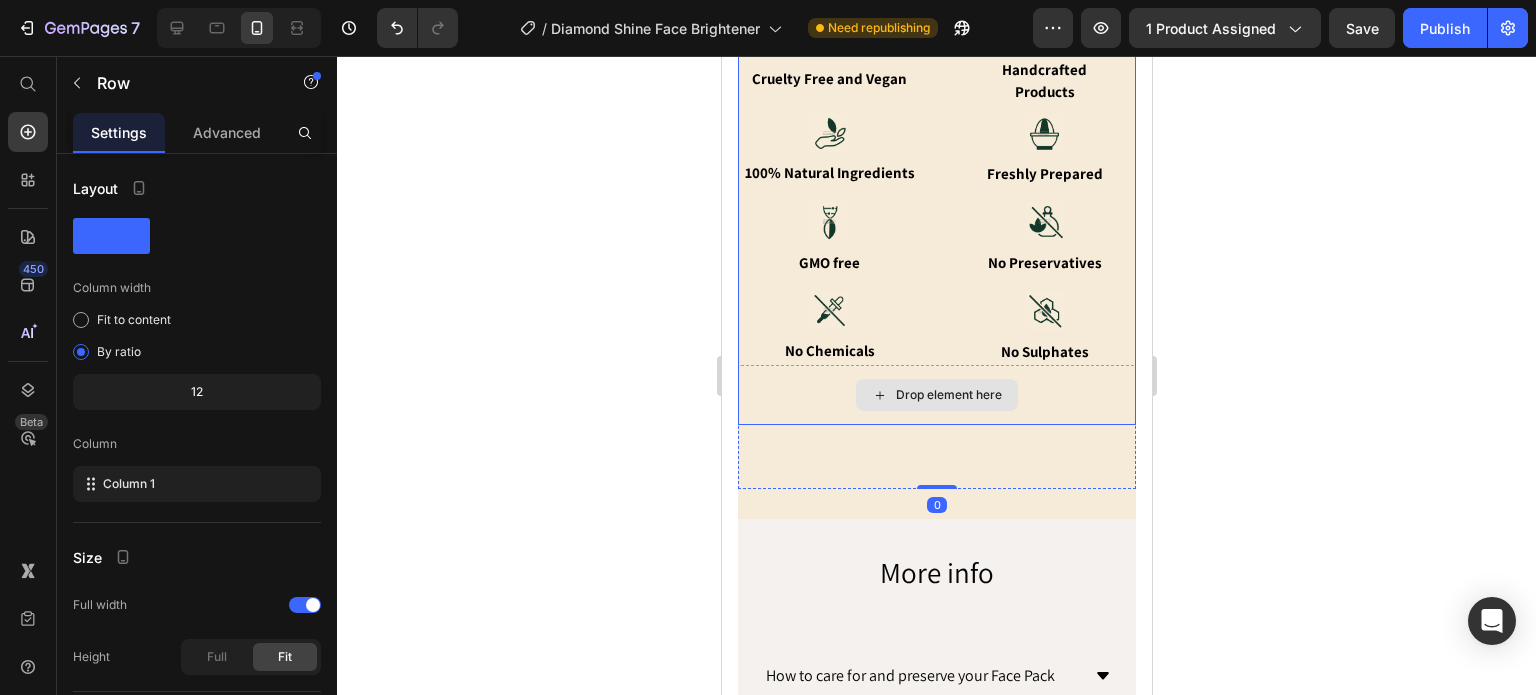 click on "Drop element here" at bounding box center [936, 395] 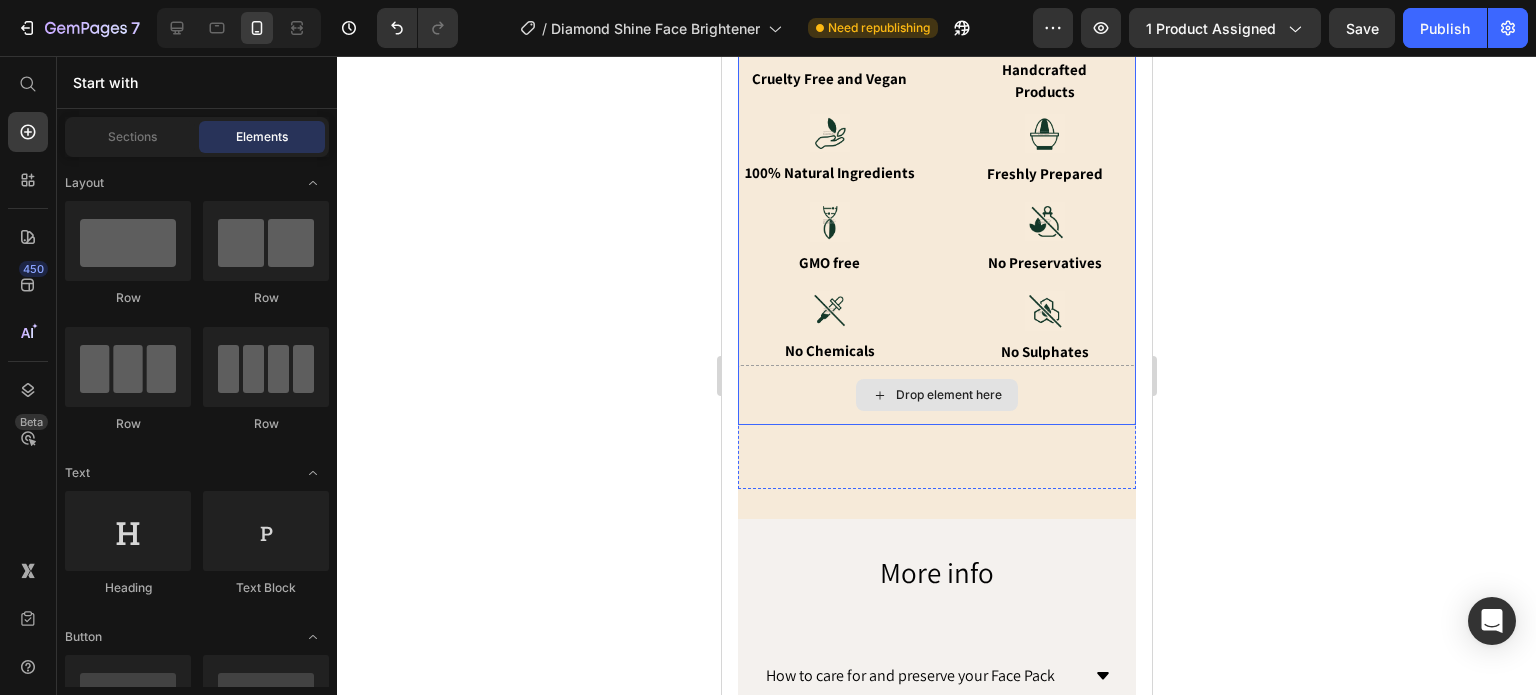 click on "Drop element here" at bounding box center [936, 395] 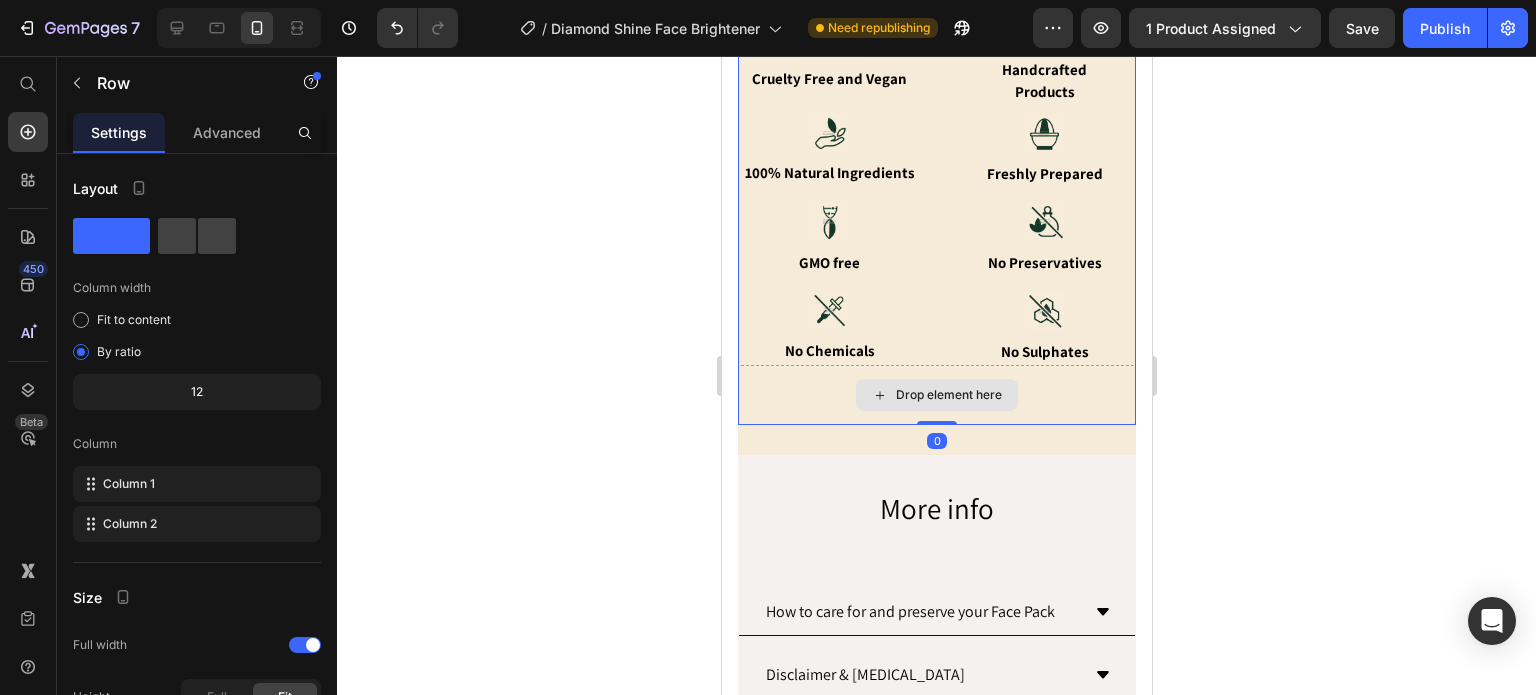 drag, startPoint x: 925, startPoint y: 467, endPoint x: 1997, endPoint y: 406, distance: 1073.7341 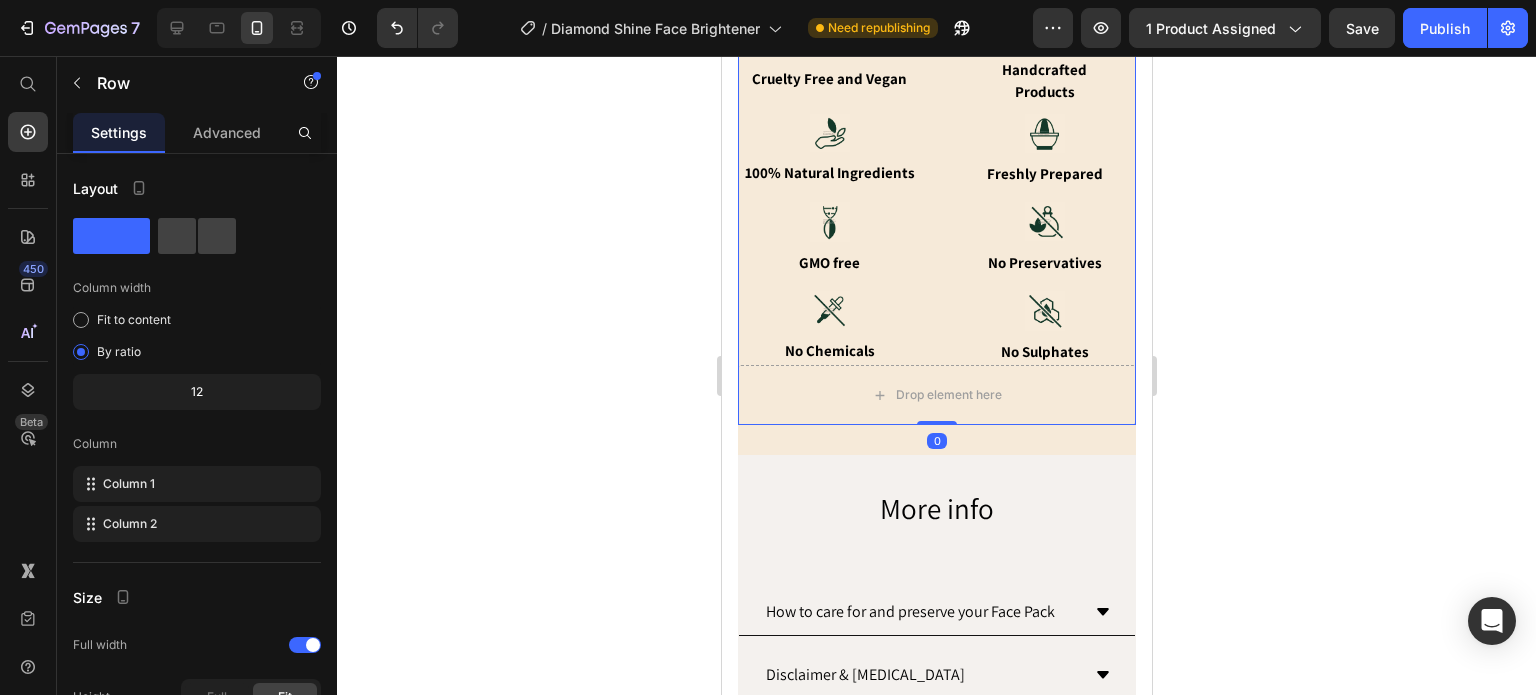 click 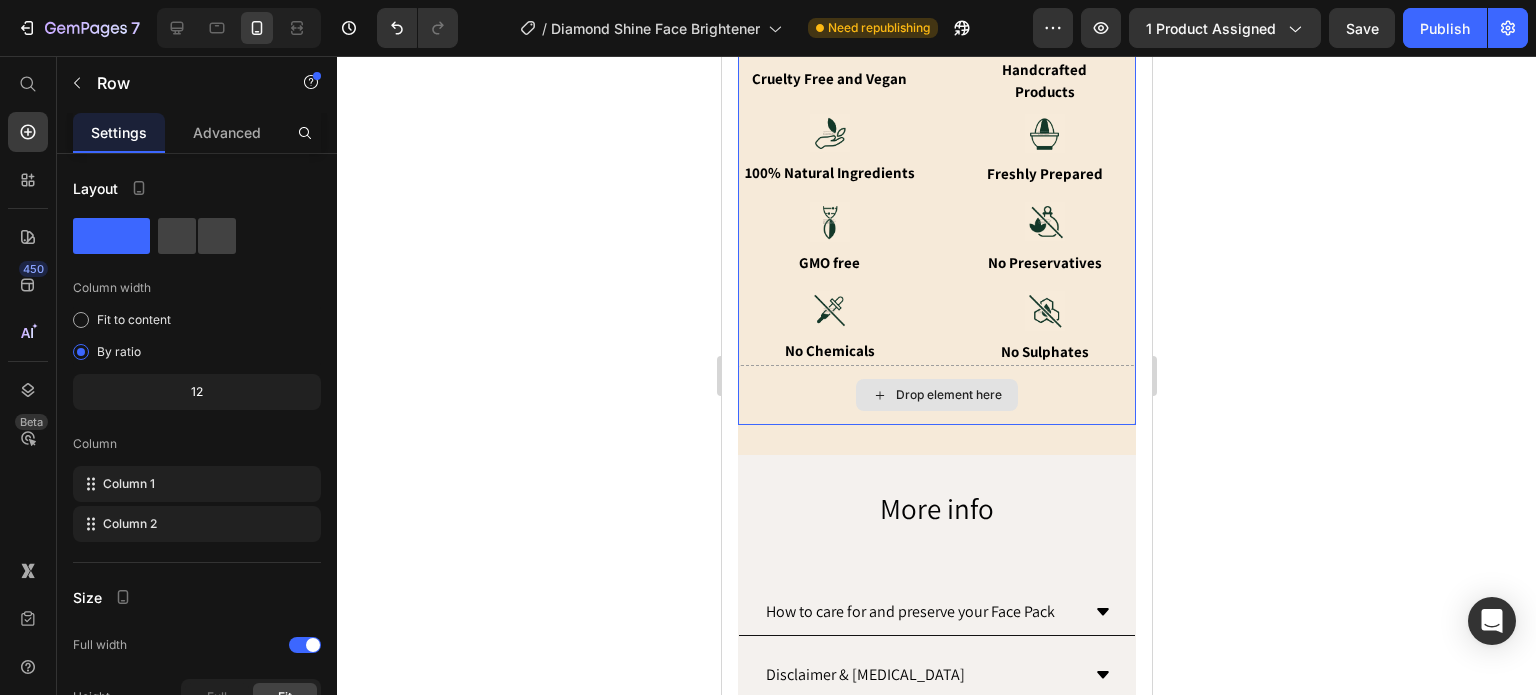click on "Drop element here" at bounding box center [936, 395] 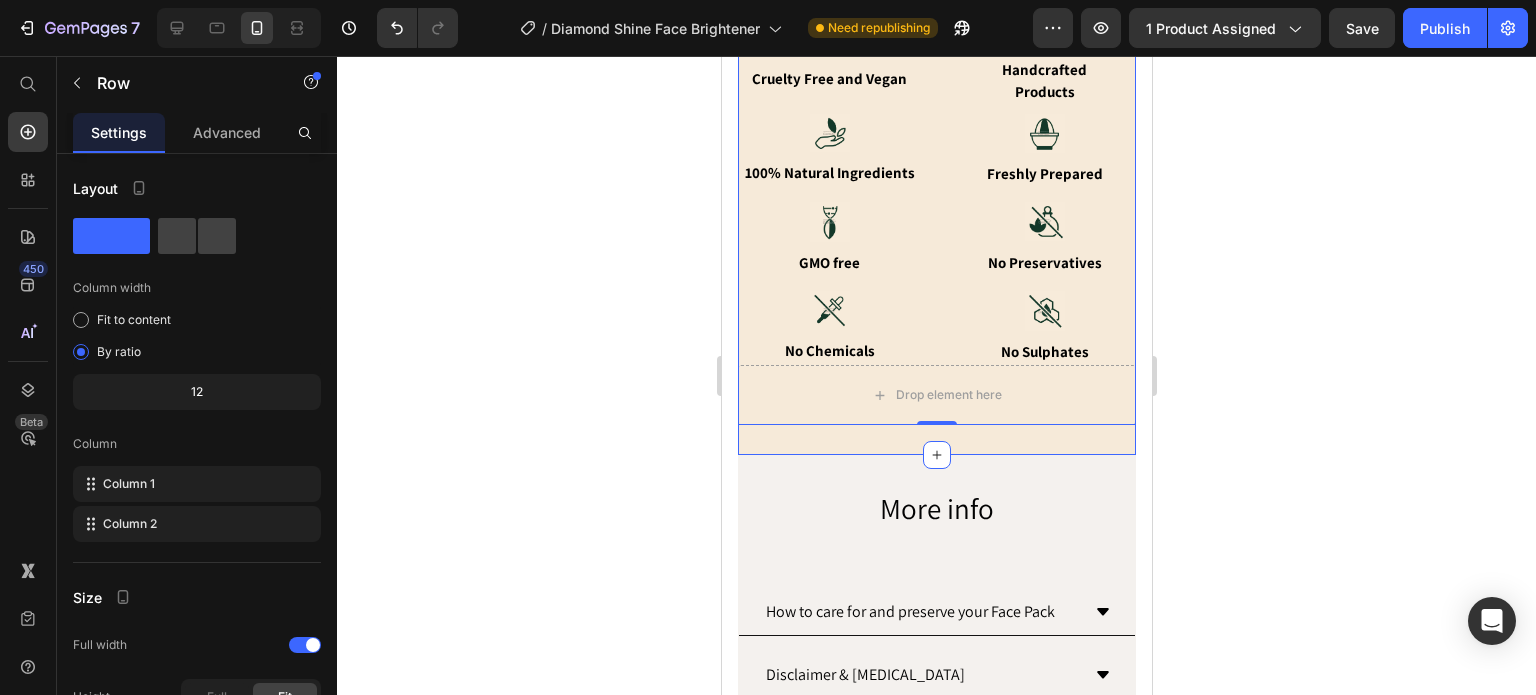 click on "More info" at bounding box center [936, 509] 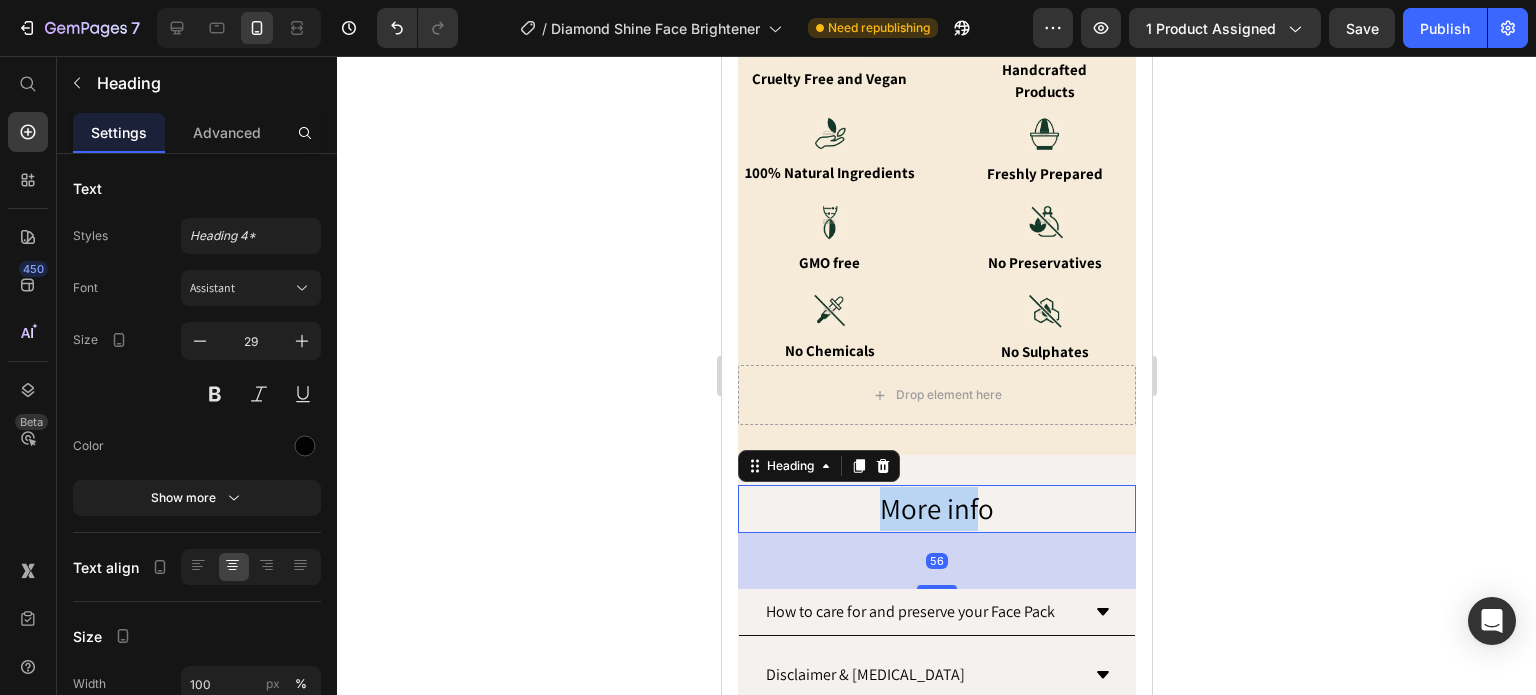 click on "More info" at bounding box center (936, 509) 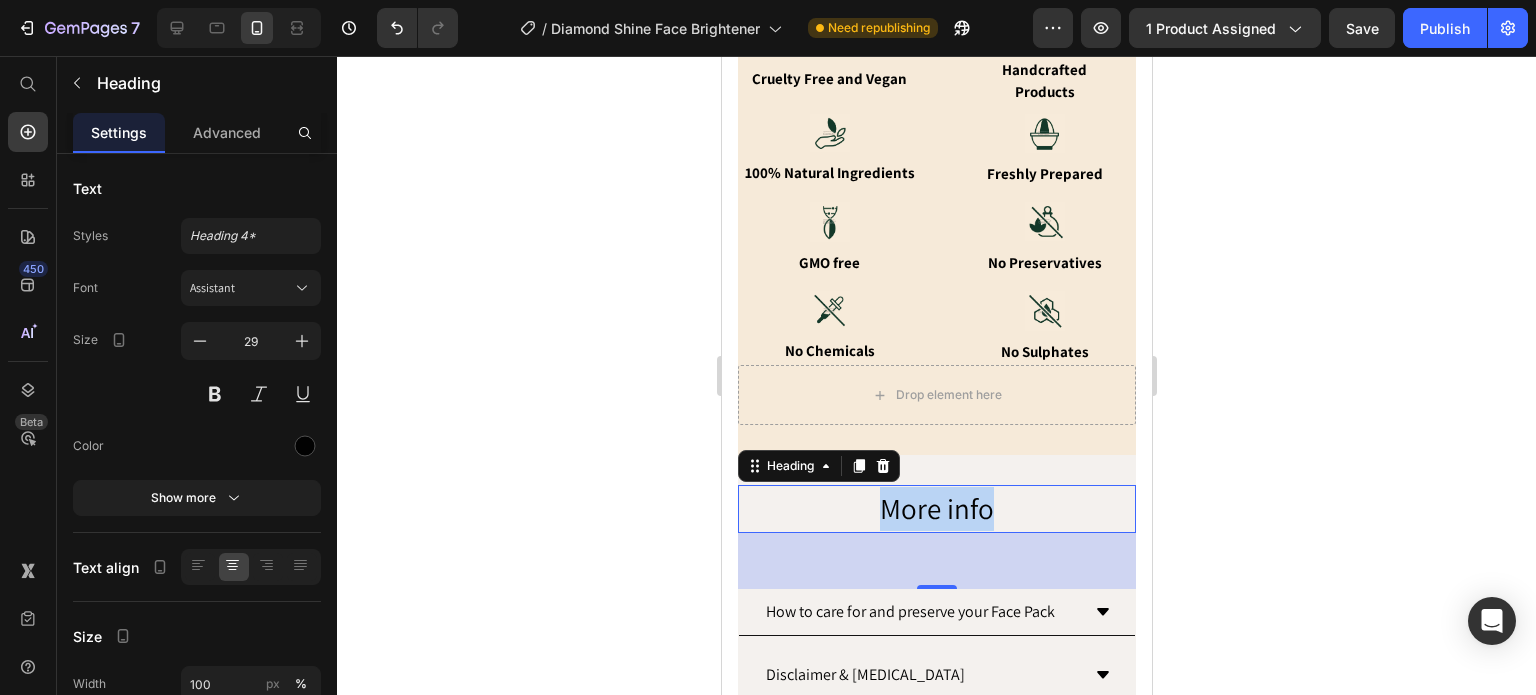 drag, startPoint x: 874, startPoint y: 489, endPoint x: 984, endPoint y: 489, distance: 110 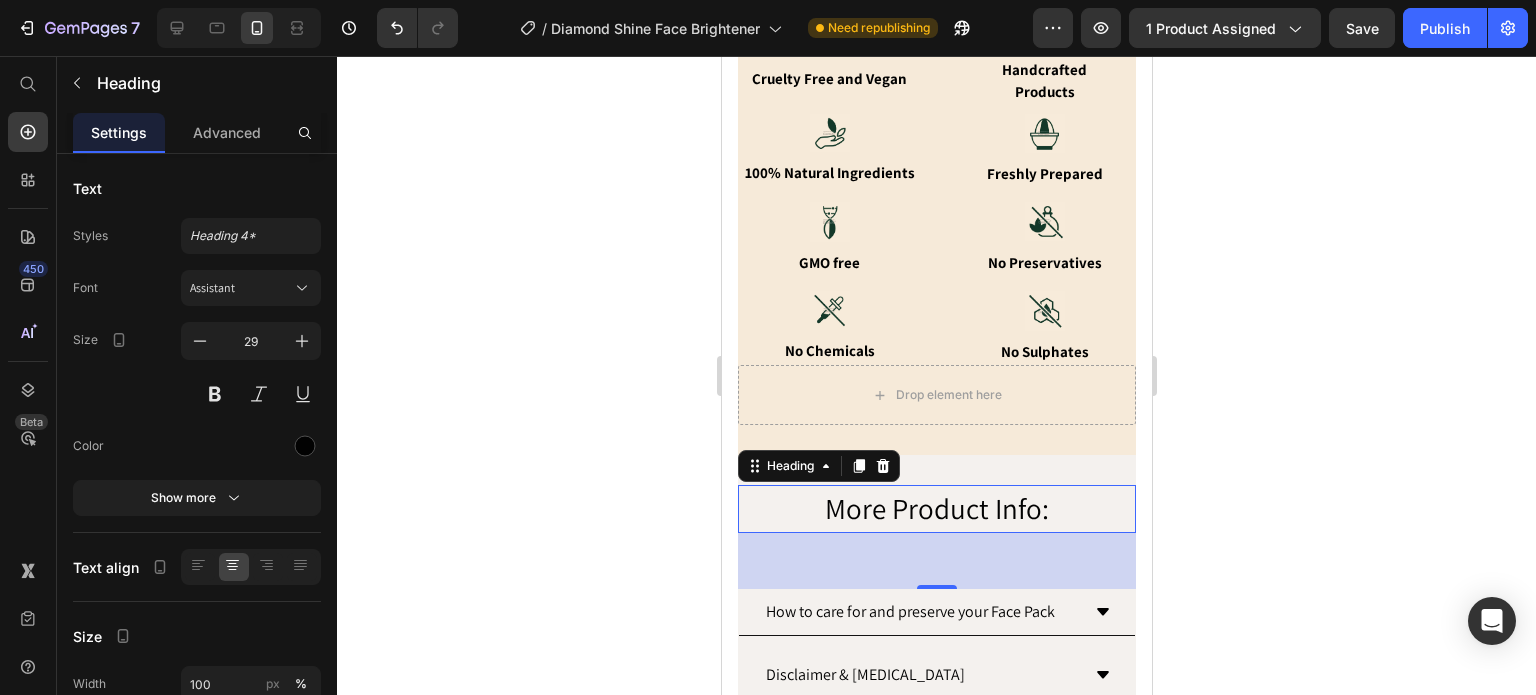 click 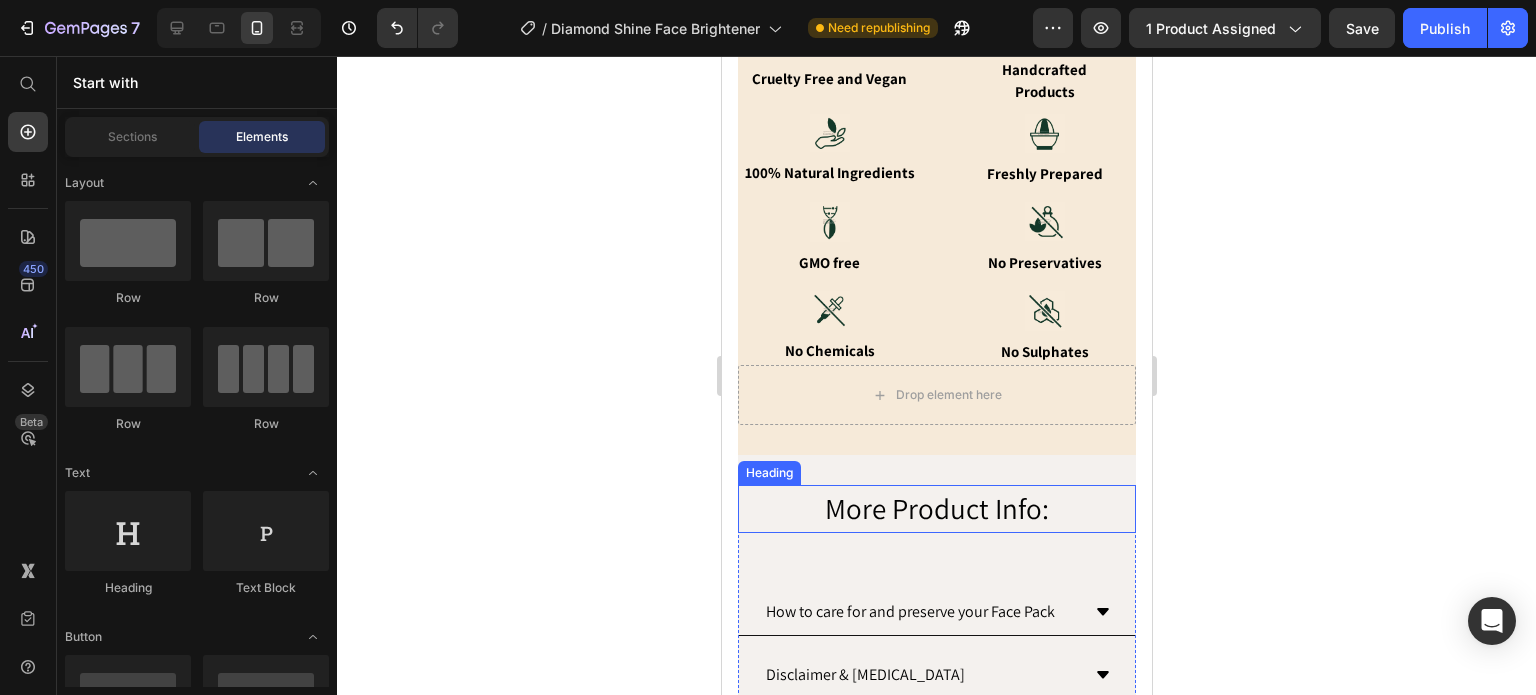 click on "More Product Info:" at bounding box center [936, 509] 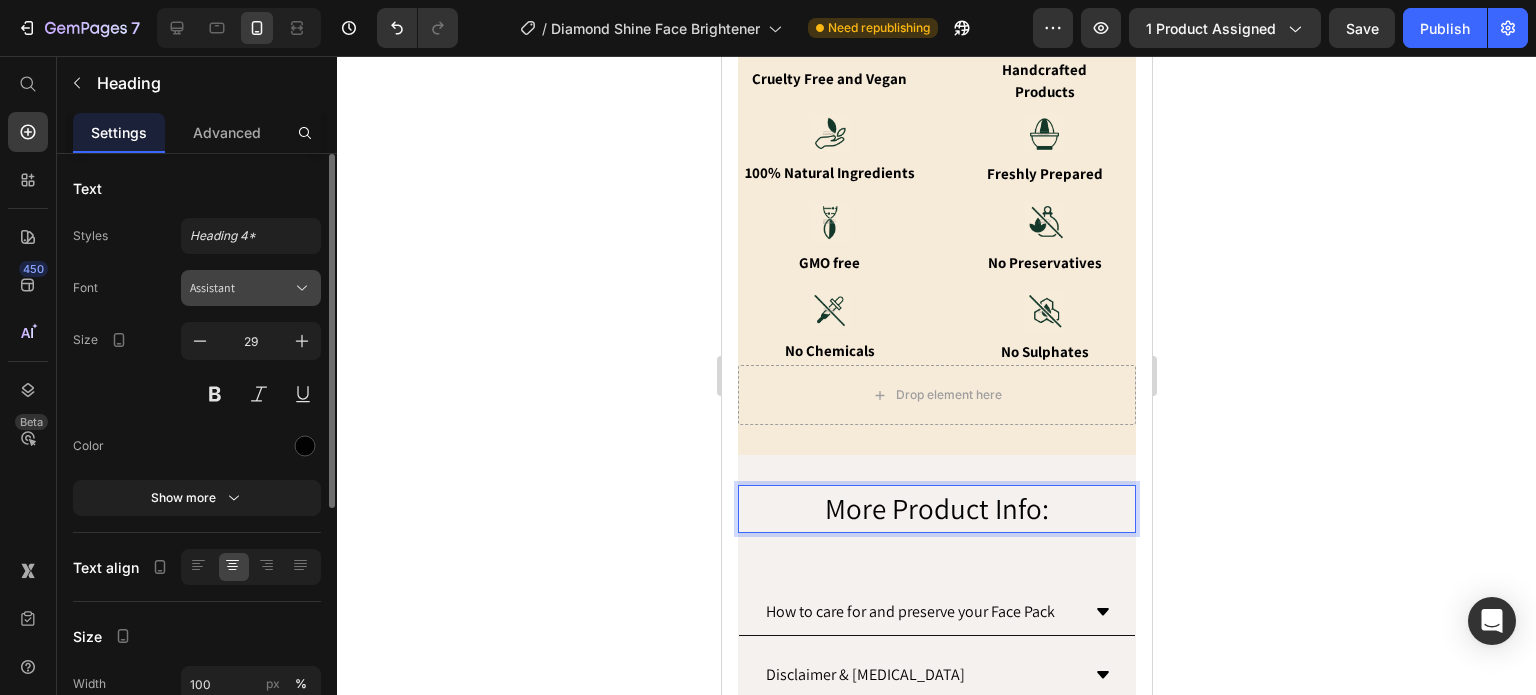 click on "Assistant" at bounding box center [251, 288] 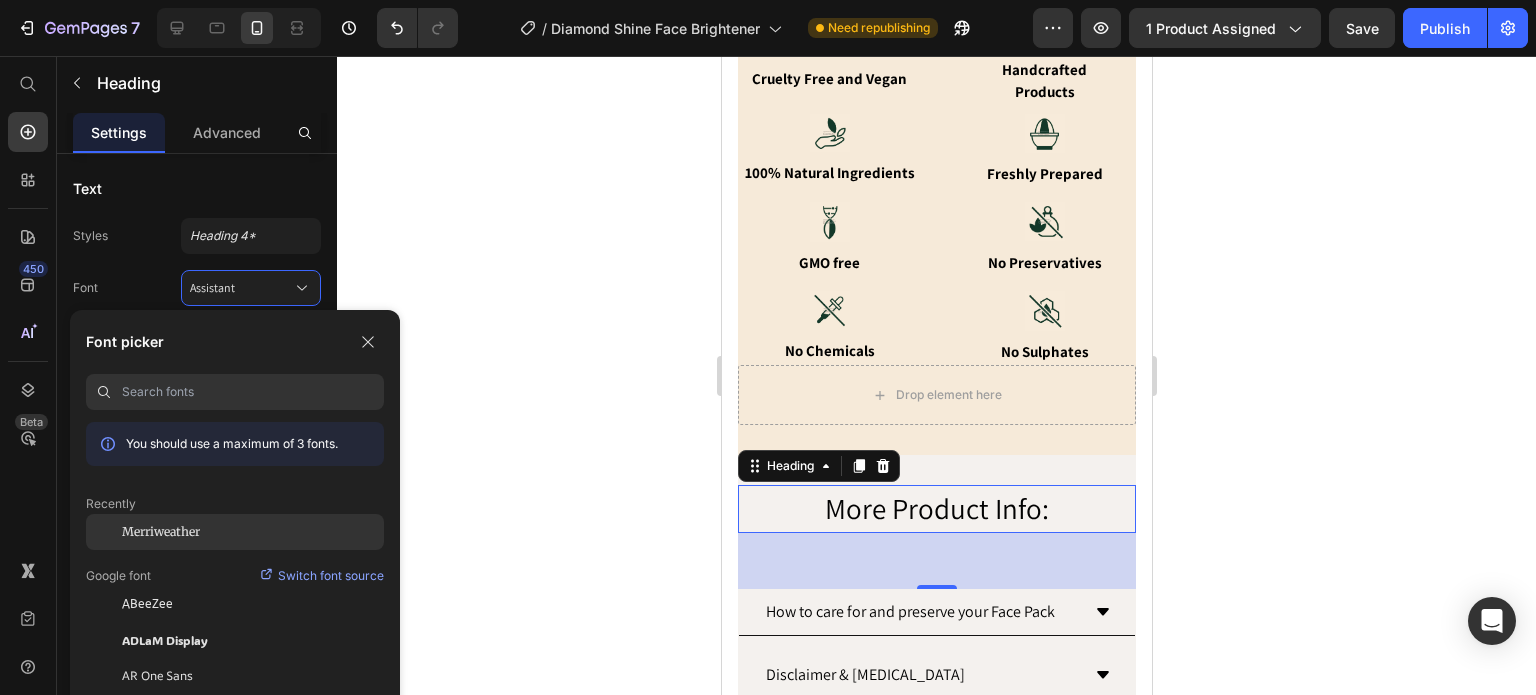 click on "Merriweather" 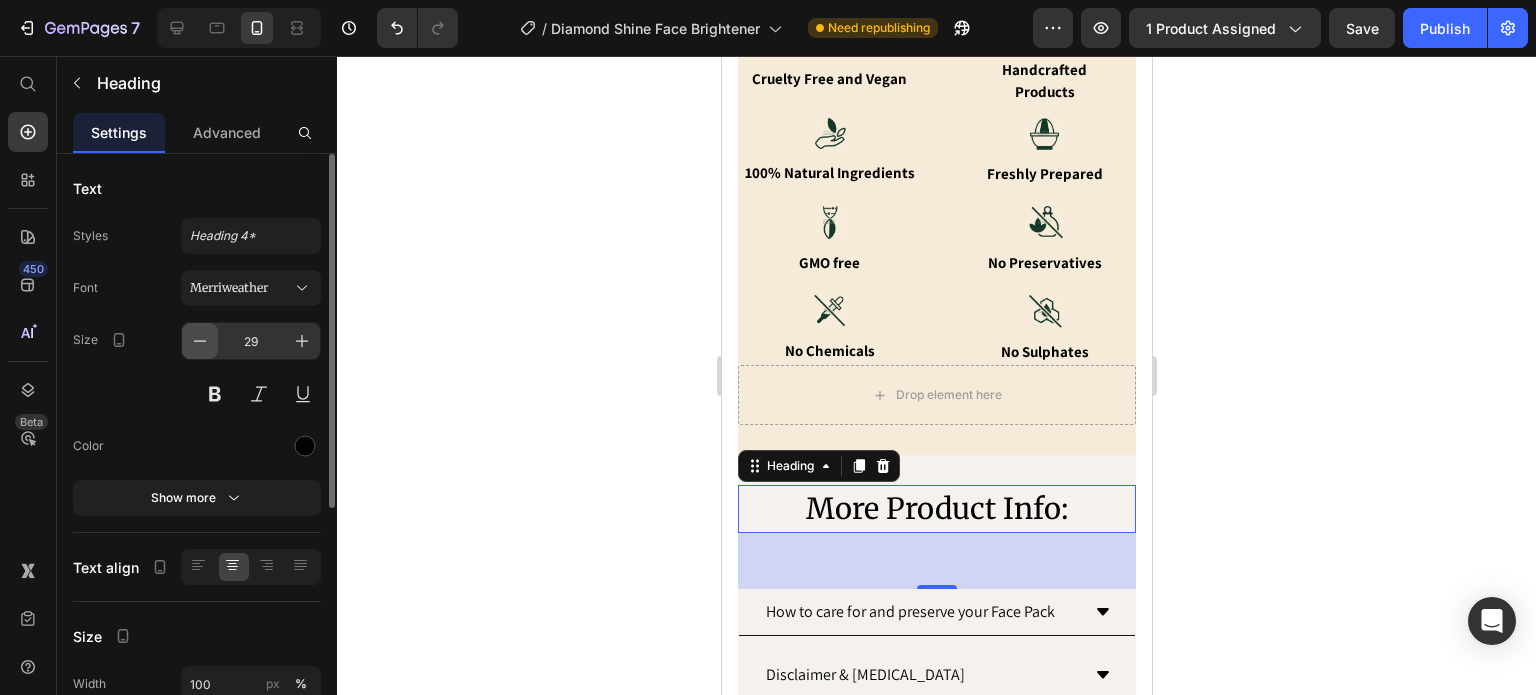 click 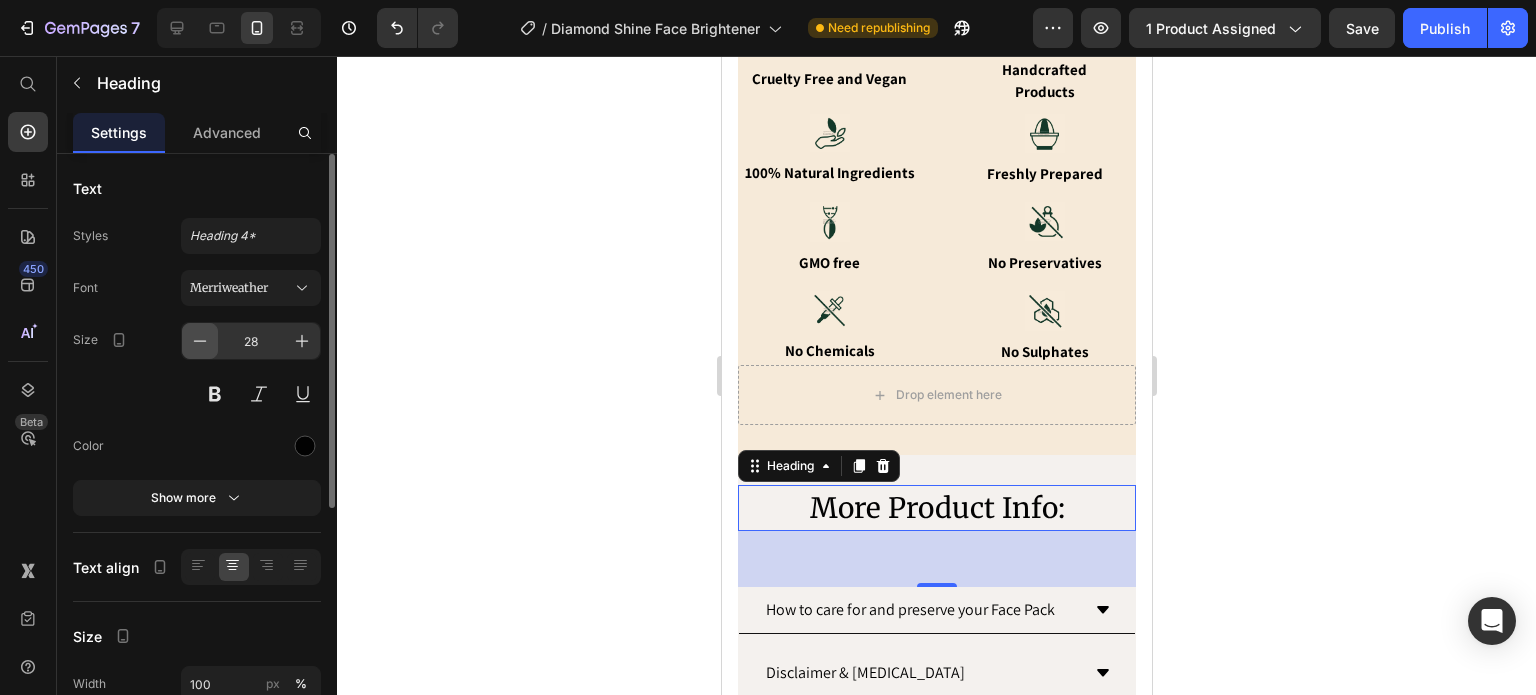 click 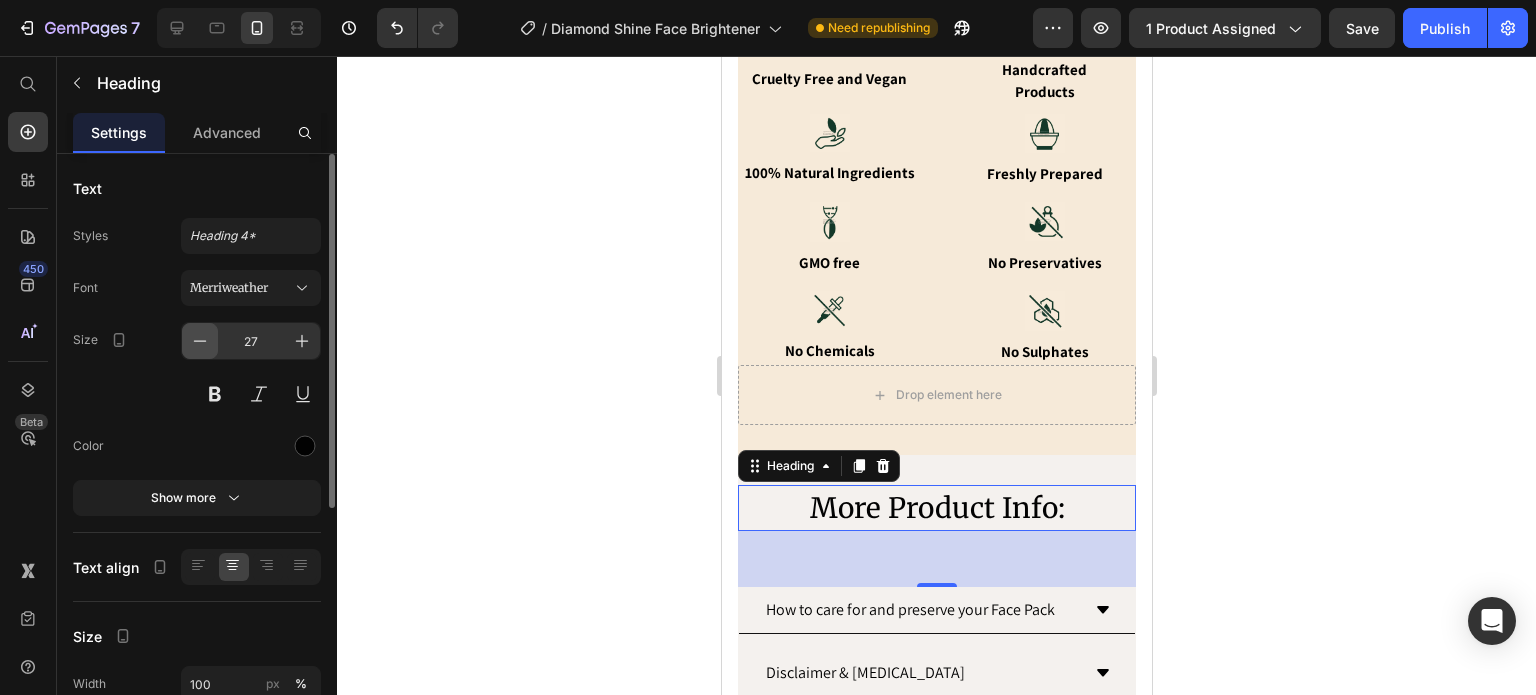 click 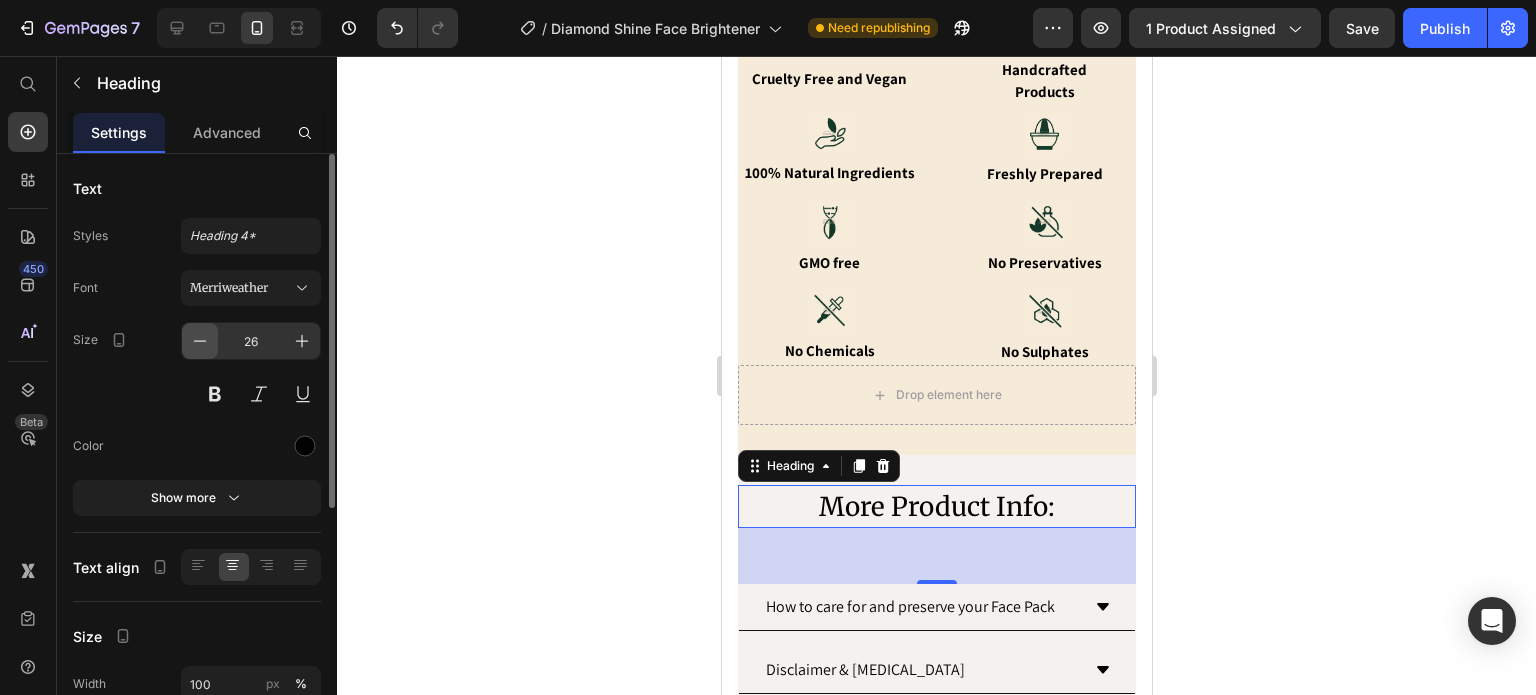 click 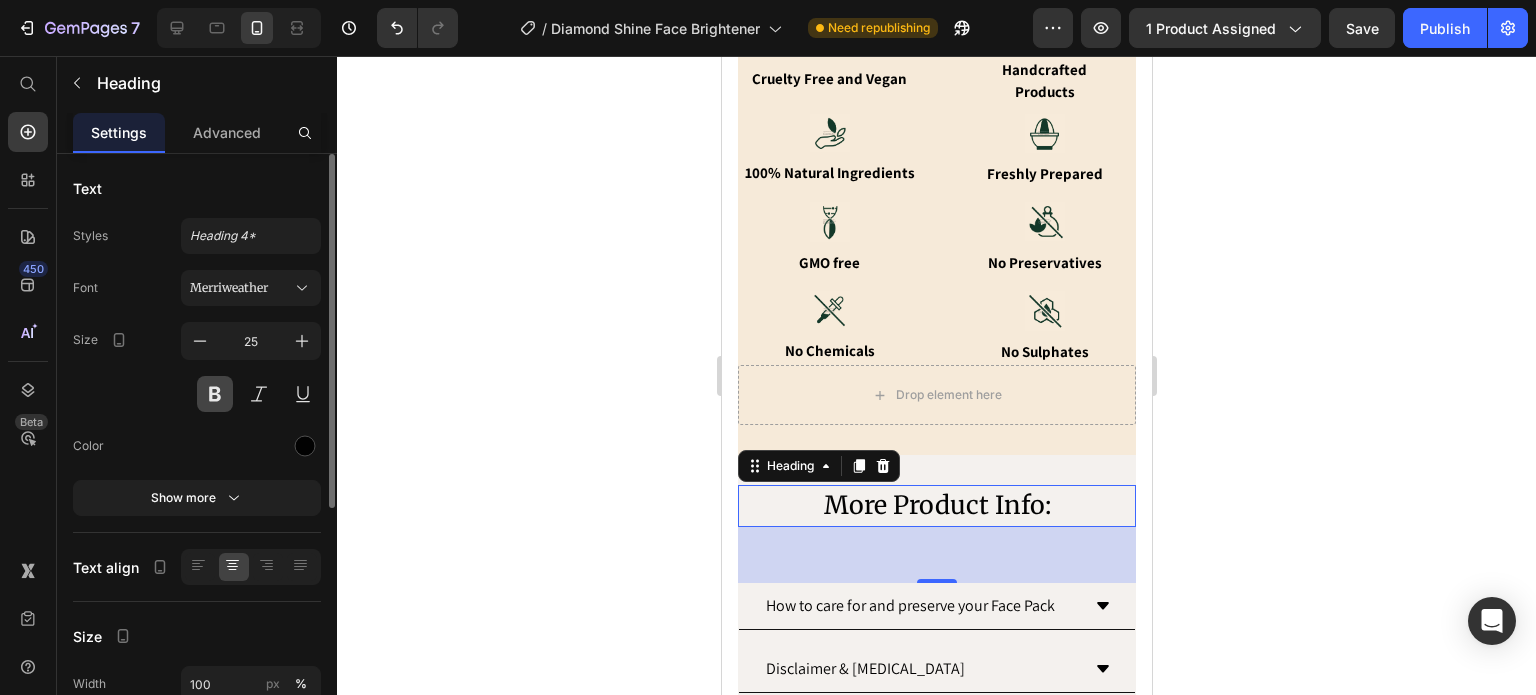 click at bounding box center [215, 394] 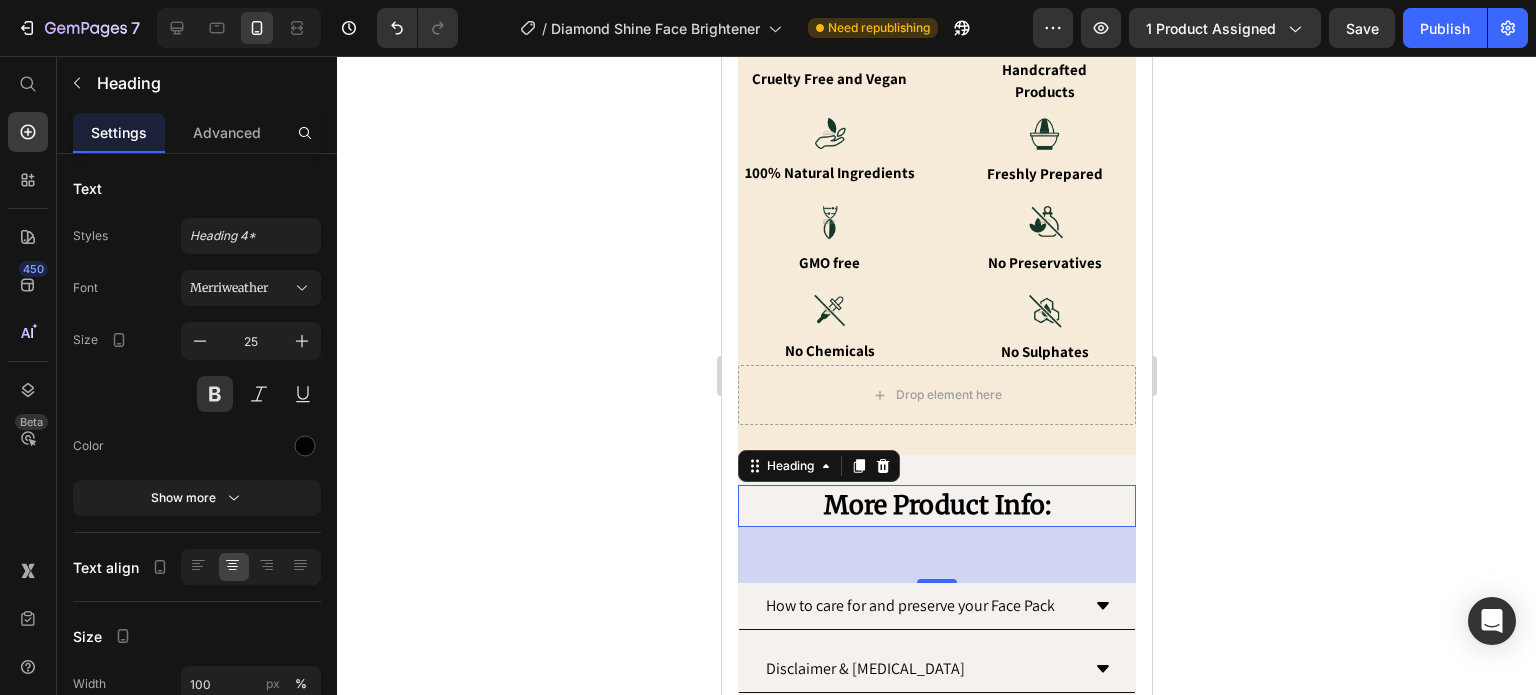 click 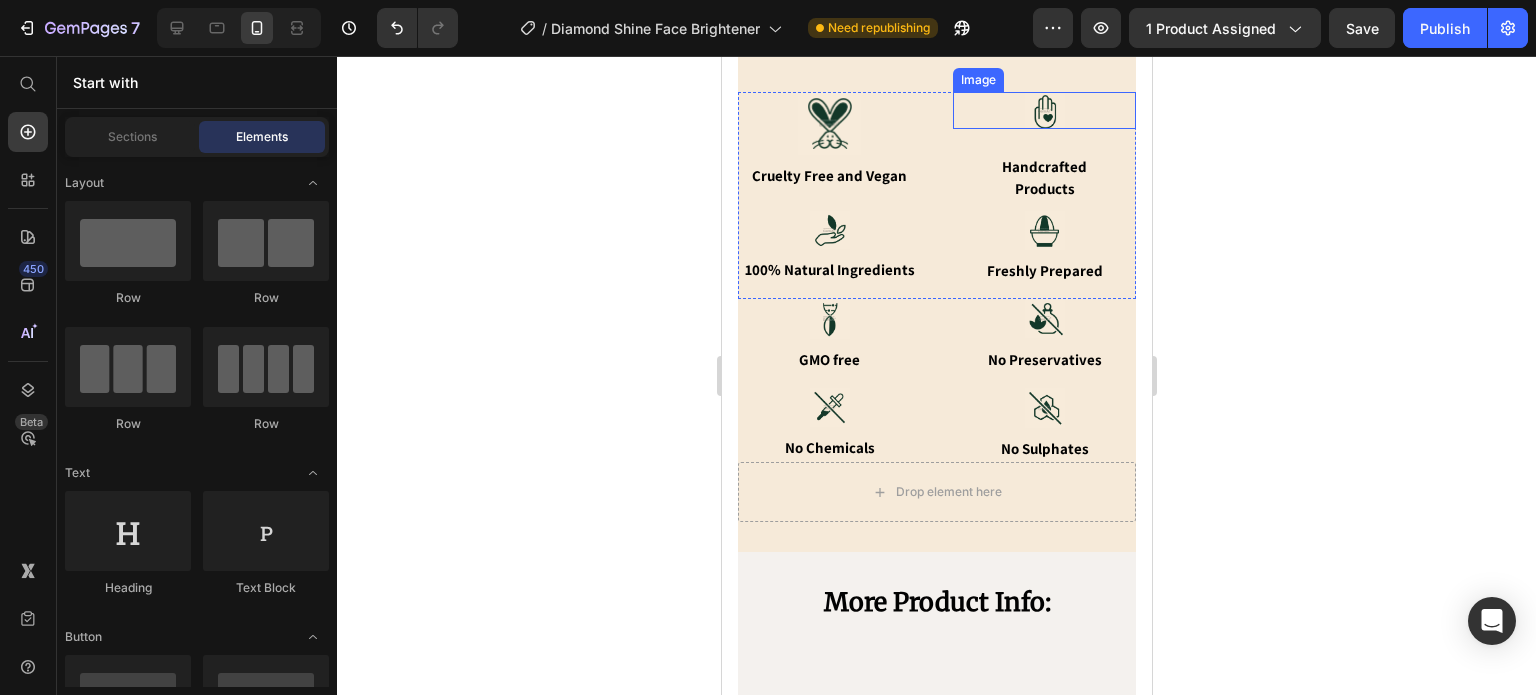 scroll, scrollTop: 1854, scrollLeft: 0, axis: vertical 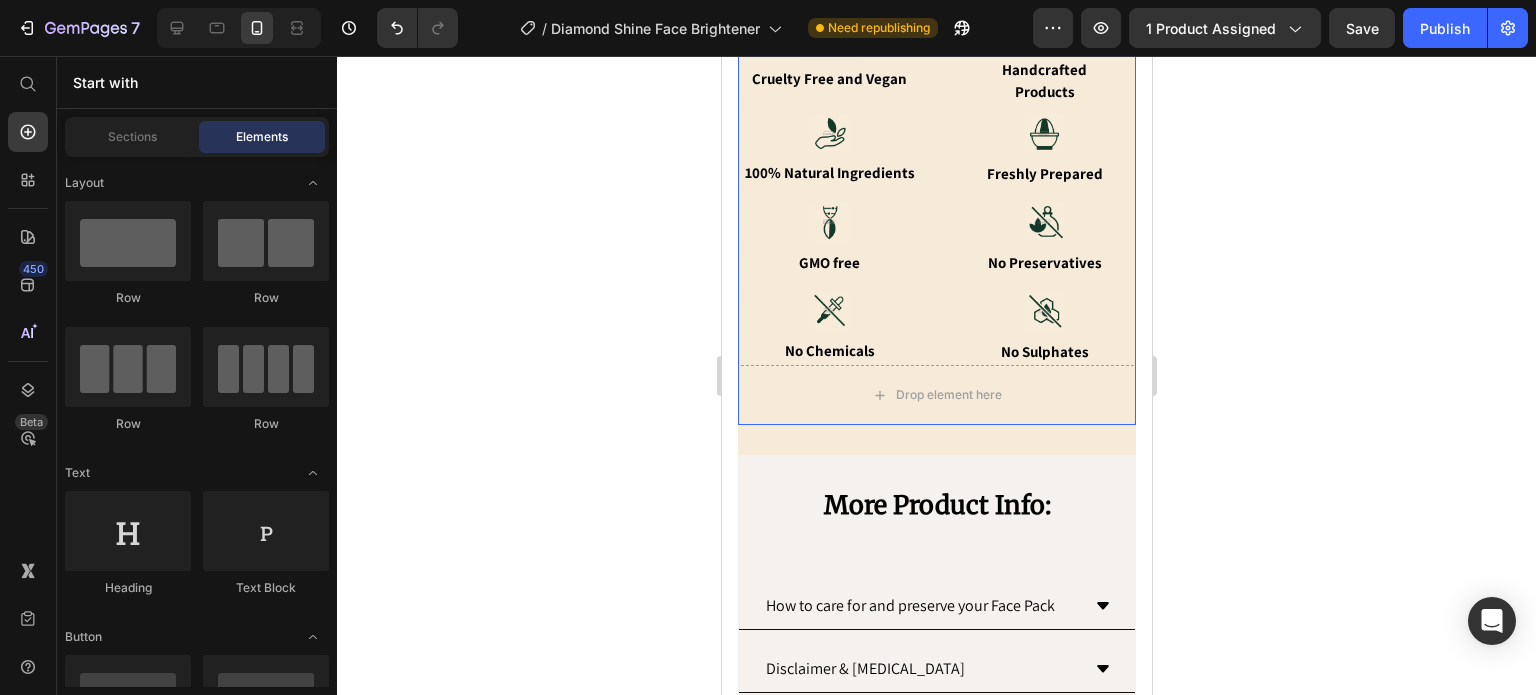 click 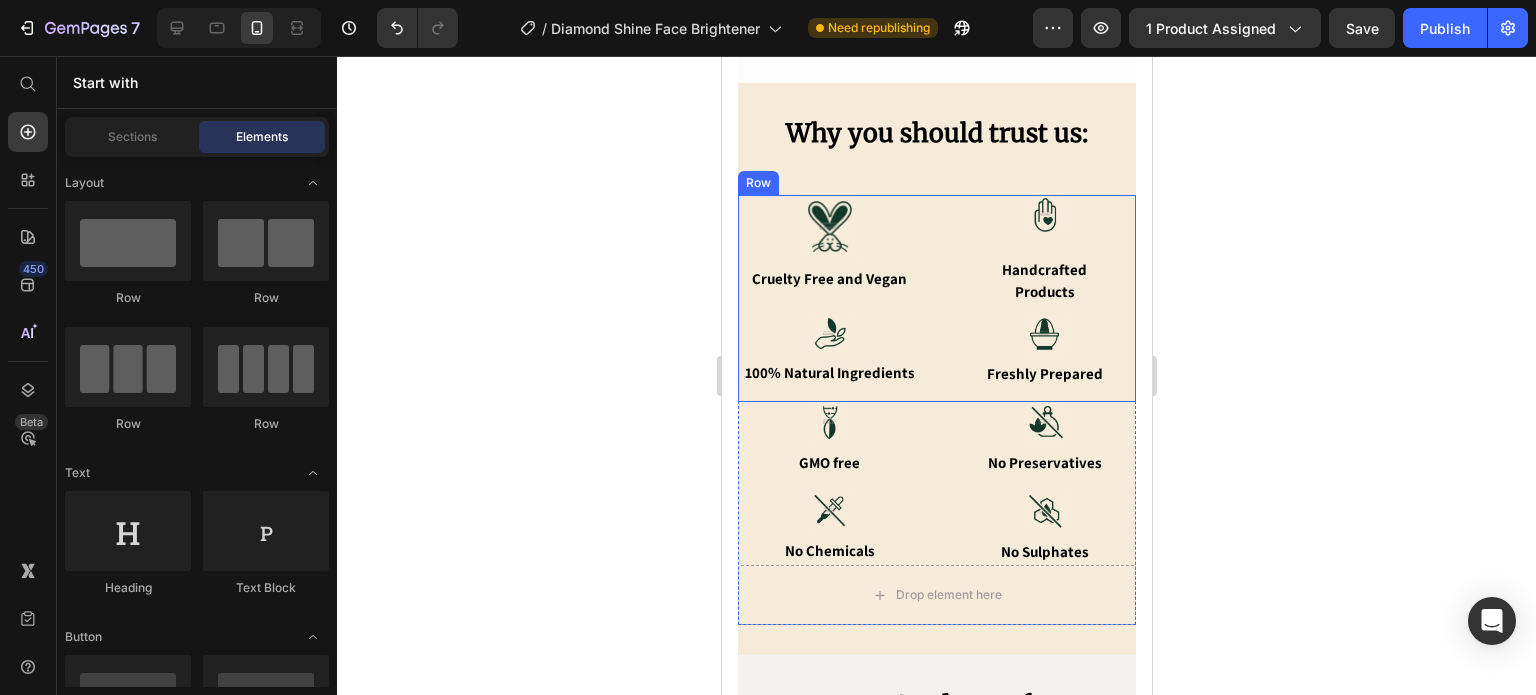 scroll, scrollTop: 1454, scrollLeft: 0, axis: vertical 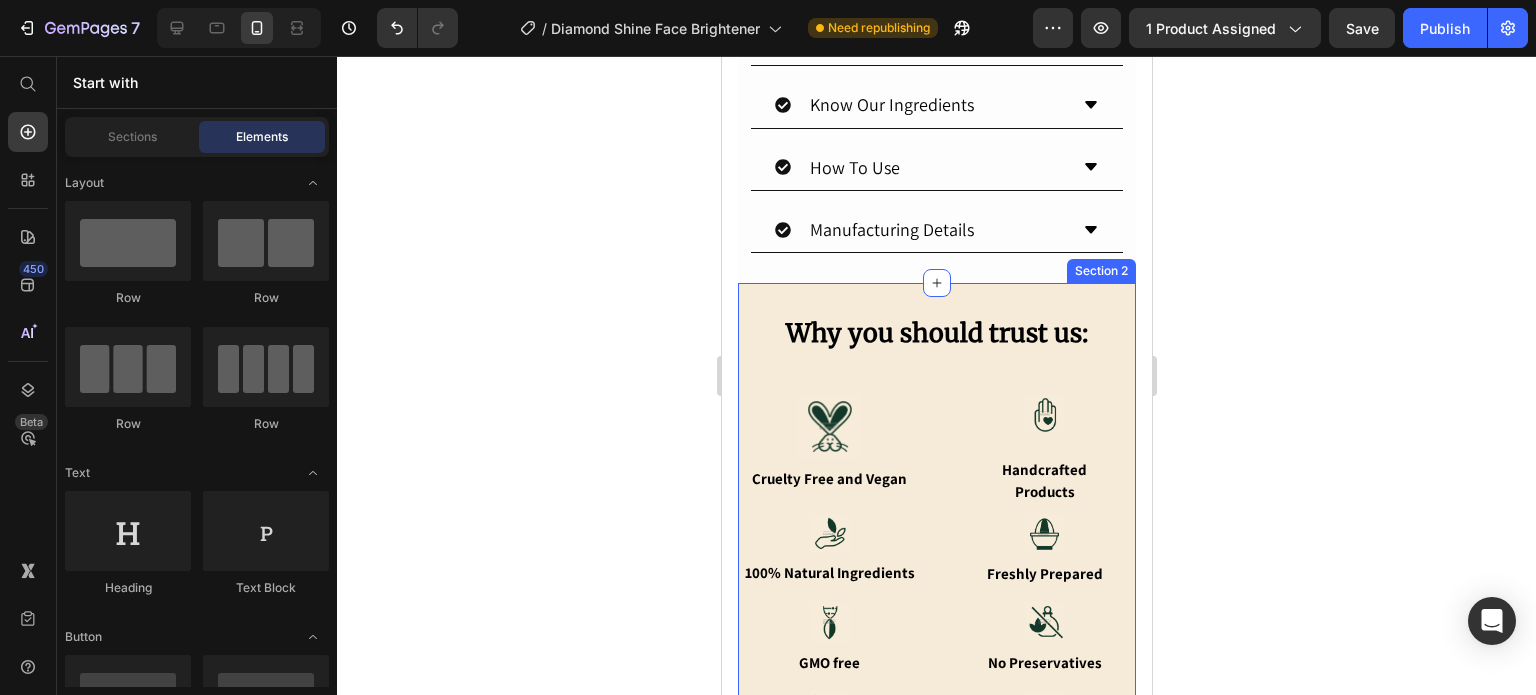 click on "Why you should trust us: Heading Image Cruelty Free and Vegan Text Block Image Handcrafted Products Text Block Image 100% Natural Ingredients Text Block Image Freshly Prepared Text Block Row Image GMO free Text Block Image No Preservatives Text Block Image No Chemicals Text Block Image No Sulphates Text Block Row
Drop element here Row Row Row Section 2" at bounding box center [936, 569] 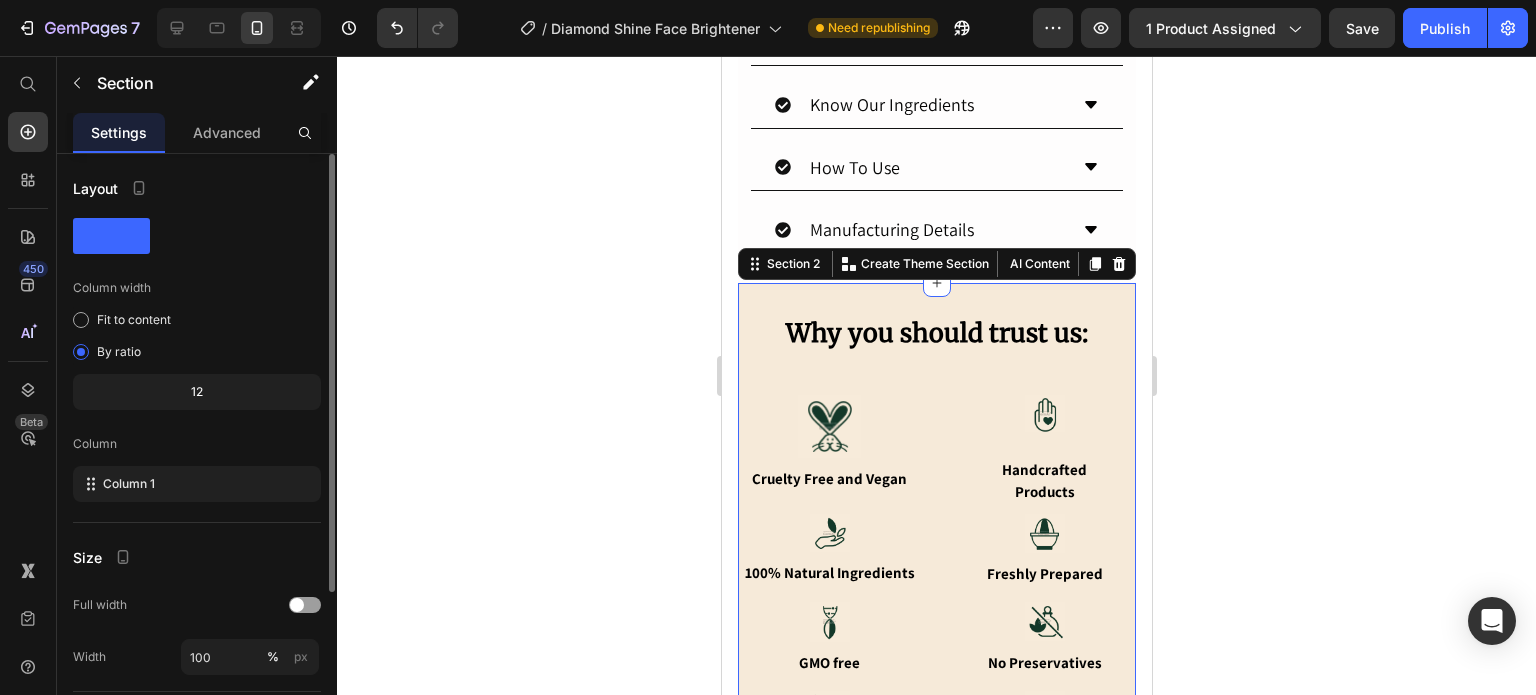 scroll, scrollTop: 100, scrollLeft: 0, axis: vertical 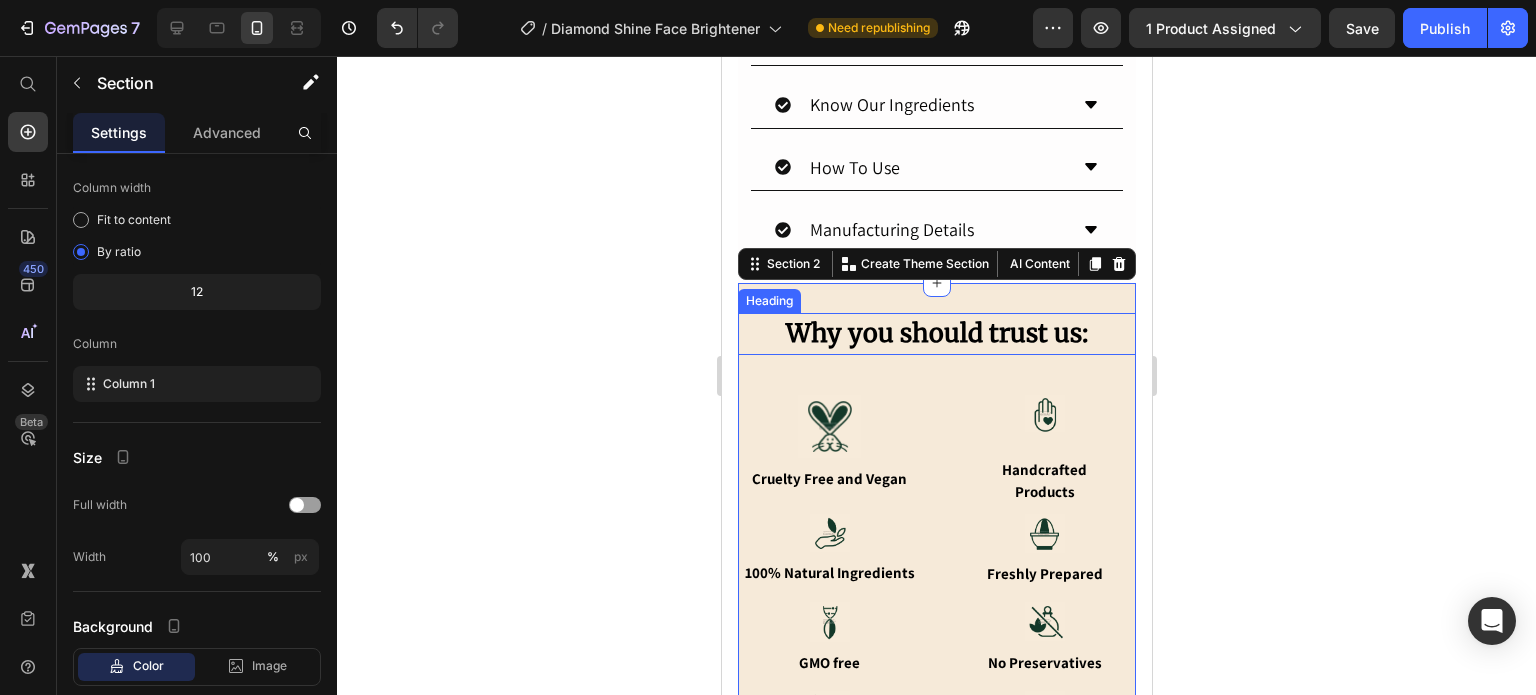 click on "Why you should trust us: Heading" at bounding box center [936, 334] 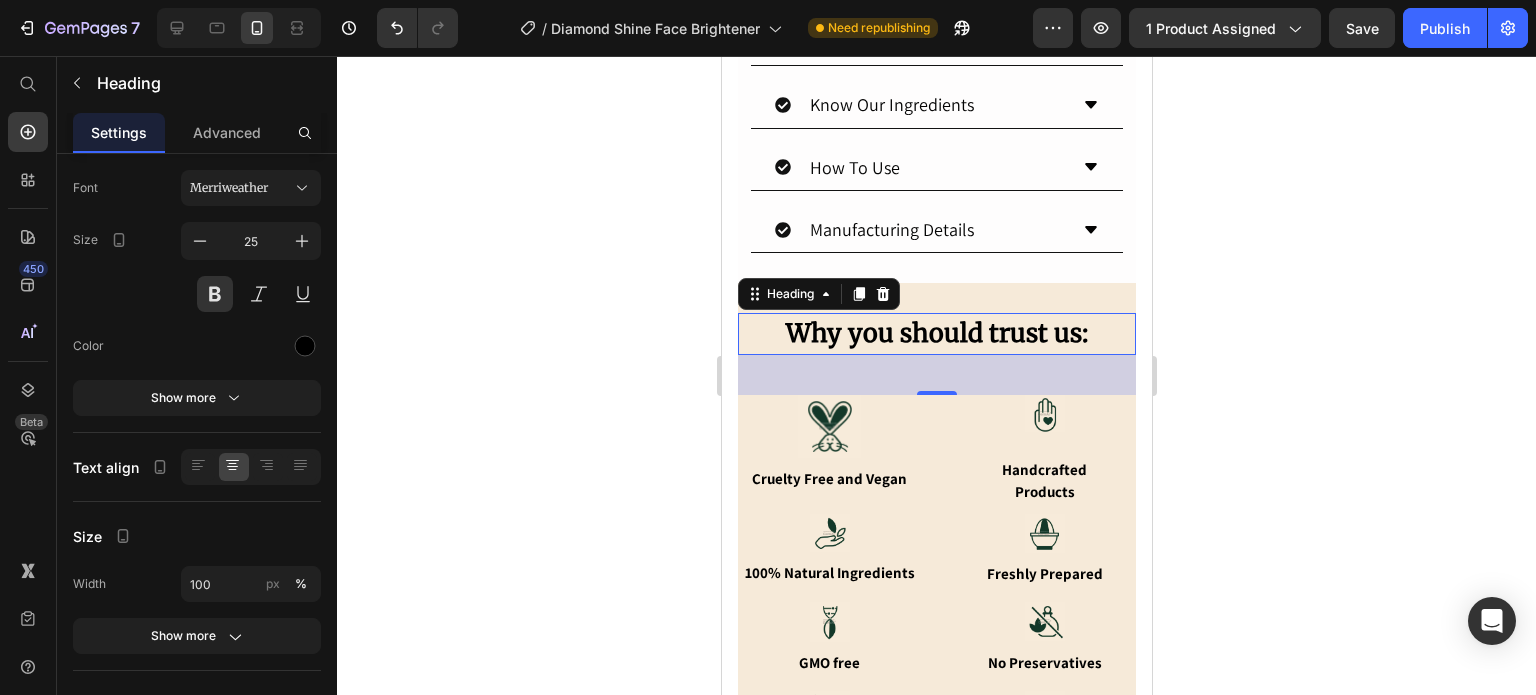scroll, scrollTop: 0, scrollLeft: 0, axis: both 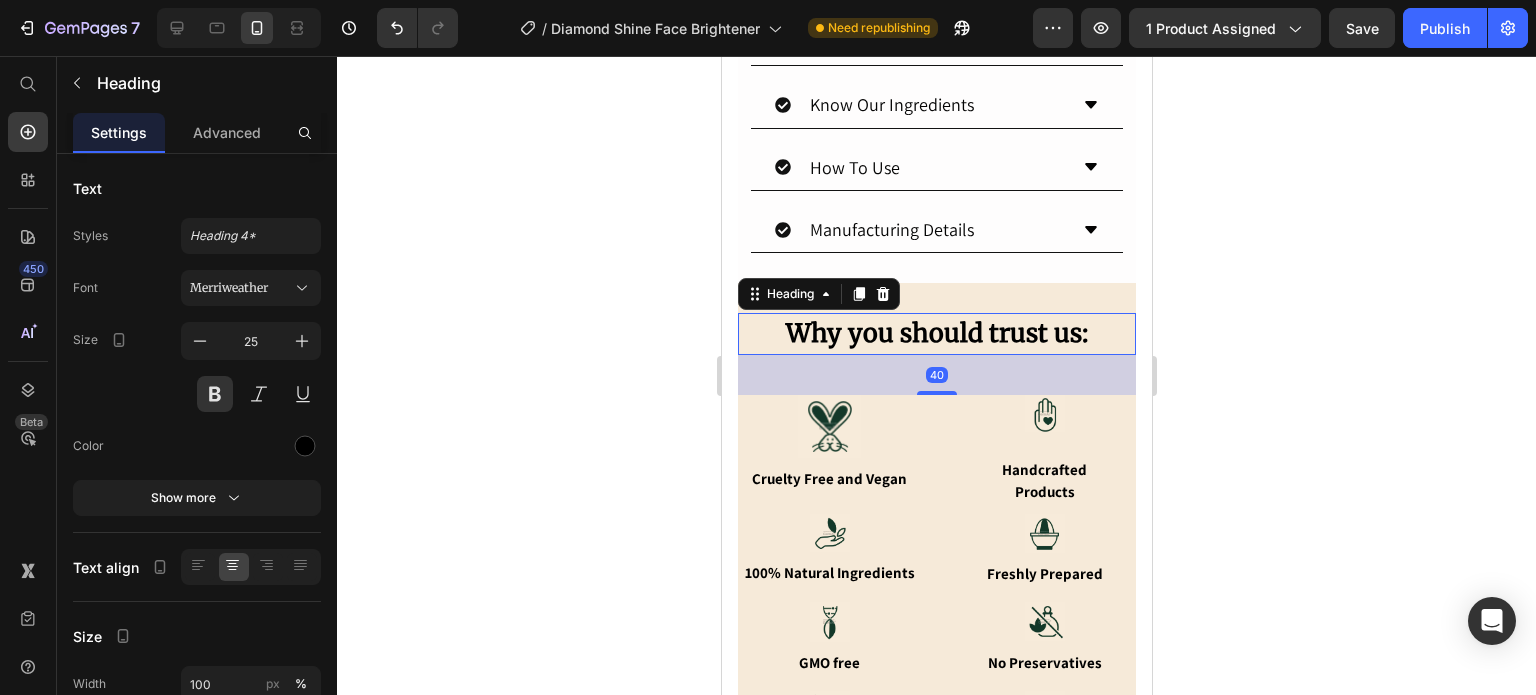 click 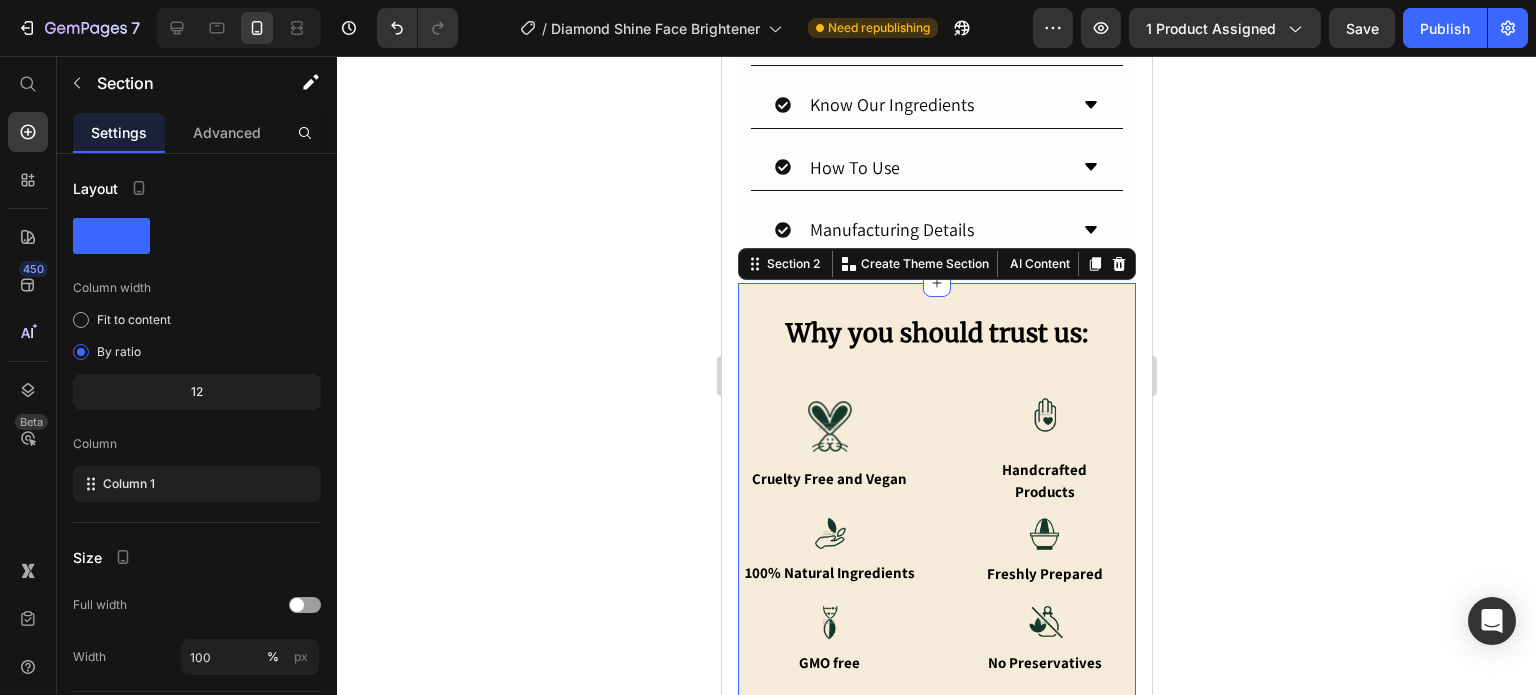 click on "Why you should trust us: Heading Image Cruelty Free and Vegan Text Block Image Handcrafted Products Text Block Image 100% Natural Ingredients Text Block Image Freshly Prepared Text Block Row Image GMO free Text Block Image No Preservatives Text Block Image No Chemicals Text Block Image No Sulphates Text Block Row
Drop element here Row Row Row Section 2   You can create reusable sections Create Theme Section AI Content Write with GemAI What would you like to describe here? Tone and Voice Persuasive Product The Caviar Gold Face Pack Show more Generate" at bounding box center (936, 569) 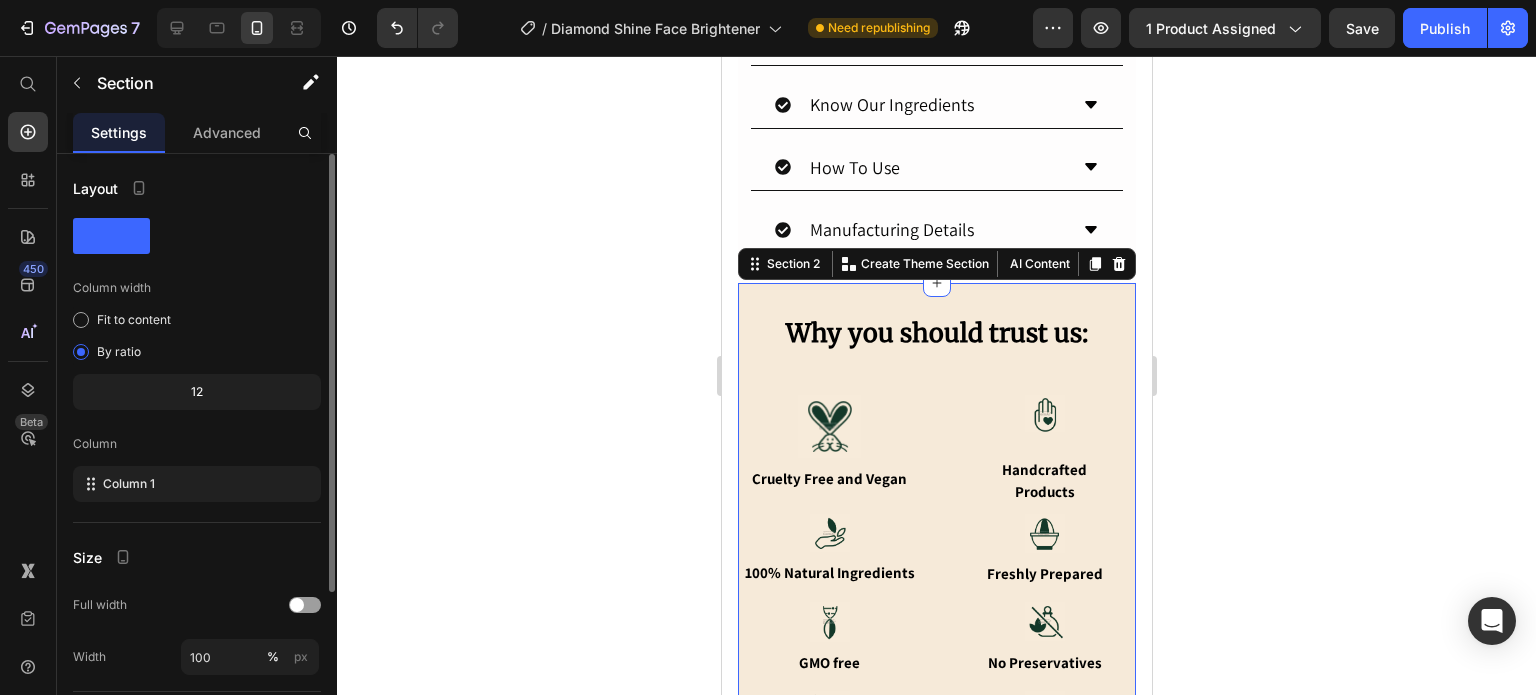 scroll, scrollTop: 200, scrollLeft: 0, axis: vertical 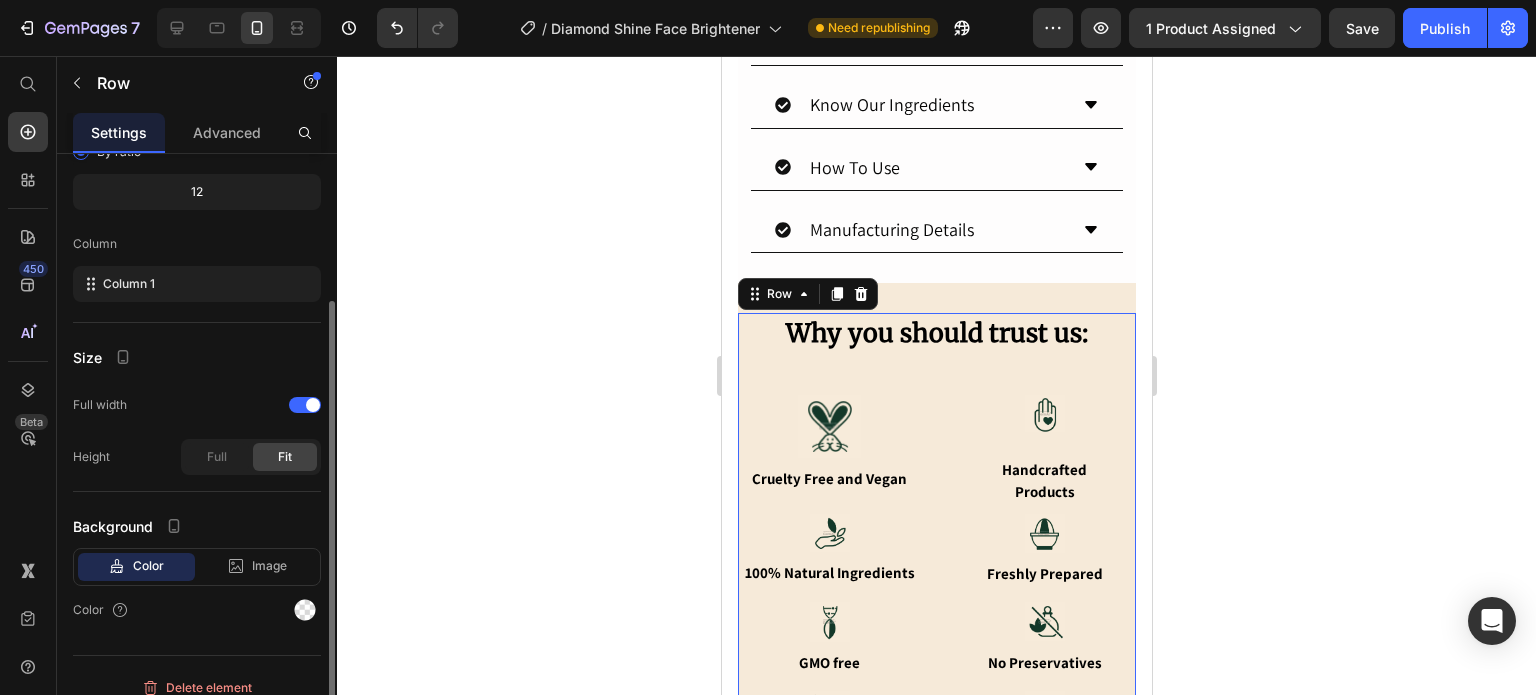 click on "Why you should trust us: Heading Image Cruelty Free and Vegan Text Block Image Handcrafted Products Text Block Image 100% Natural Ingredients Text Block Image Freshly Prepared Text Block Row Image GMO free Text Block Image No Preservatives Text Block Image No Chemicals Text Block Image No Sulphates Text Block Row
Drop element here Row Row" at bounding box center (936, 569) 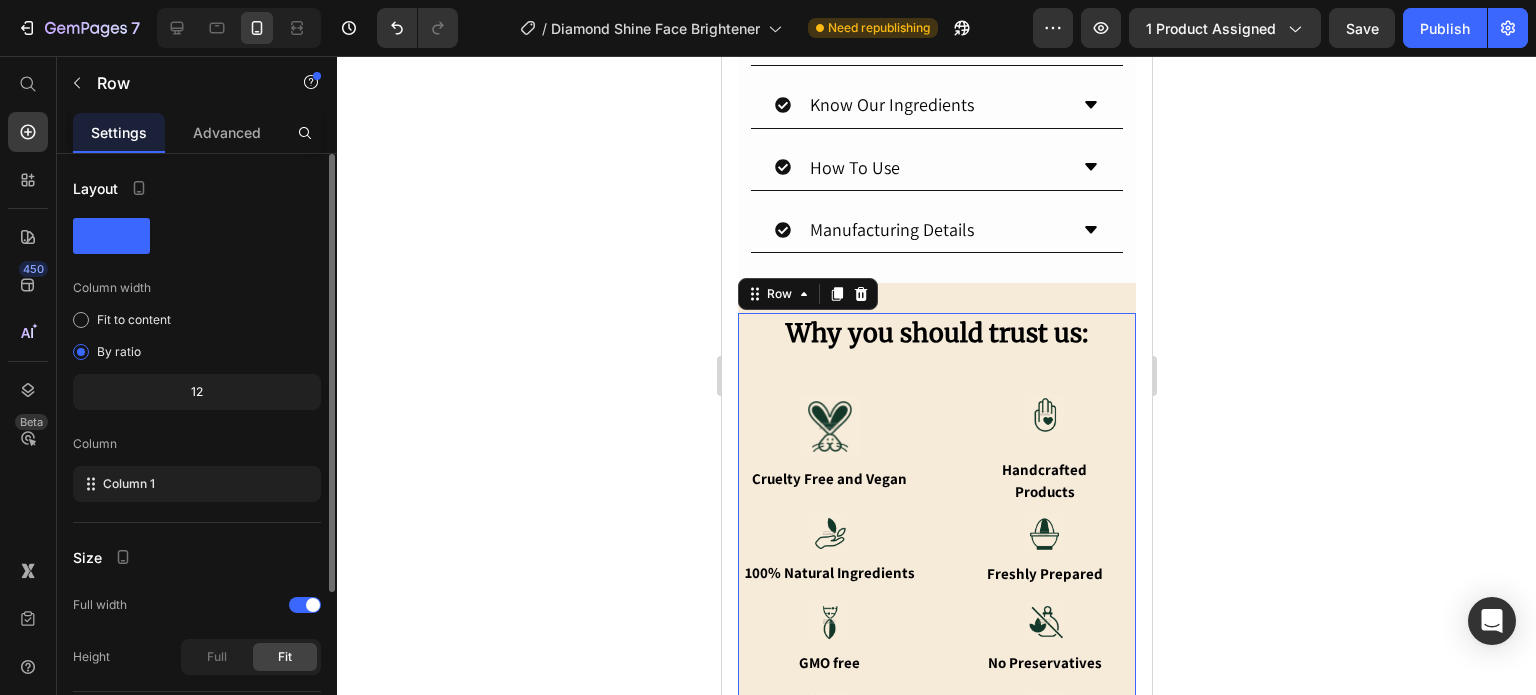 scroll, scrollTop: 200, scrollLeft: 0, axis: vertical 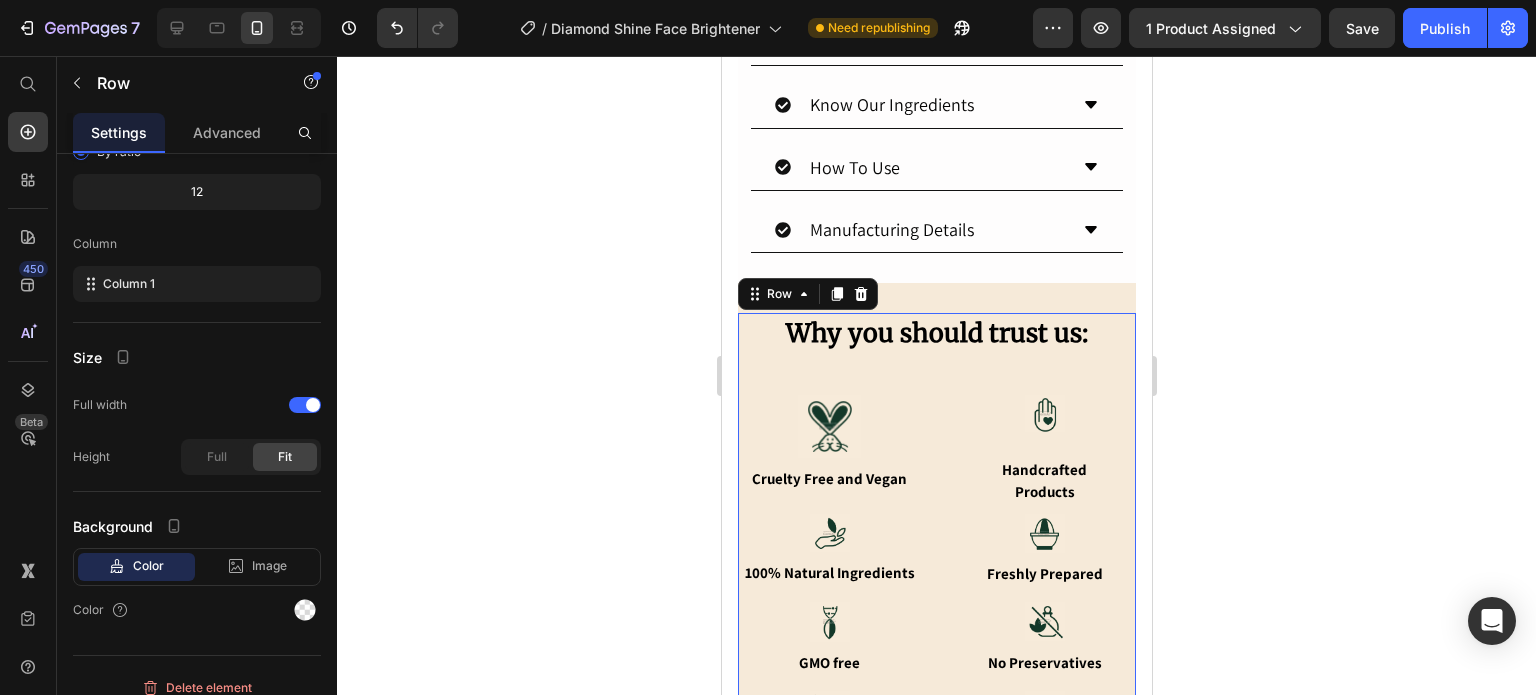 click 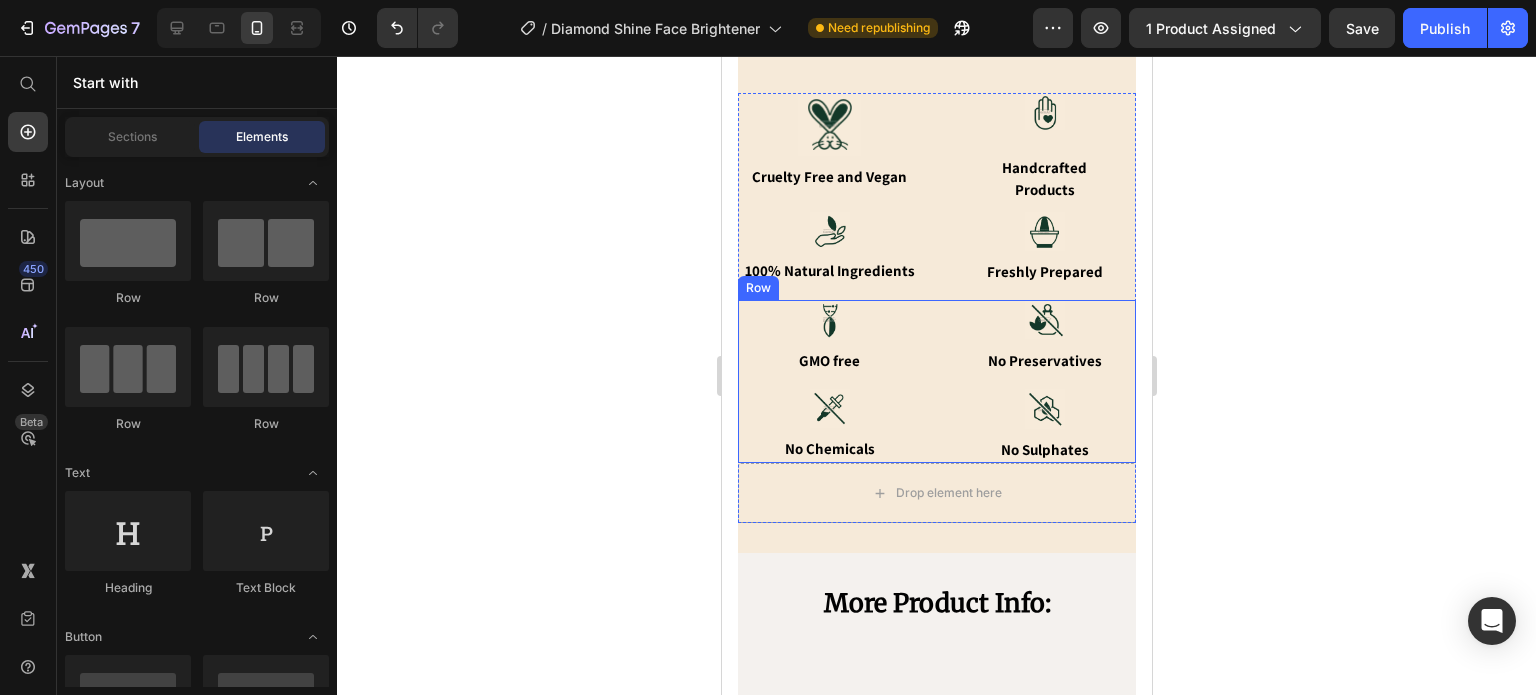 scroll, scrollTop: 1954, scrollLeft: 0, axis: vertical 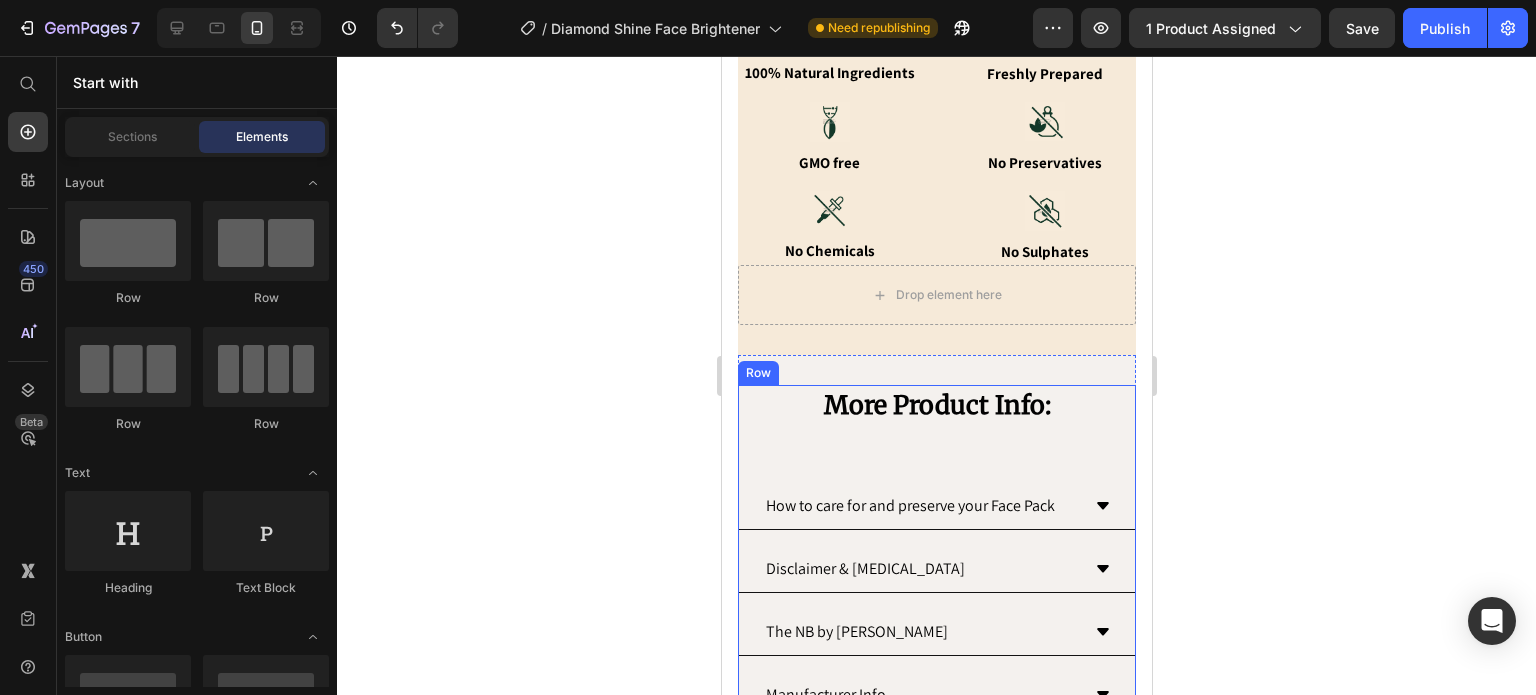 click on "More Product Info: Heading
How to care for and preserve your Face Pack
Disclaimer & [MEDICAL_DATA]
The NB by [PERSON_NAME] Guarentee
Manufacturer Info
Origin Country
Why you should trust [PERSON_NAME] Accordion" at bounding box center (936, 615) 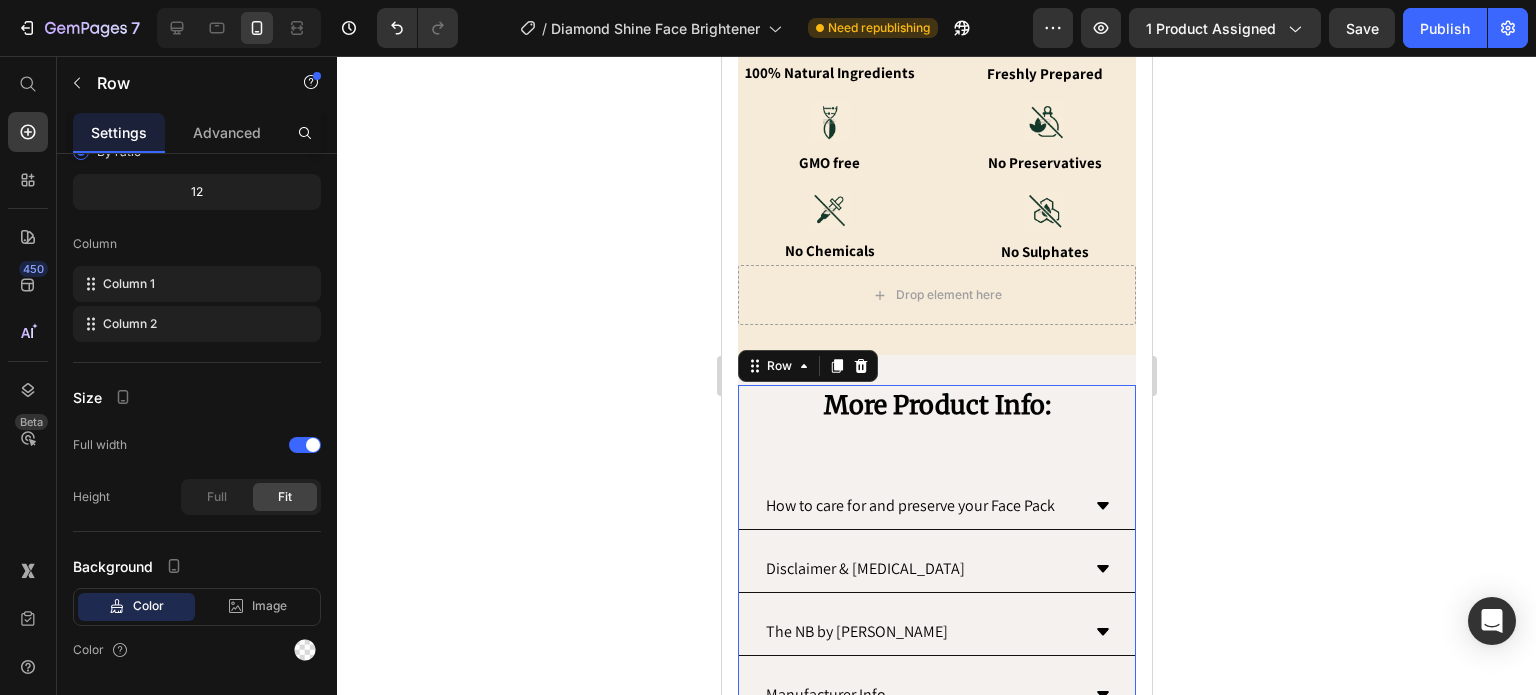 click on "More Product Info: Heading
How to care for and preserve your Face Pack
Disclaimer & [MEDICAL_DATA]
The NB by [PERSON_NAME] Guarentee
Manufacturer Info
Origin Country
Why you should trust [PERSON_NAME] Accordion" at bounding box center (936, 615) 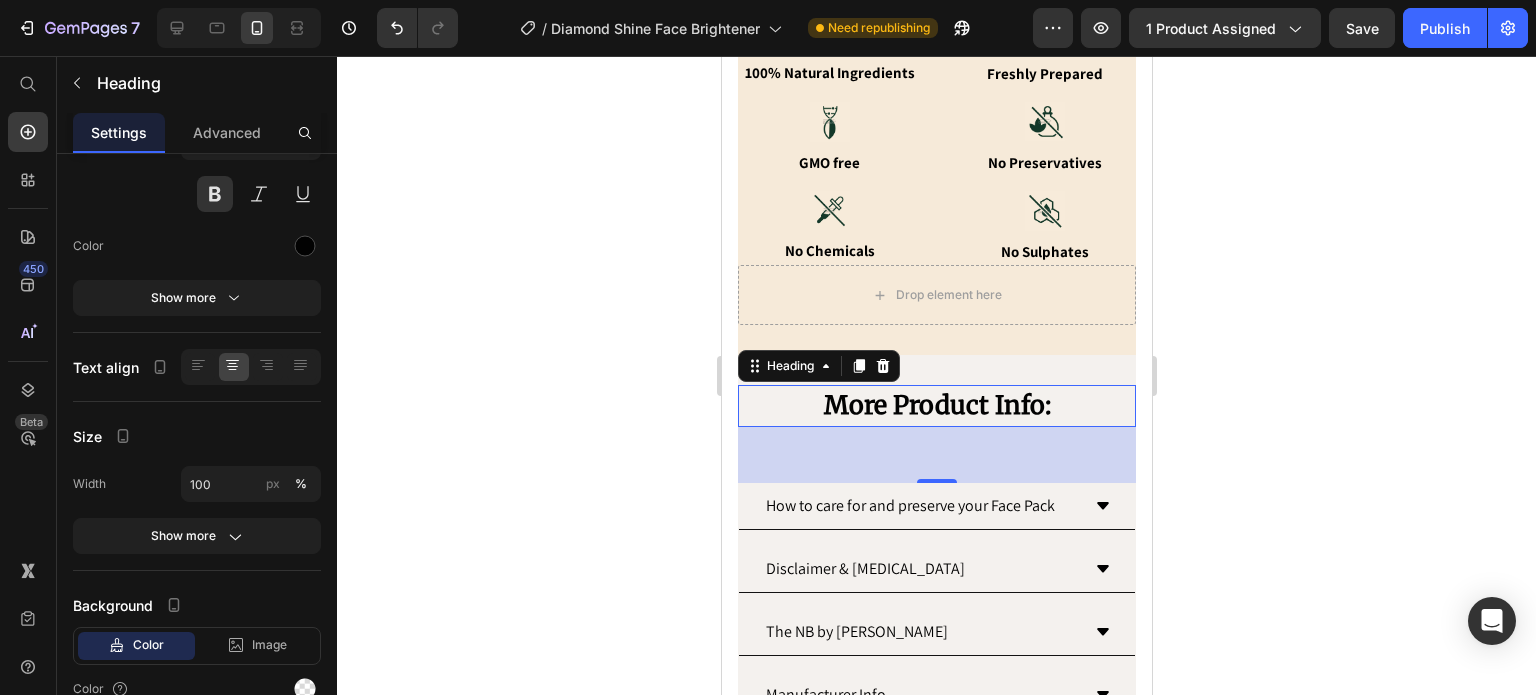 scroll, scrollTop: 0, scrollLeft: 0, axis: both 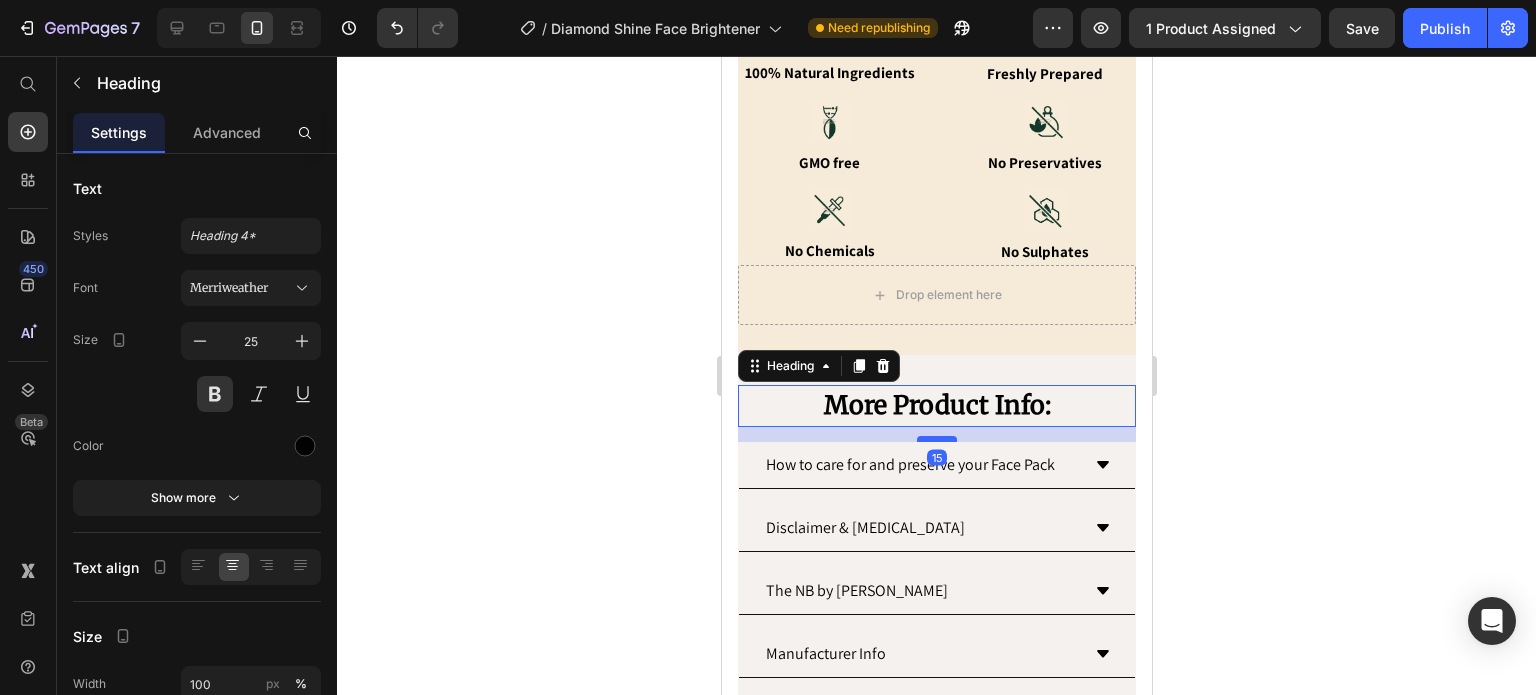 drag, startPoint x: 915, startPoint y: 459, endPoint x: 930, endPoint y: 418, distance: 43.65776 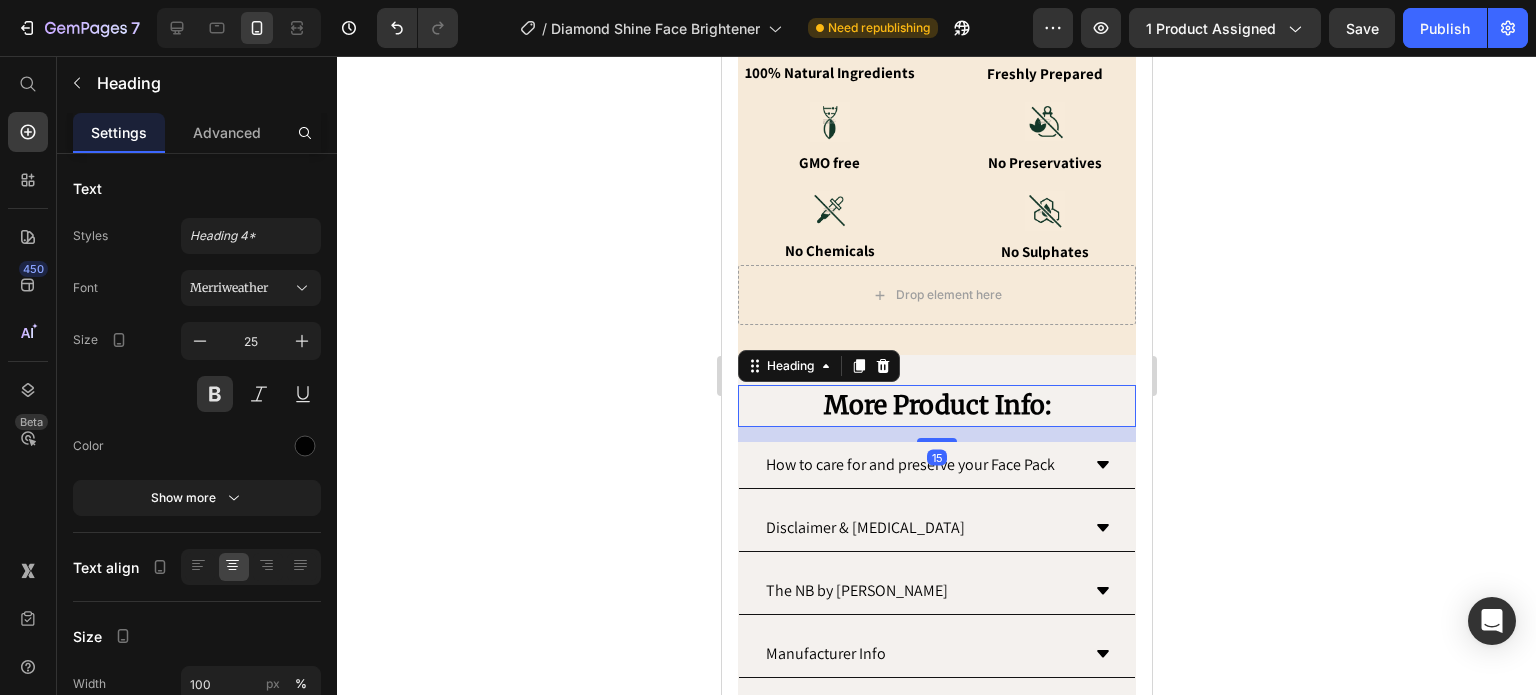 click 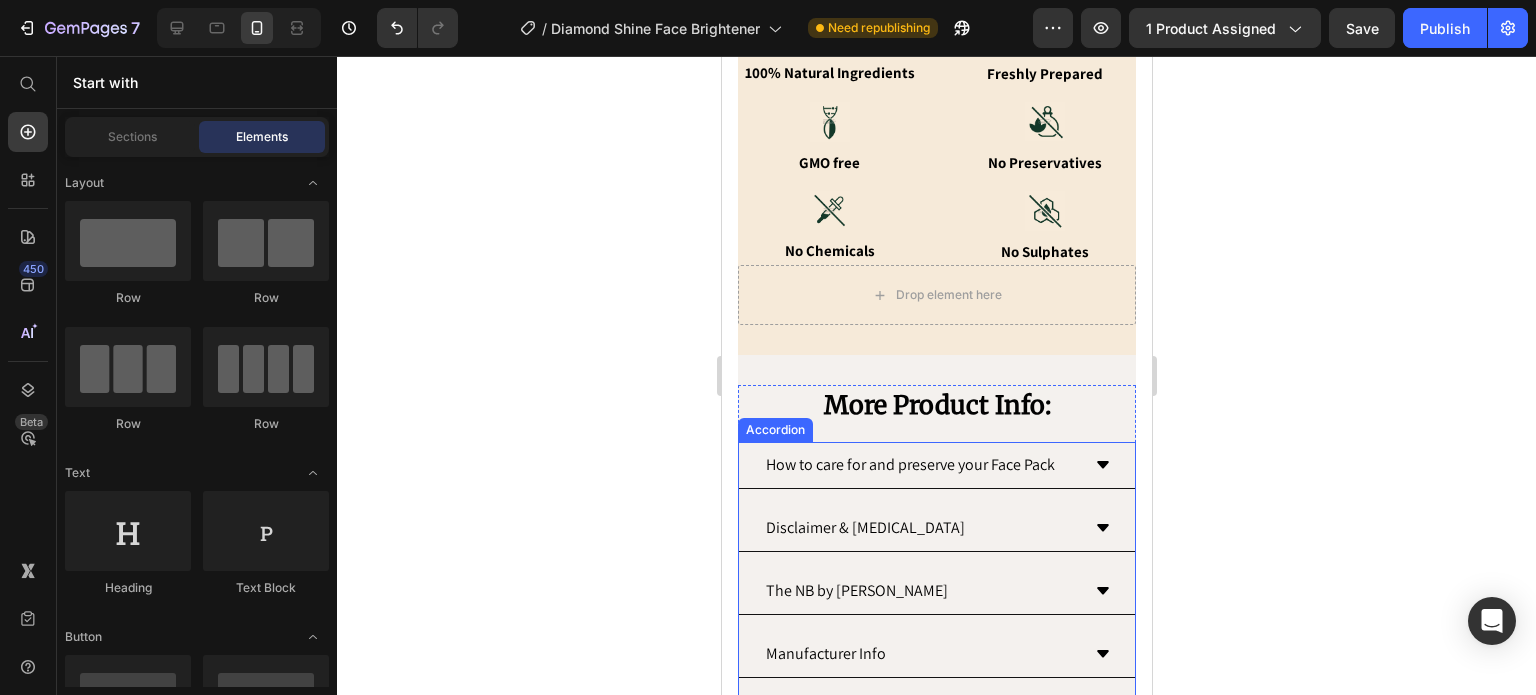 click on "How to care for and preserve your Face Pack" at bounding box center [909, 465] 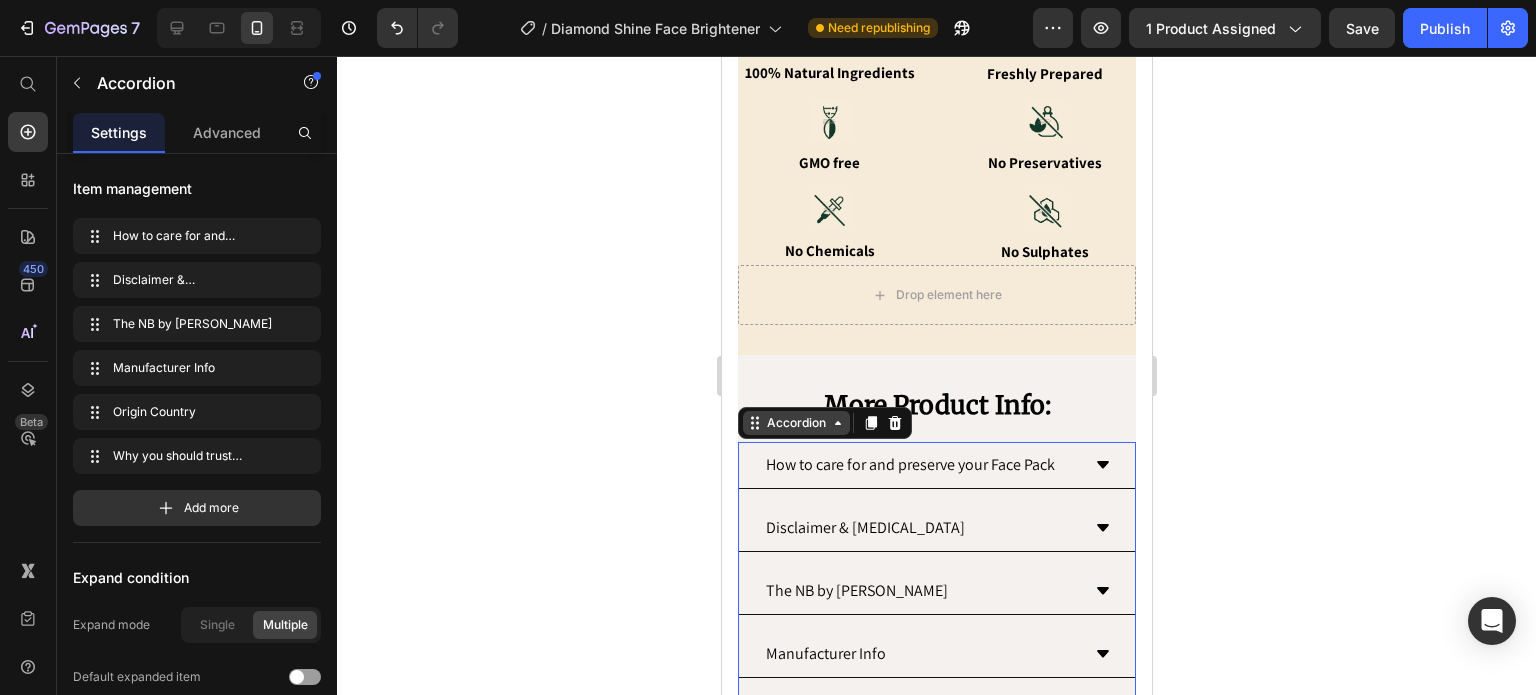 click on "Accordion" at bounding box center [795, 423] 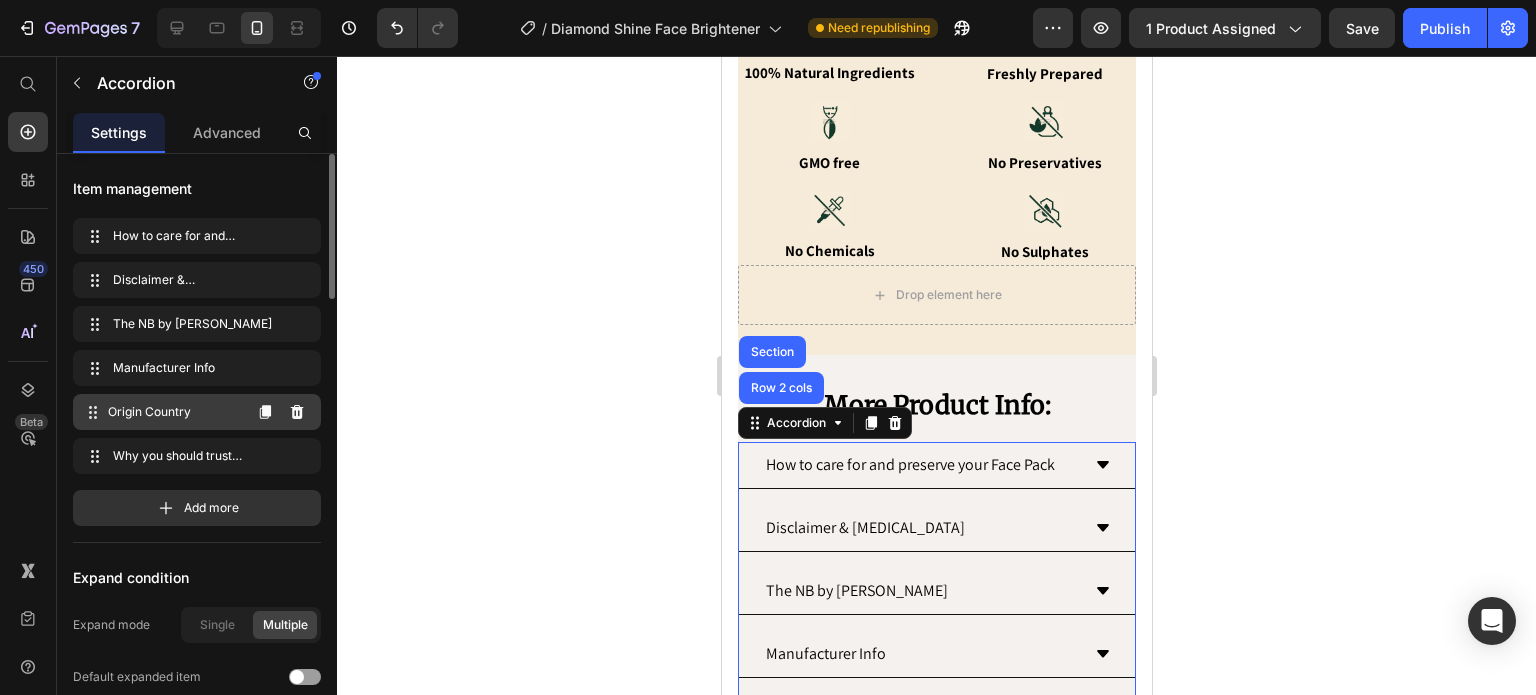 scroll, scrollTop: 200, scrollLeft: 0, axis: vertical 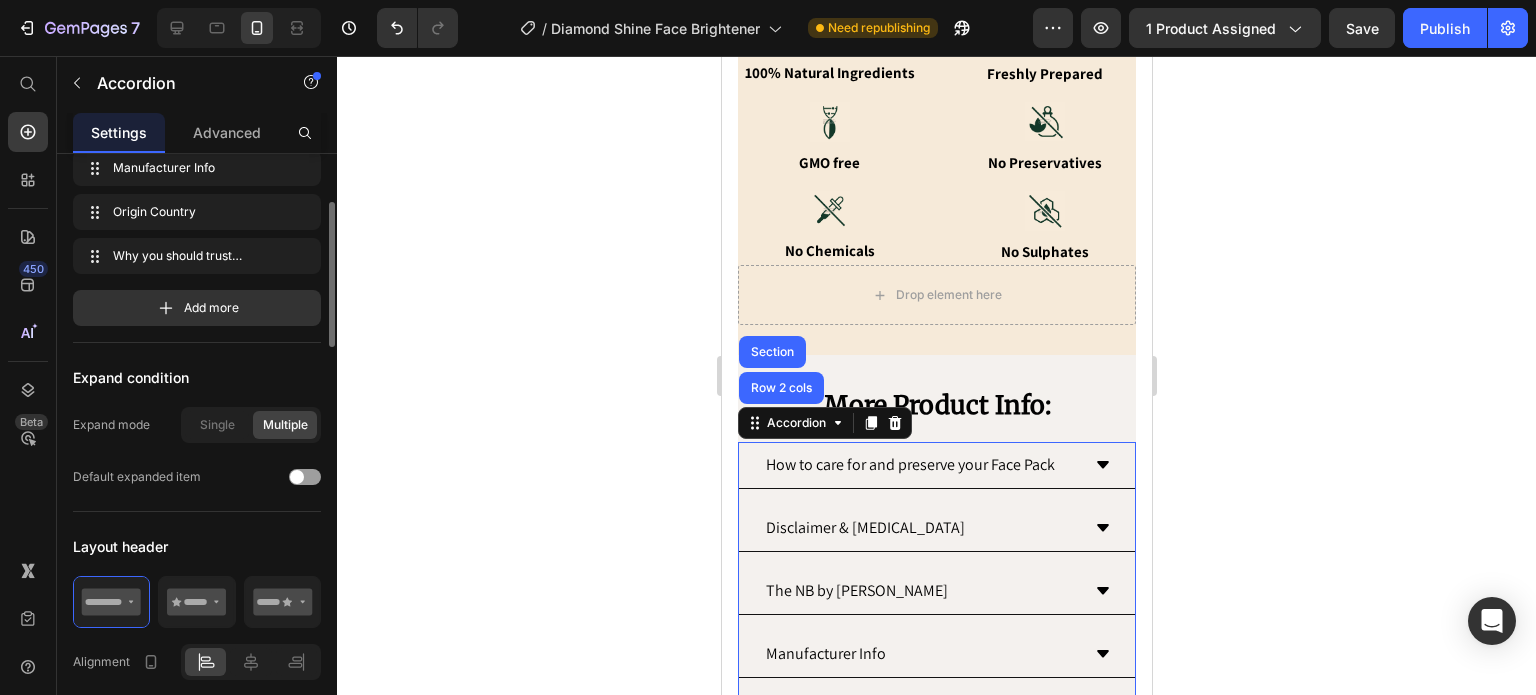 click 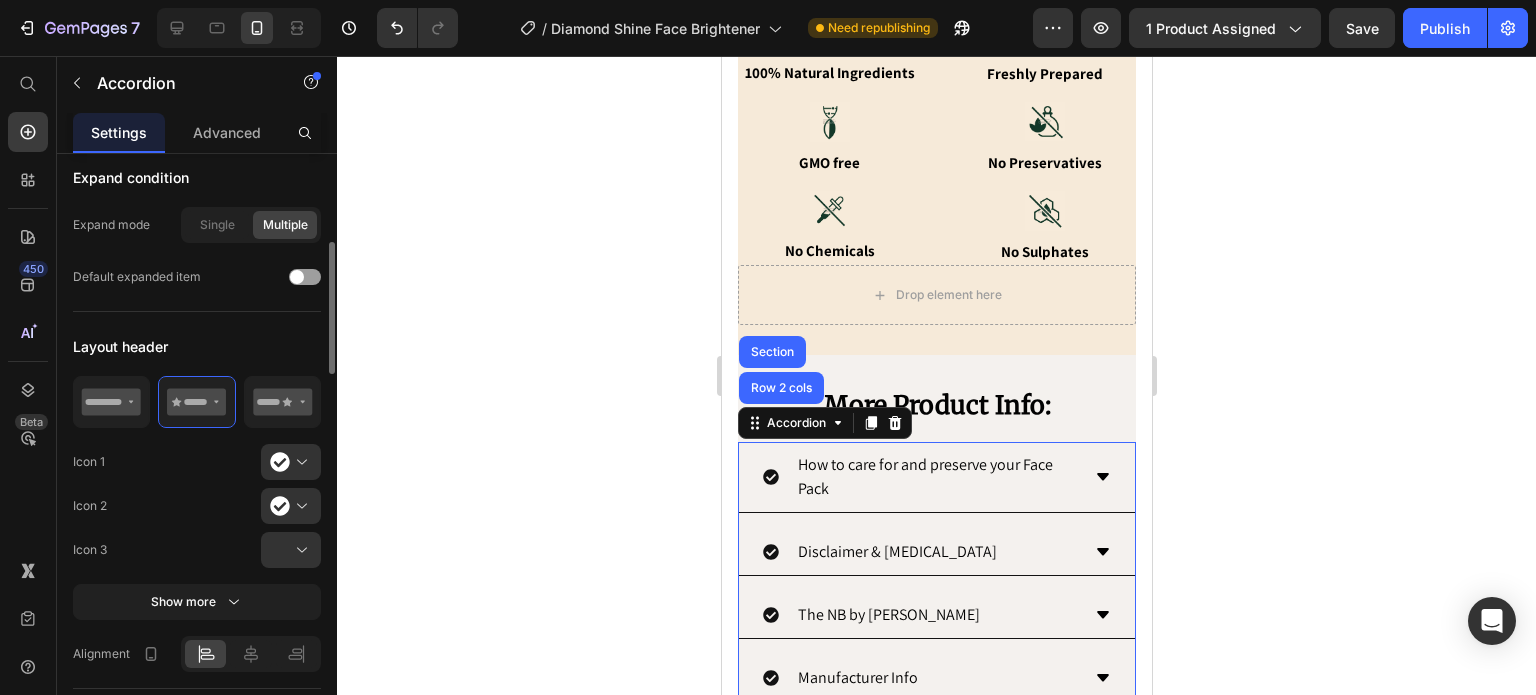 scroll, scrollTop: 600, scrollLeft: 0, axis: vertical 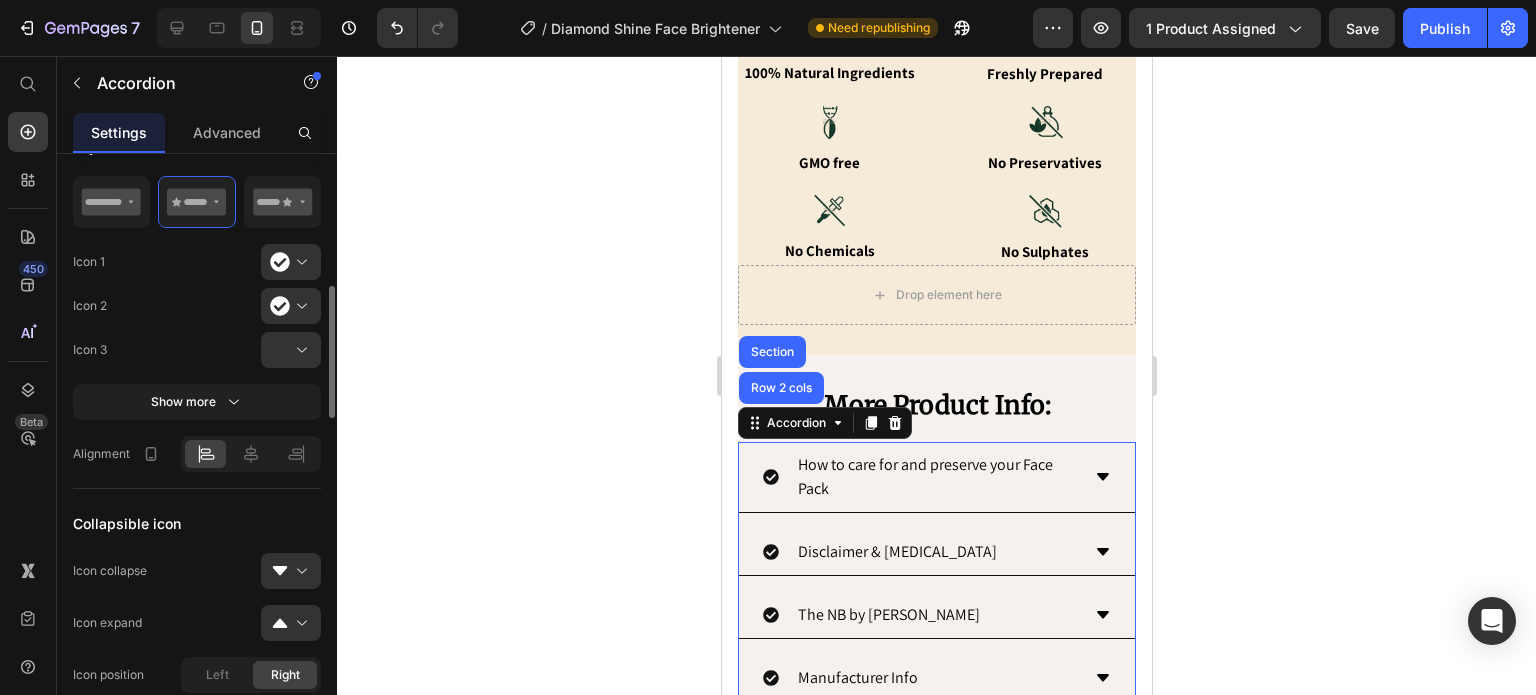 click on "Layout header Icon 1 Icon 2 Icon 3 Show more" 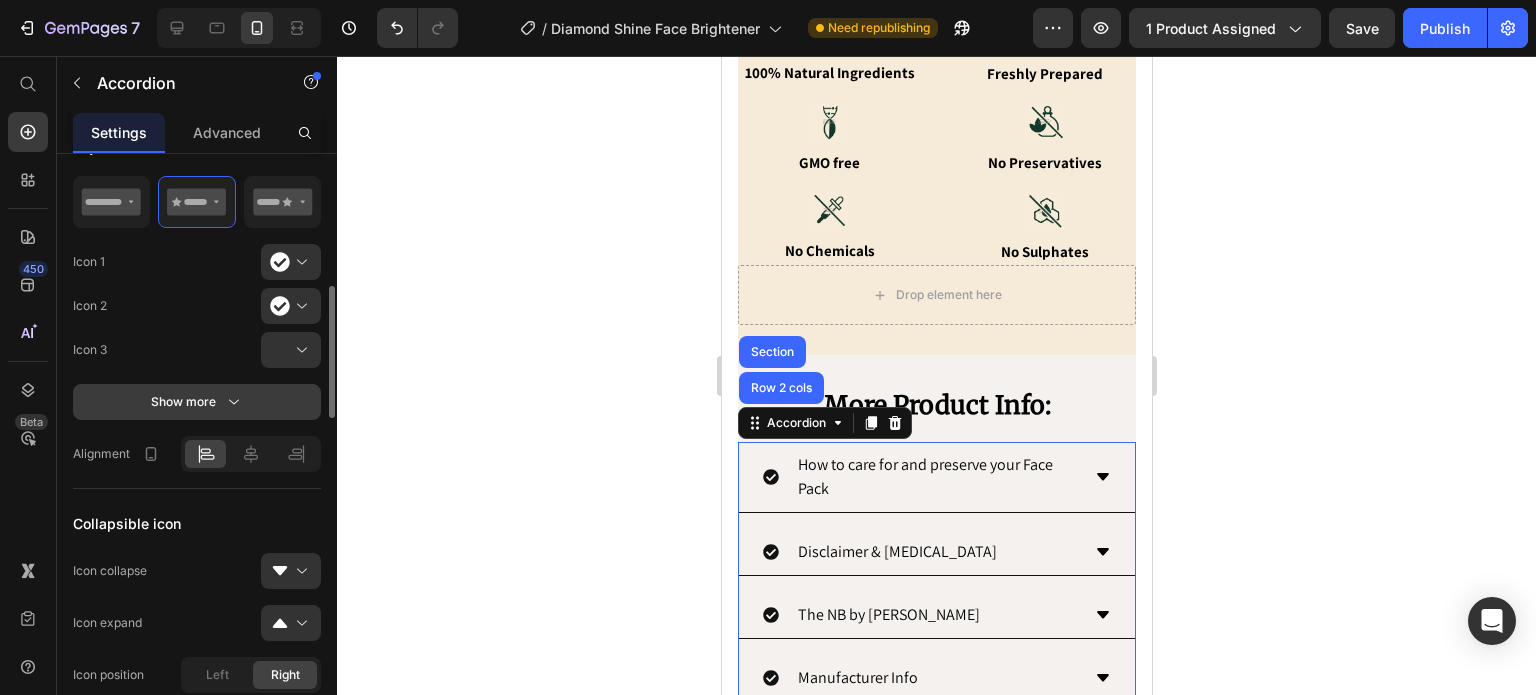 click 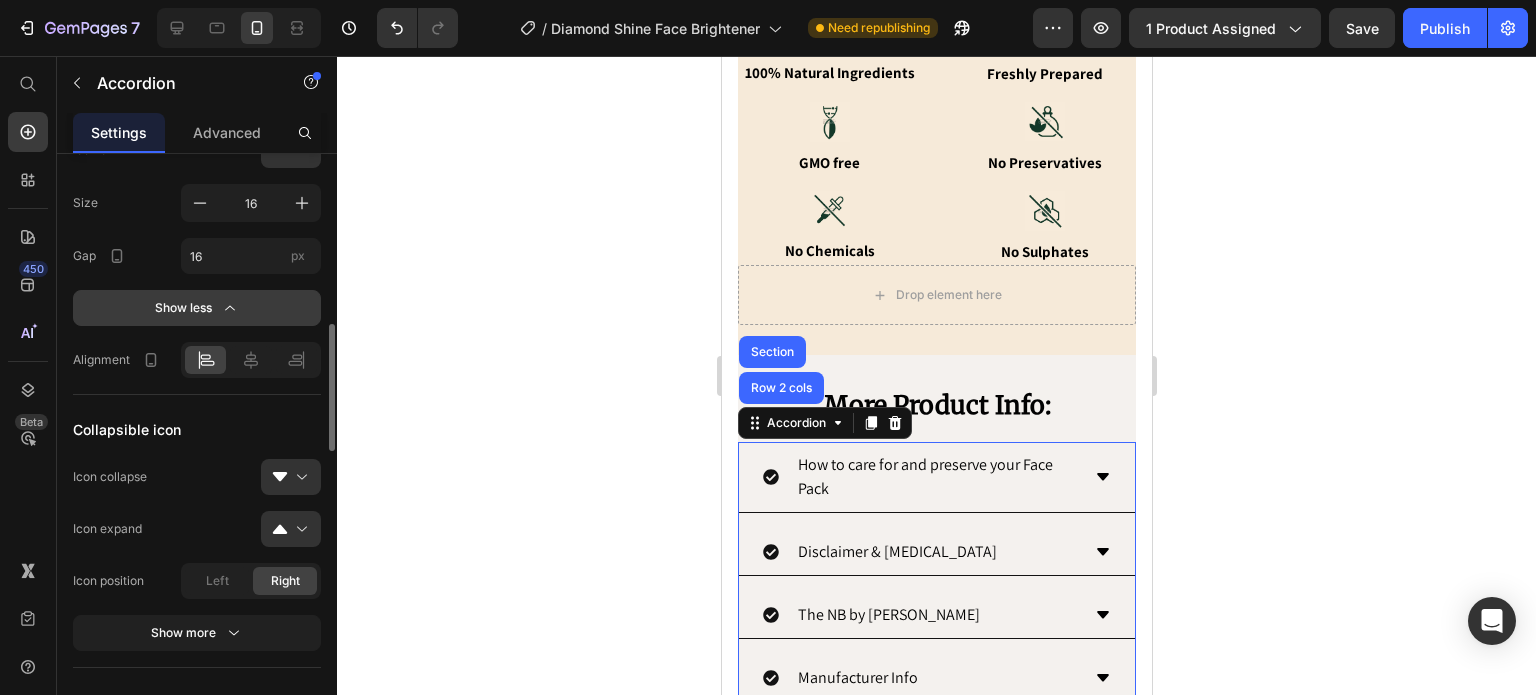scroll, scrollTop: 1100, scrollLeft: 0, axis: vertical 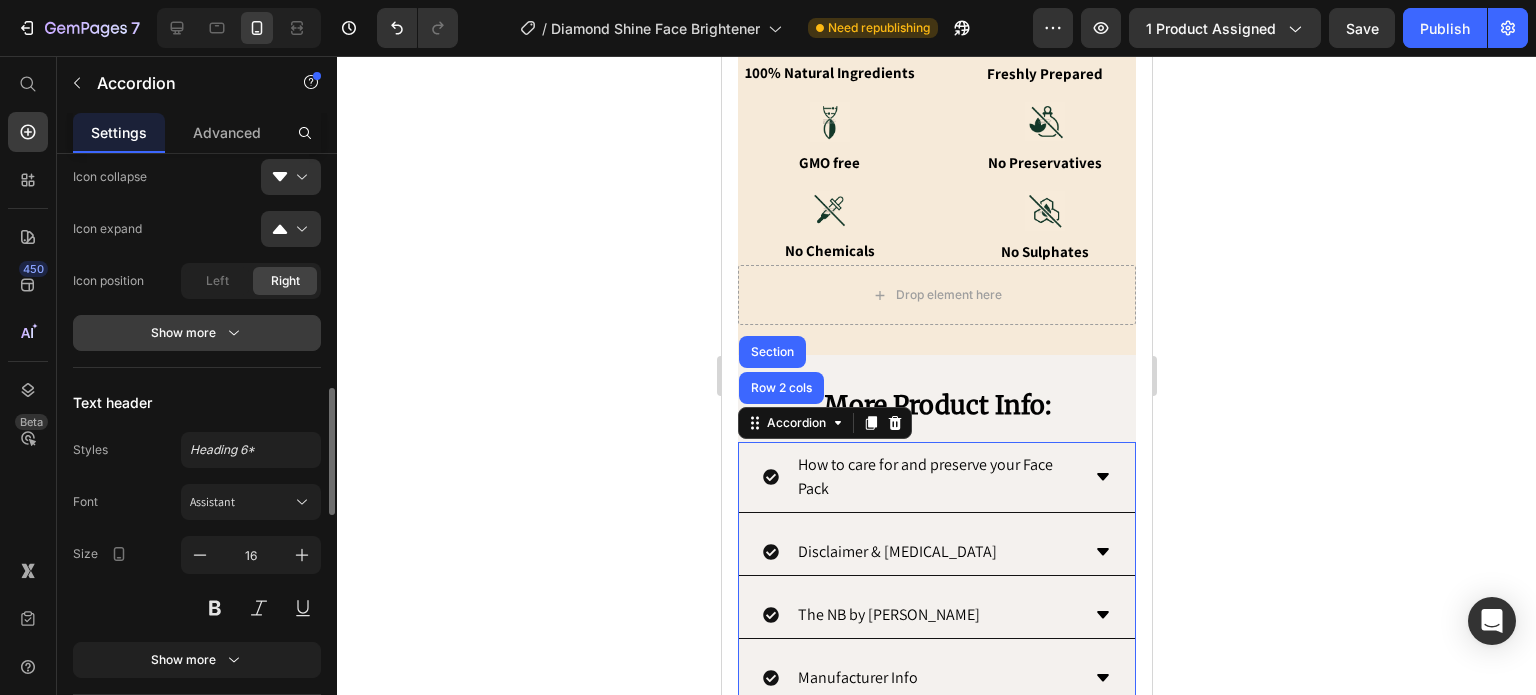 click on "Show more" at bounding box center [197, 333] 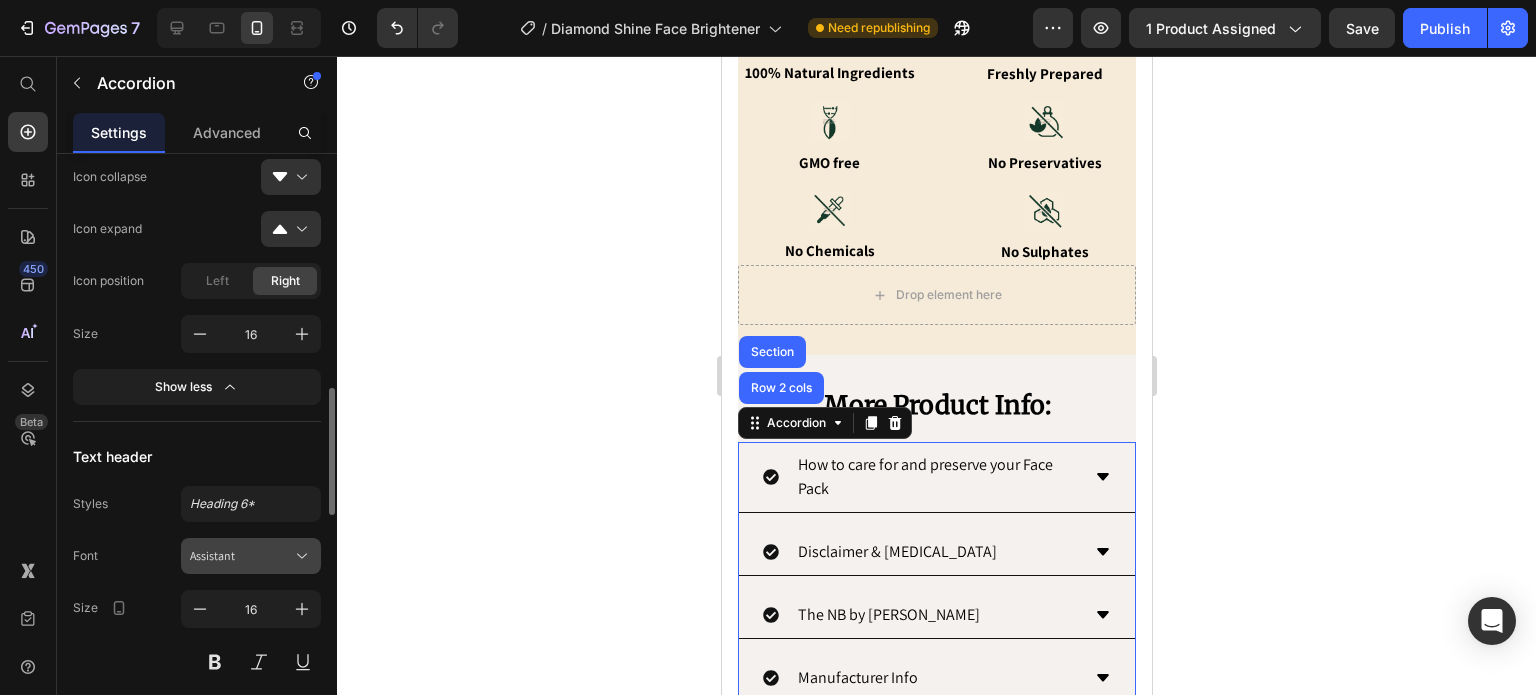scroll, scrollTop: 1300, scrollLeft: 0, axis: vertical 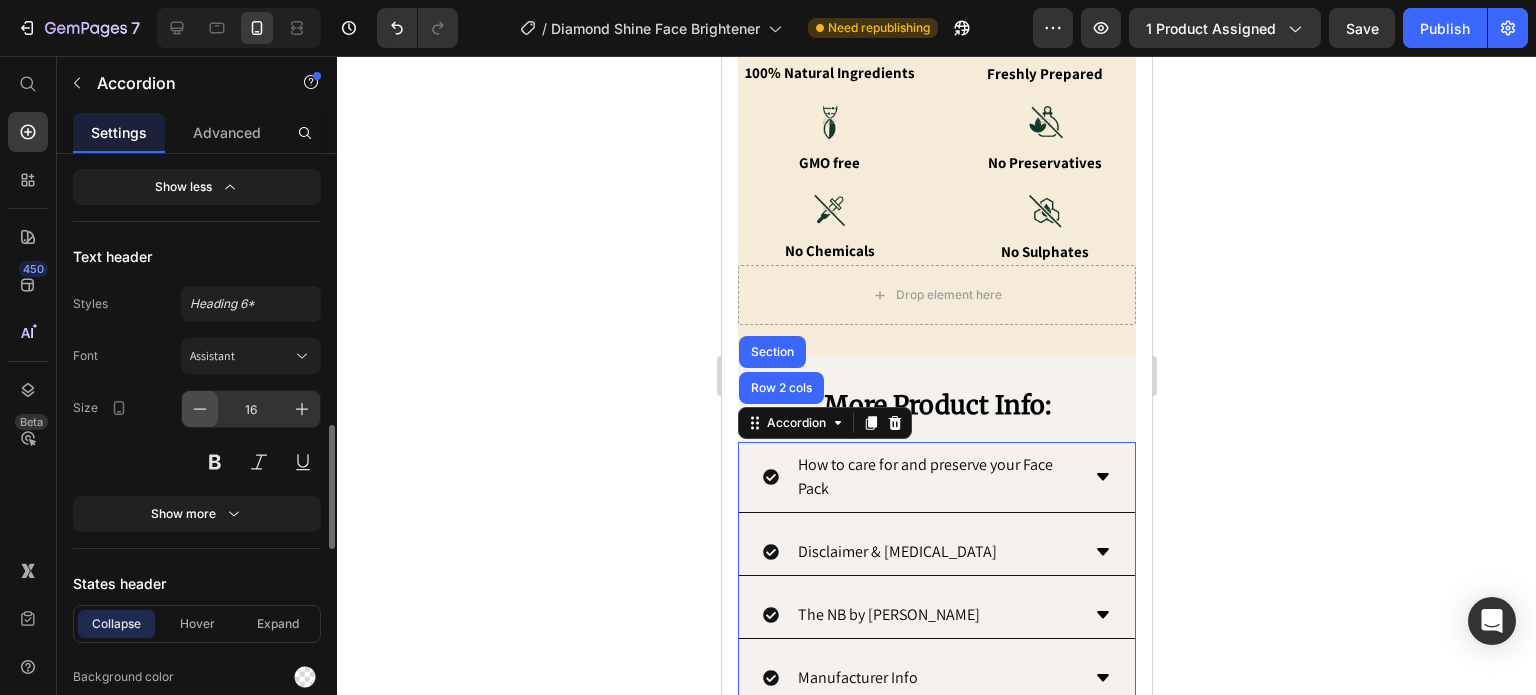 click 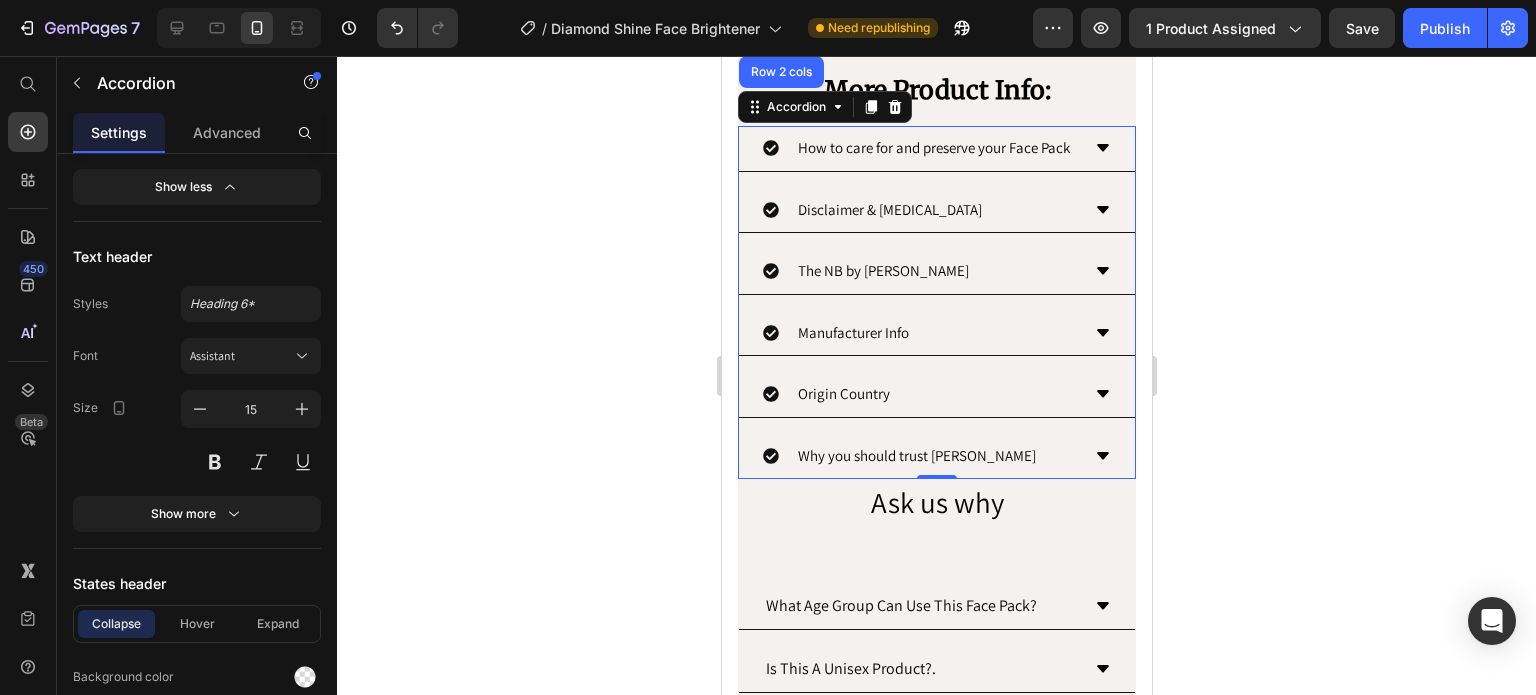 scroll, scrollTop: 2254, scrollLeft: 0, axis: vertical 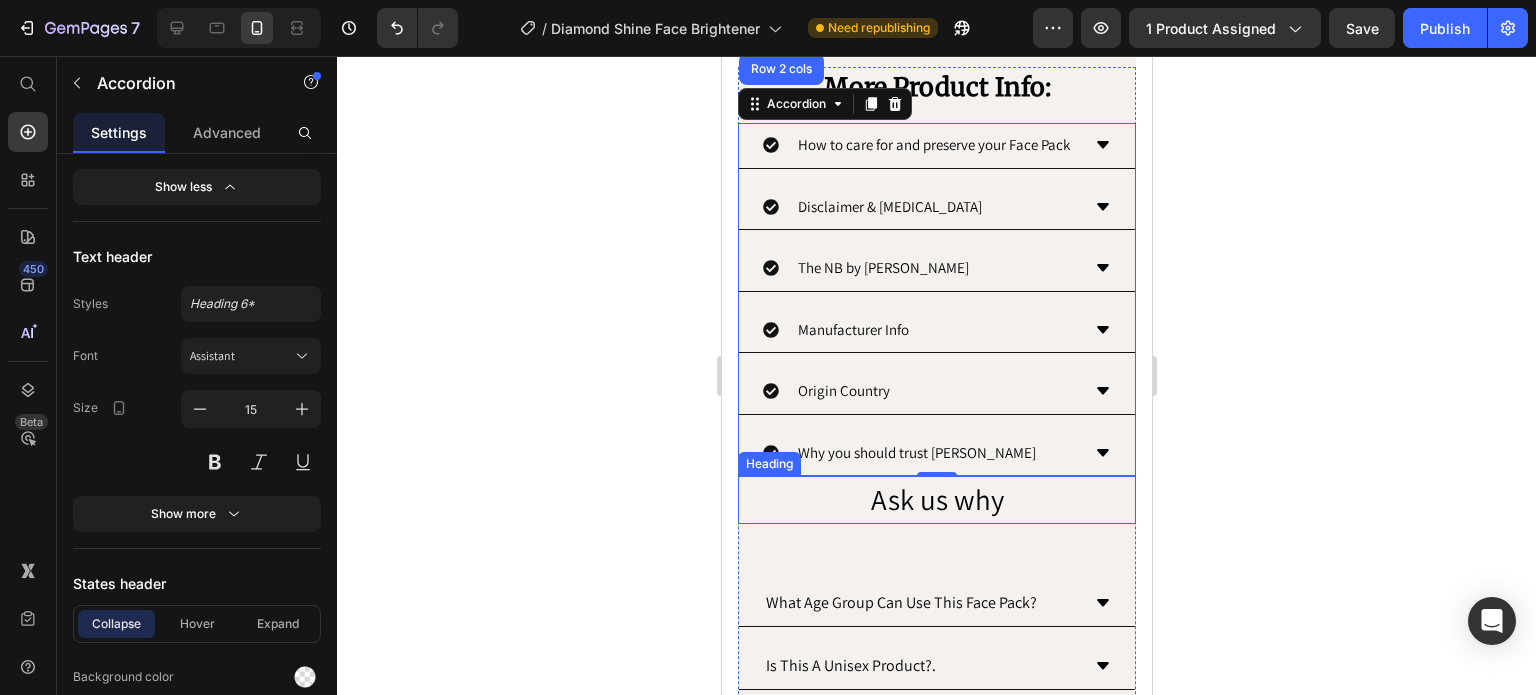 click on "Ask us why" at bounding box center (936, 500) 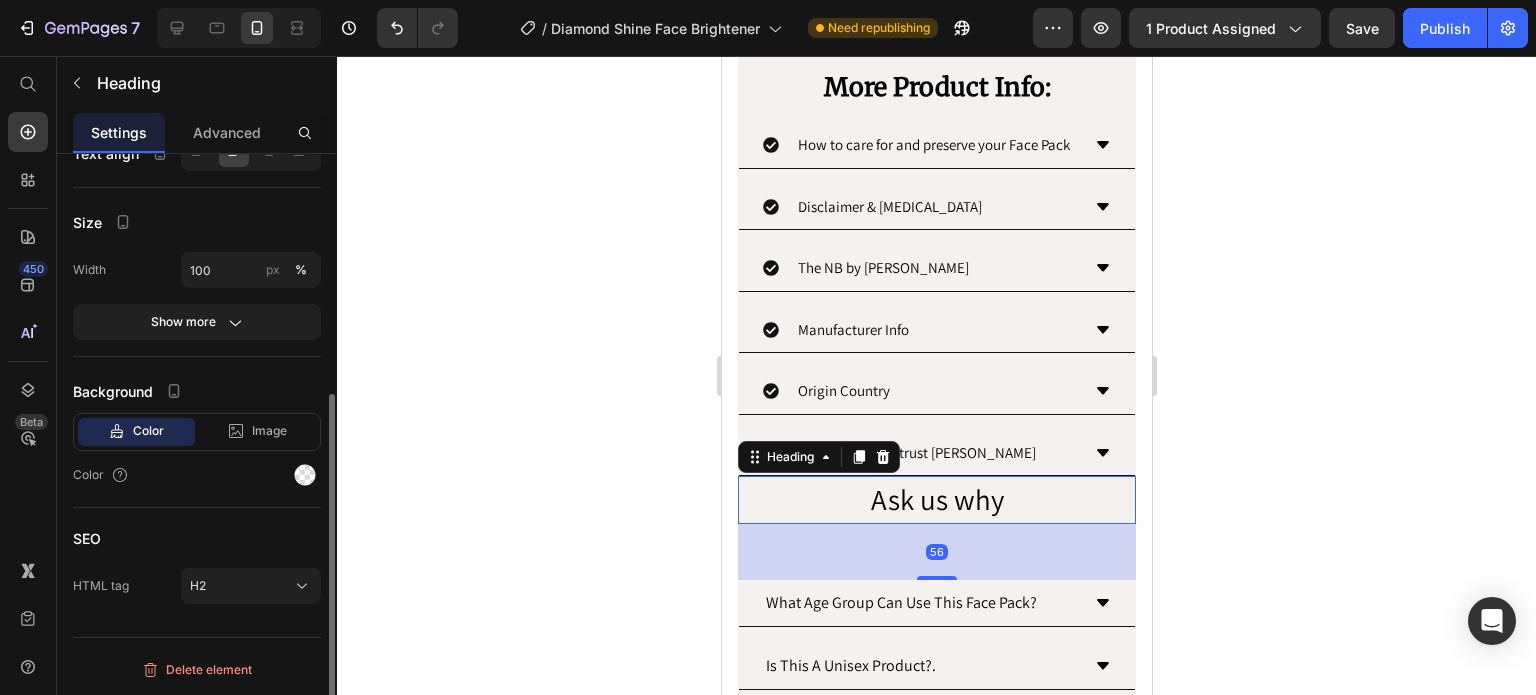 scroll, scrollTop: 0, scrollLeft: 0, axis: both 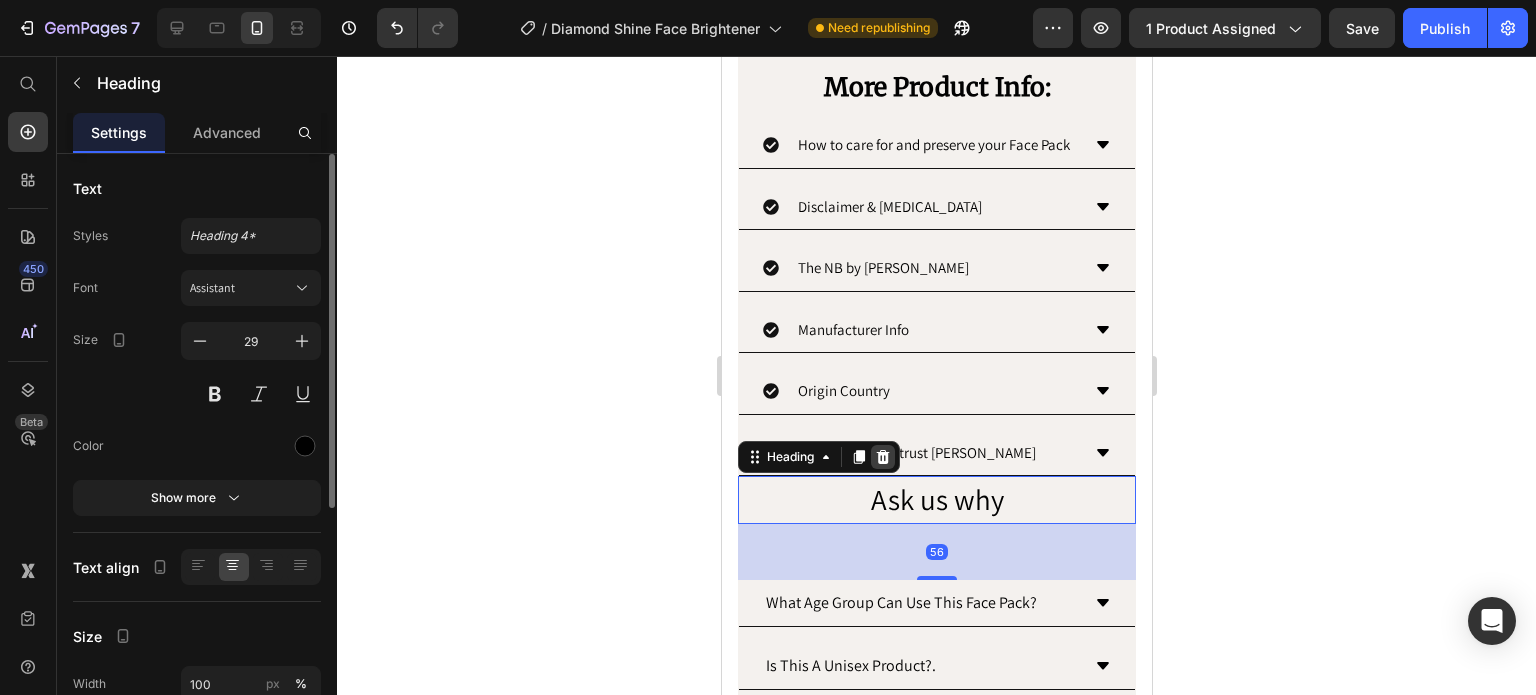 click 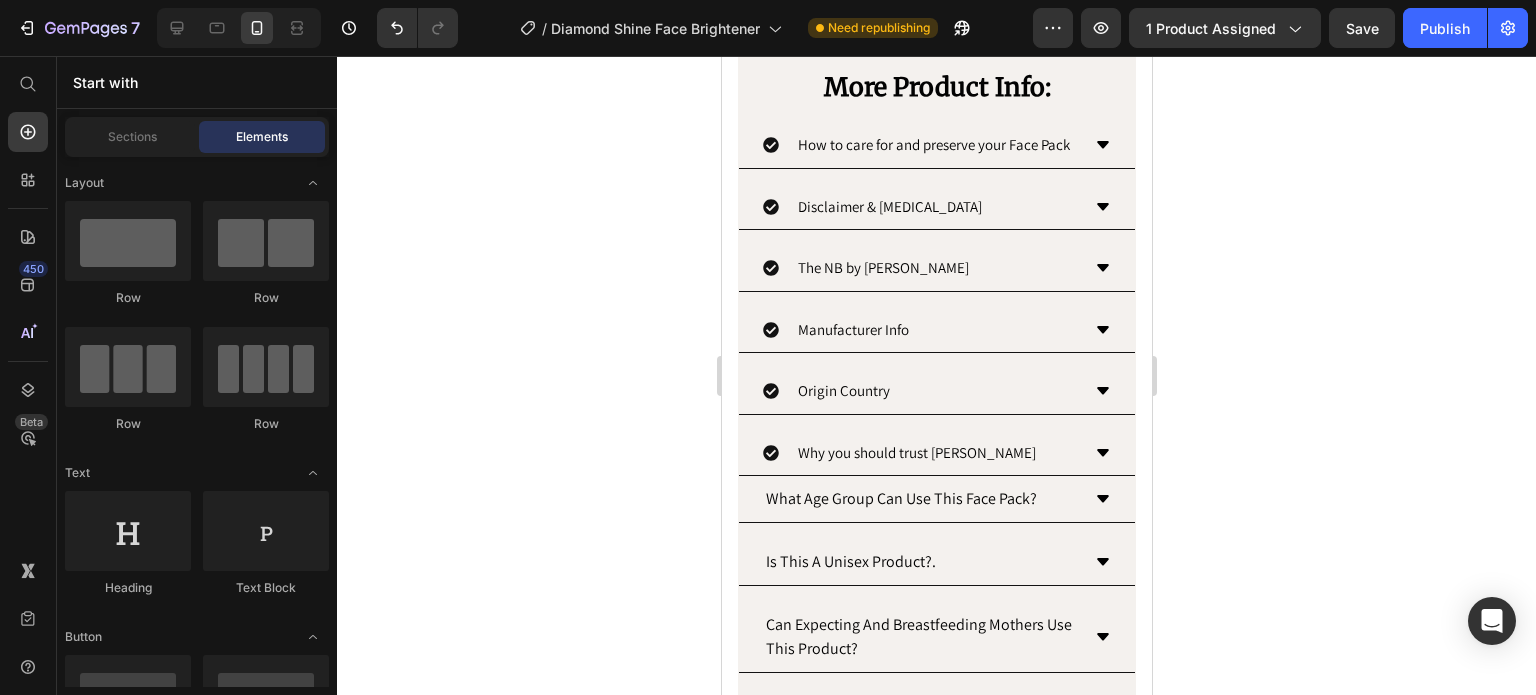 click 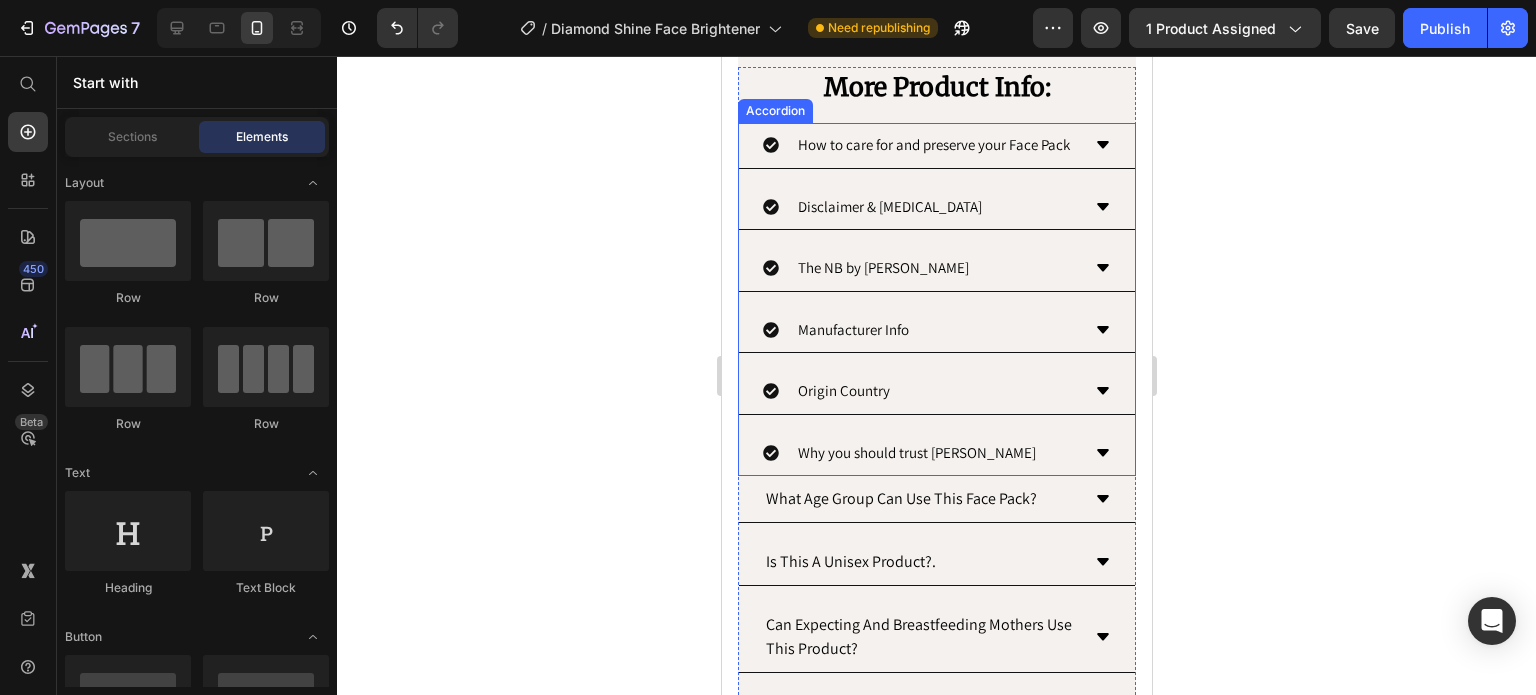 click on "Why you should trust [PERSON_NAME]" at bounding box center [916, 453] 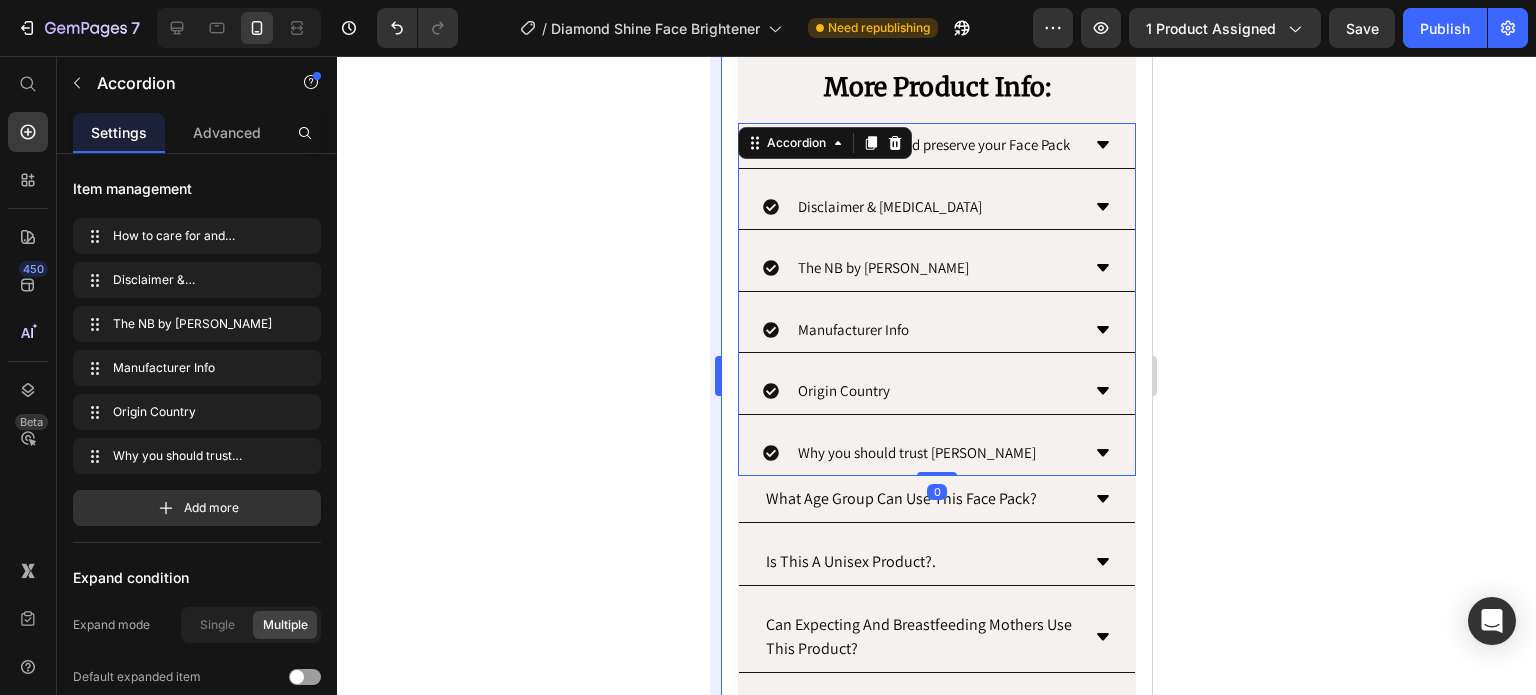 drag, startPoint x: 701, startPoint y: 472, endPoint x: 713, endPoint y: 475, distance: 12.369317 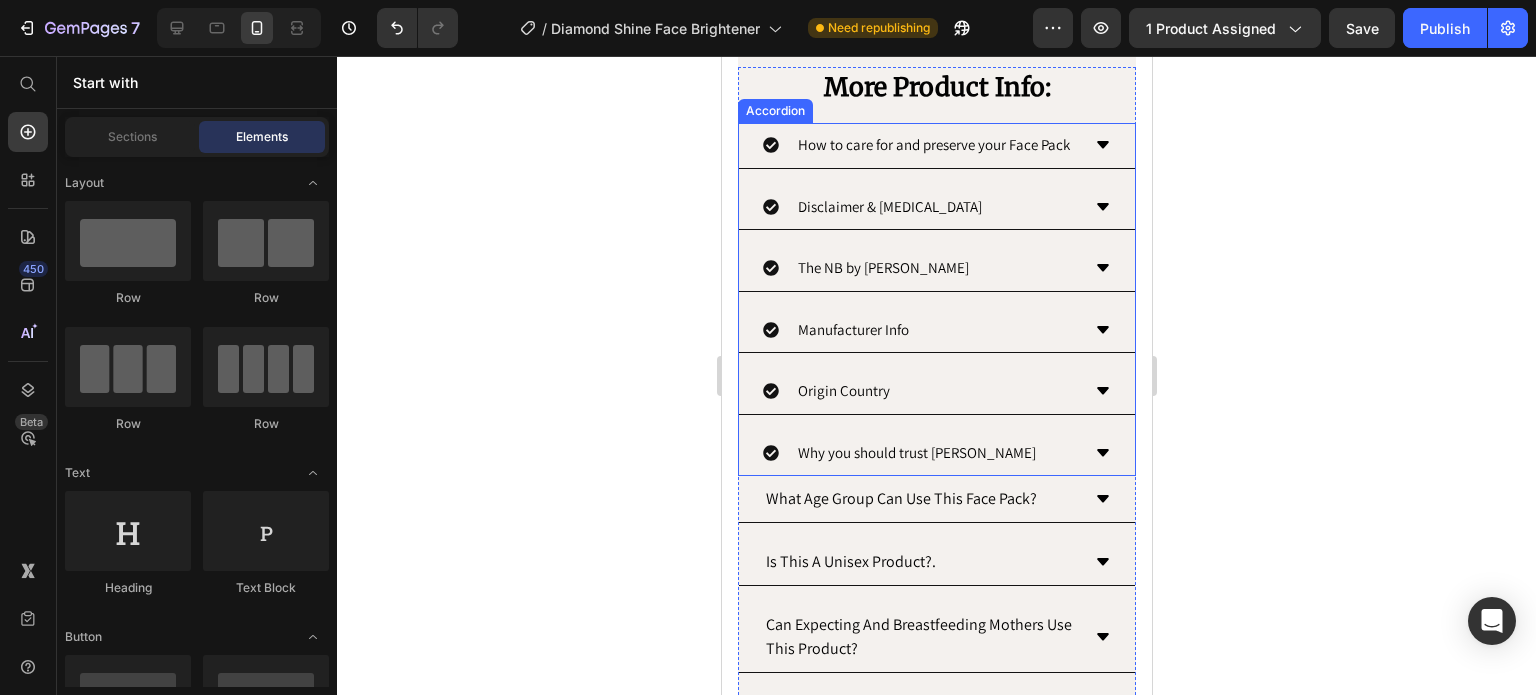 click on "Why you should trust [PERSON_NAME]" at bounding box center [936, 454] 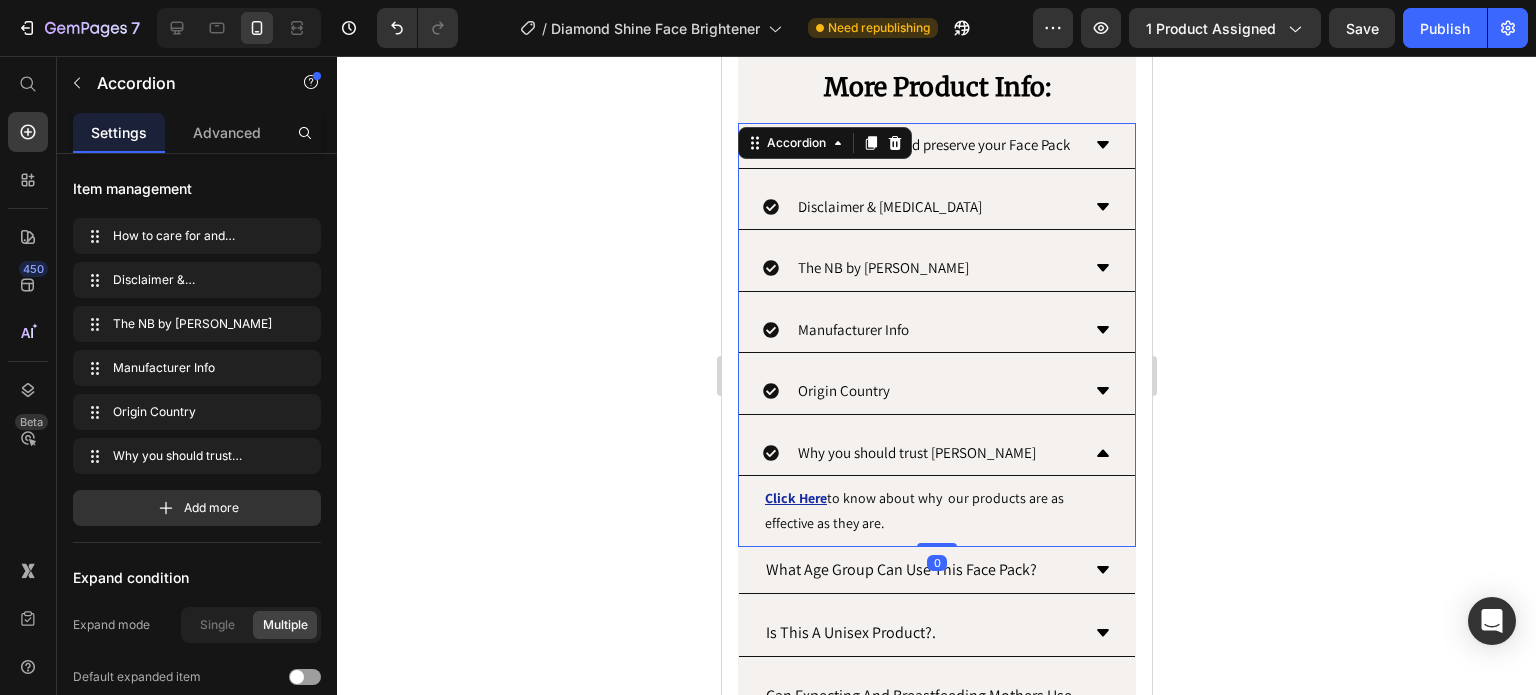 click 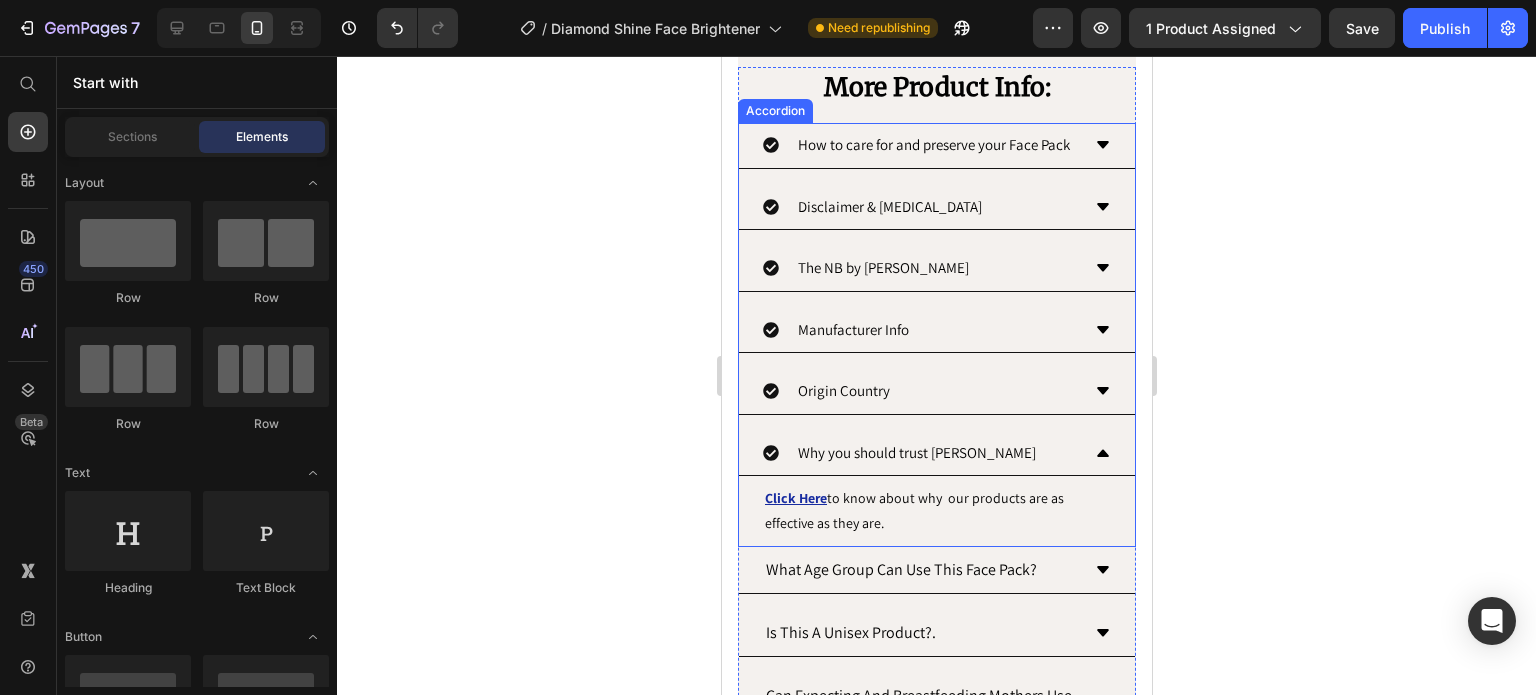 click on "Why you should trust [PERSON_NAME]" at bounding box center (920, 453) 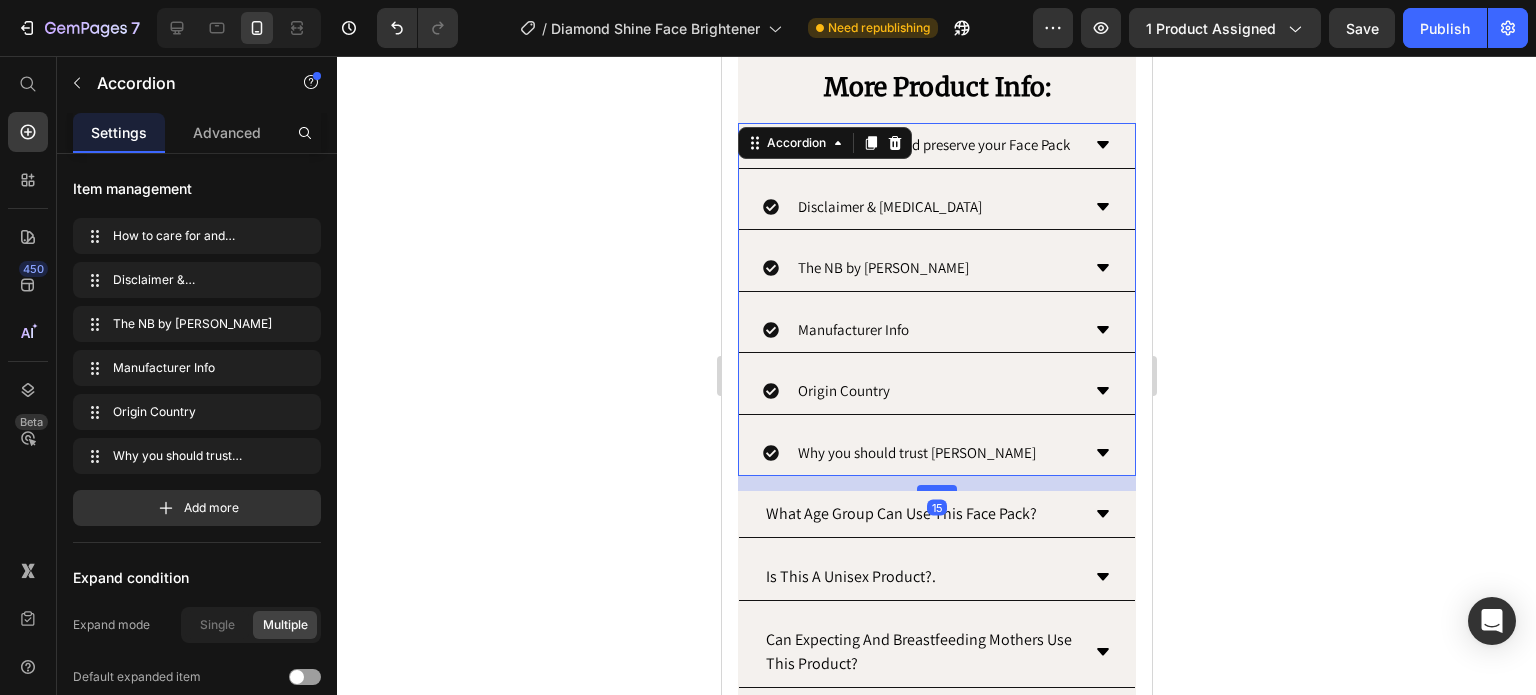 drag, startPoint x: 935, startPoint y: 489, endPoint x: 937, endPoint y: 504, distance: 15.132746 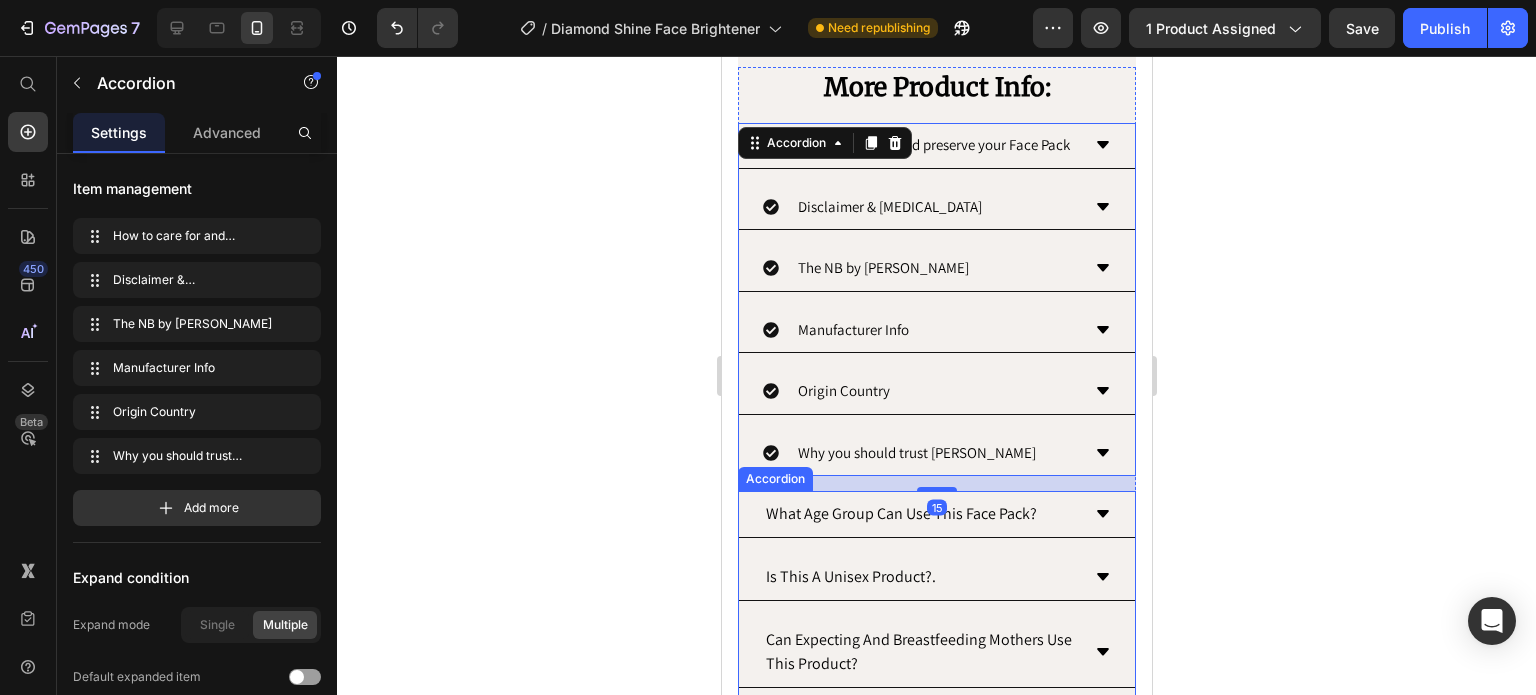 click on "Accordion" at bounding box center (774, 479) 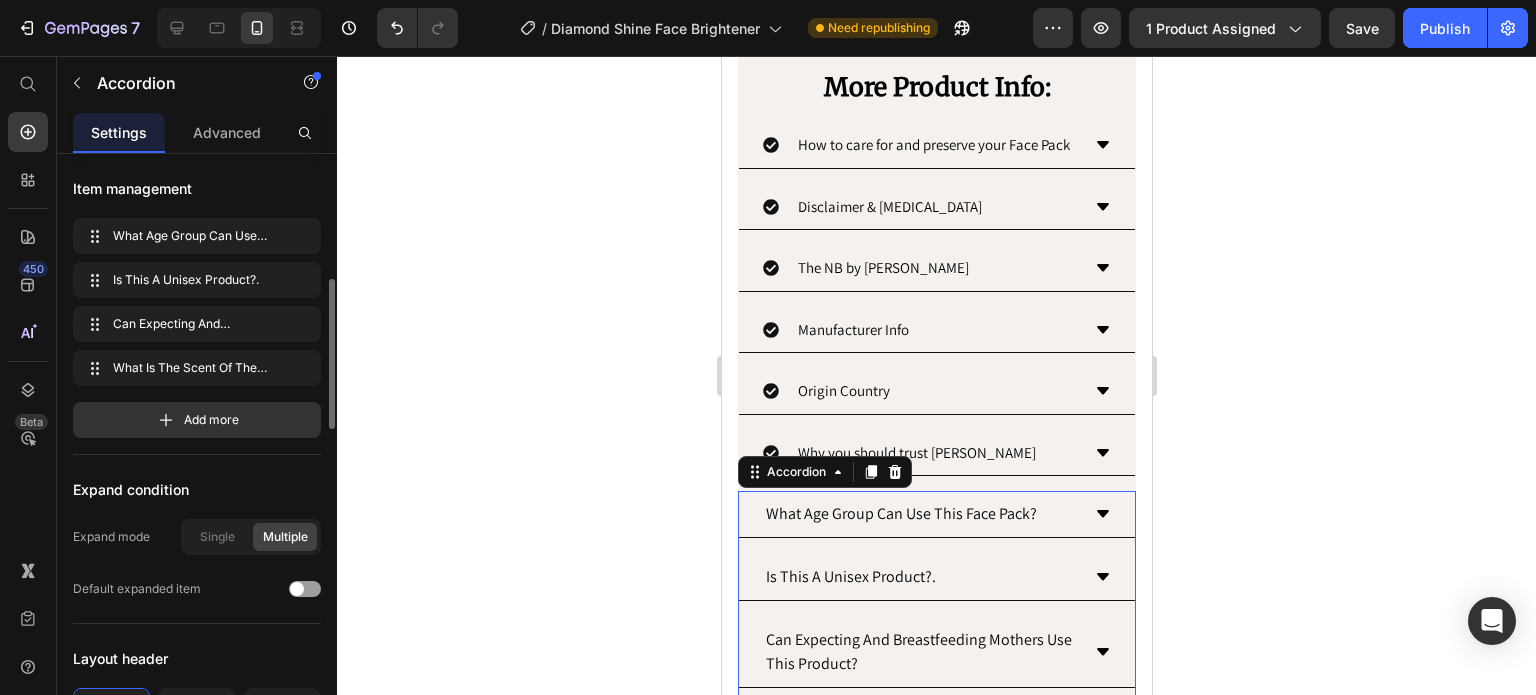 scroll, scrollTop: 200, scrollLeft: 0, axis: vertical 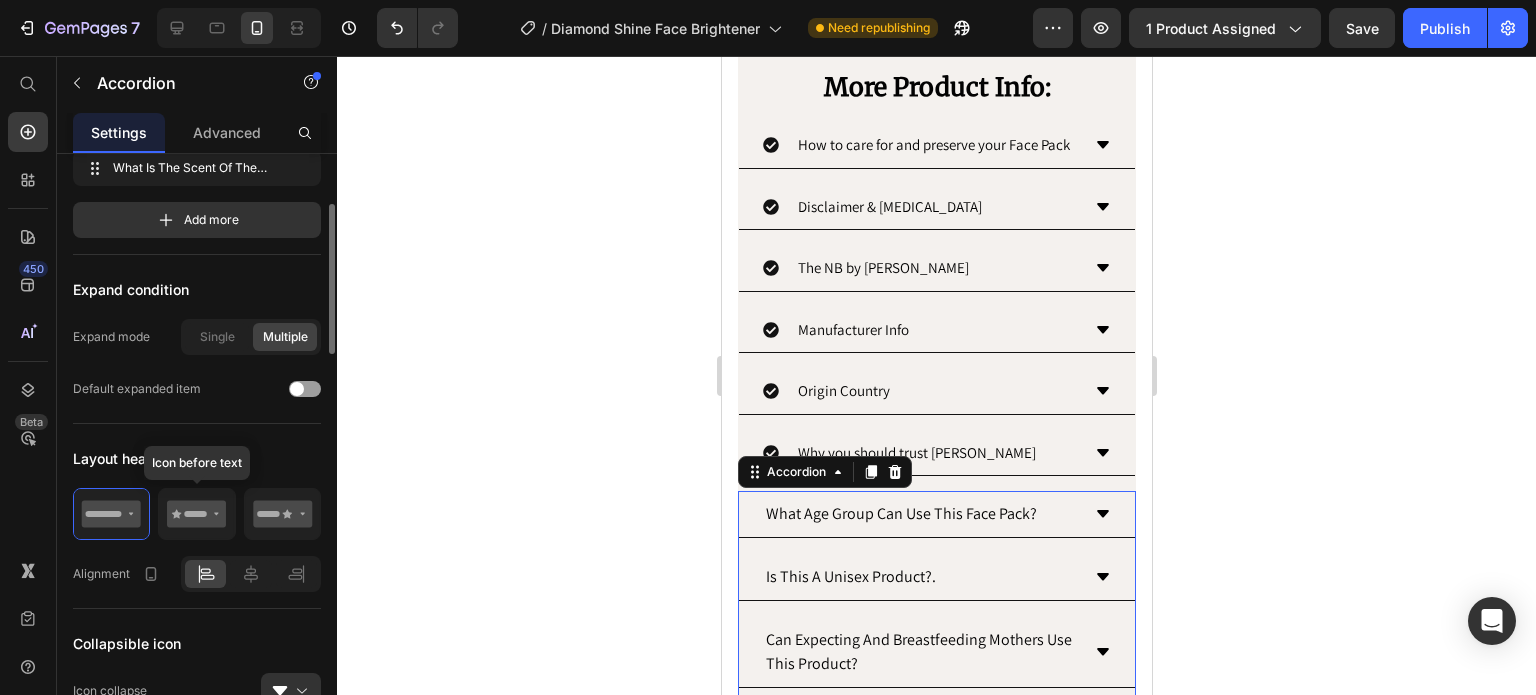 drag, startPoint x: 197, startPoint y: 511, endPoint x: 207, endPoint y: 493, distance: 20.59126 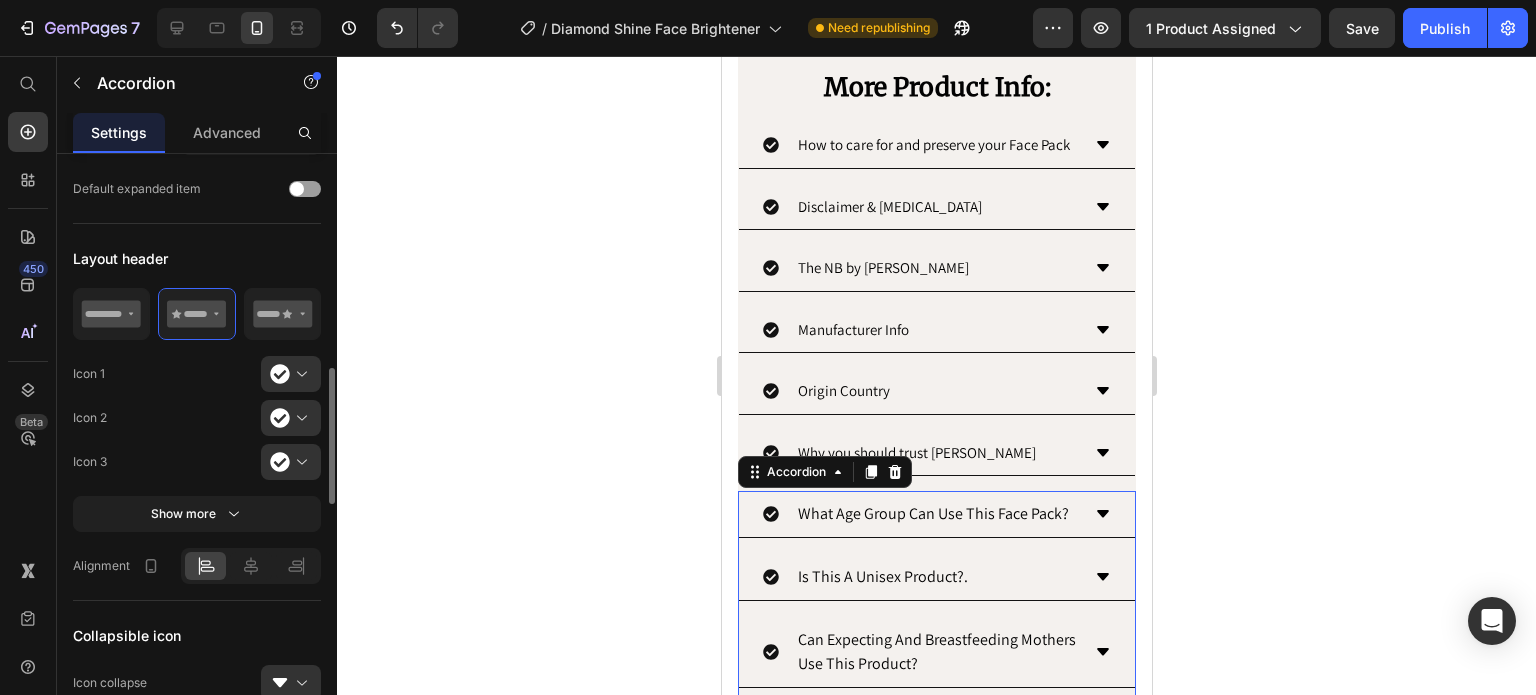 scroll, scrollTop: 500, scrollLeft: 0, axis: vertical 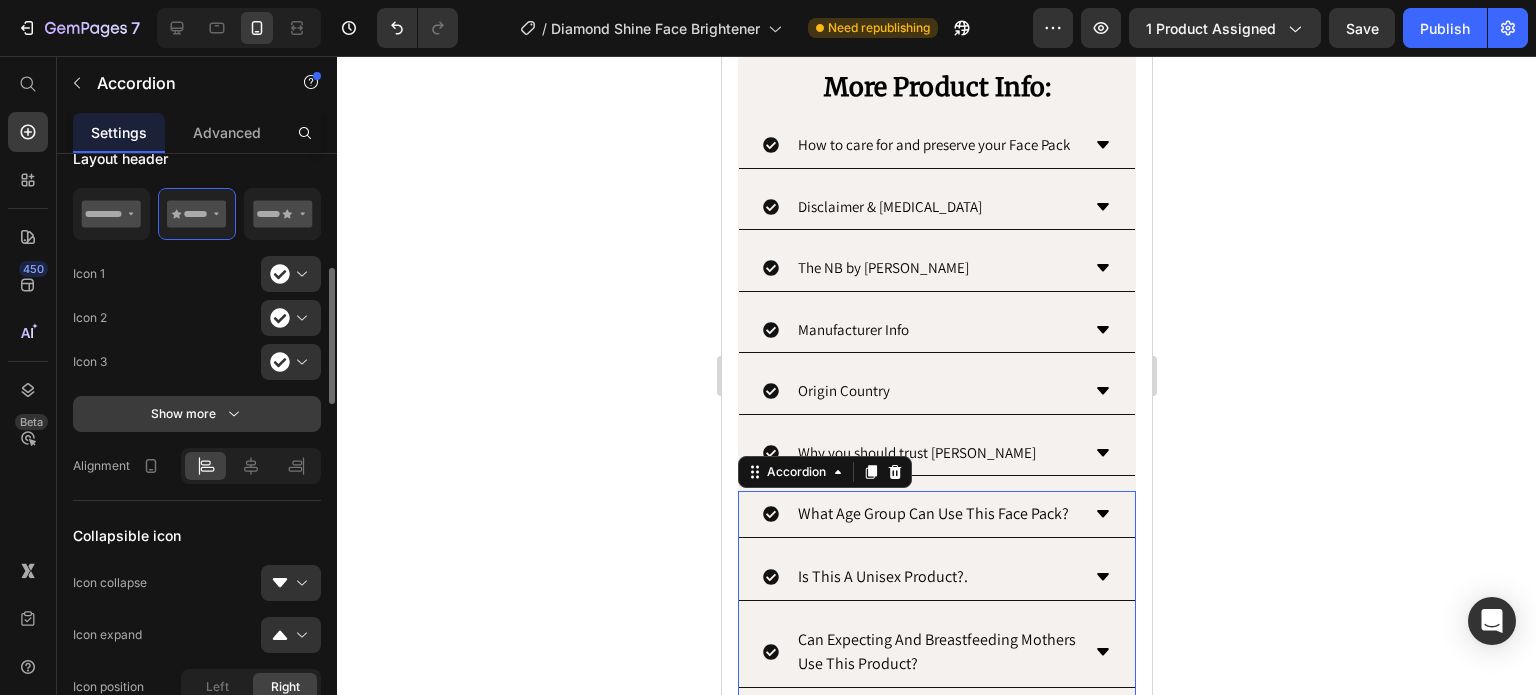 click on "Show more" at bounding box center [197, 414] 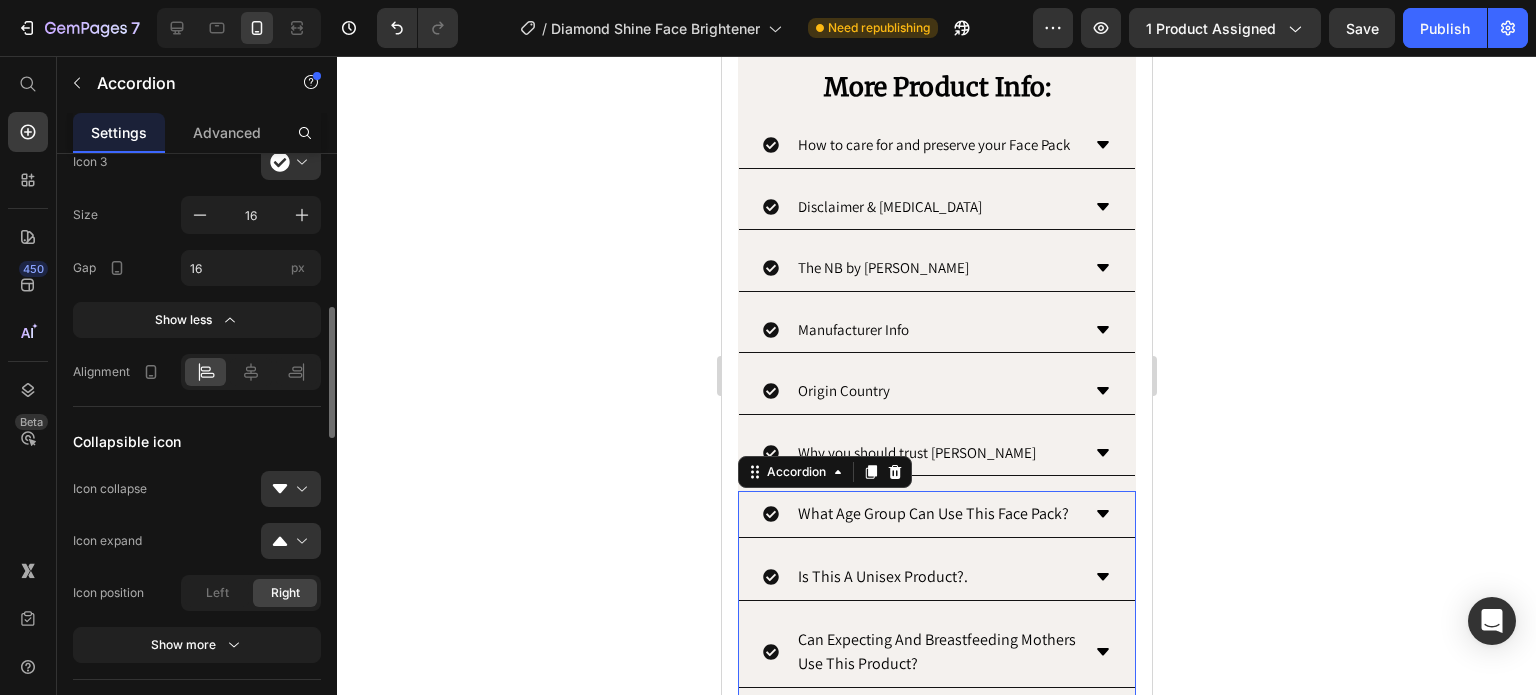 scroll, scrollTop: 800, scrollLeft: 0, axis: vertical 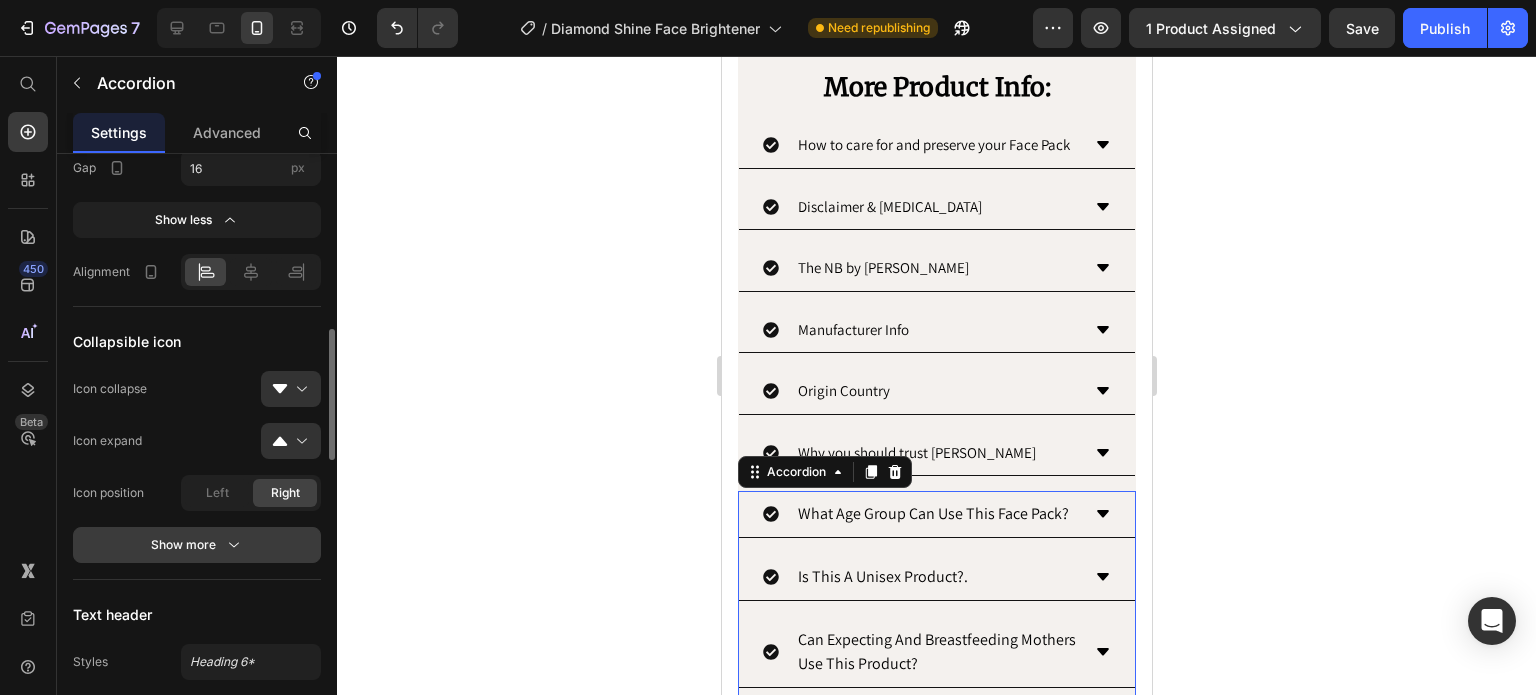 click on "Show more" at bounding box center (197, 545) 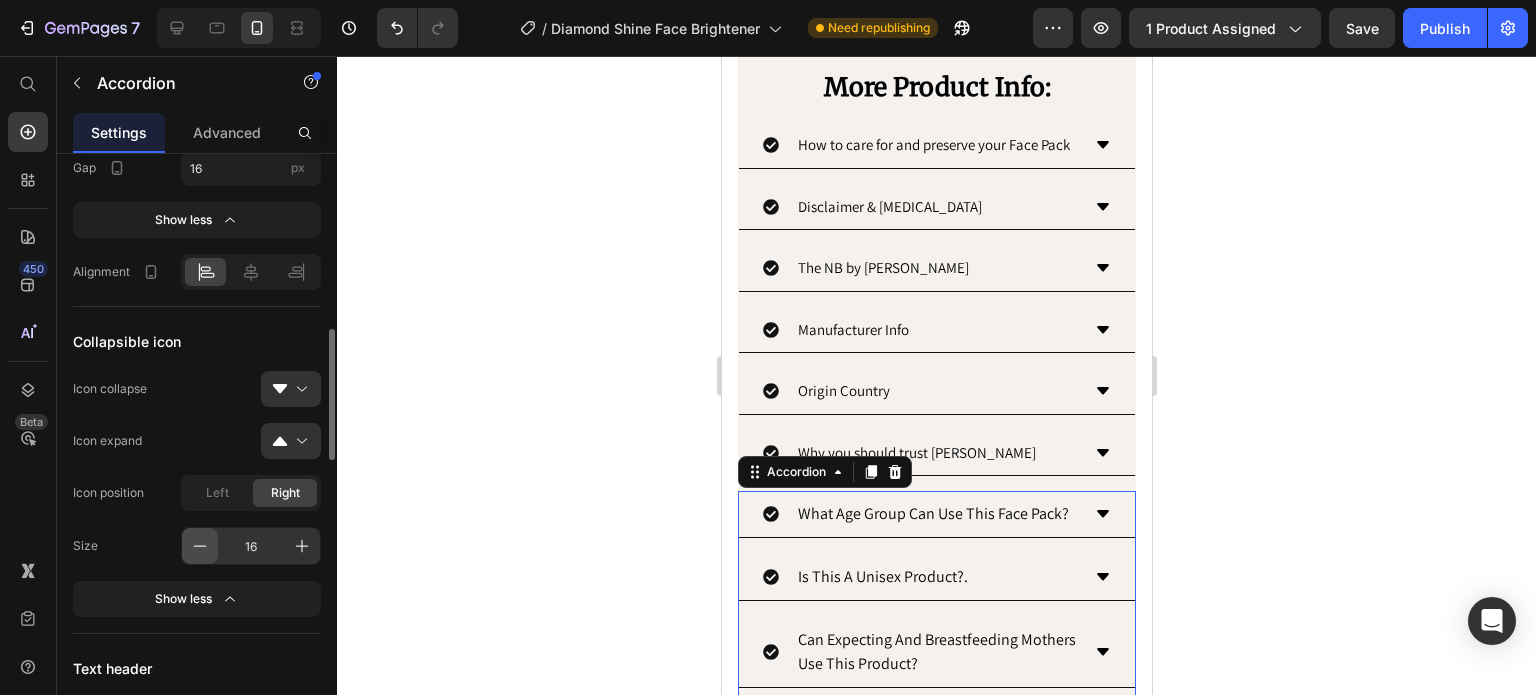 click 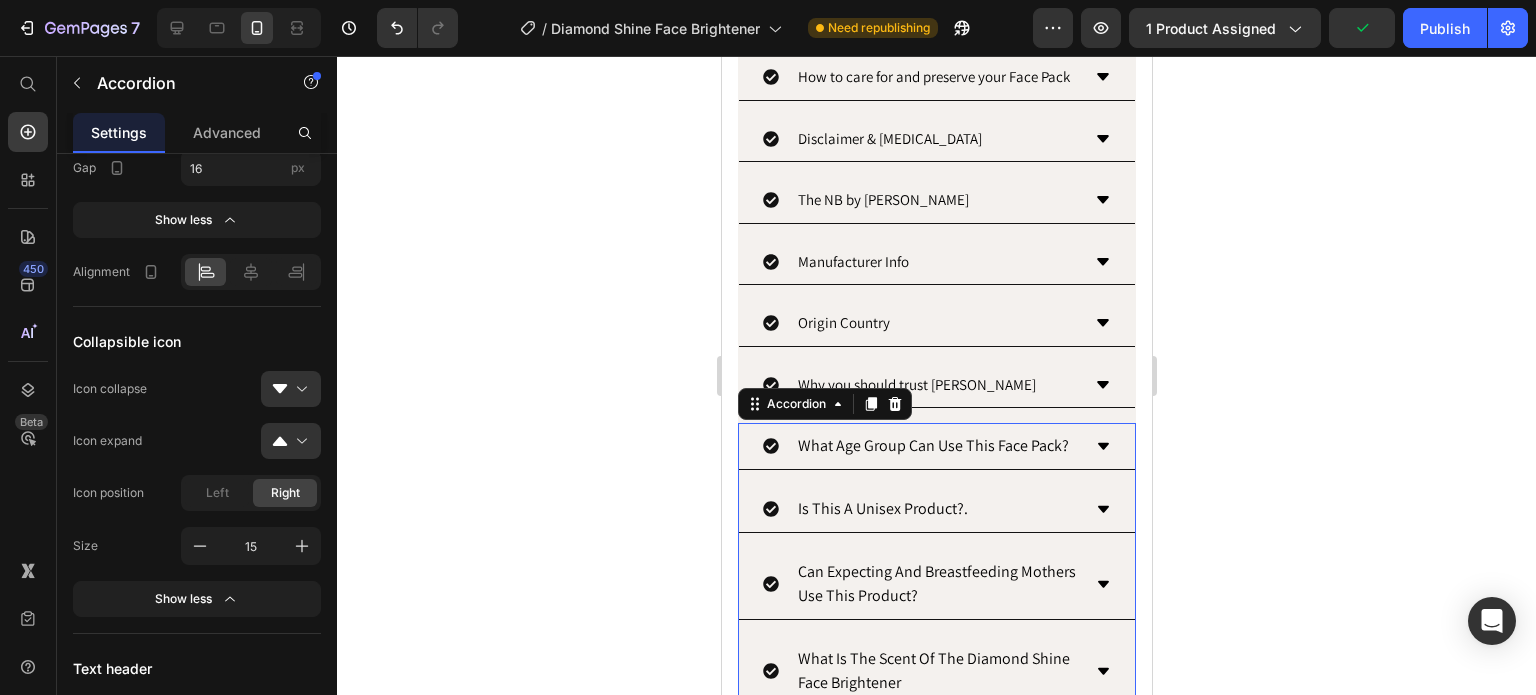 scroll, scrollTop: 2354, scrollLeft: 0, axis: vertical 